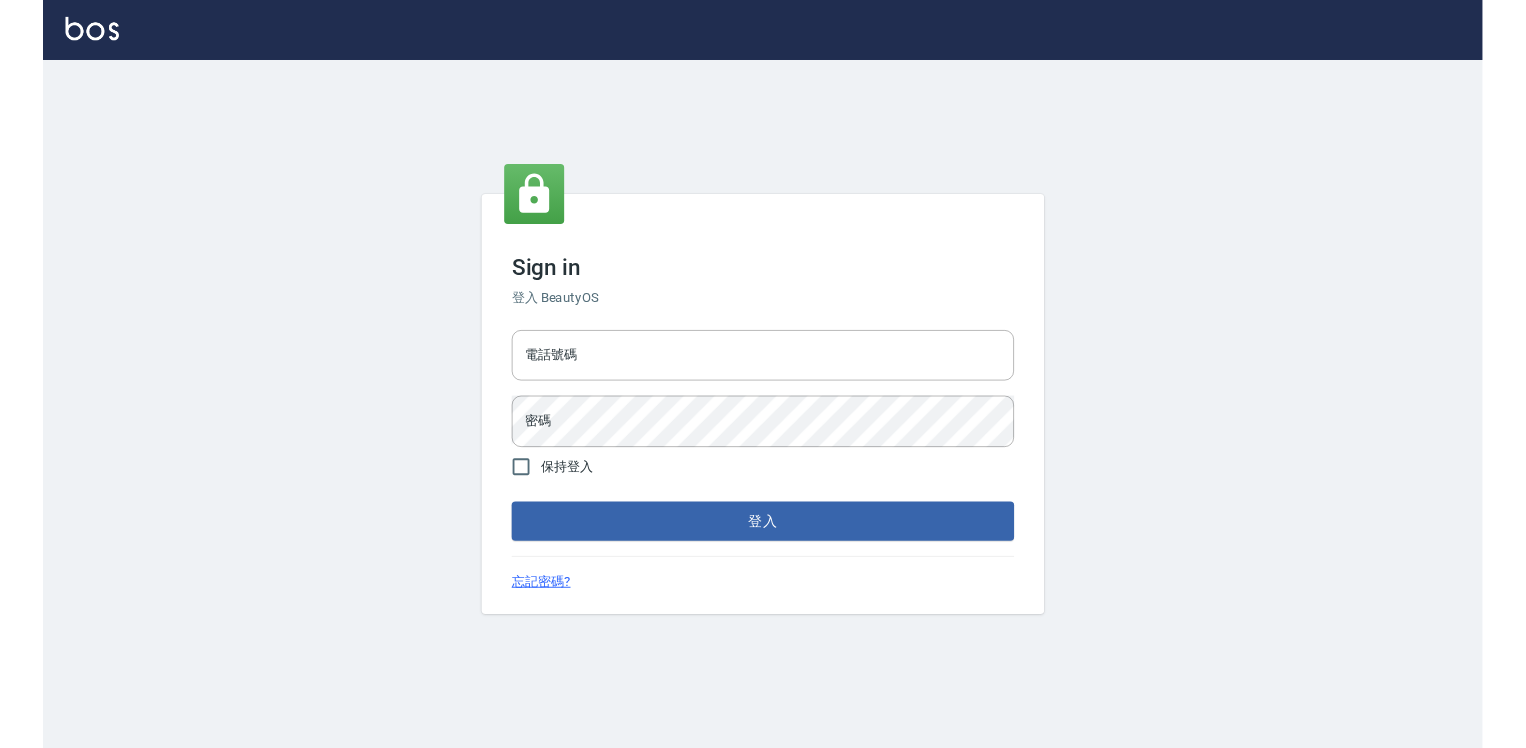 scroll, scrollTop: 0, scrollLeft: 0, axis: both 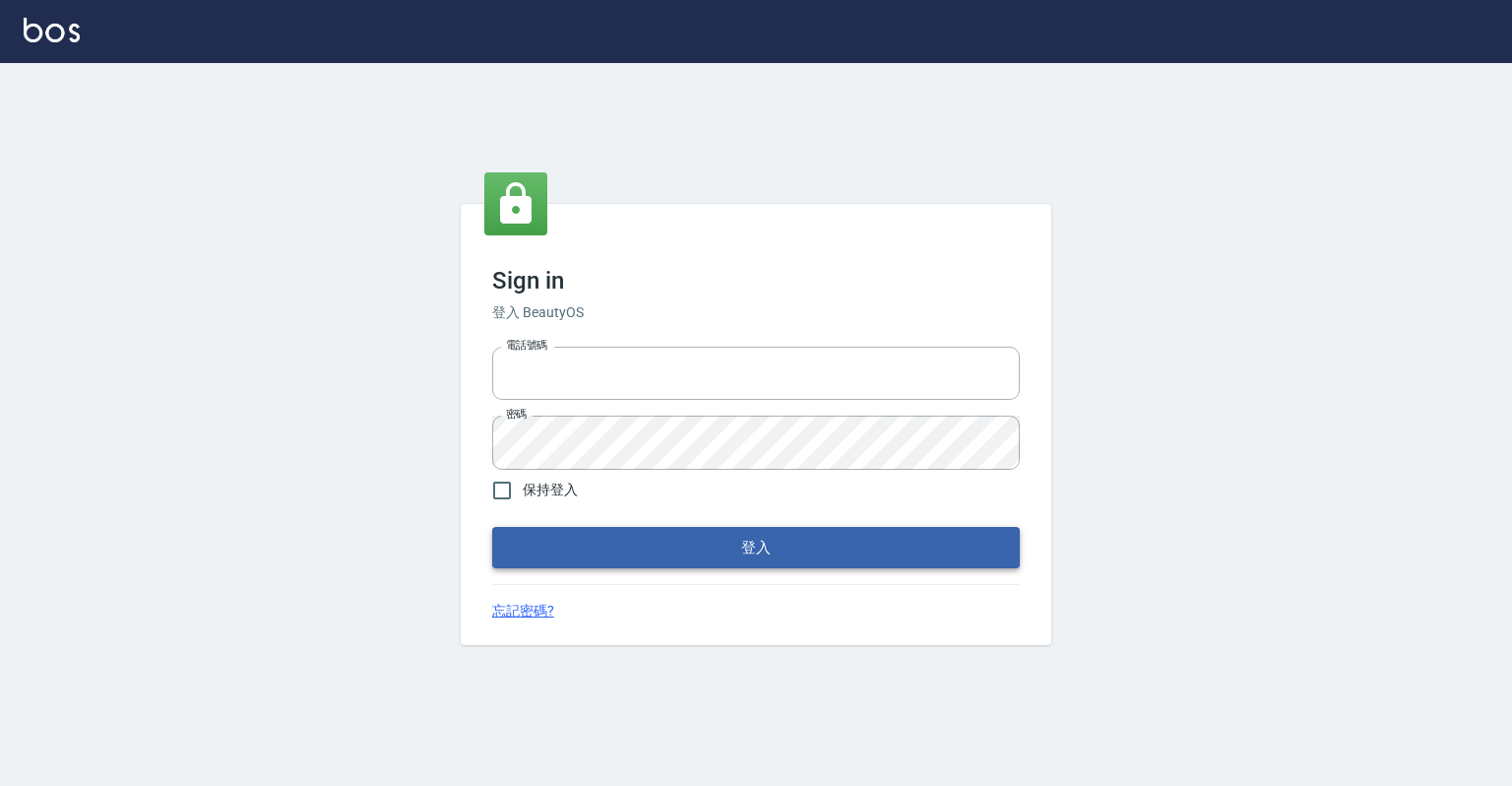 type on "0918176355" 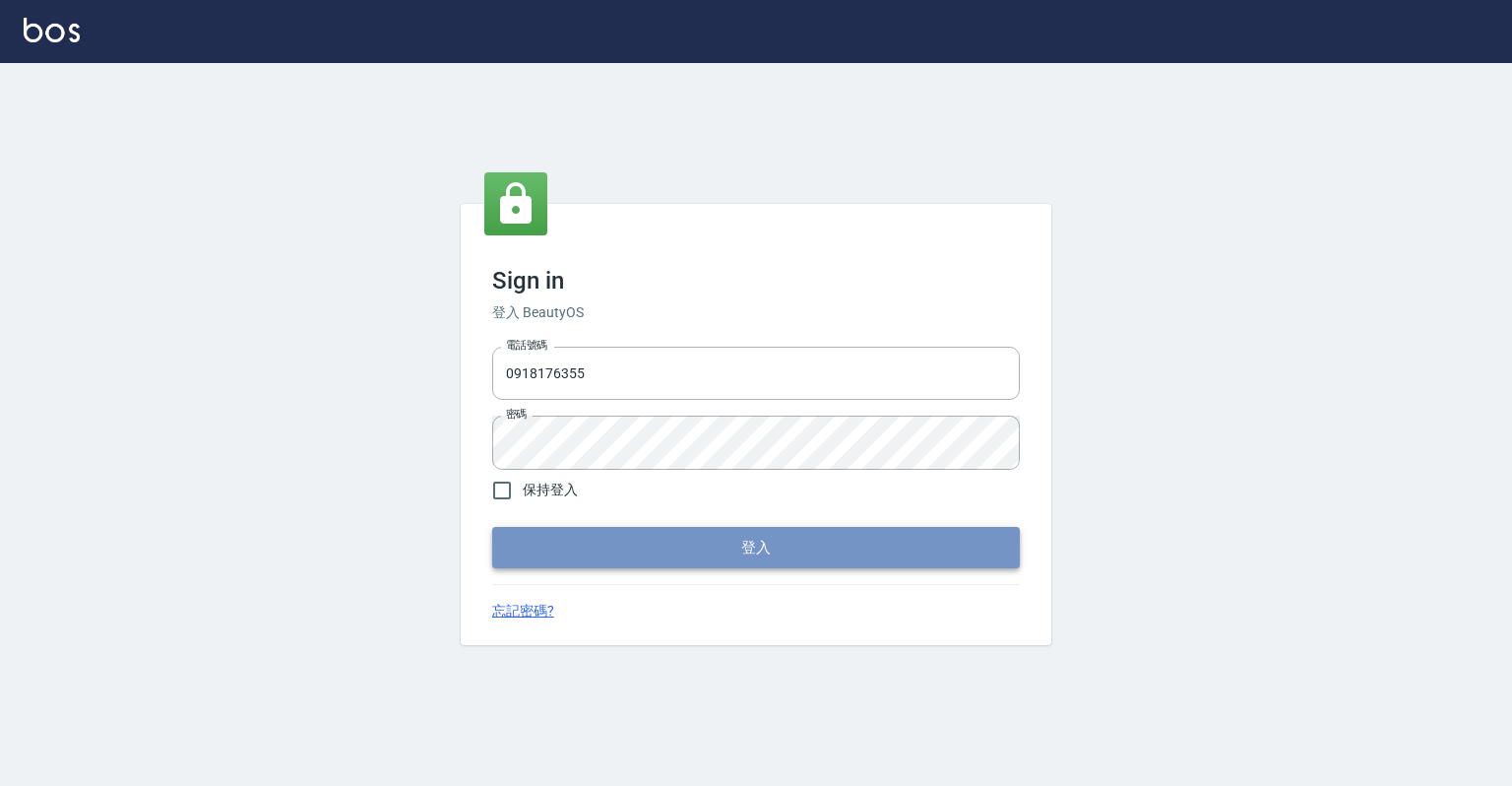 click on "登入" at bounding box center [756, 548] 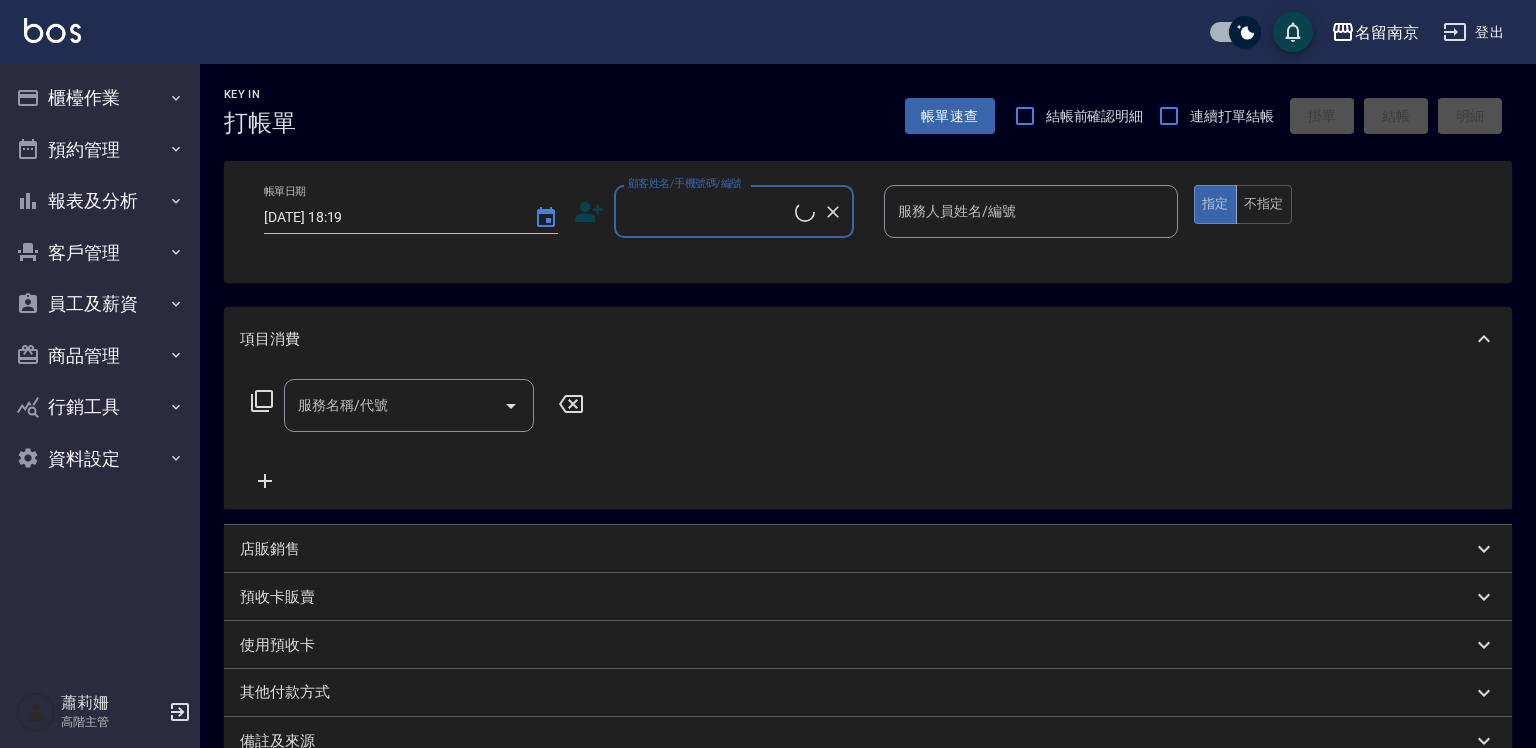 checkbox on "true" 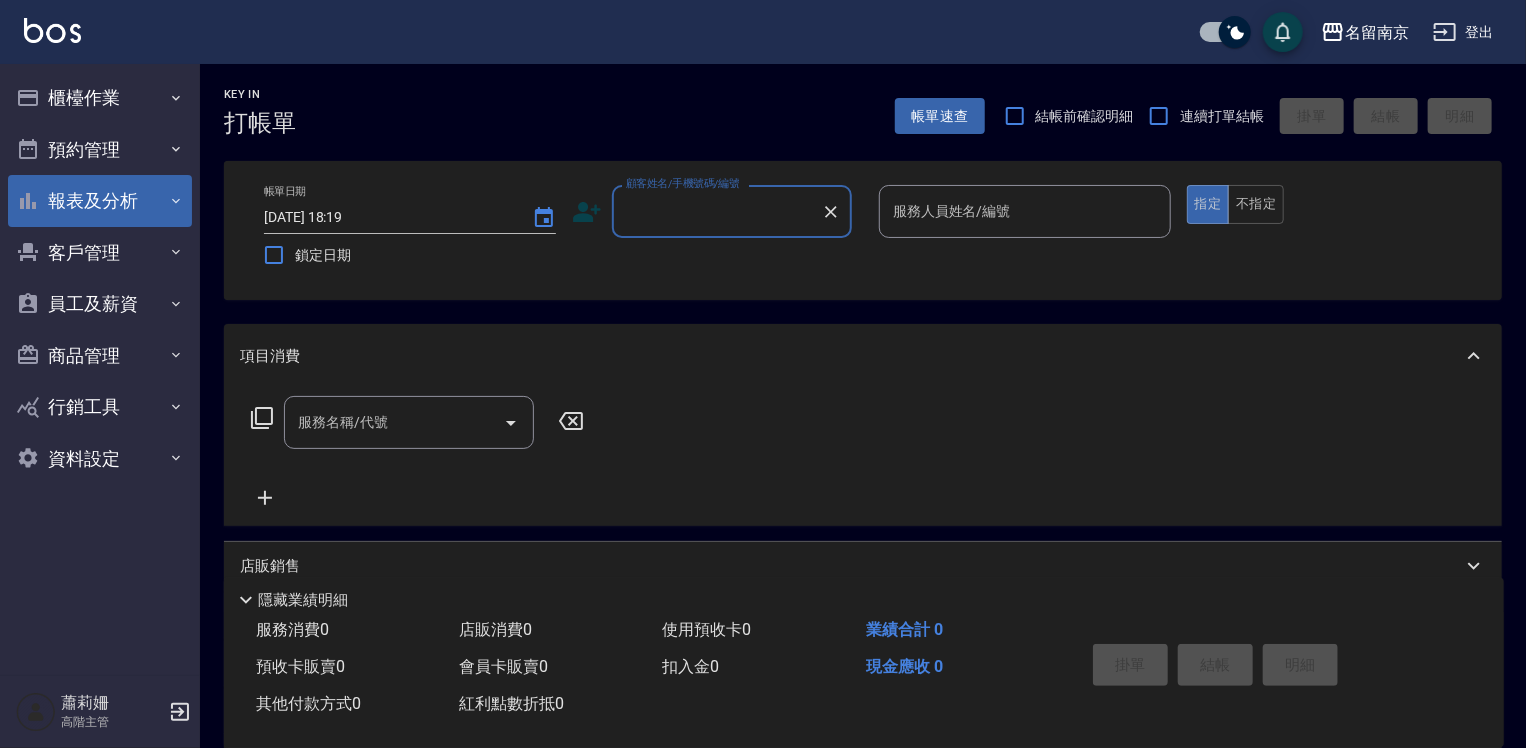 click on "報表及分析" at bounding box center (100, 201) 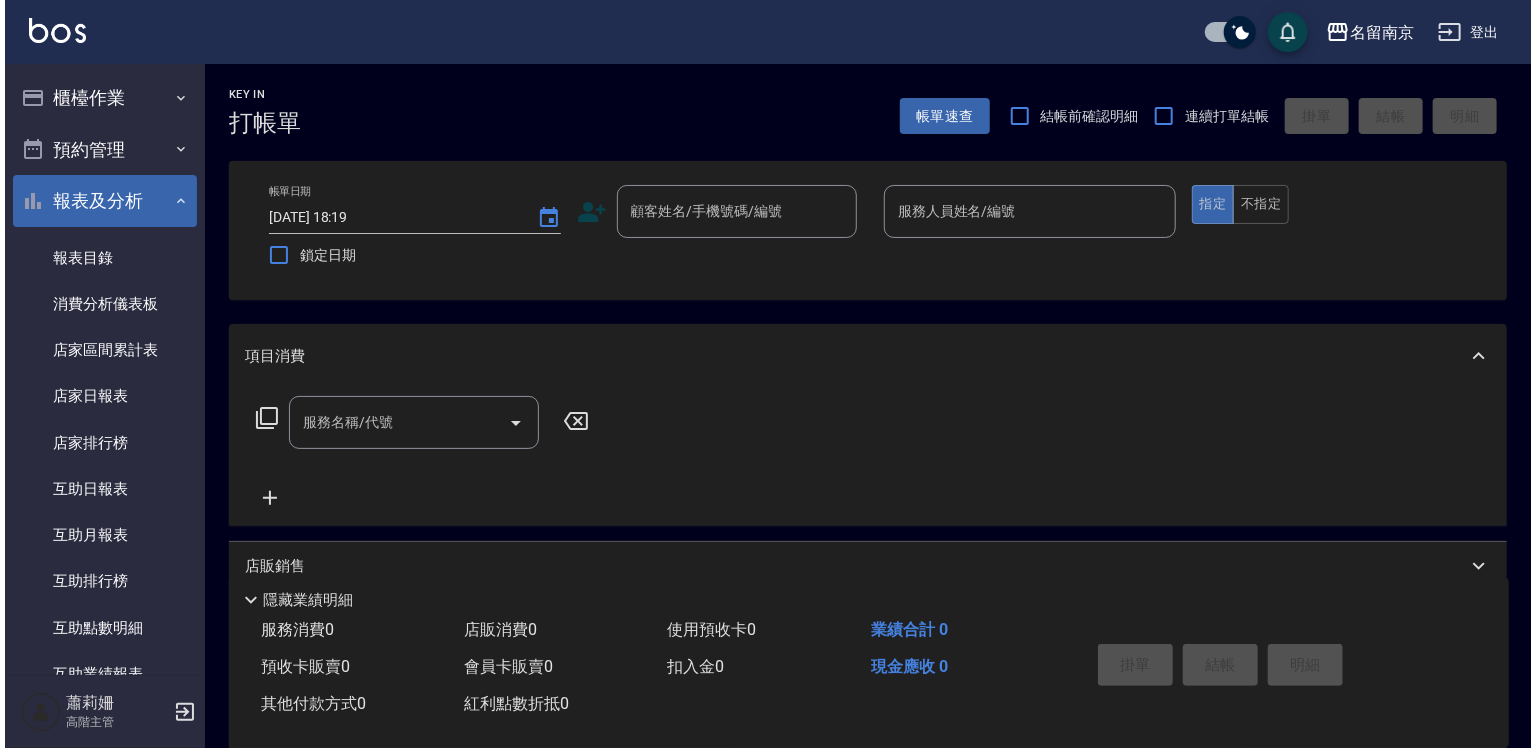 scroll, scrollTop: 400, scrollLeft: 0, axis: vertical 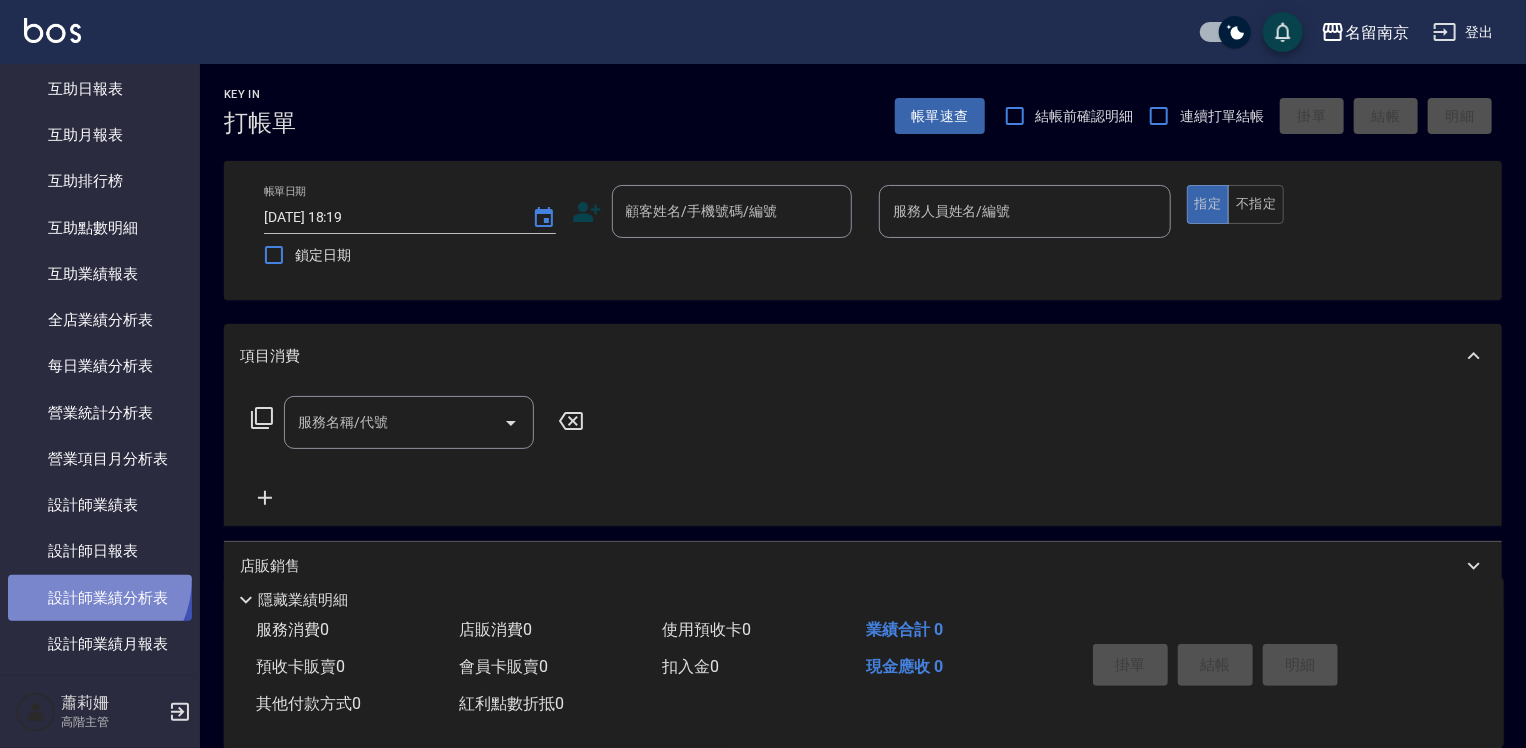 drag, startPoint x: 80, startPoint y: 578, endPoint x: 88, endPoint y: 570, distance: 11.313708 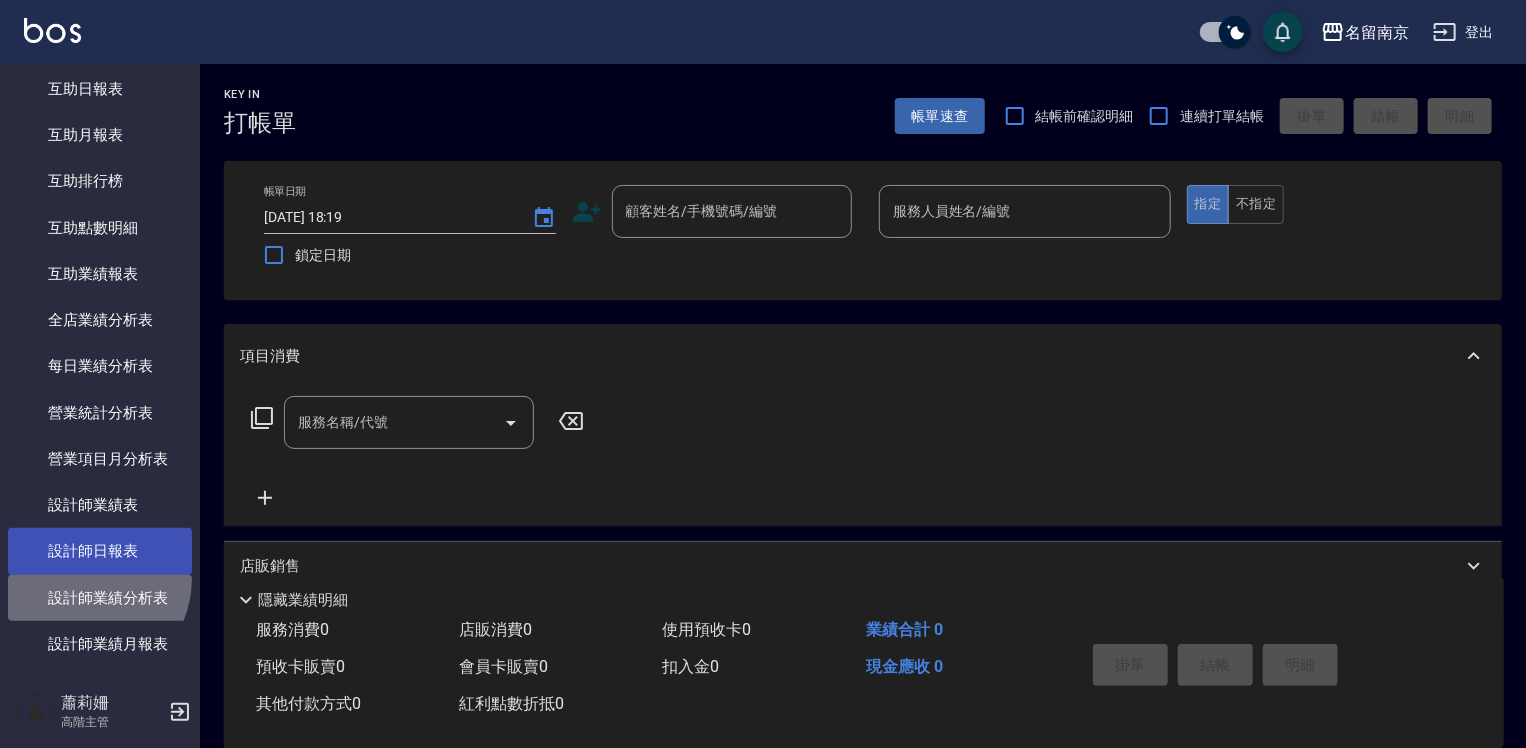 click on "設計師業績分析表" at bounding box center [100, 598] 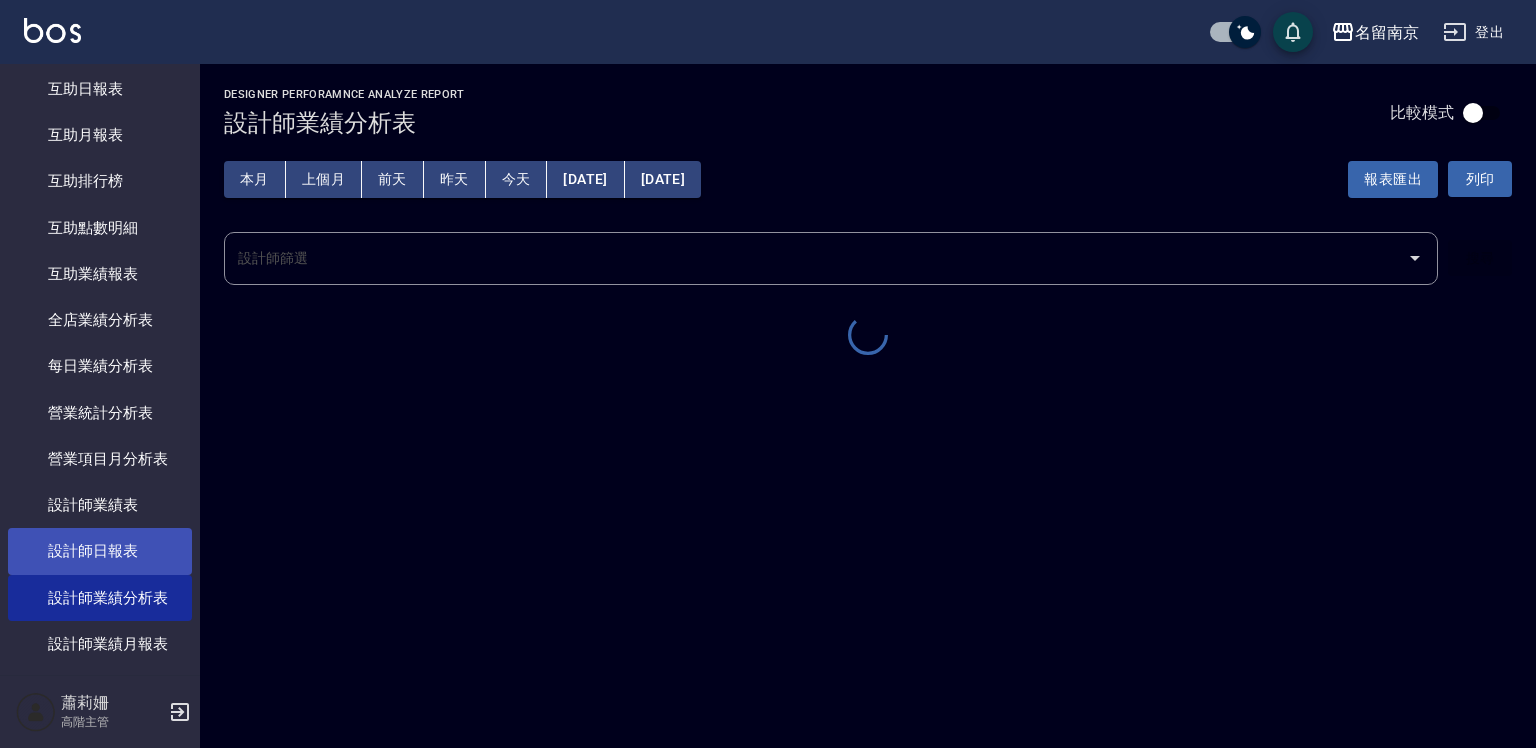 click on "設計師日報表" at bounding box center [100, 551] 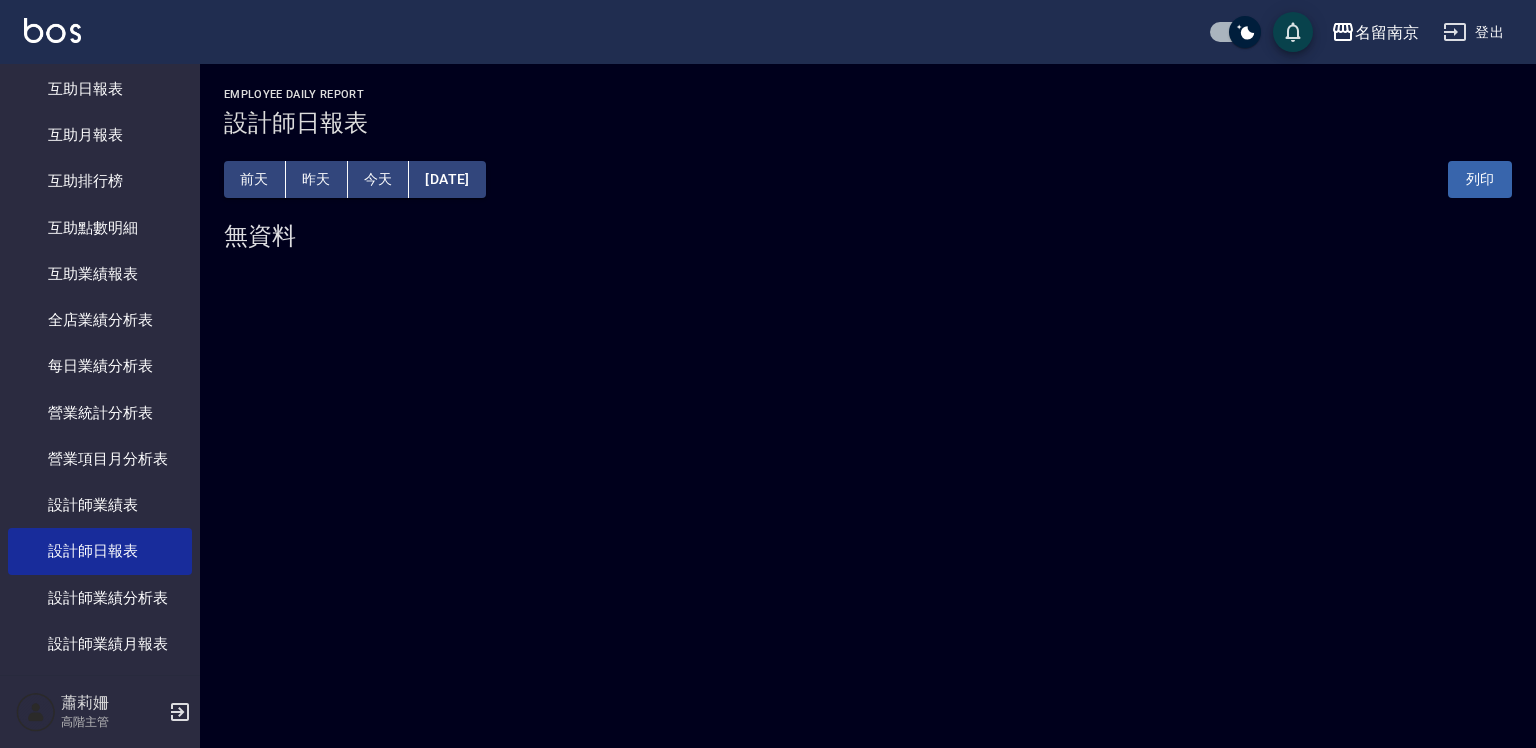 click on "昨天" at bounding box center [317, 179] 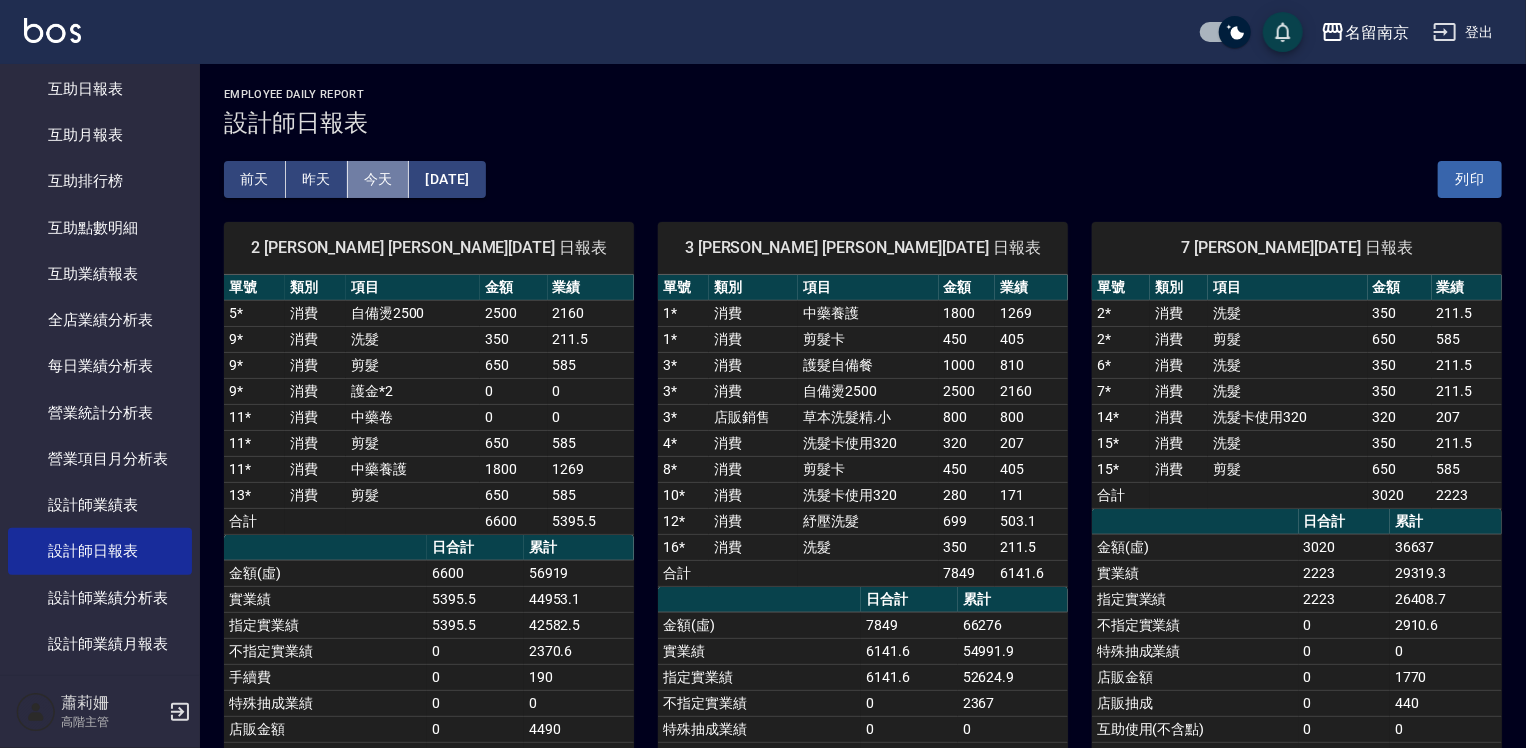 click on "今天" at bounding box center [379, 179] 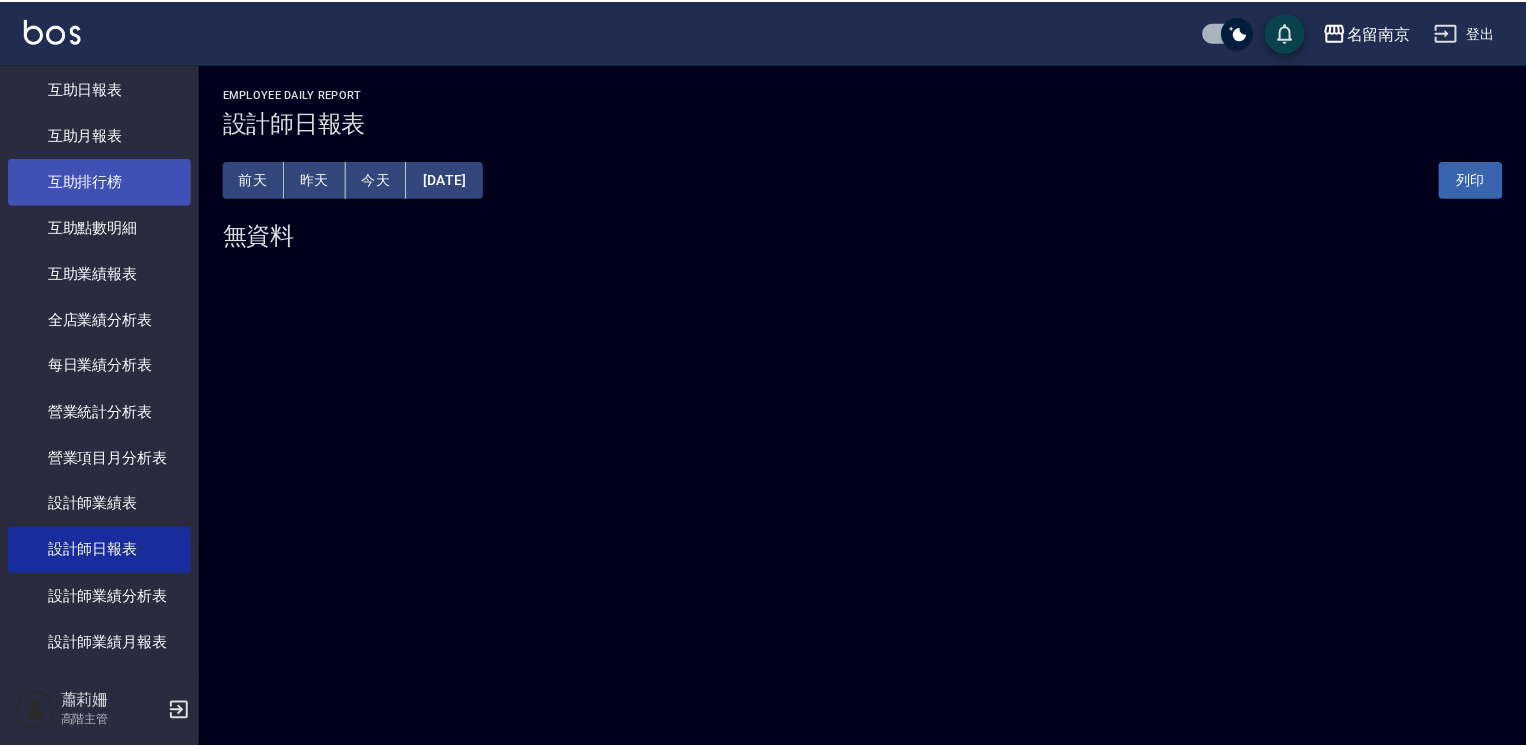 scroll, scrollTop: 0, scrollLeft: 0, axis: both 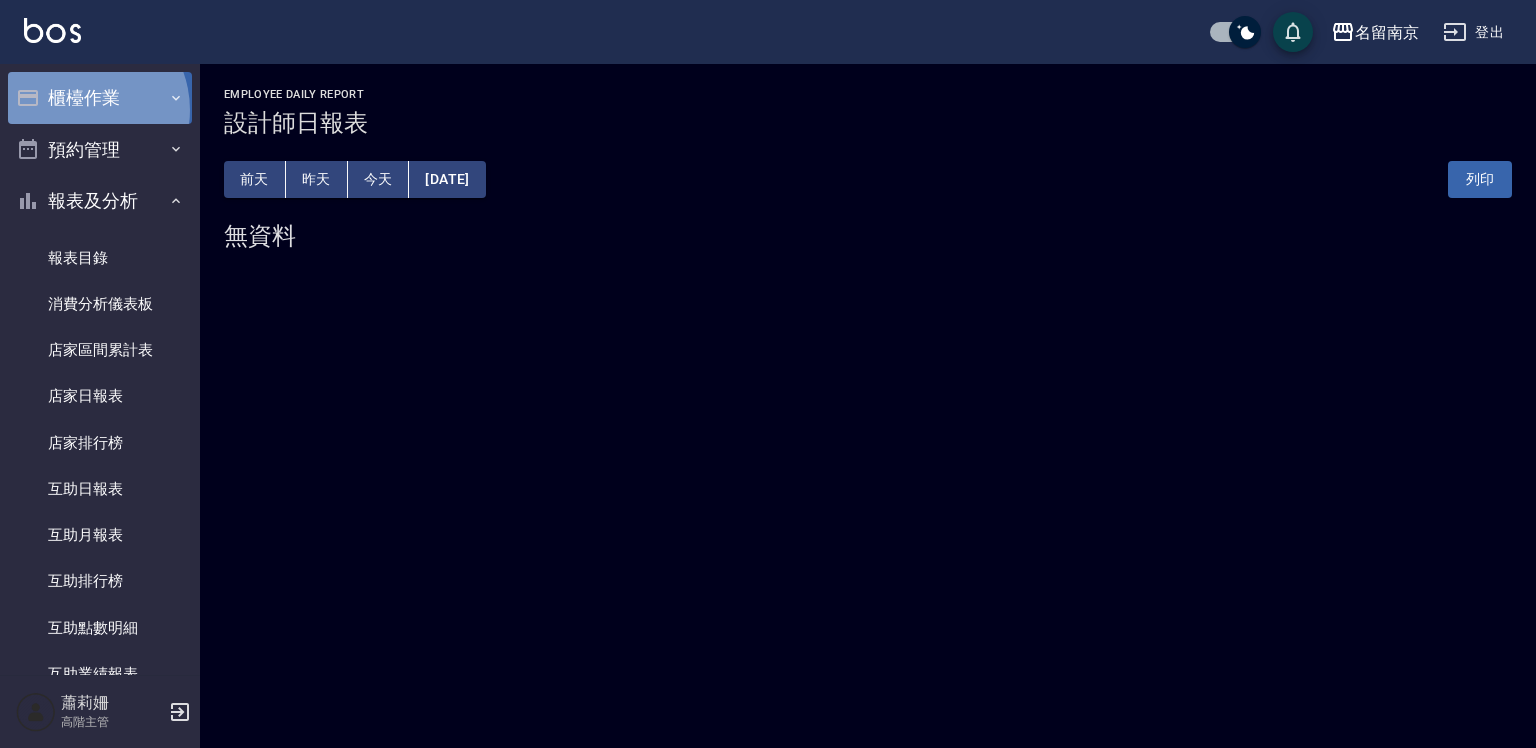 click on "櫃檯作業" at bounding box center (100, 98) 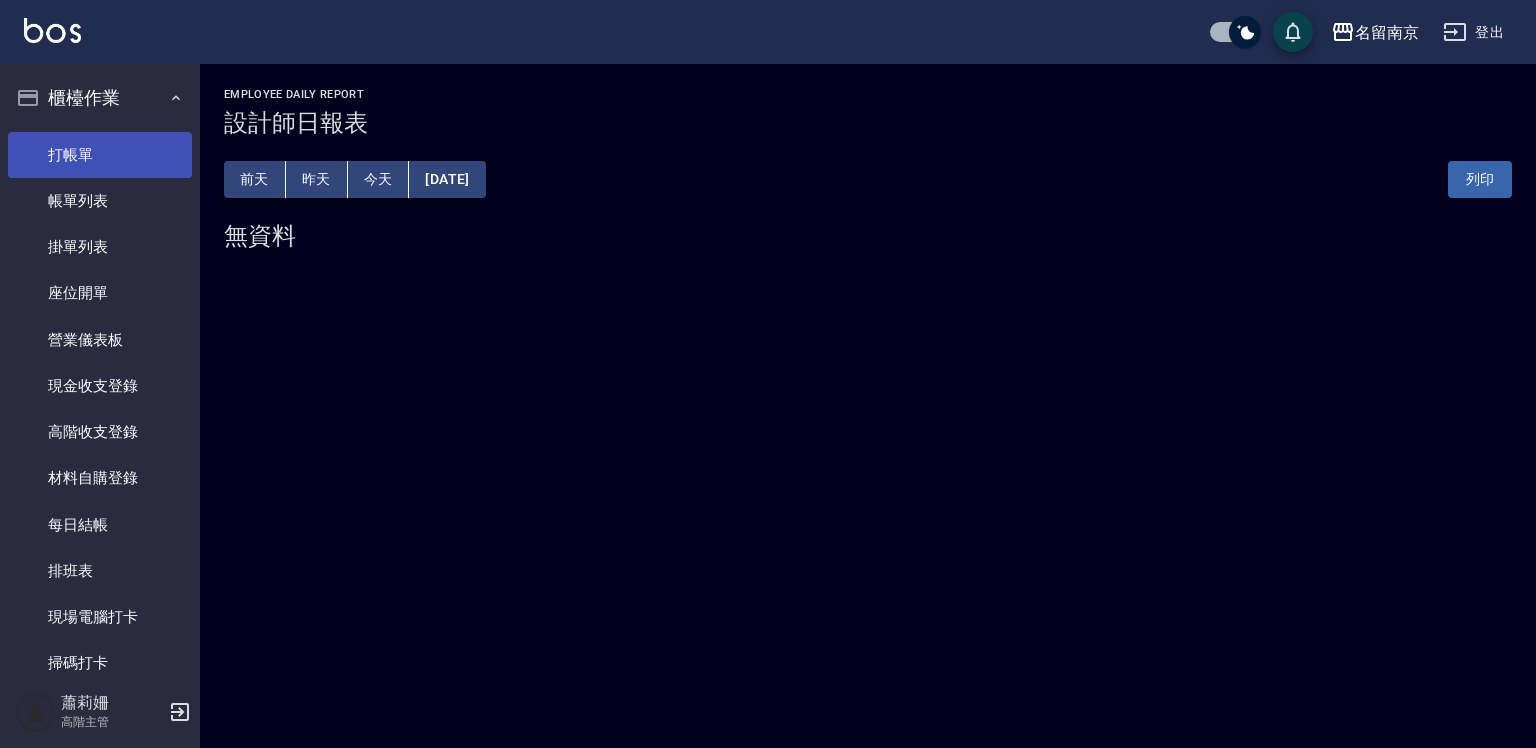 click on "打帳單" at bounding box center (100, 155) 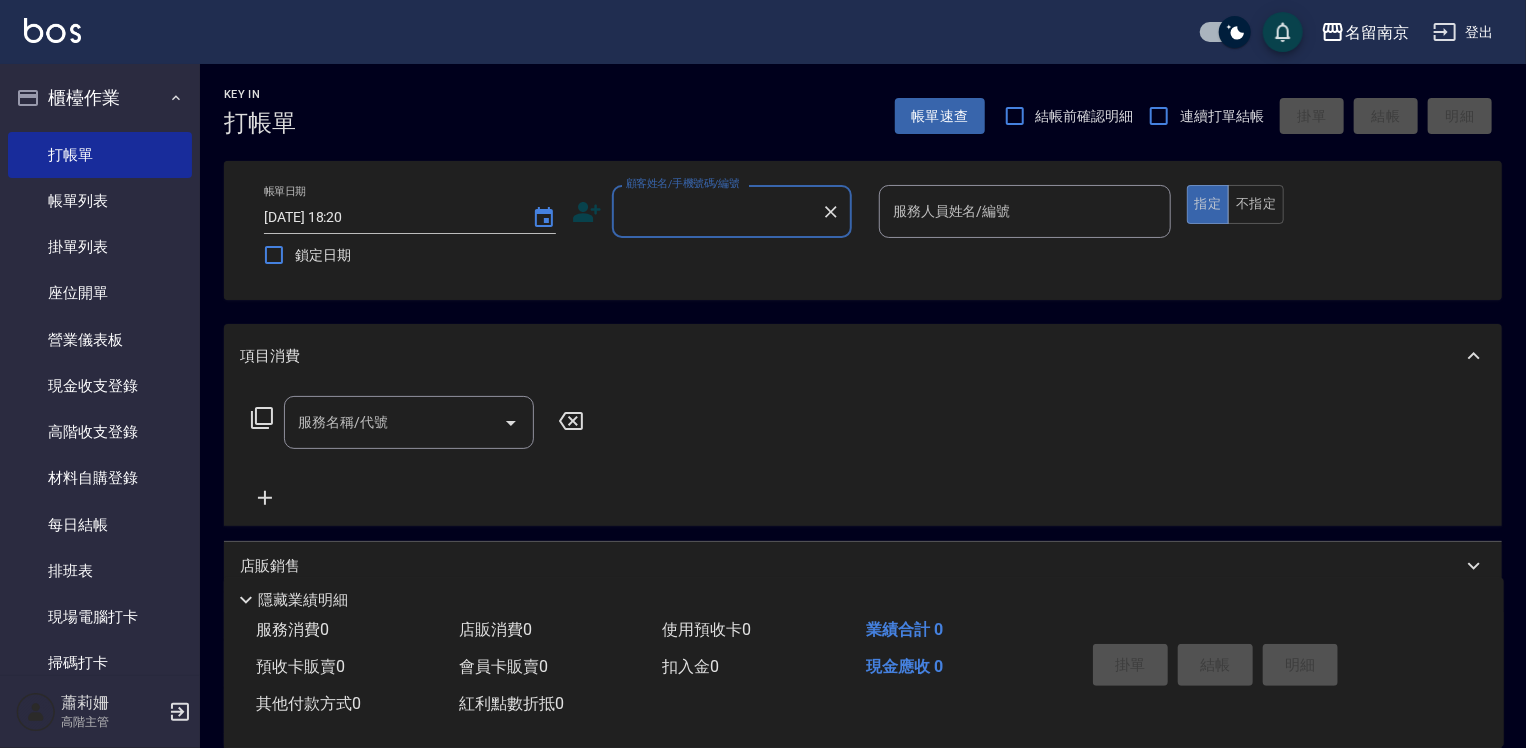 click on "顧客姓名/手機號碼/編號" at bounding box center [717, 211] 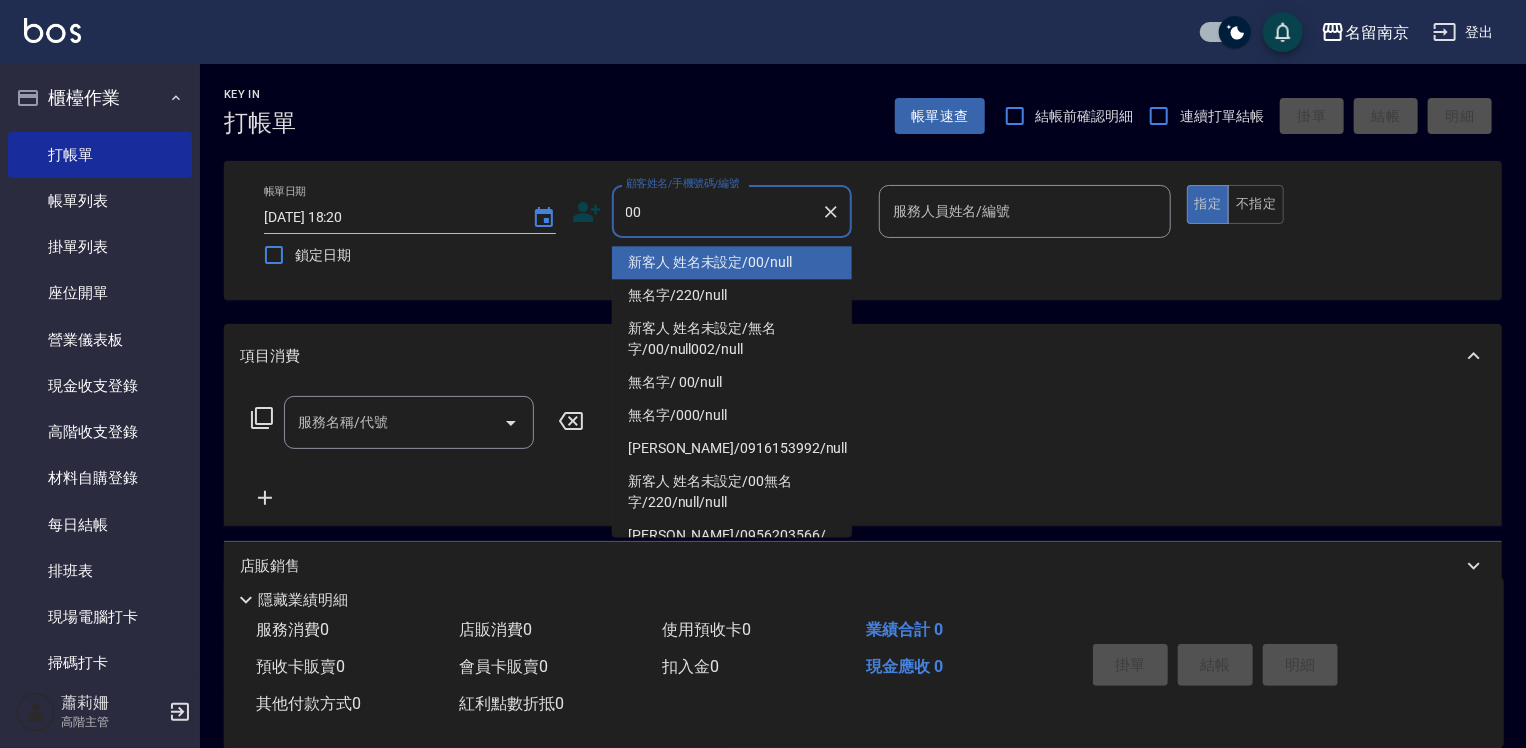 type on "新客人 姓名未設定/00/null" 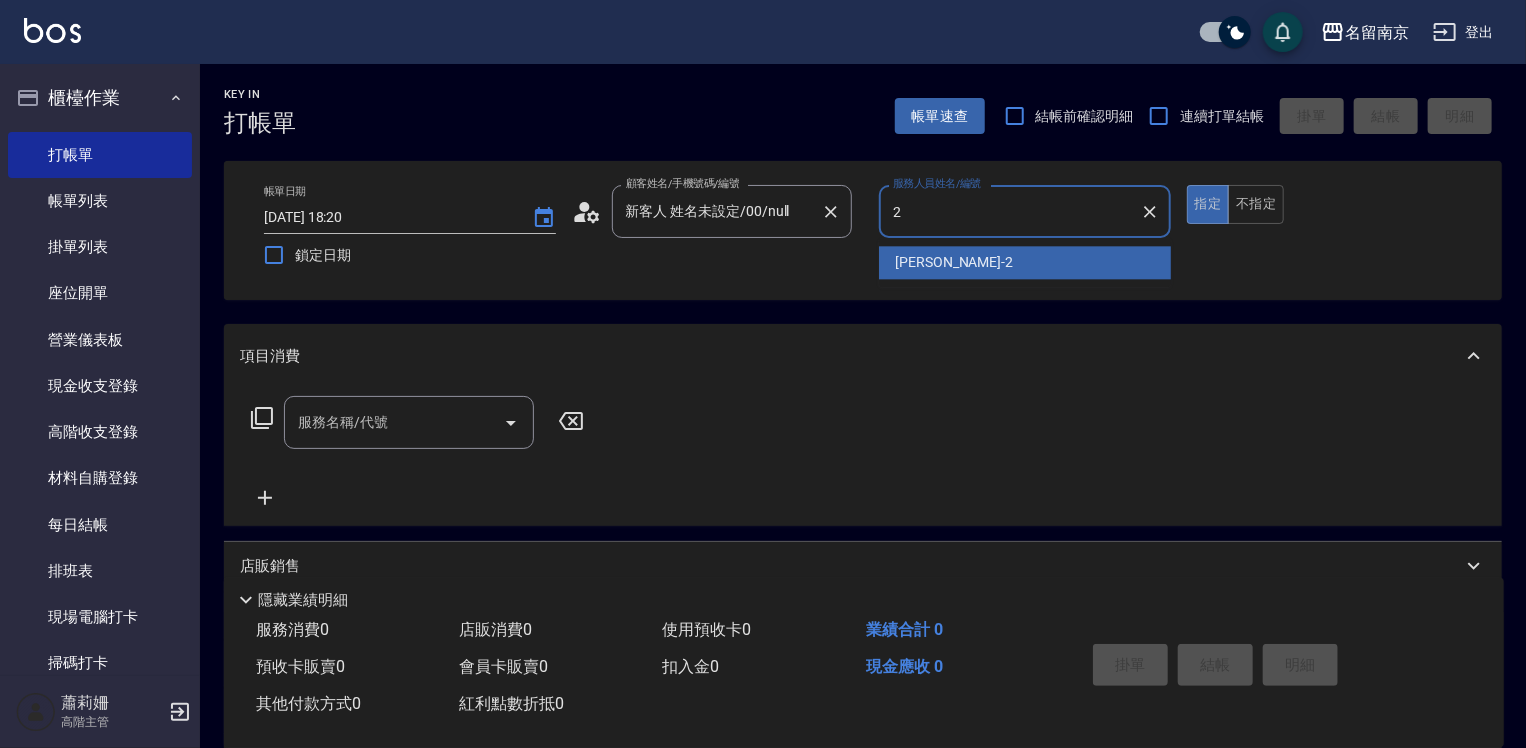 type on "[PERSON_NAME]-2" 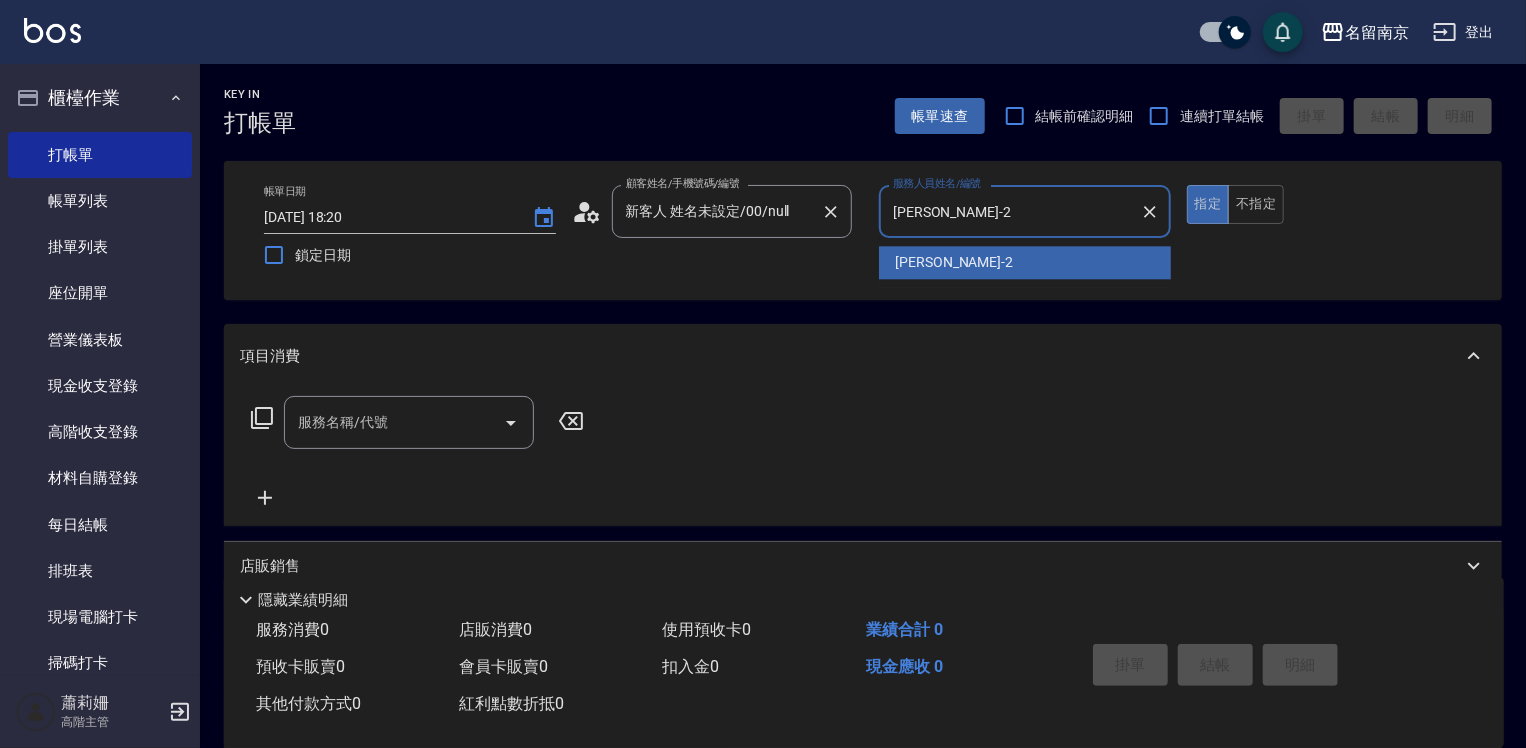 type on "true" 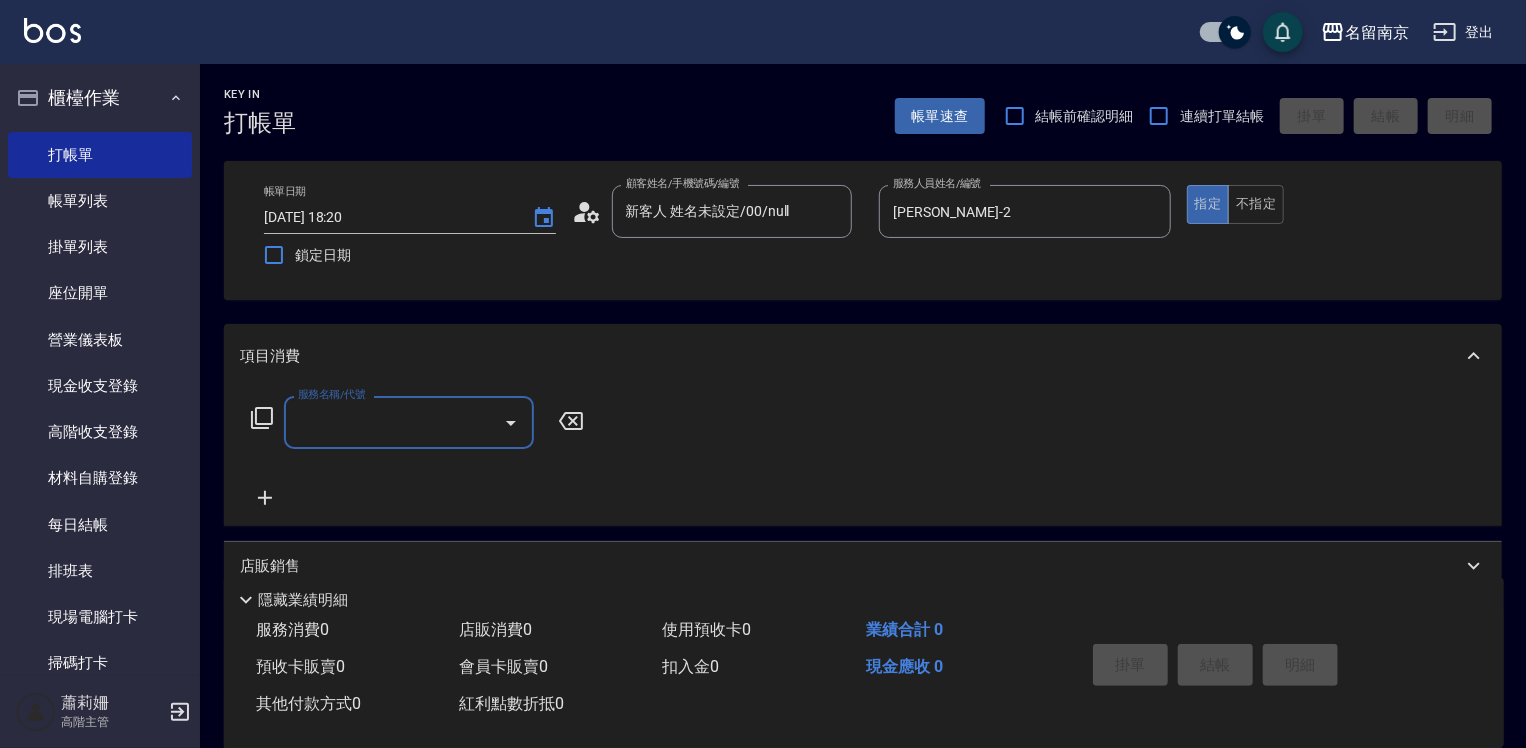 click on "服務名稱/代號" at bounding box center [394, 422] 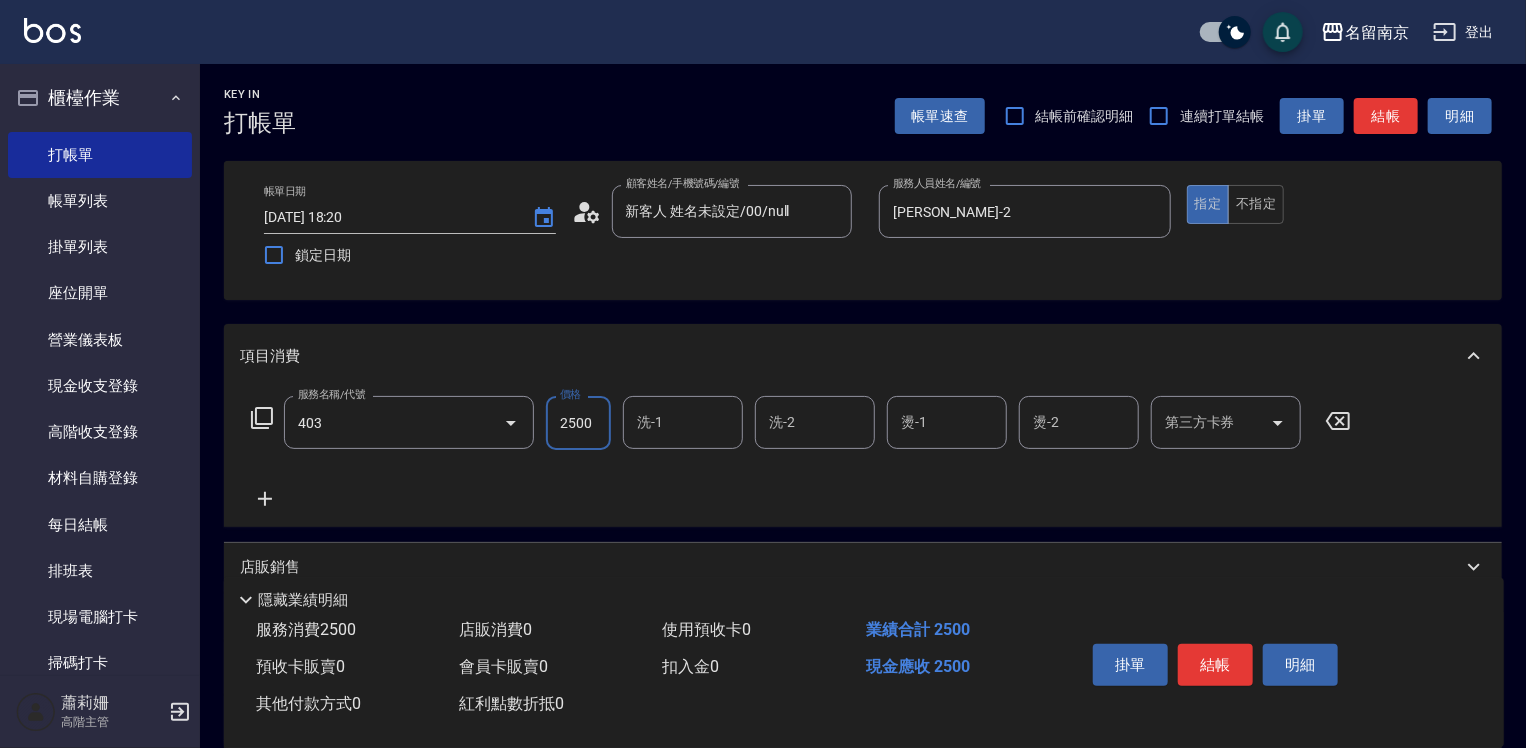 type on "自備燙2500(403)" 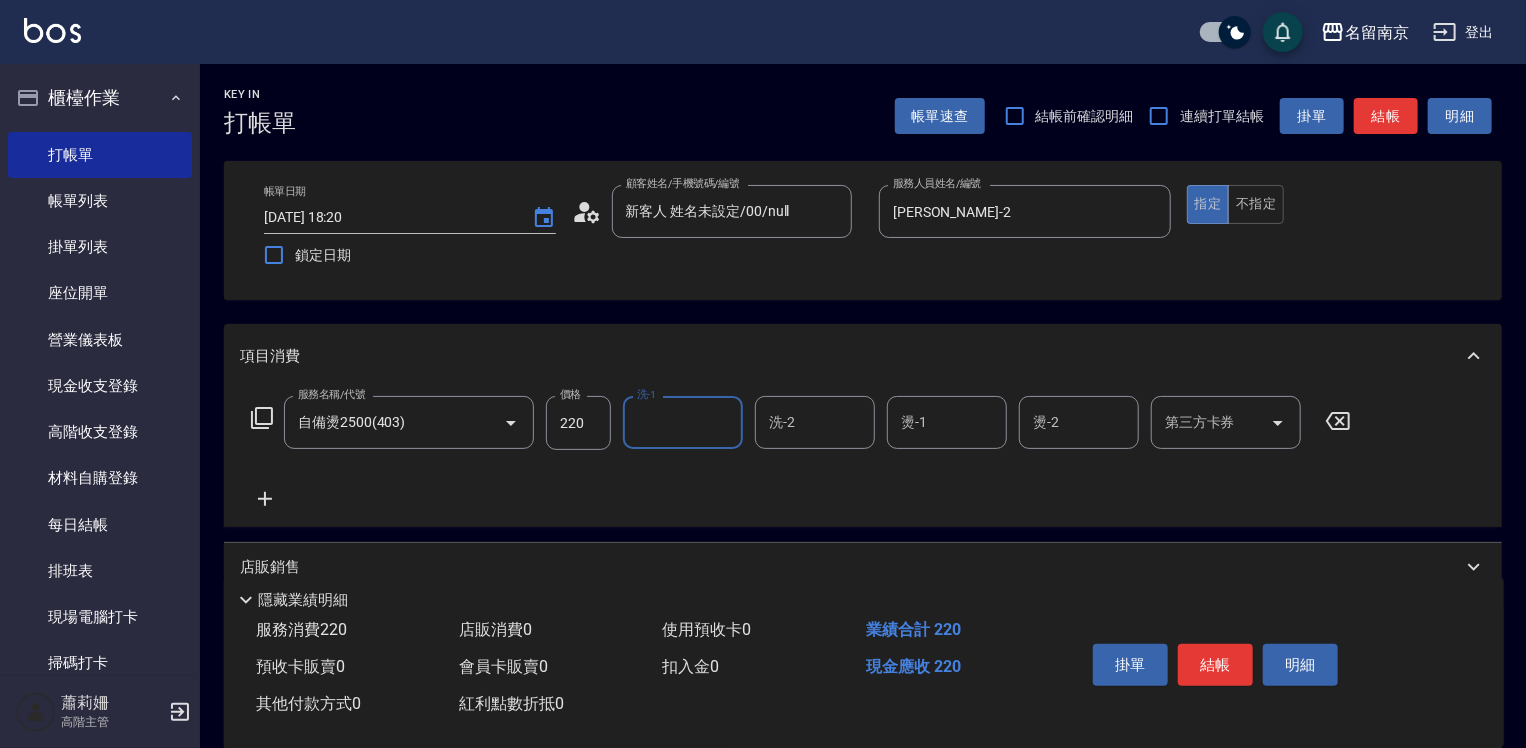 click on "220" at bounding box center [578, 423] 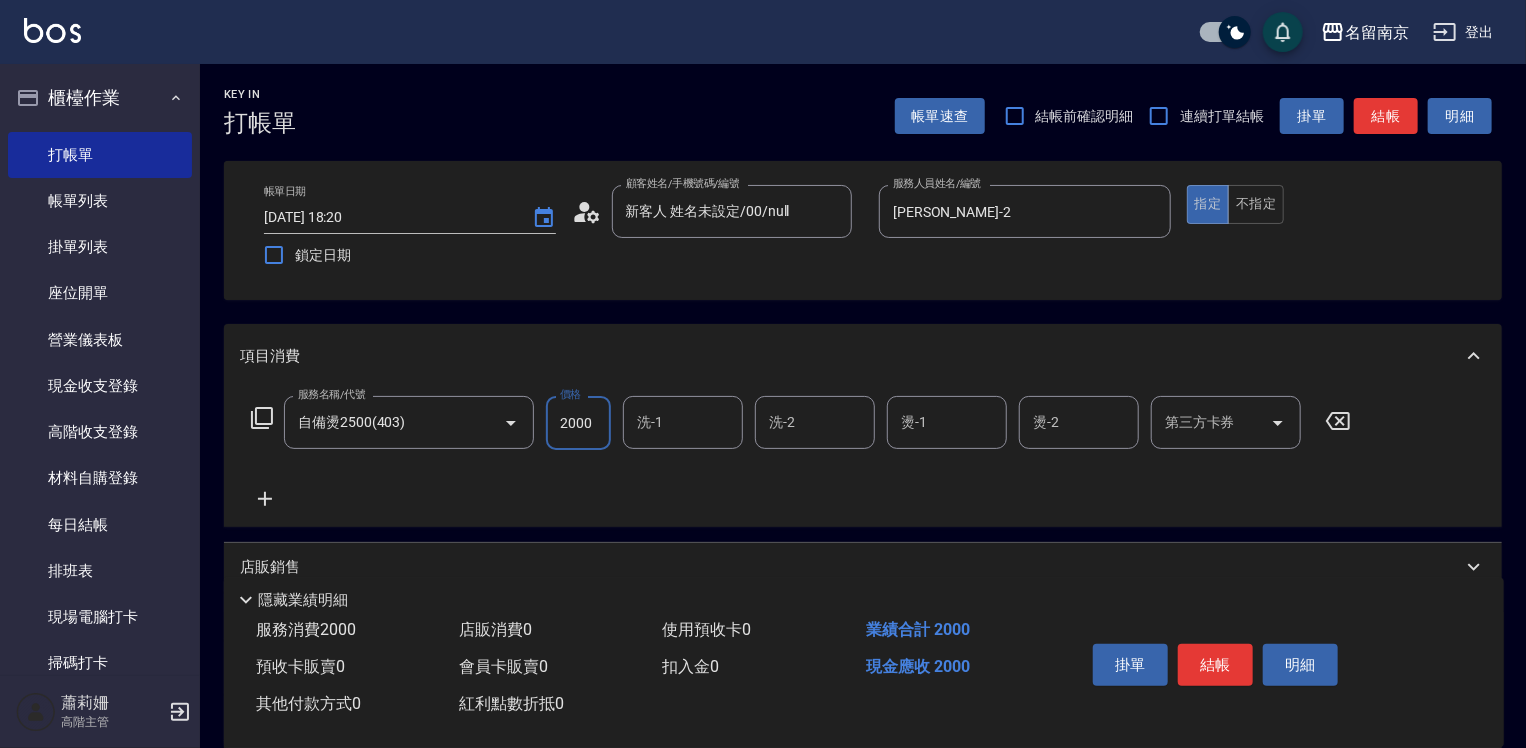 type on "2000" 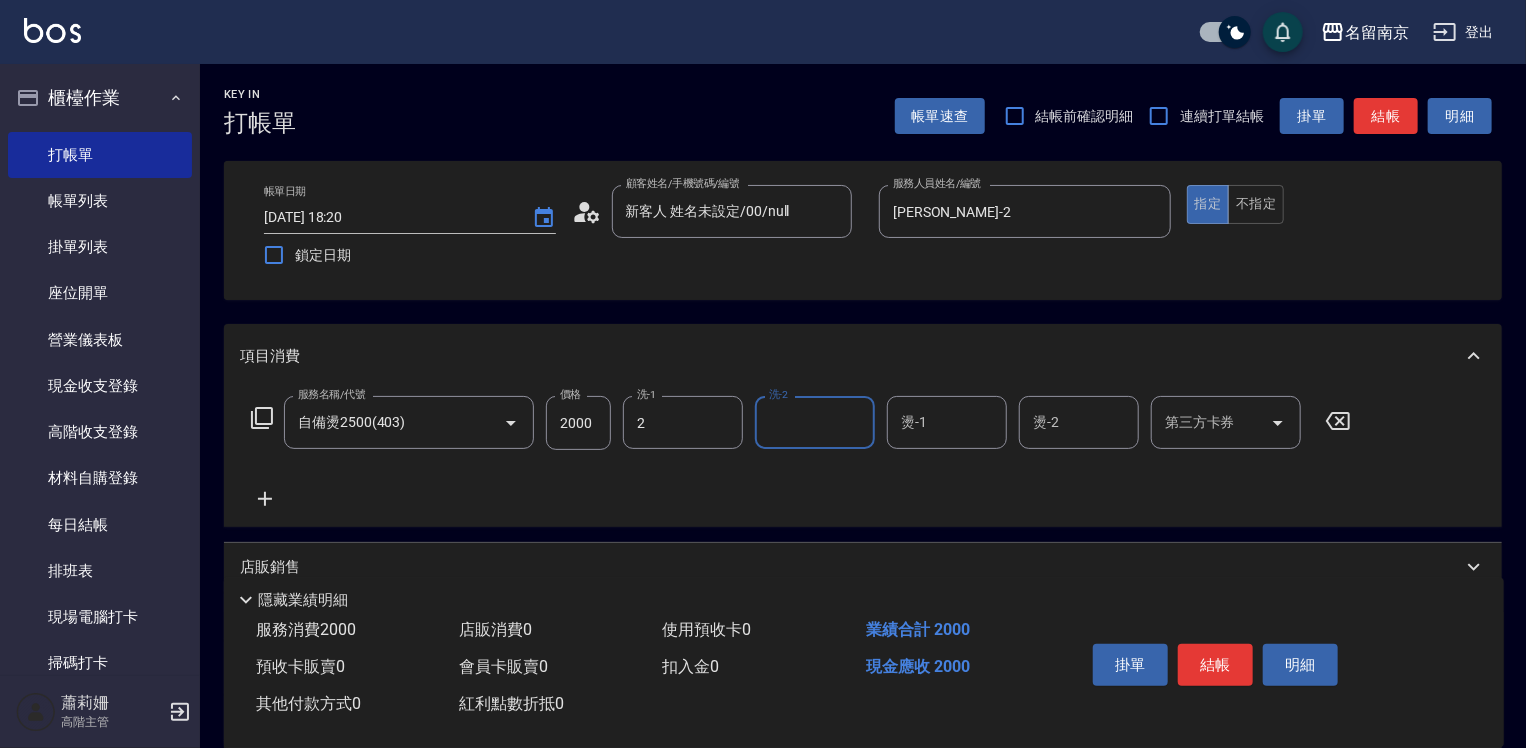 type on "[PERSON_NAME]-2" 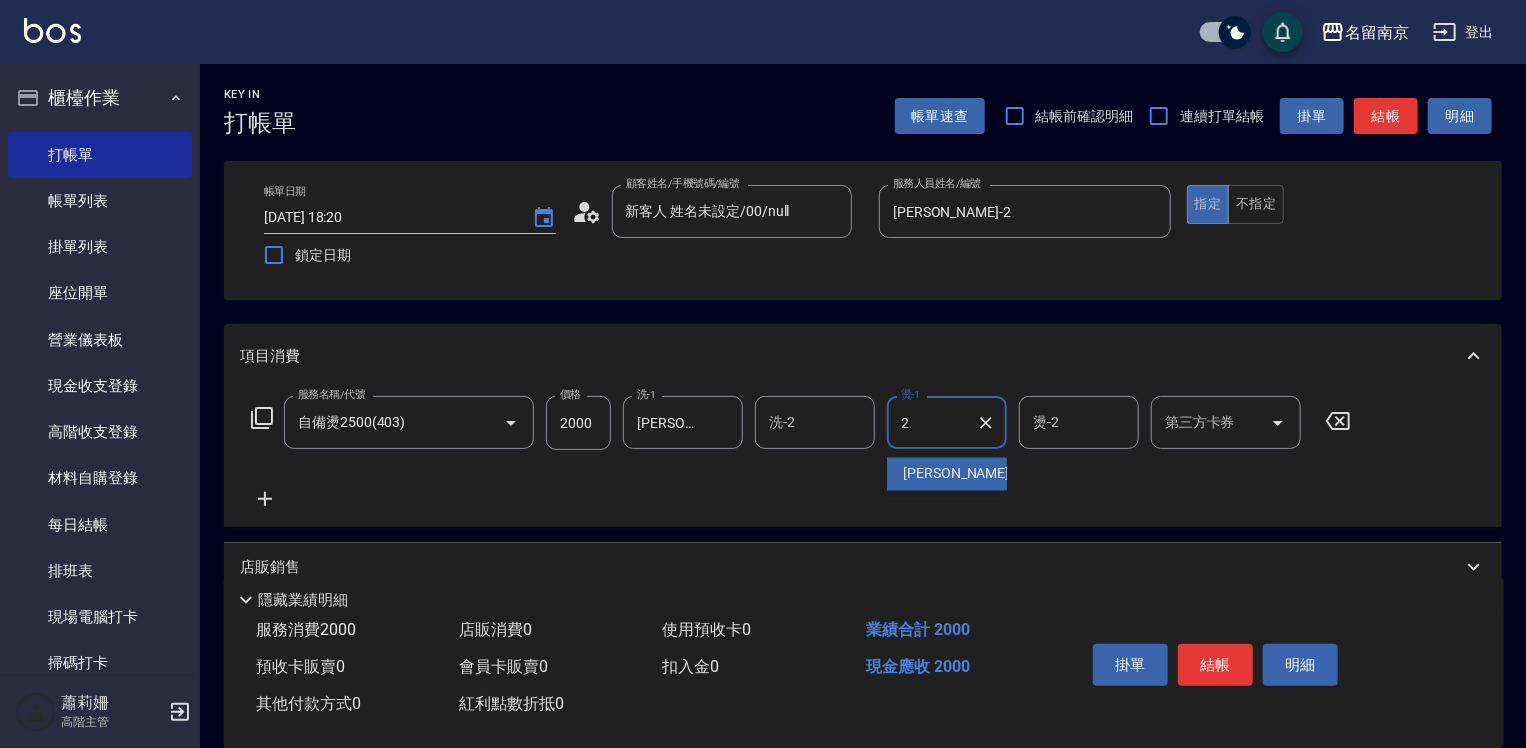 type on "[PERSON_NAME]-2" 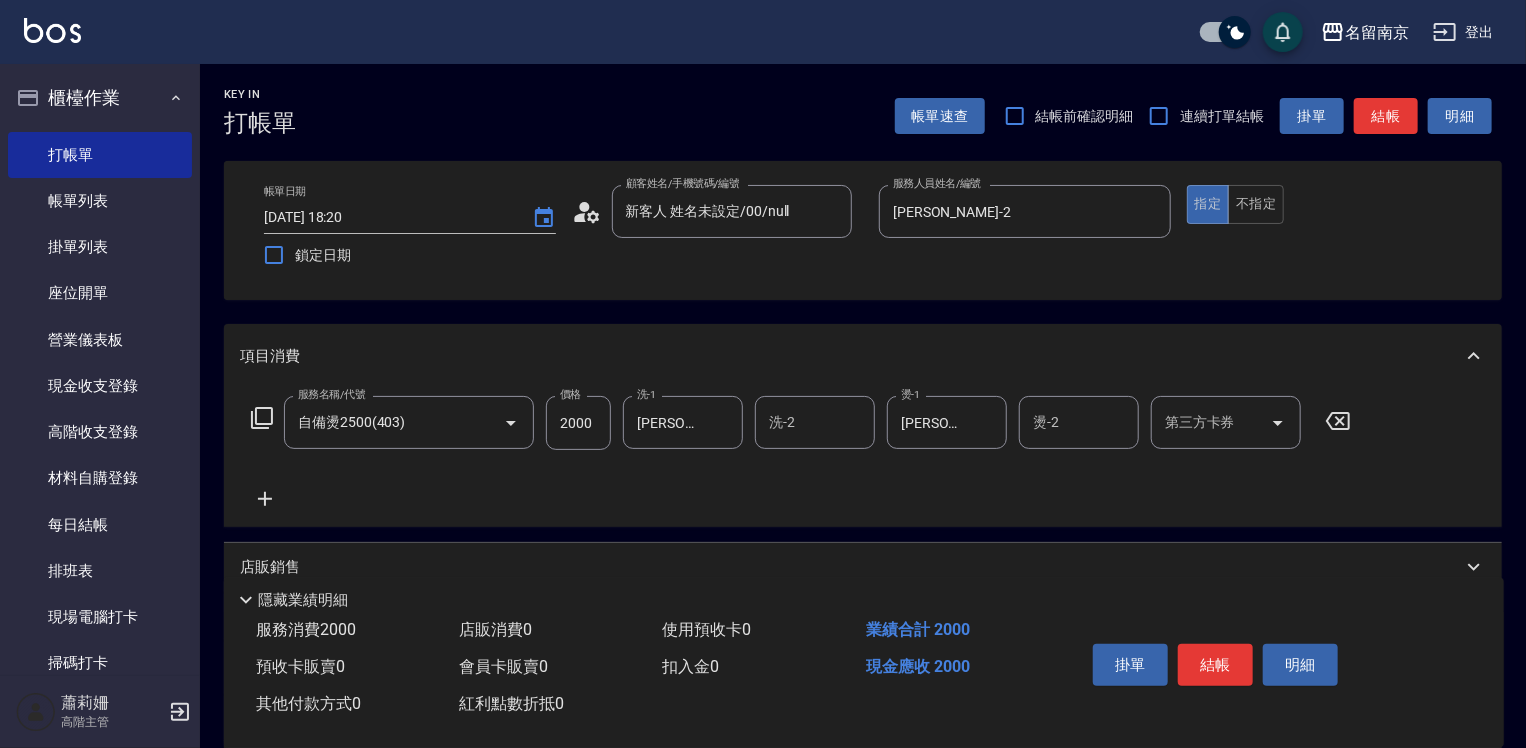 click 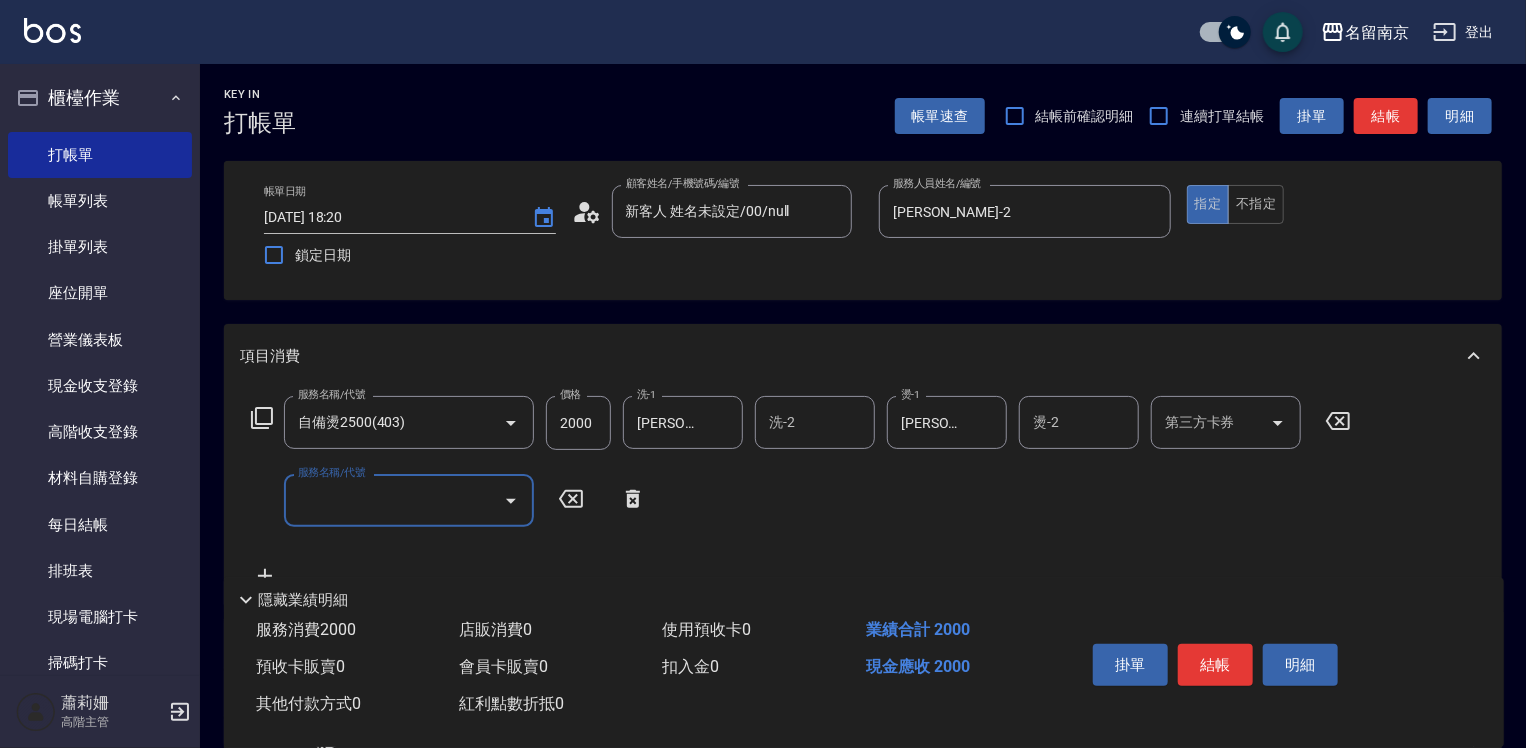 click on "服務名稱/代號" at bounding box center (394, 500) 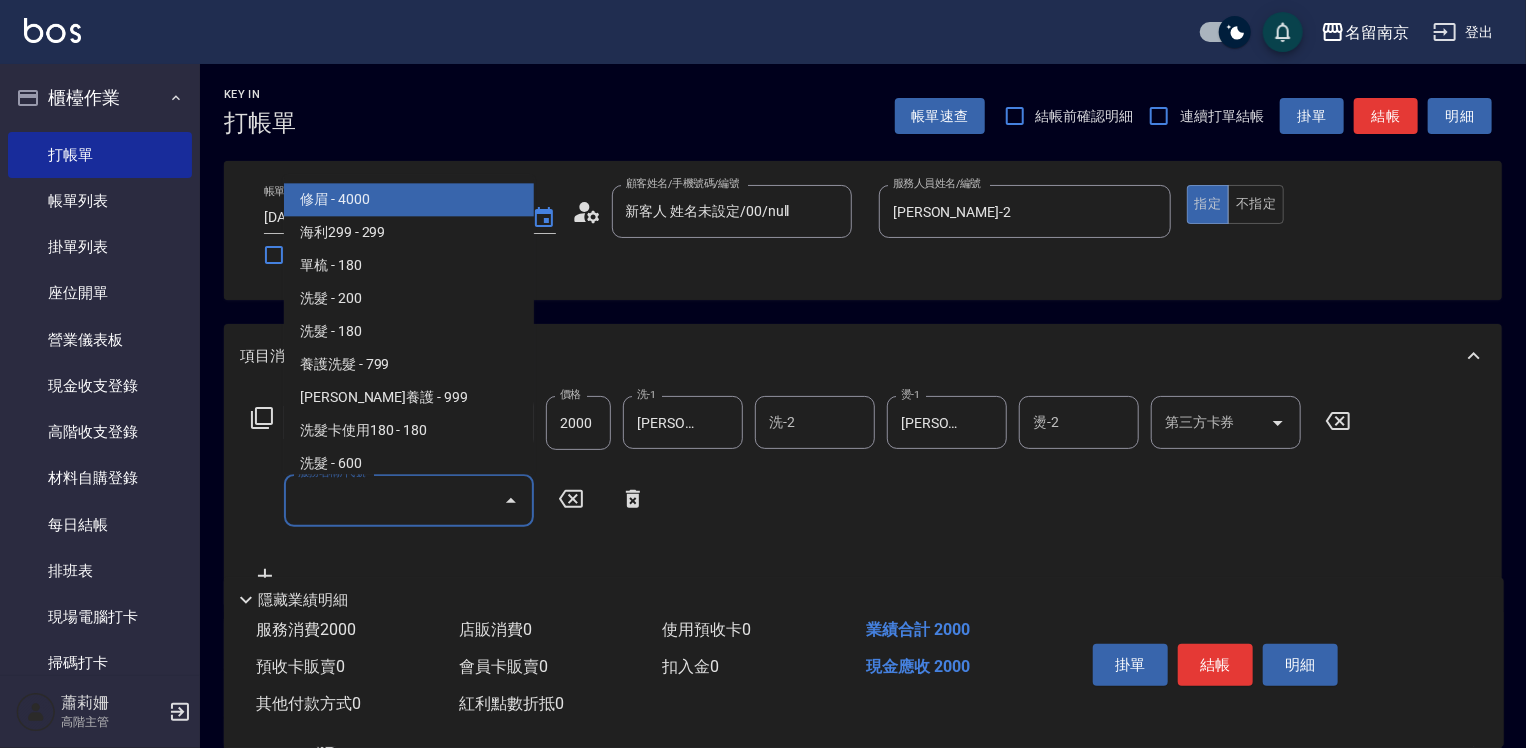 type on "3" 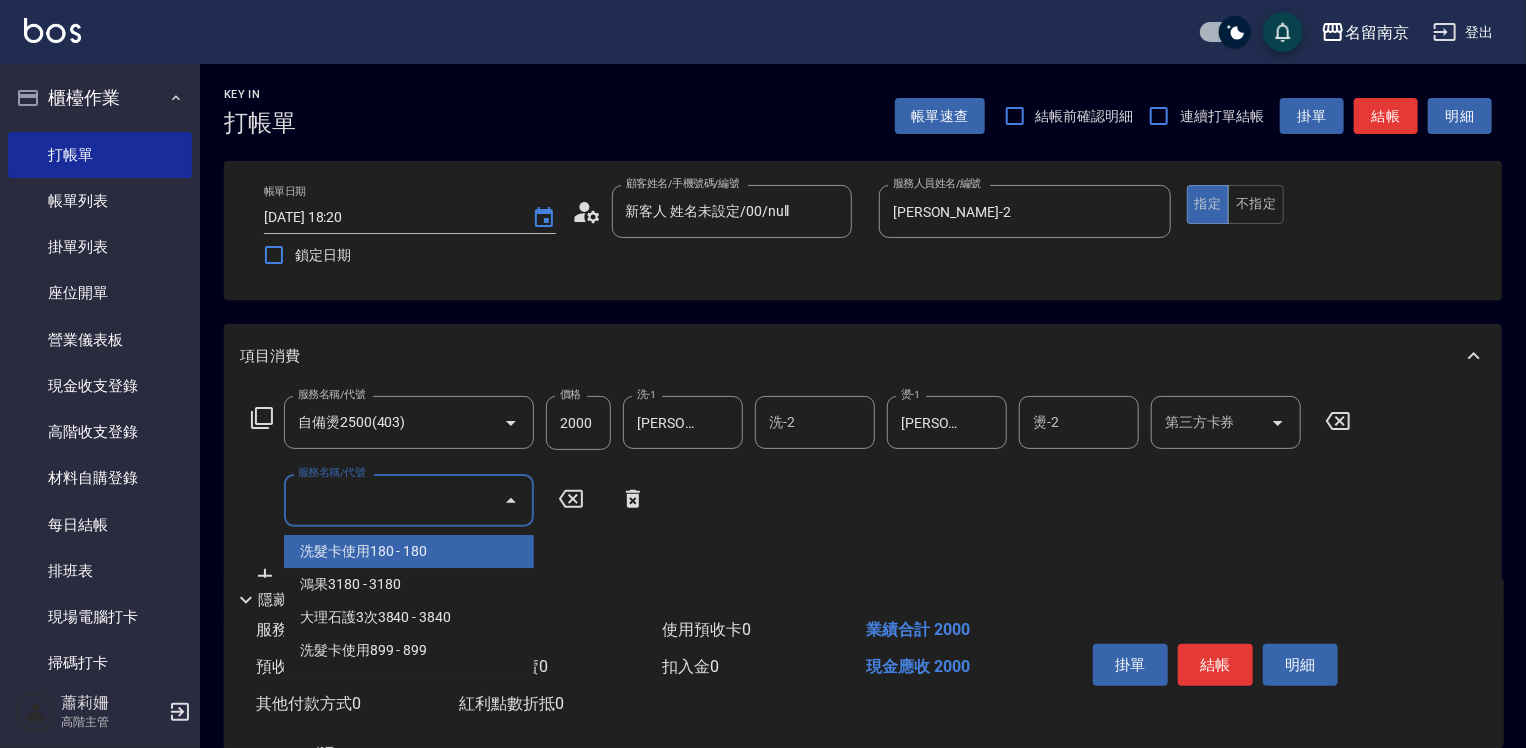 type on "8" 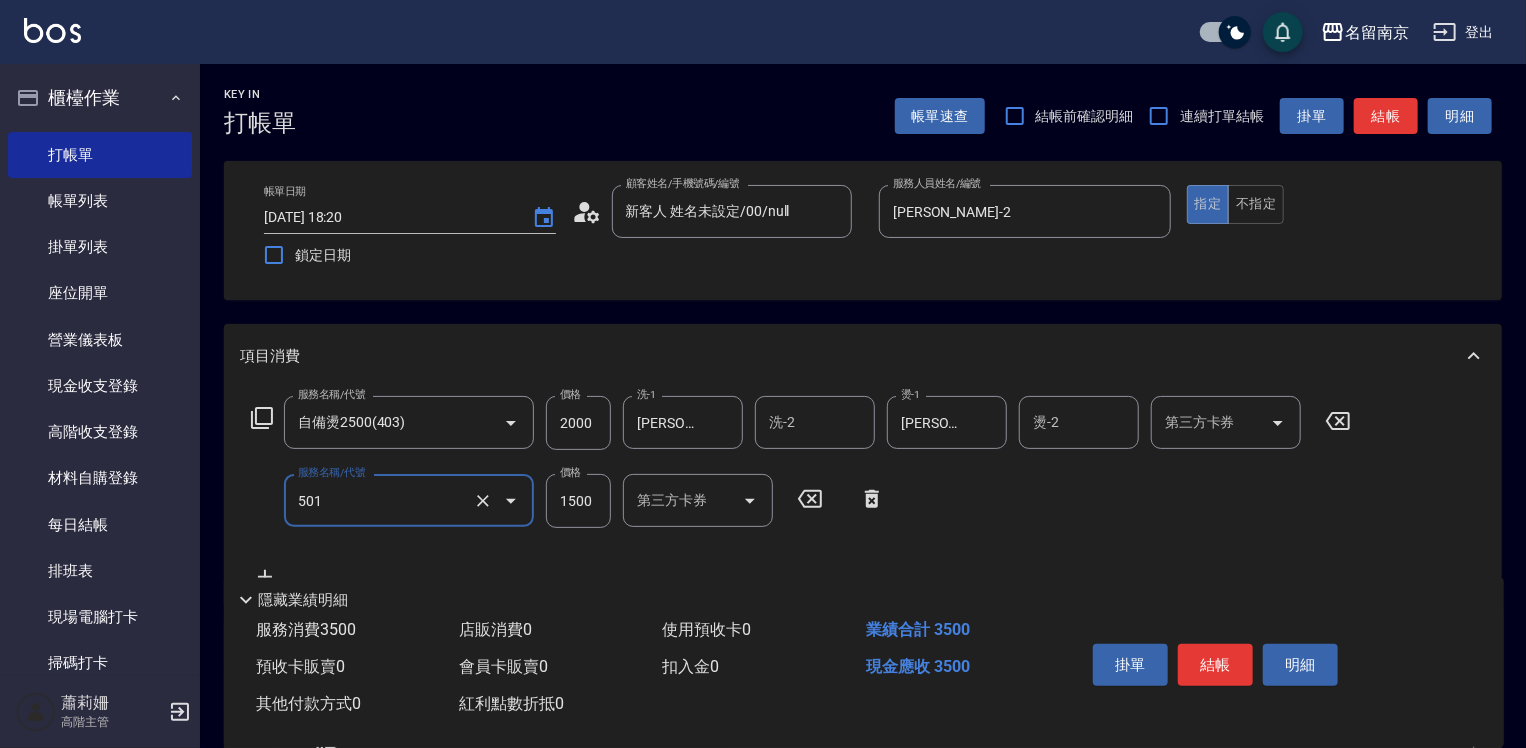 type on "染髮(1500)(501)" 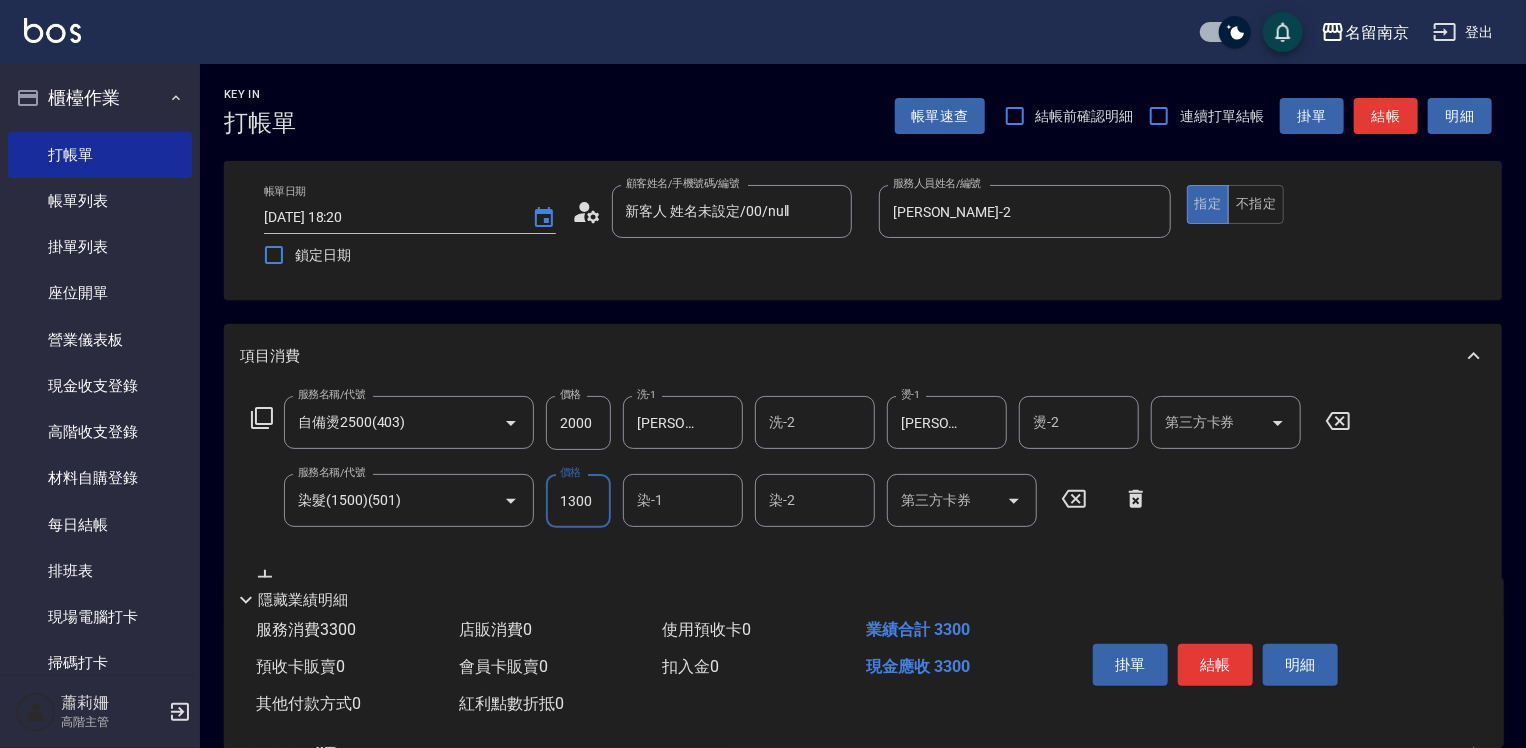 type on "1300" 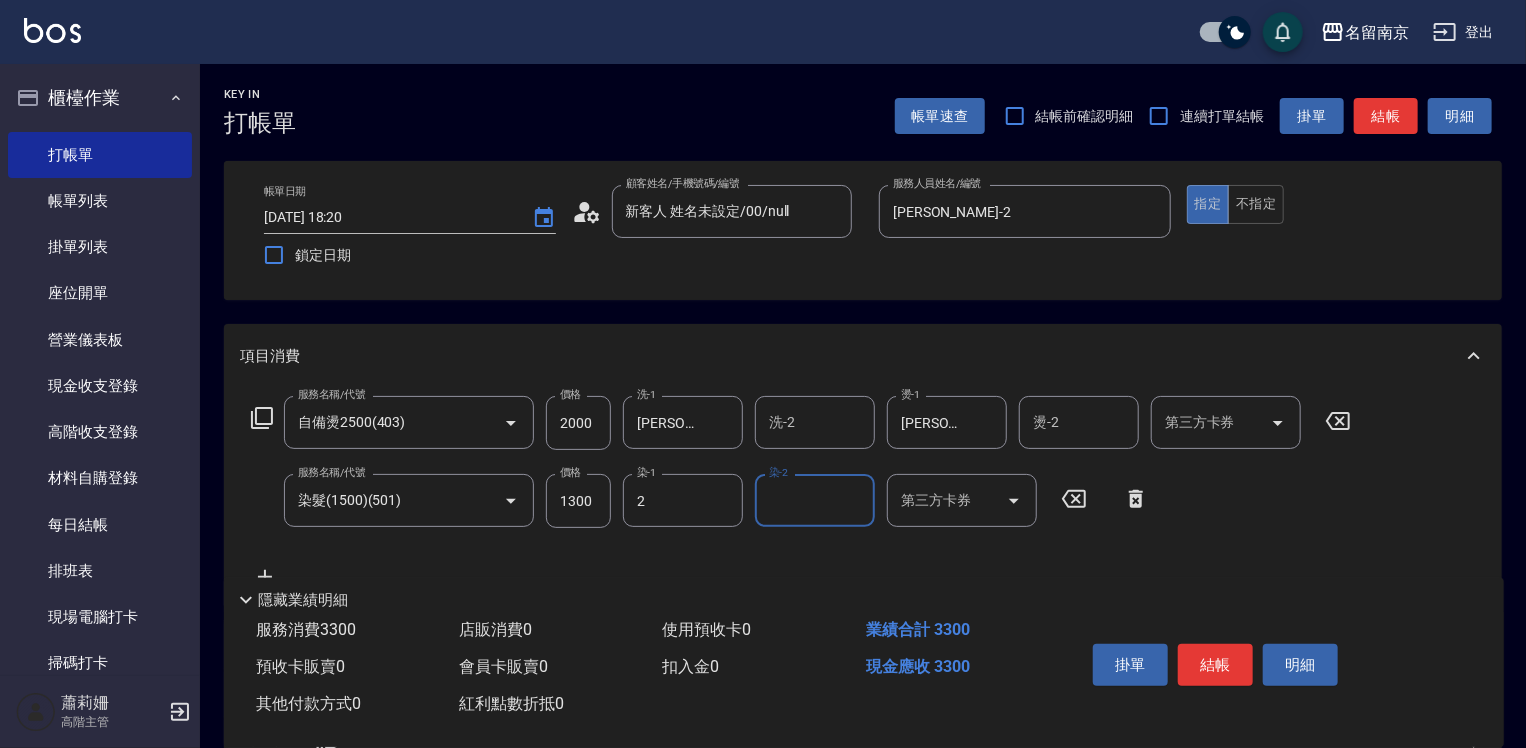 type on "[PERSON_NAME]-2" 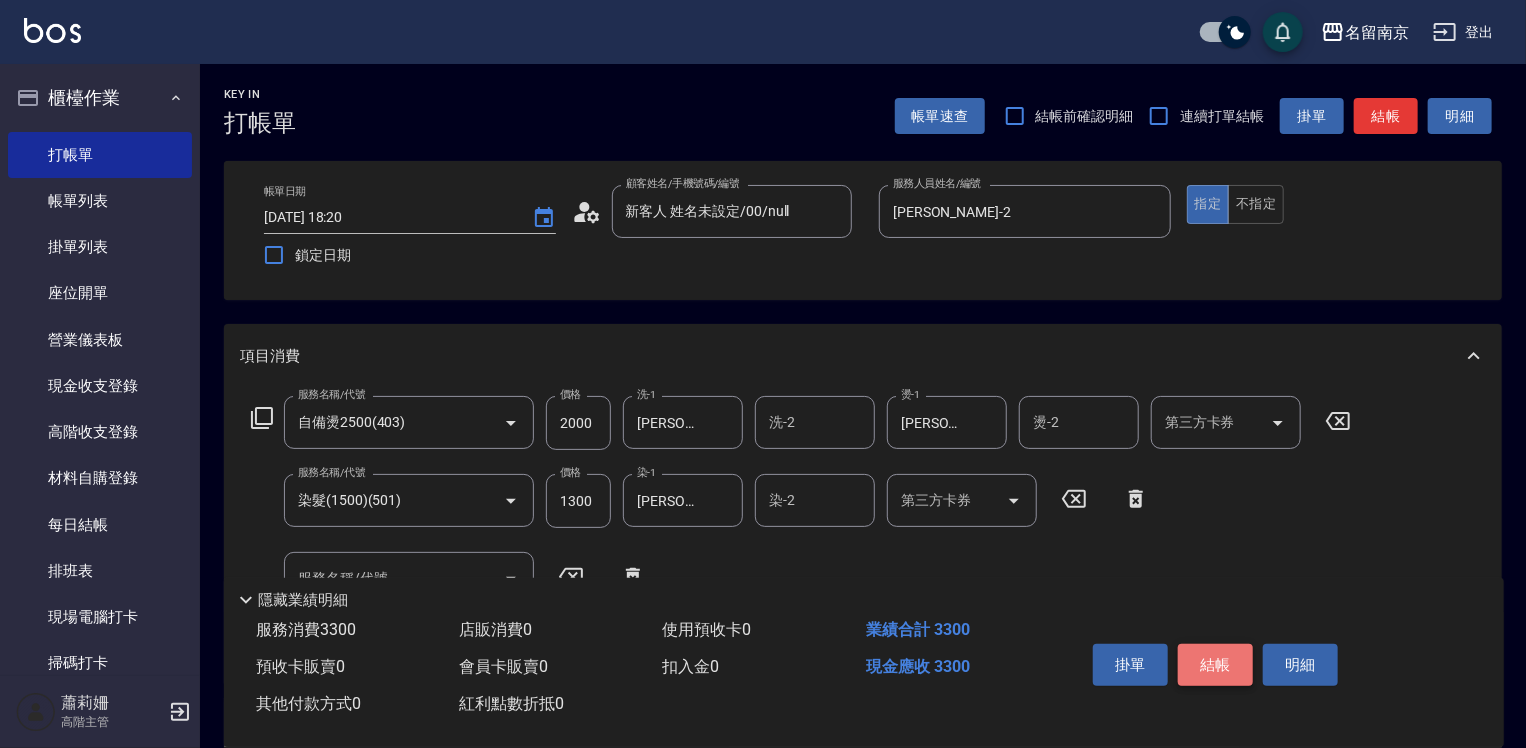 click on "結帳" at bounding box center [1215, 665] 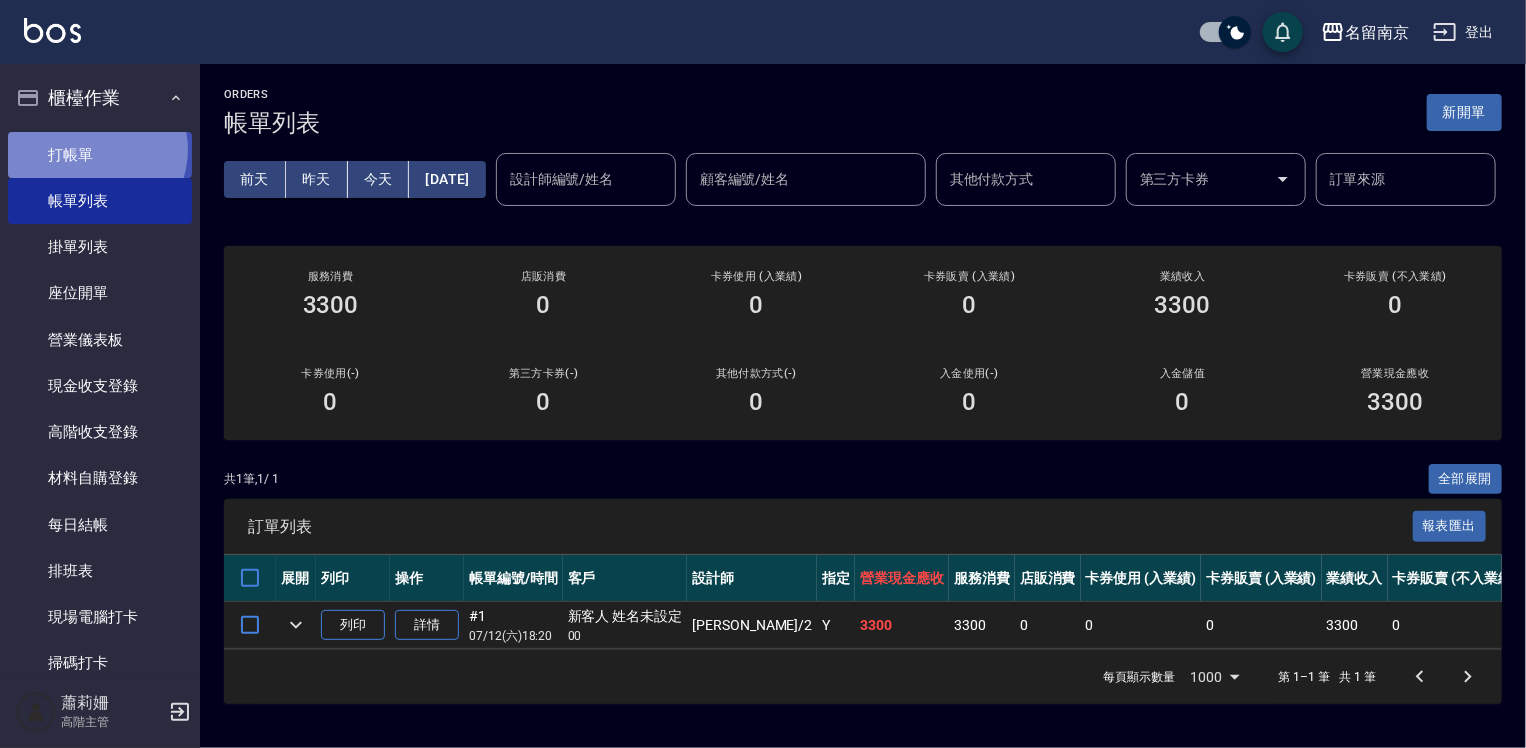 click on "打帳單" at bounding box center [100, 155] 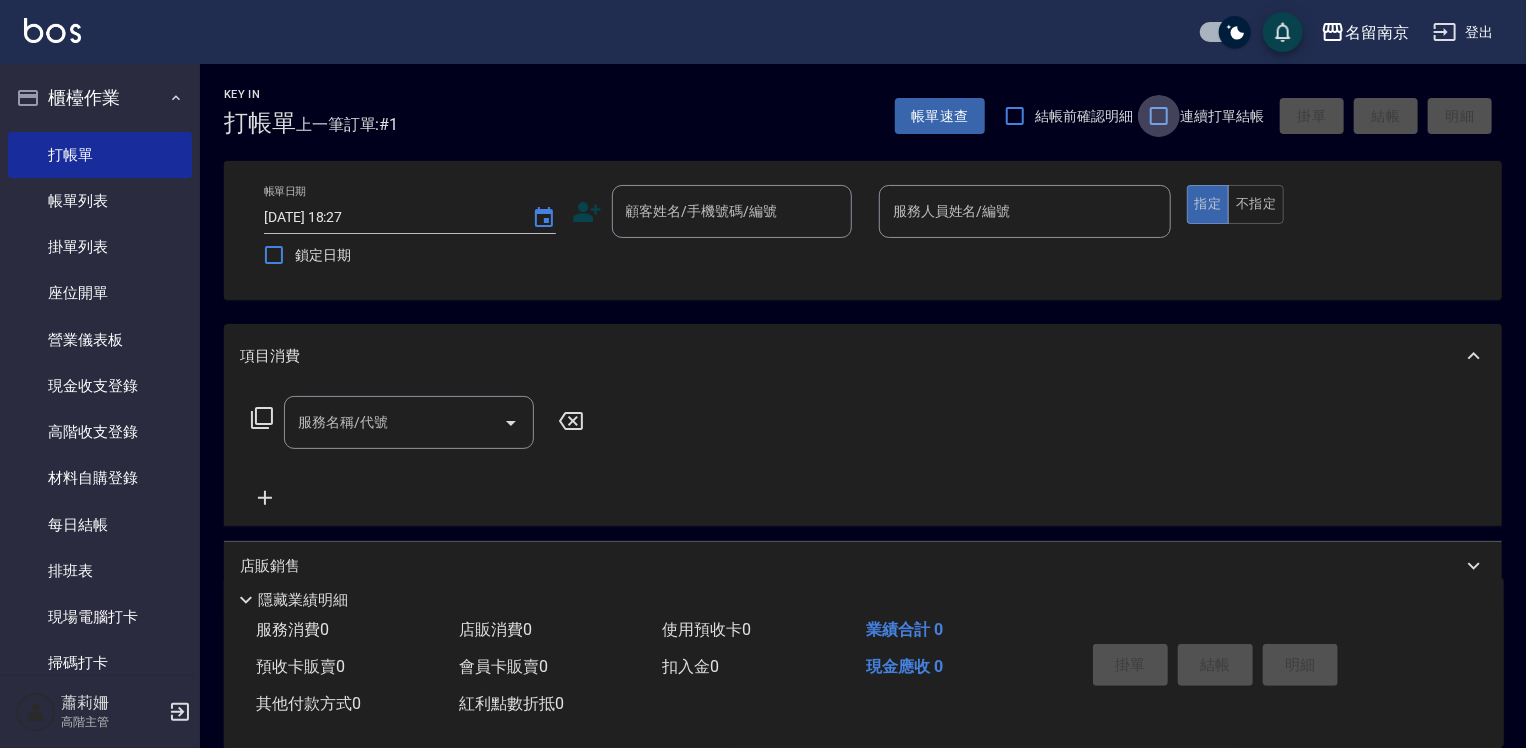 click on "連續打單結帳" at bounding box center (1159, 116) 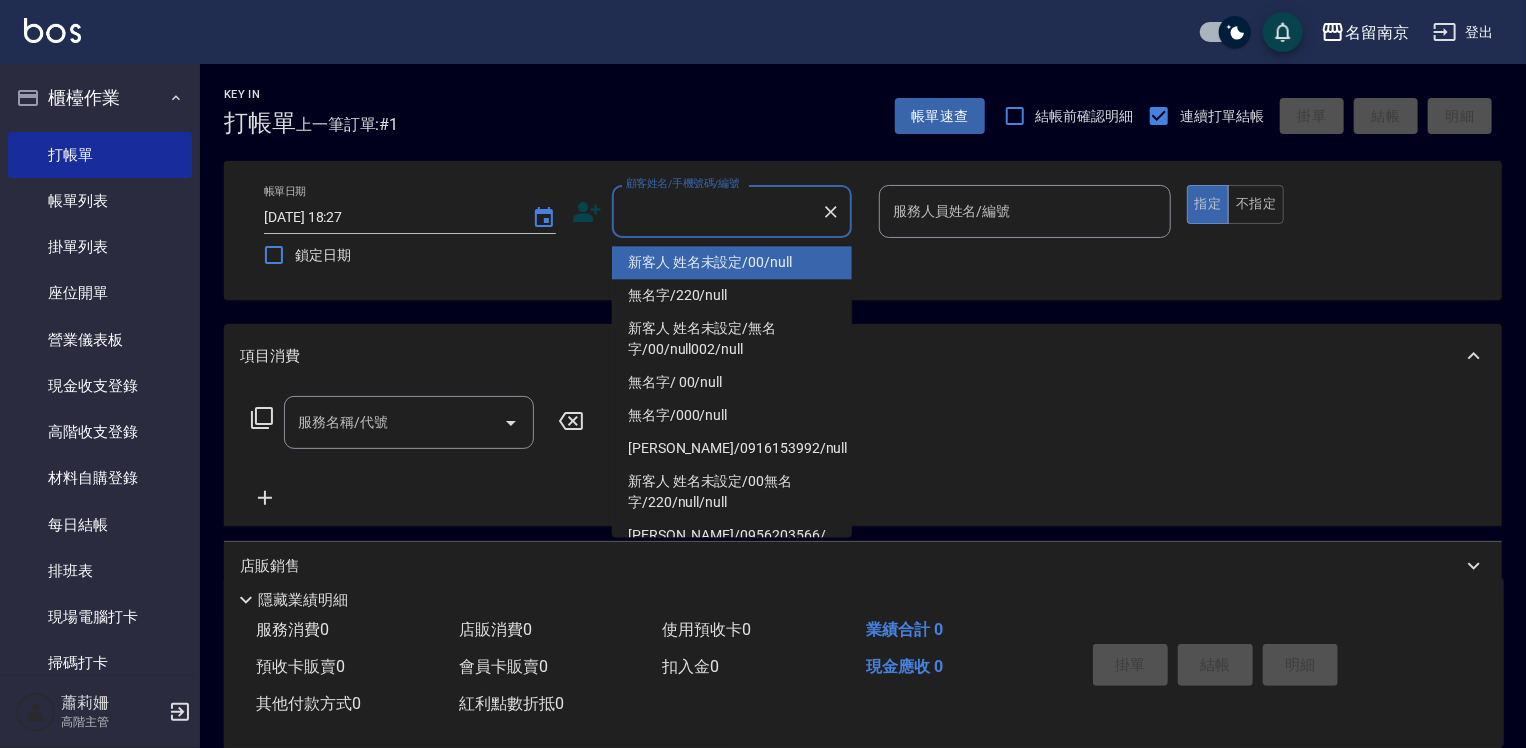 click on "顧客姓名/手機號碼/編號" at bounding box center [717, 211] 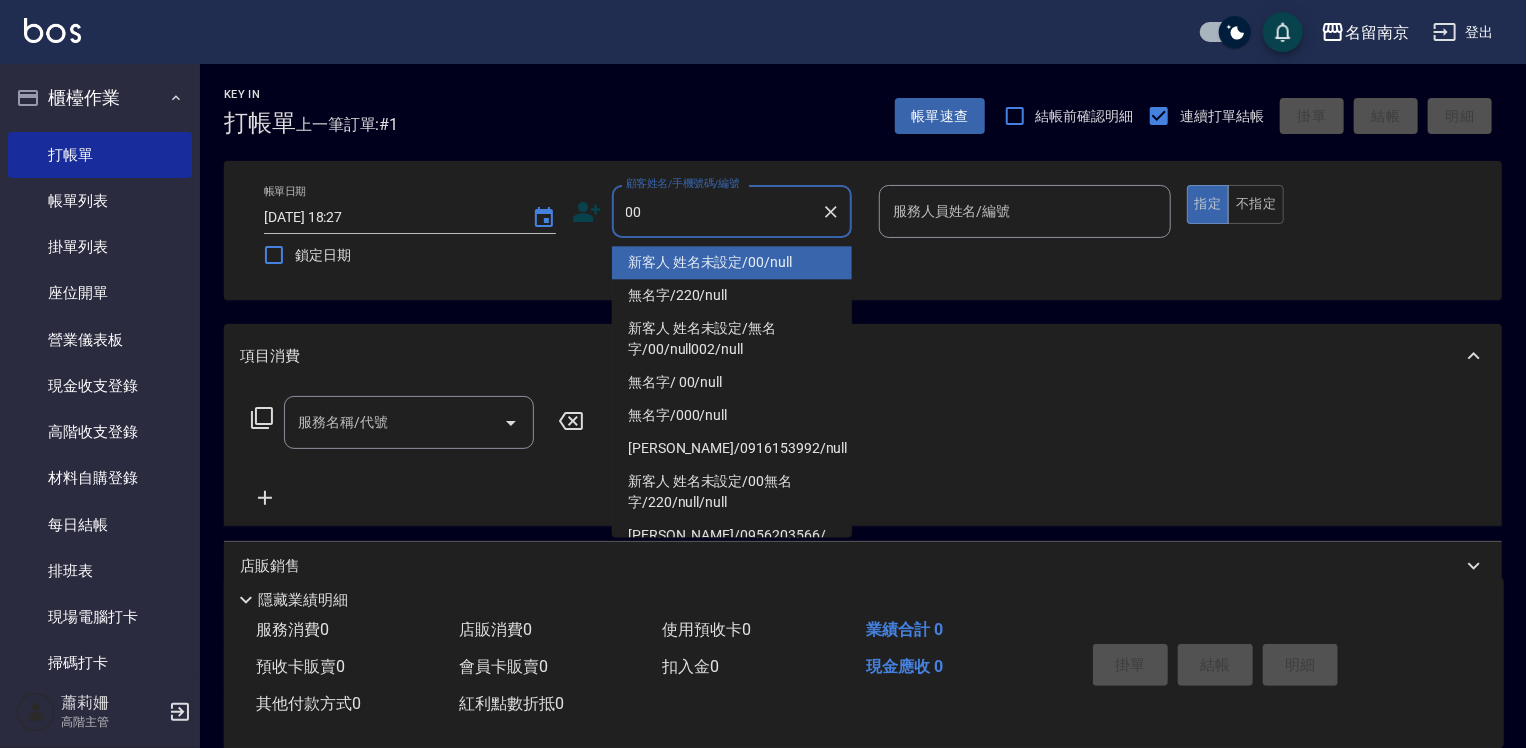 type on "新客人 姓名未設定/00/null" 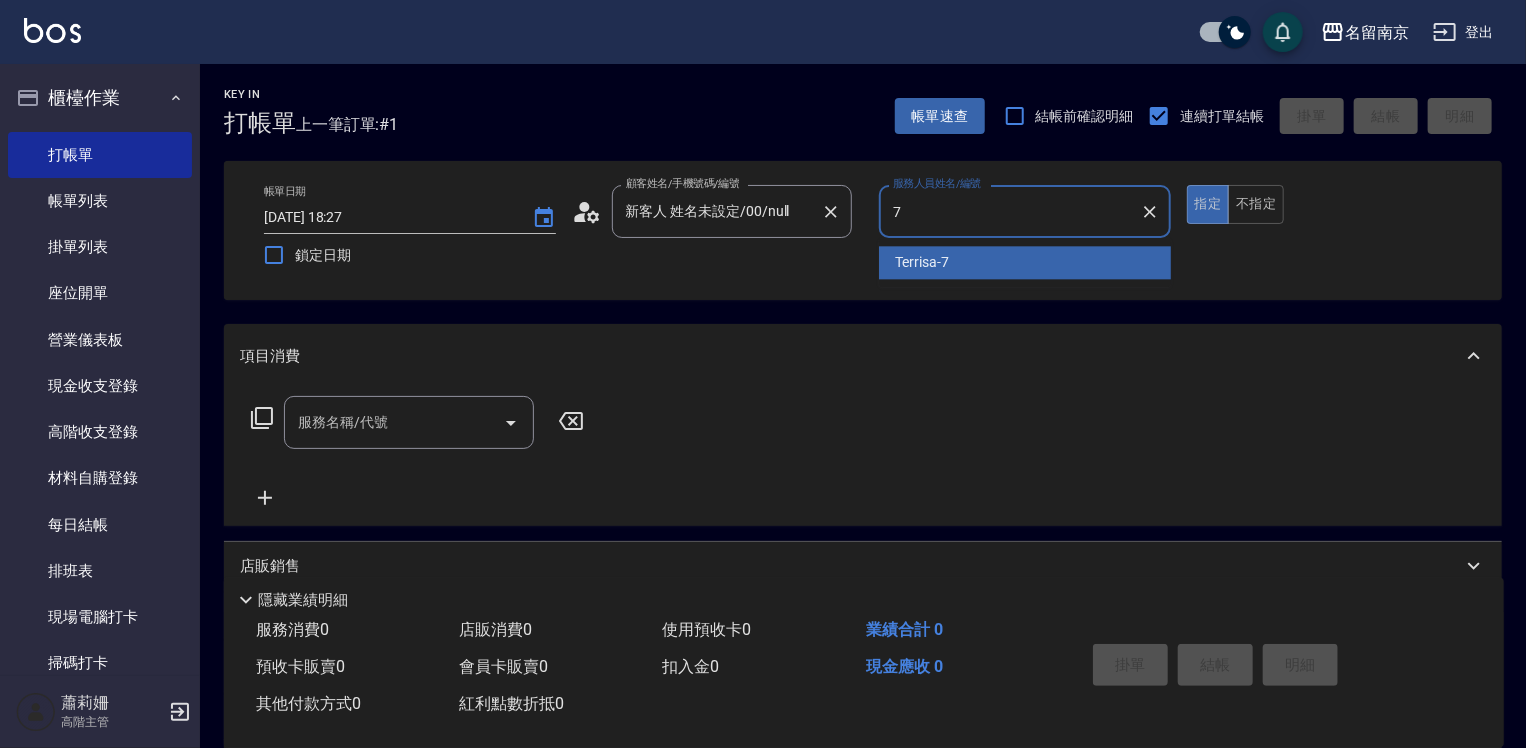 type on "Terrisa-7" 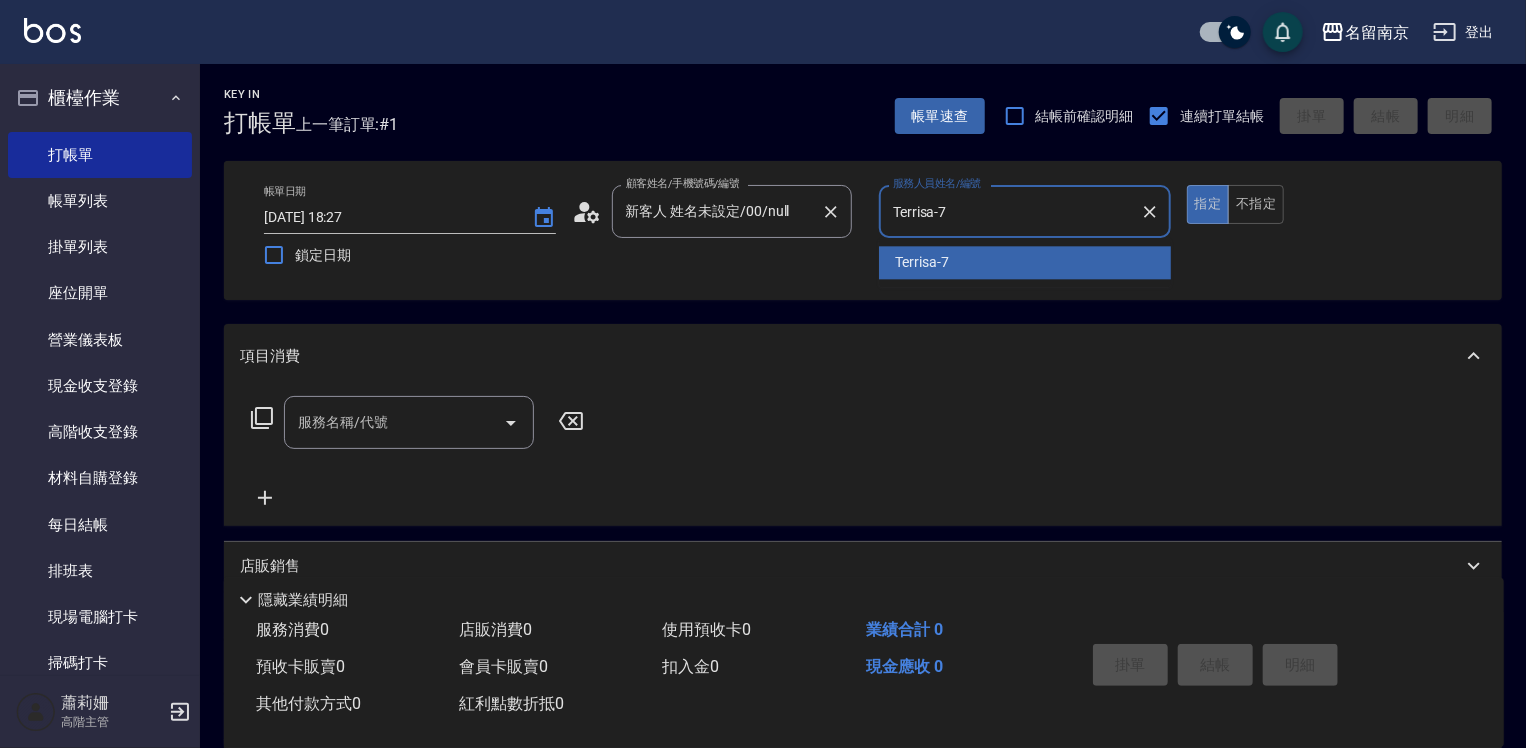 type on "true" 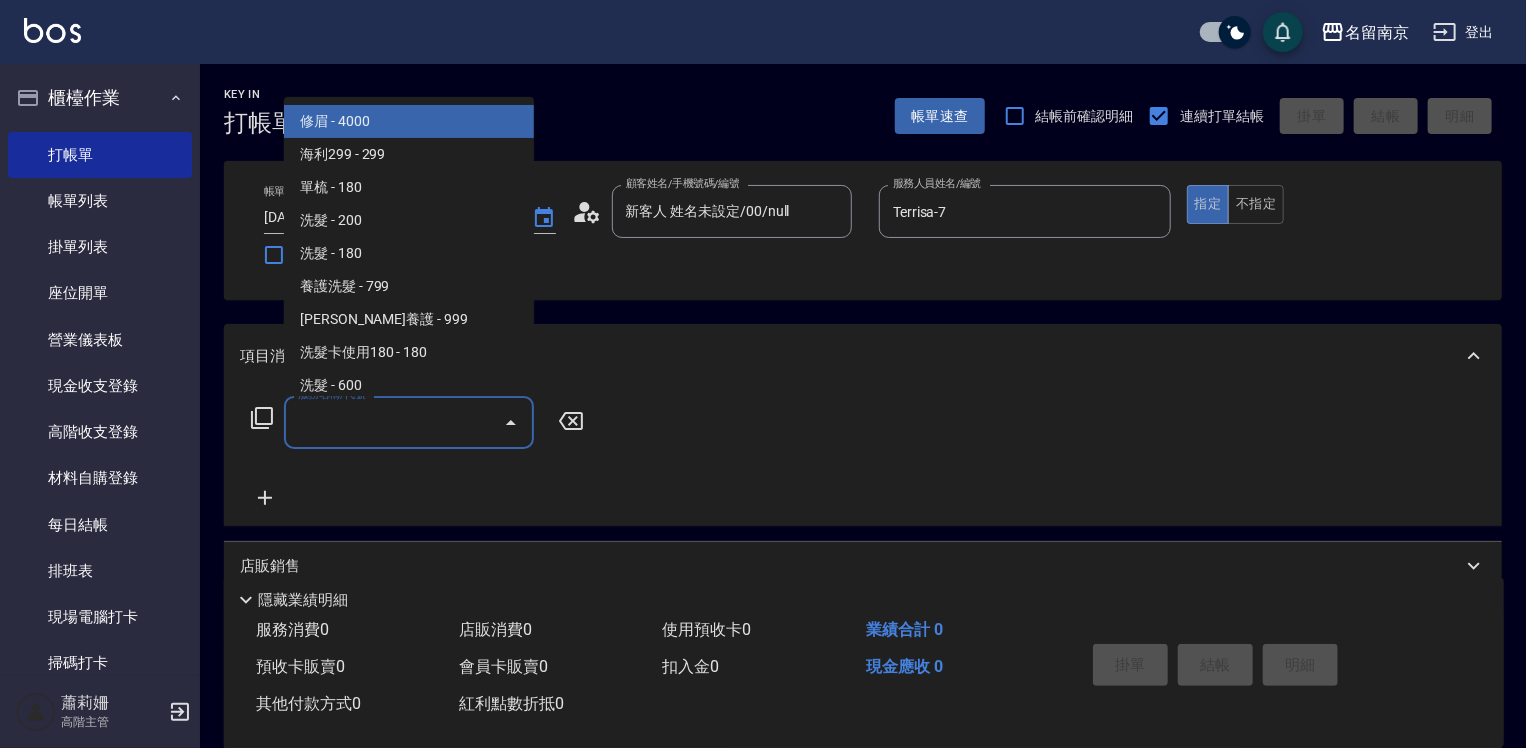 click on "服務名稱/代號" at bounding box center (394, 422) 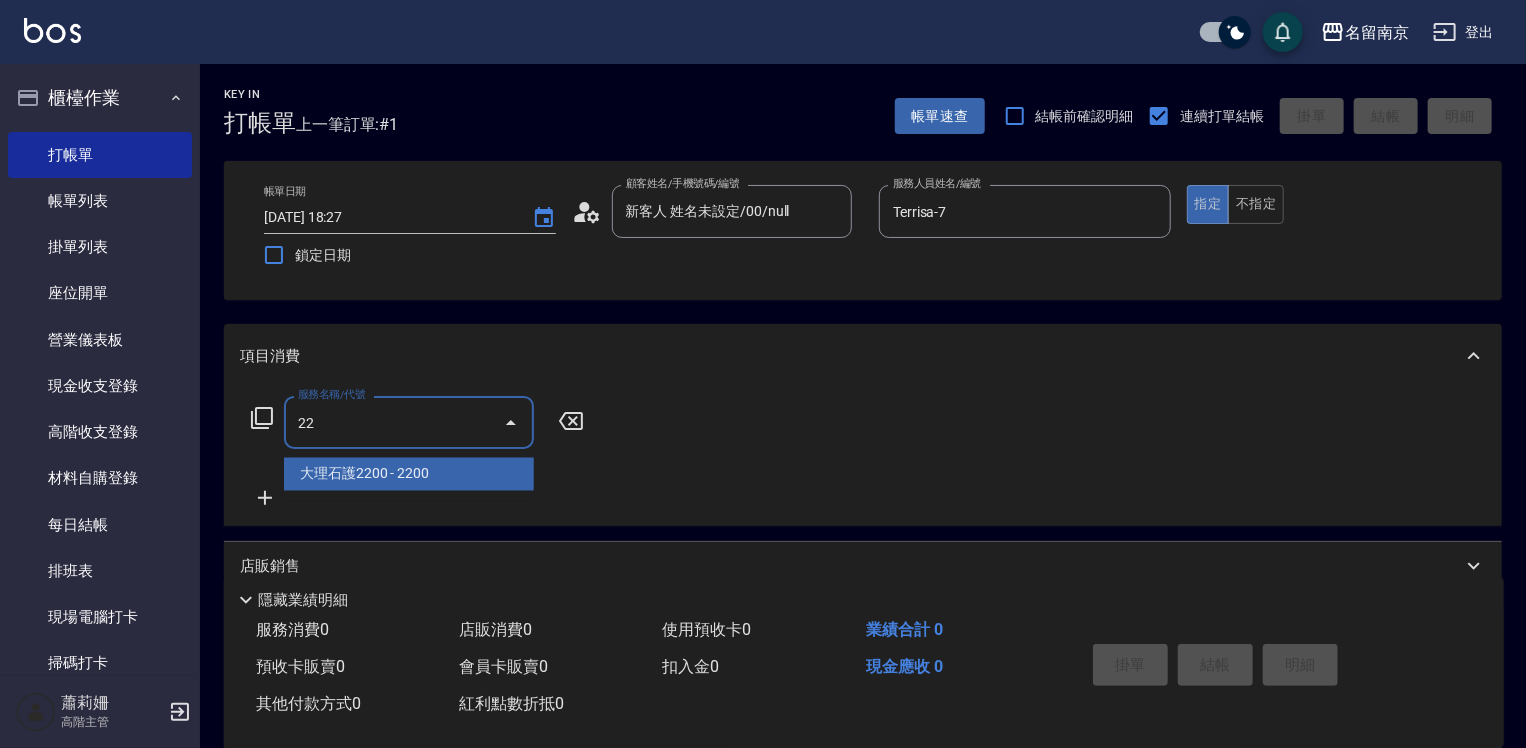 click on "22" at bounding box center [394, 422] 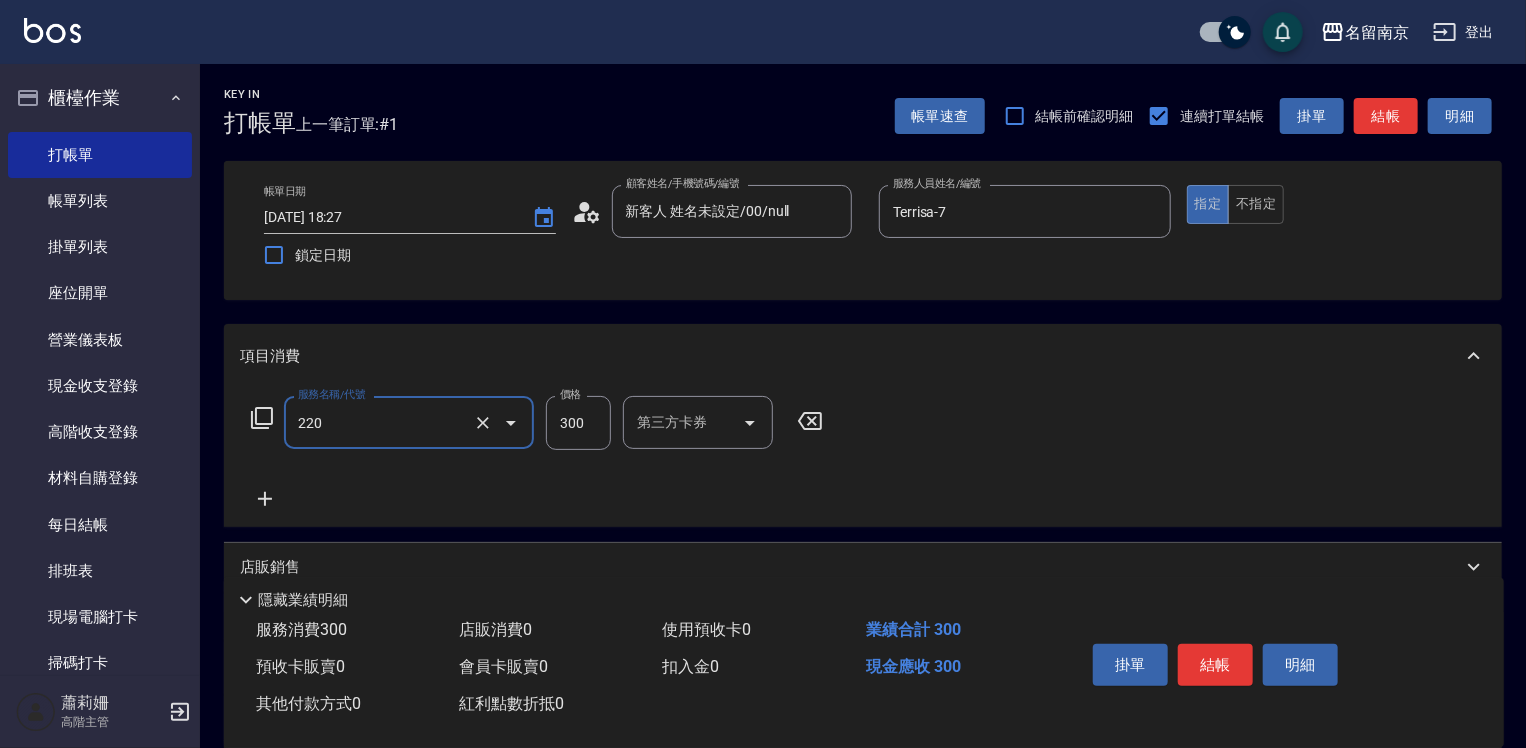 type on "洗髮(220)" 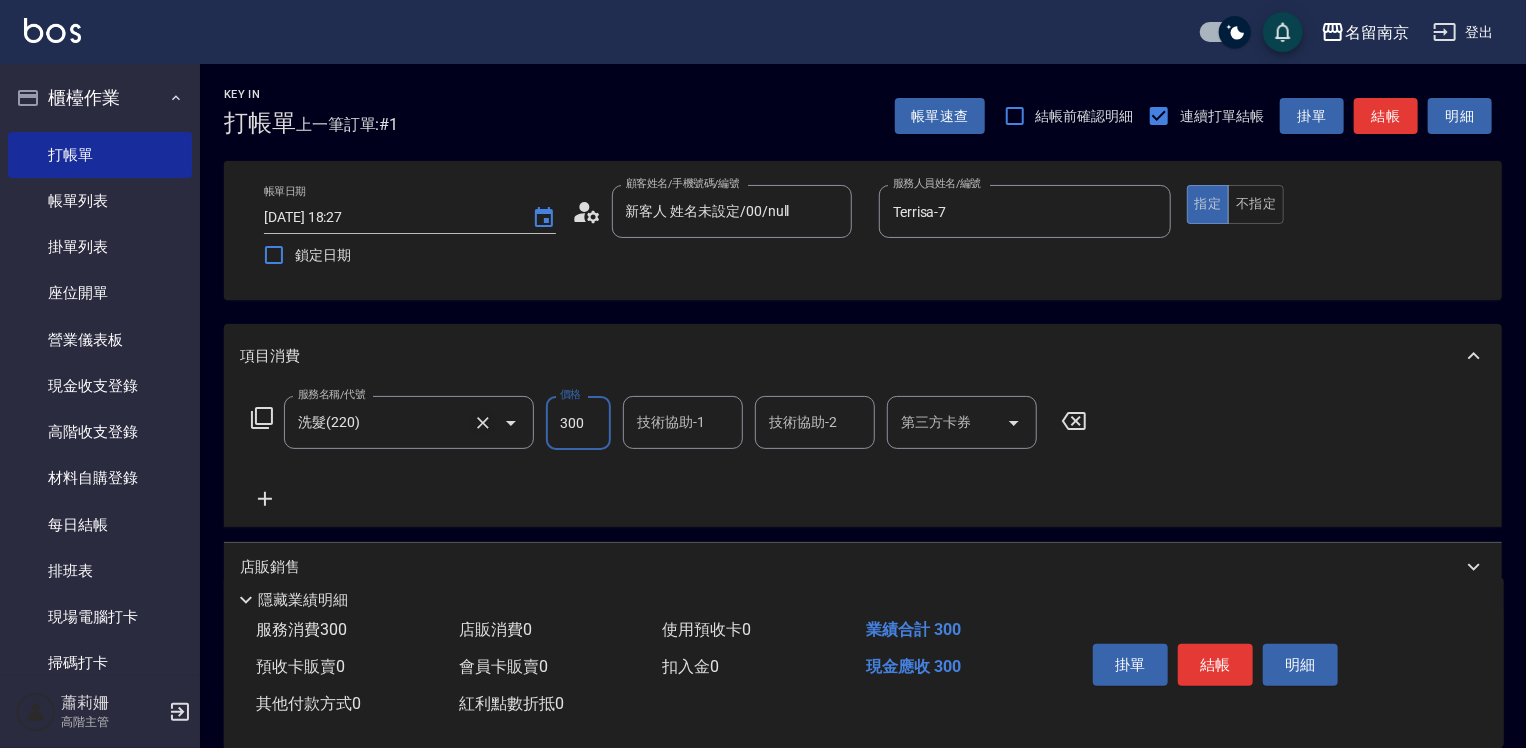 click 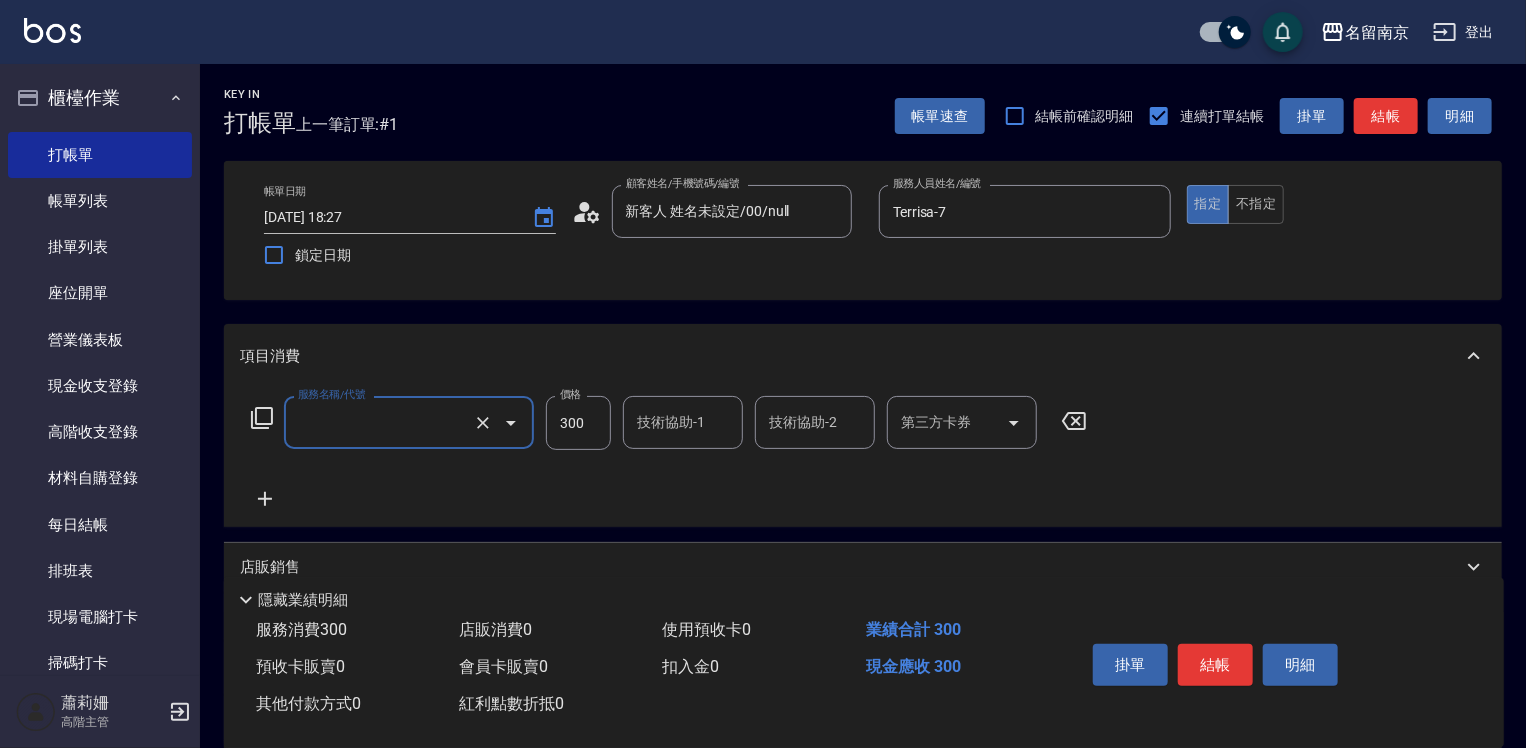 click on "服務名稱/代號" at bounding box center (381, 422) 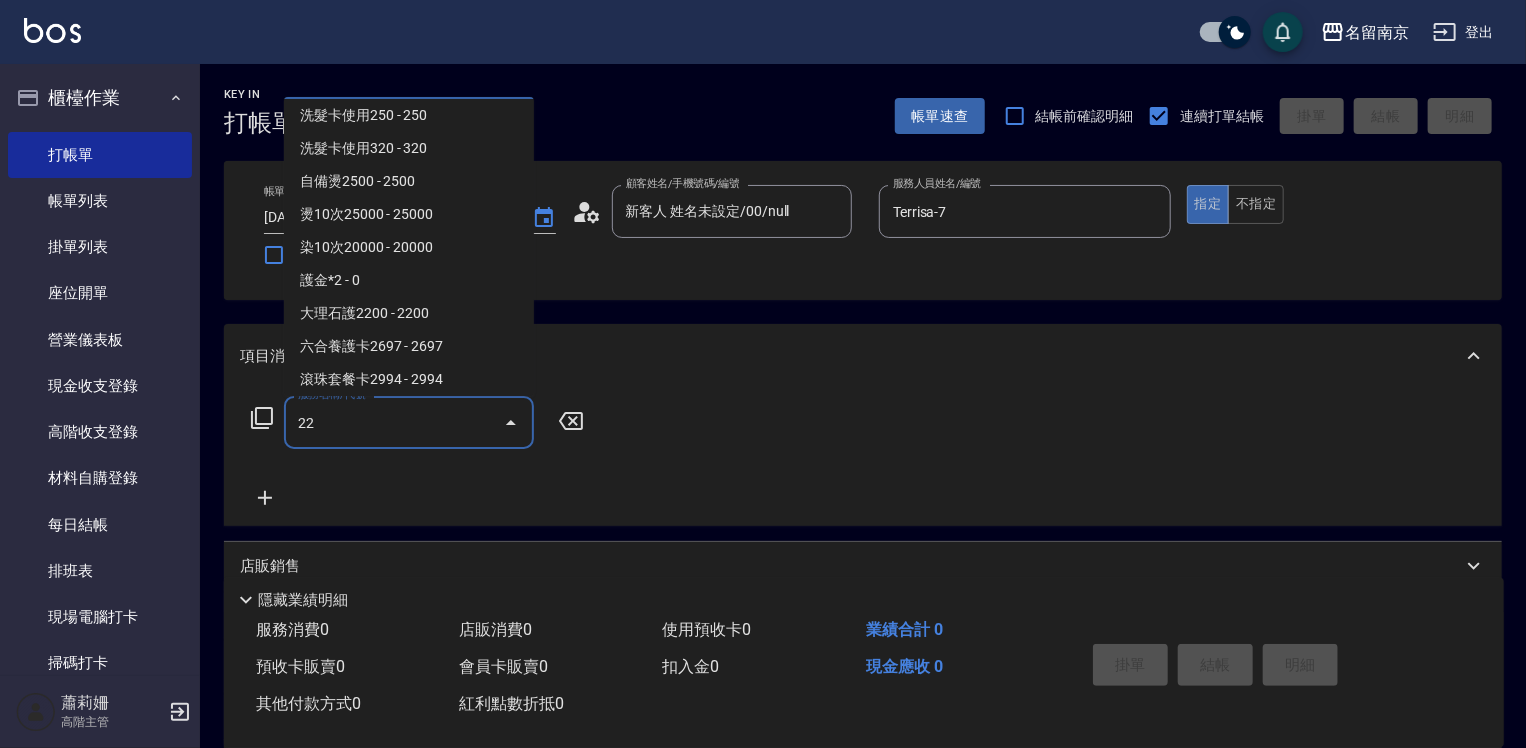 scroll, scrollTop: 0, scrollLeft: 0, axis: both 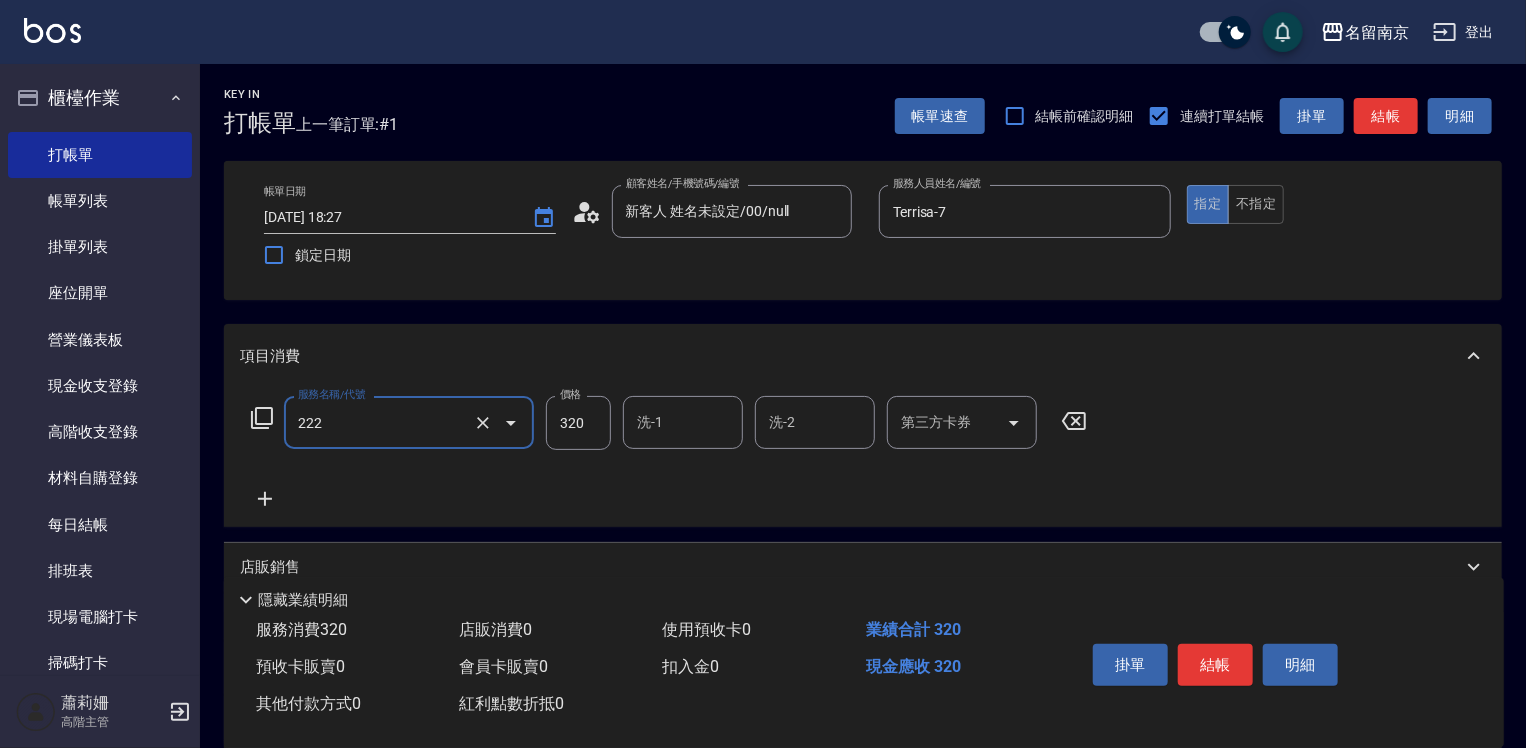 type on "洗髮卡使用320(222)" 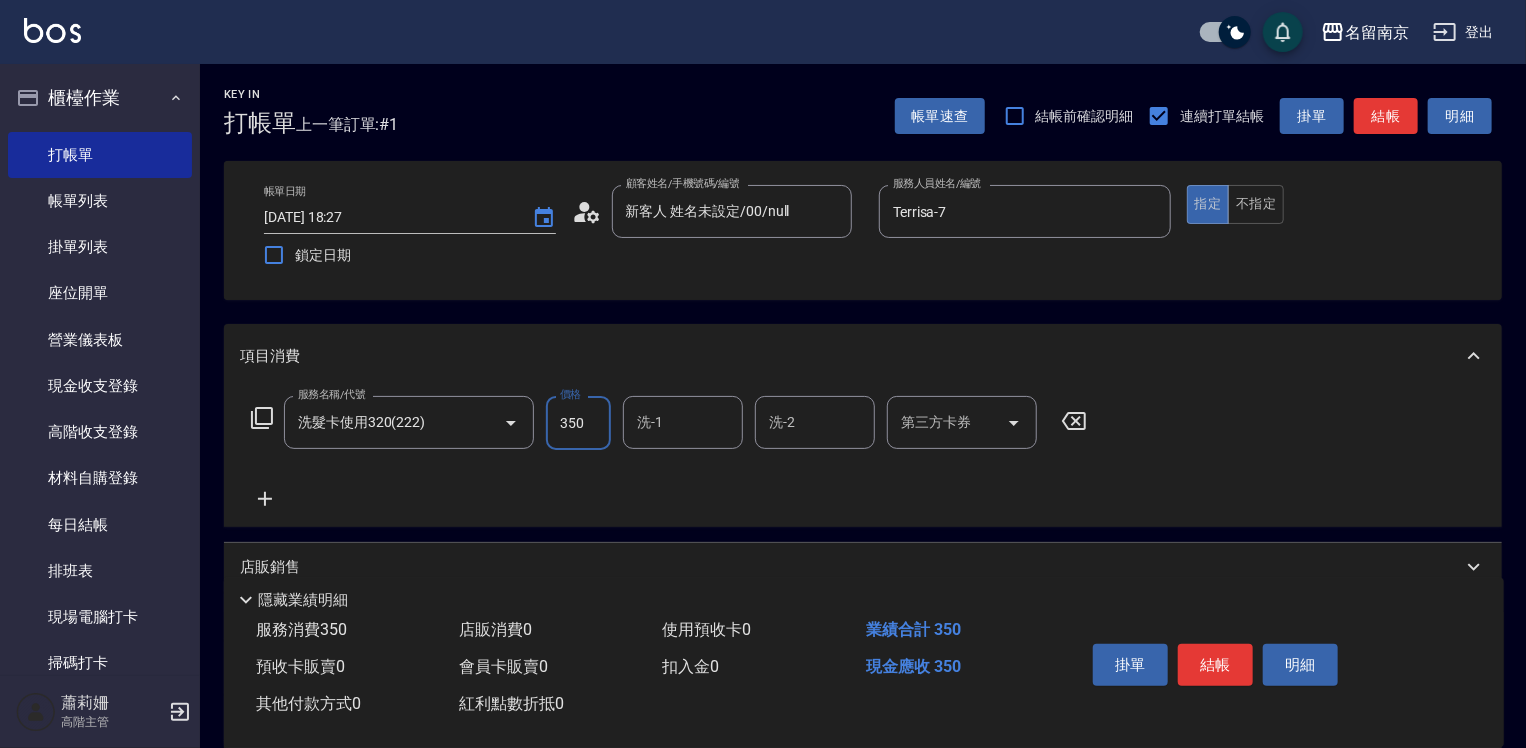 type on "350" 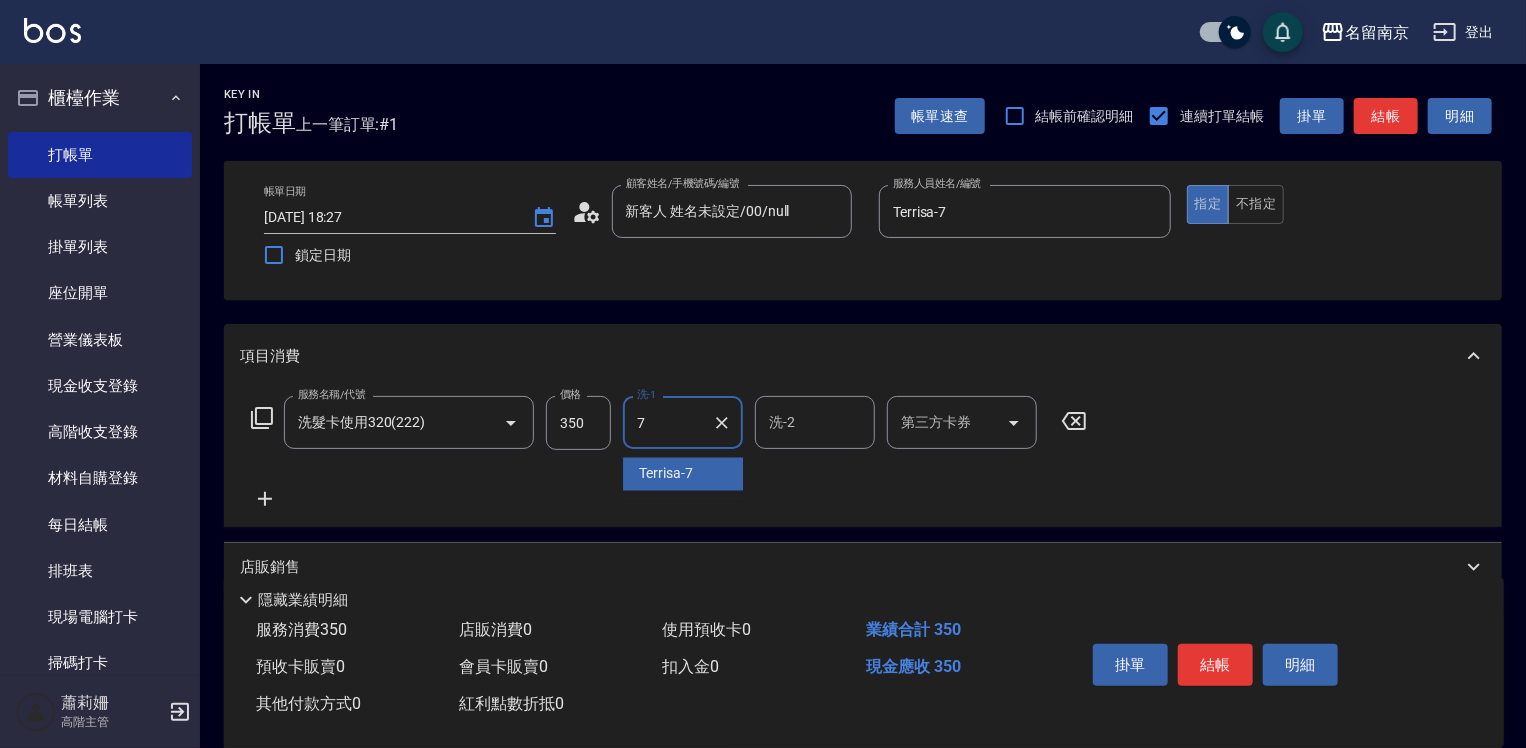 type on "Terrisa-7" 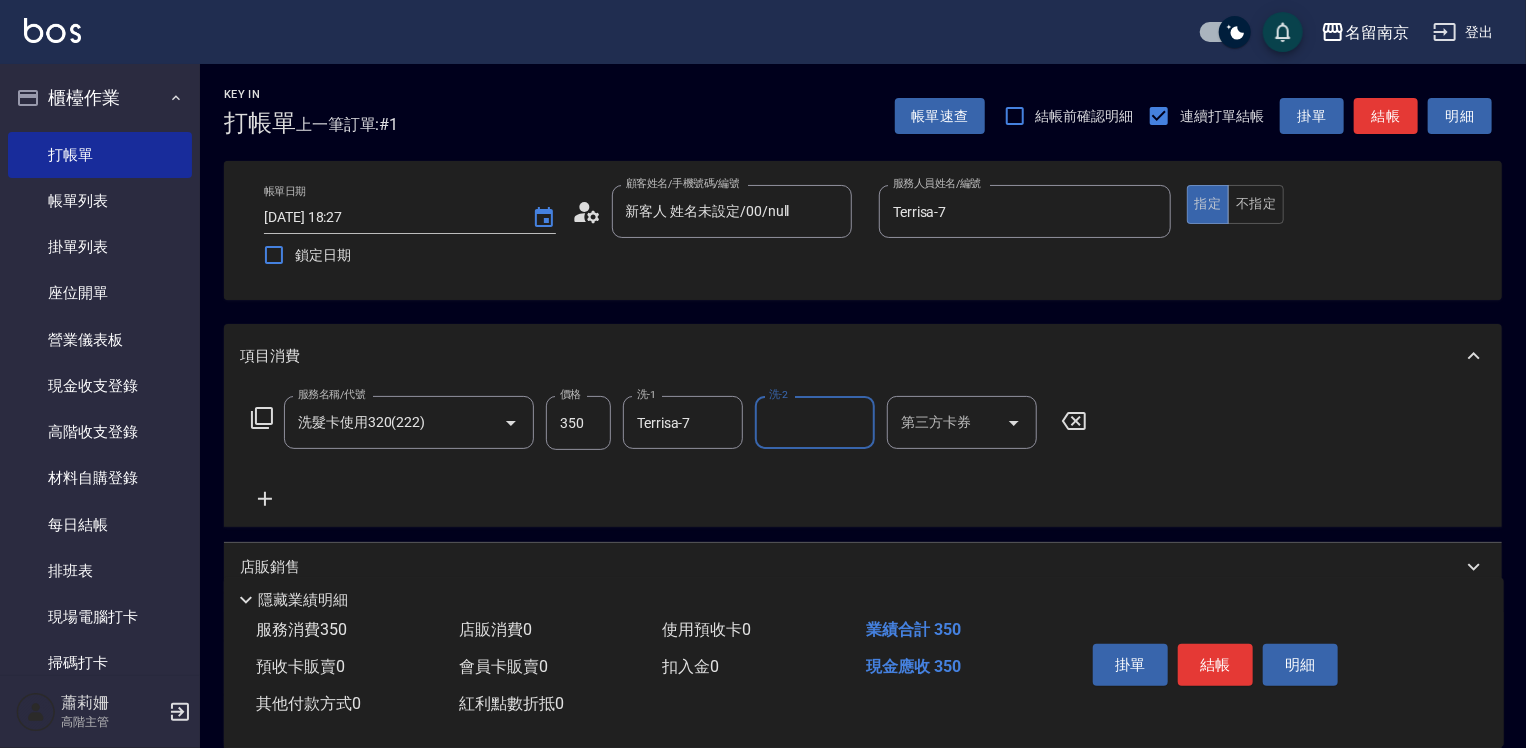 drag, startPoint x: 942, startPoint y: 411, endPoint x: 931, endPoint y: 442, distance: 32.89377 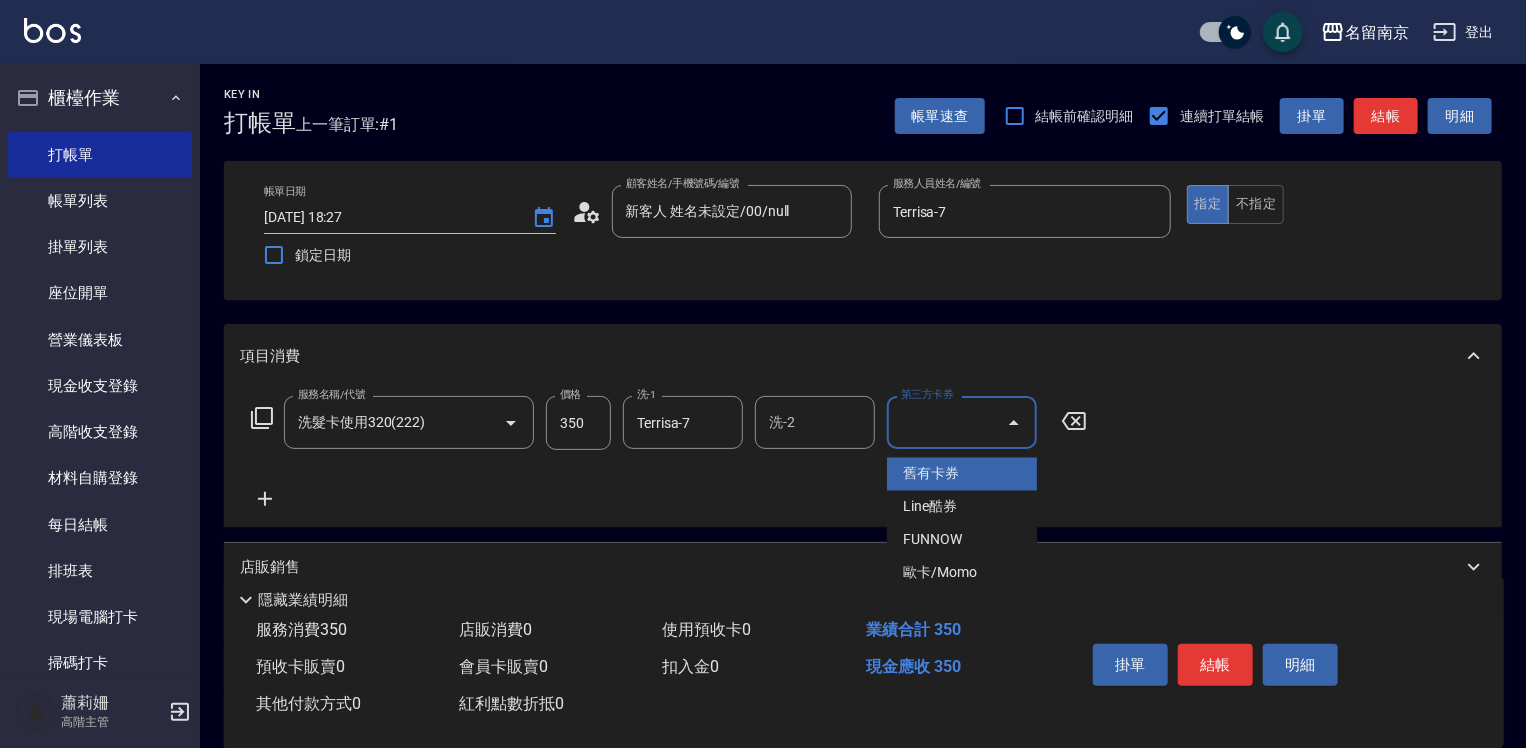 click on "舊有卡券" at bounding box center [962, 474] 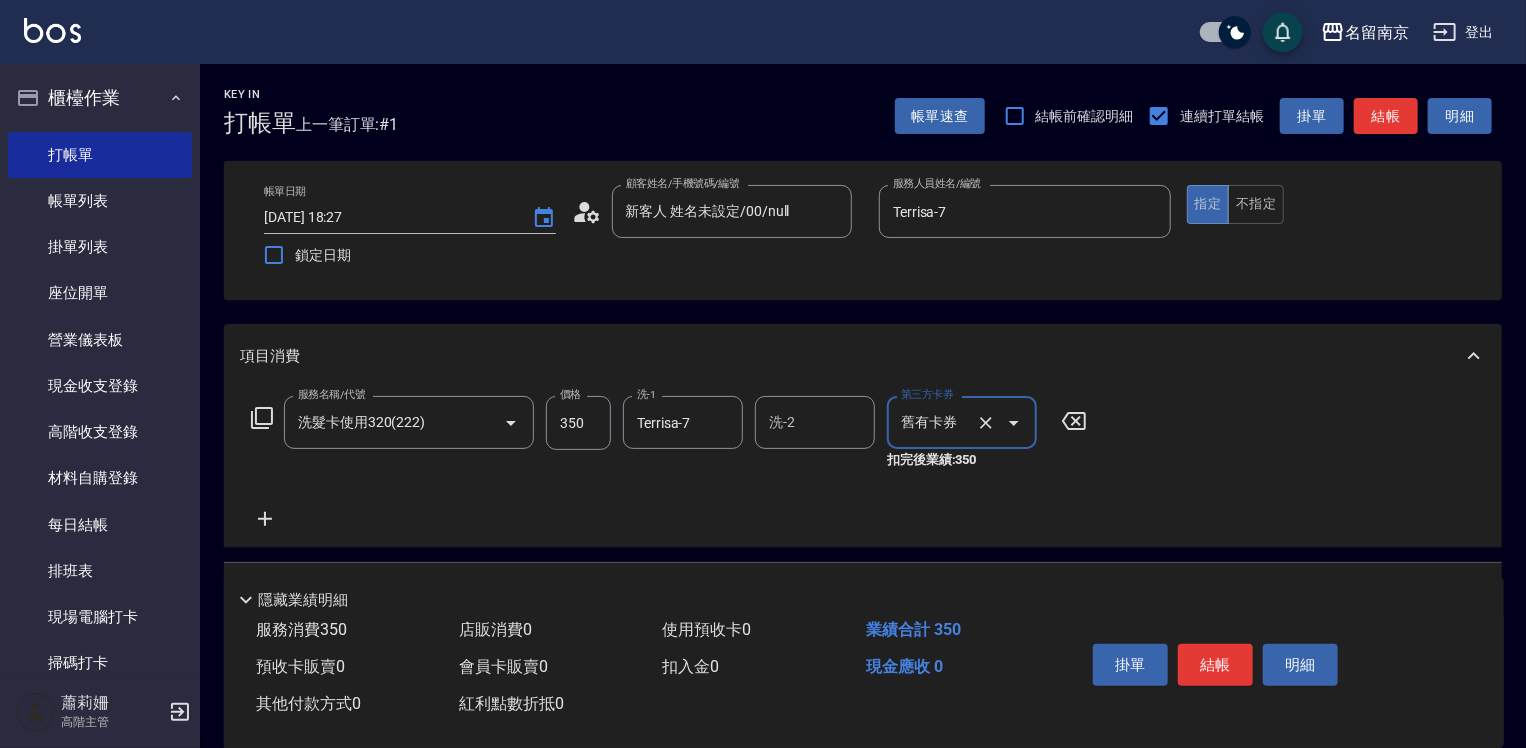 scroll, scrollTop: 200, scrollLeft: 0, axis: vertical 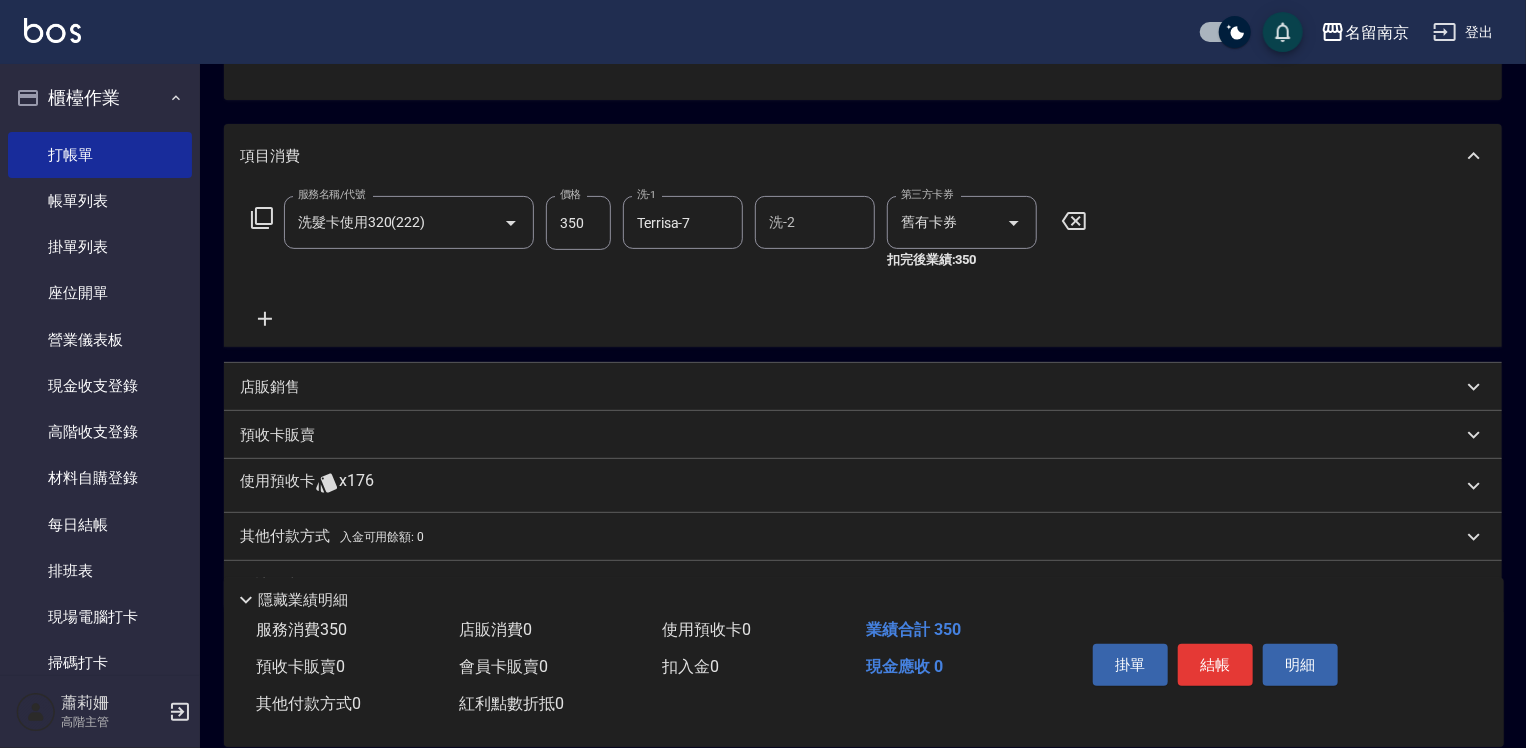 click 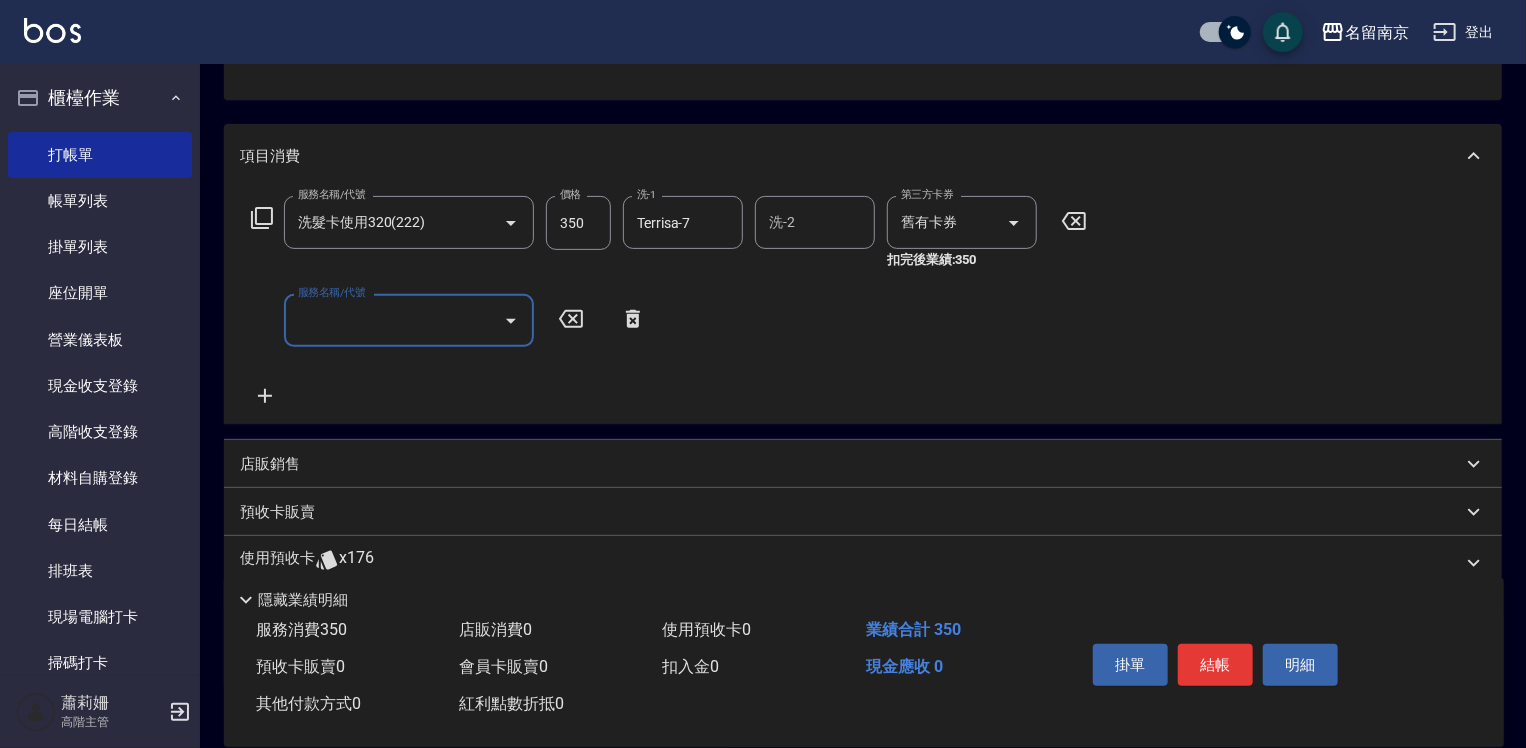click on "服務名稱/代號" at bounding box center (394, 320) 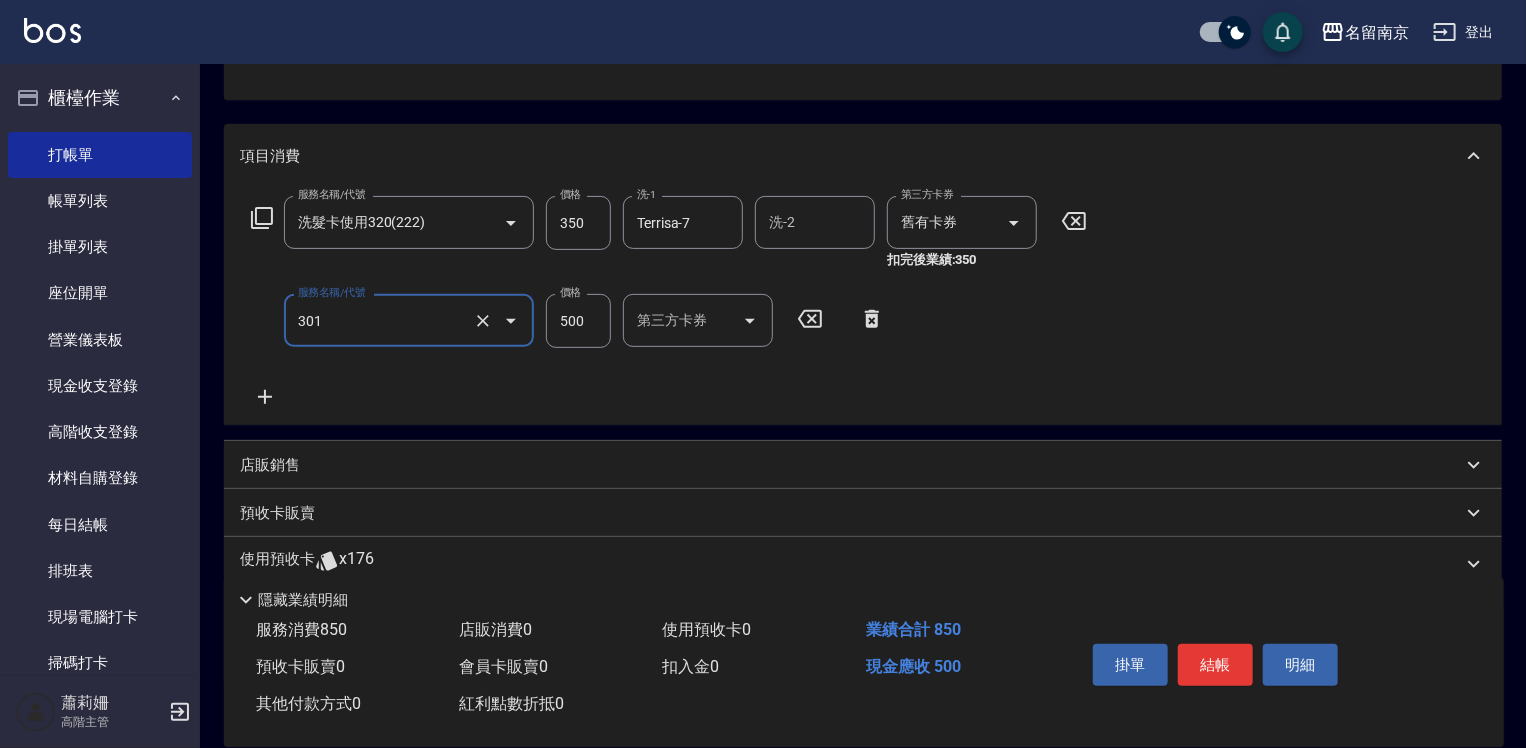 type on "剪髮(301)" 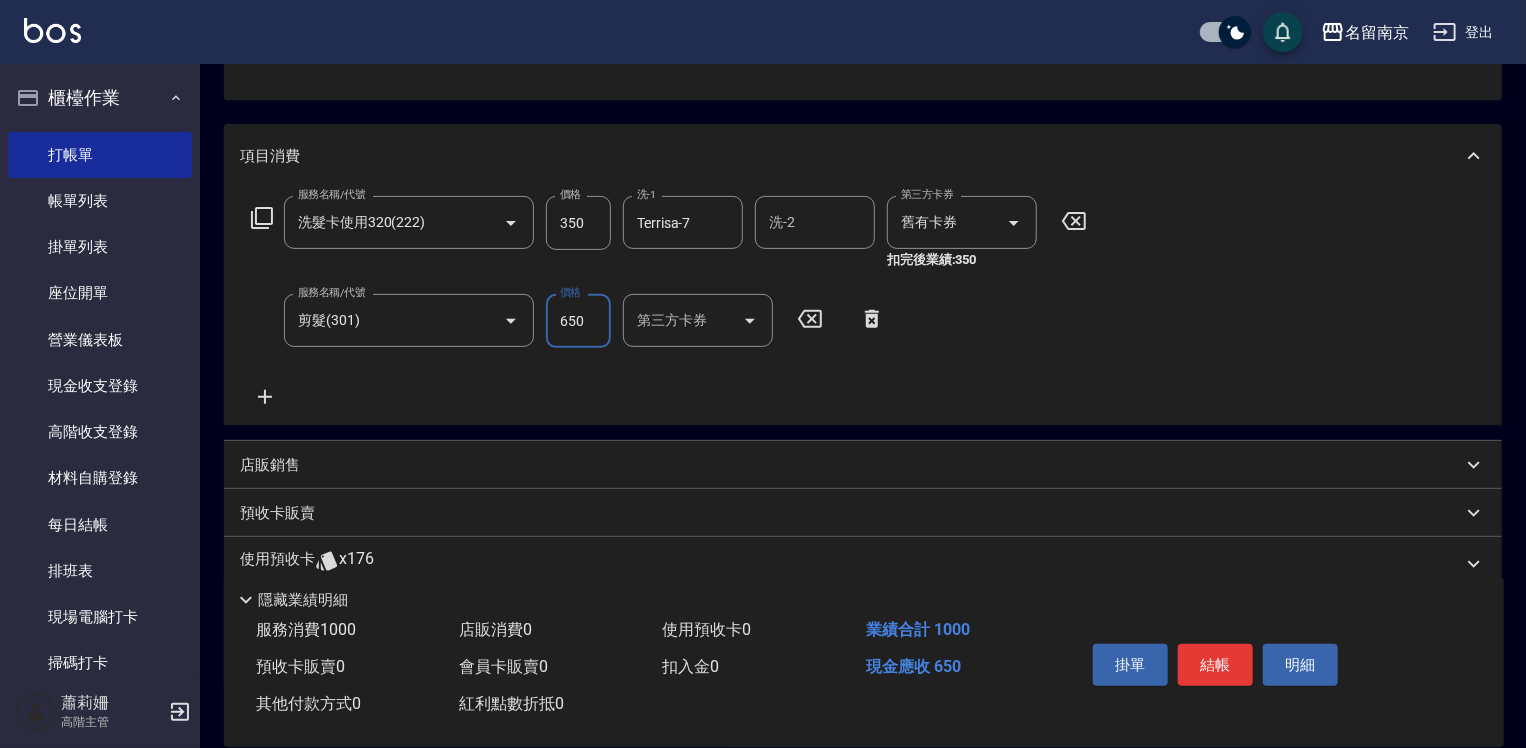 type on "650" 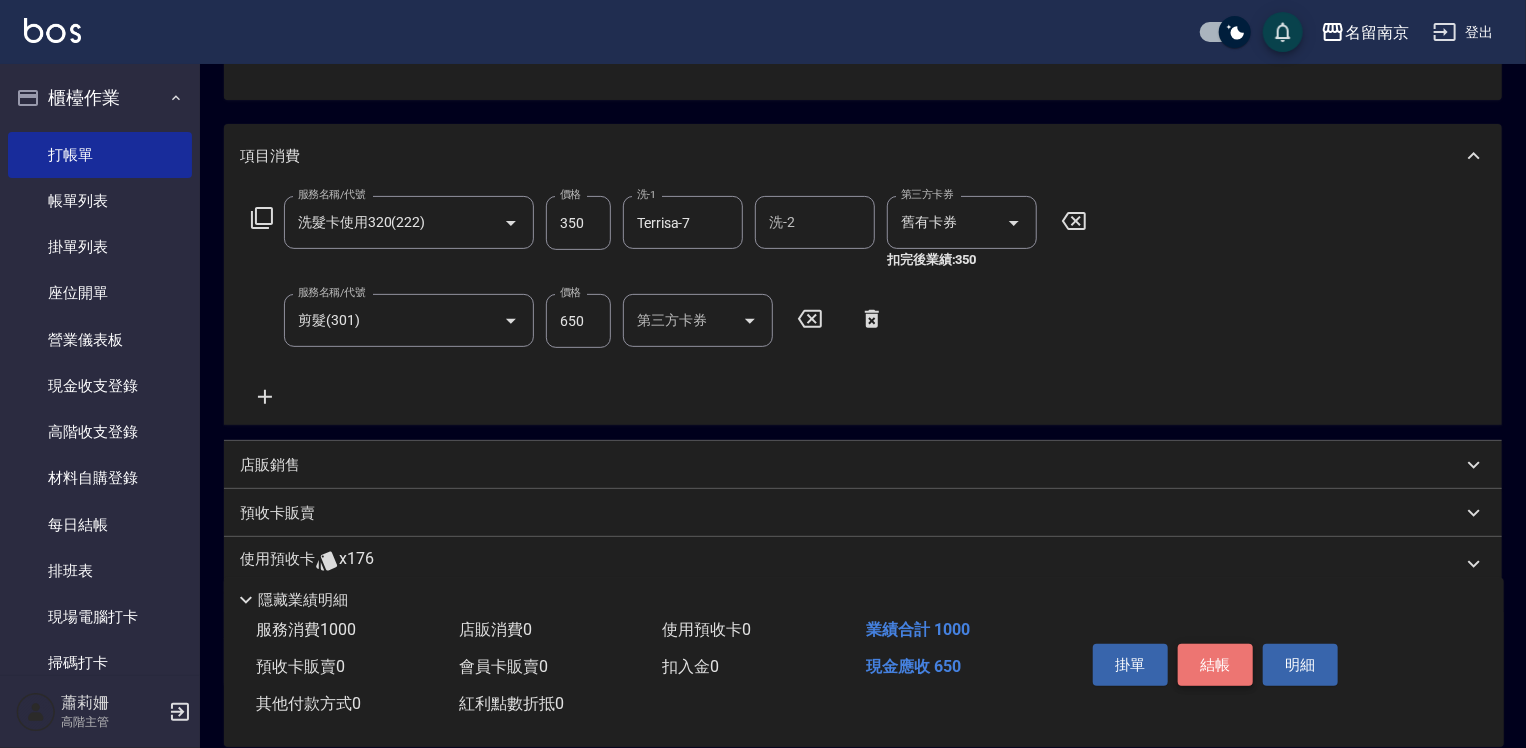 click on "結帳" at bounding box center (1215, 665) 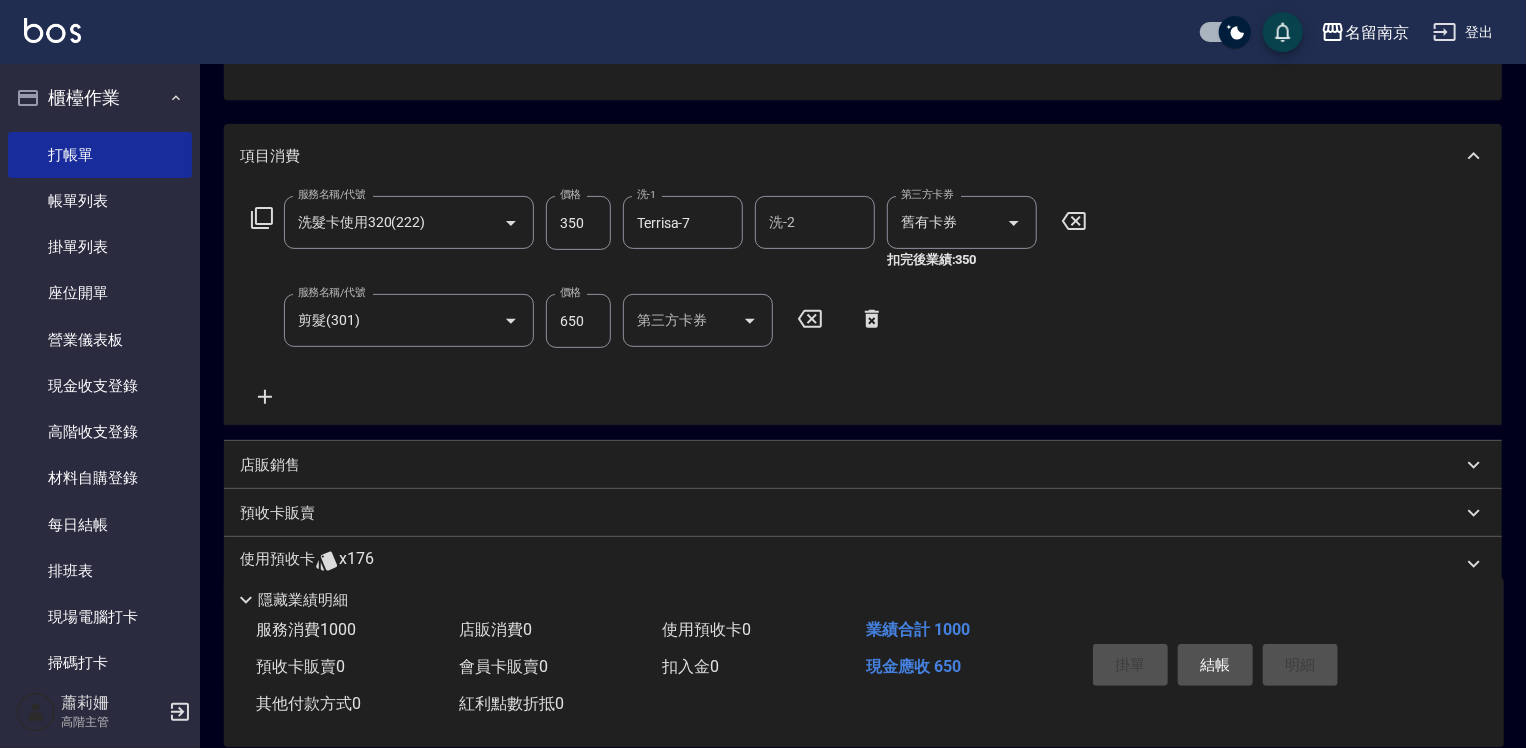 type on "[DATE] 18:29" 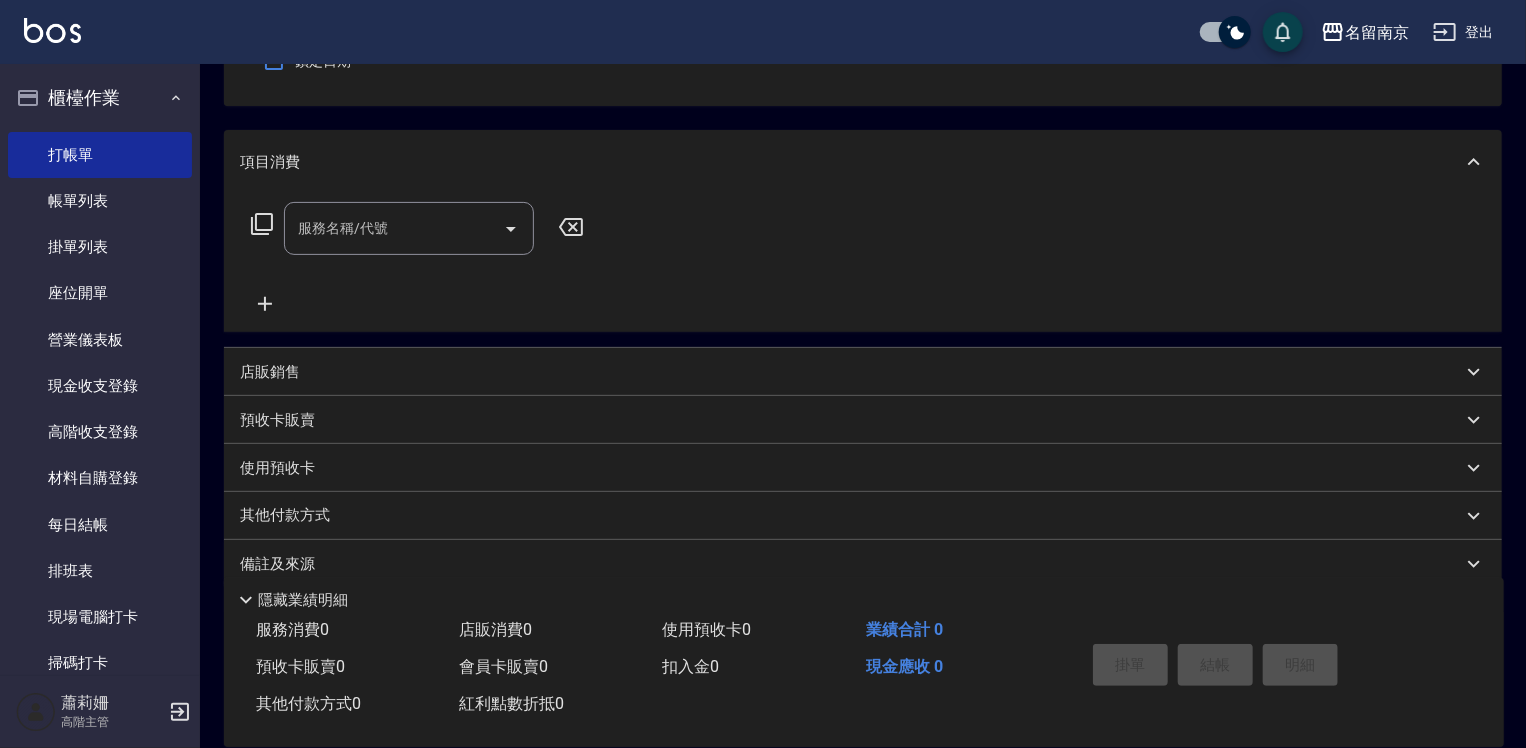 scroll, scrollTop: 0, scrollLeft: 0, axis: both 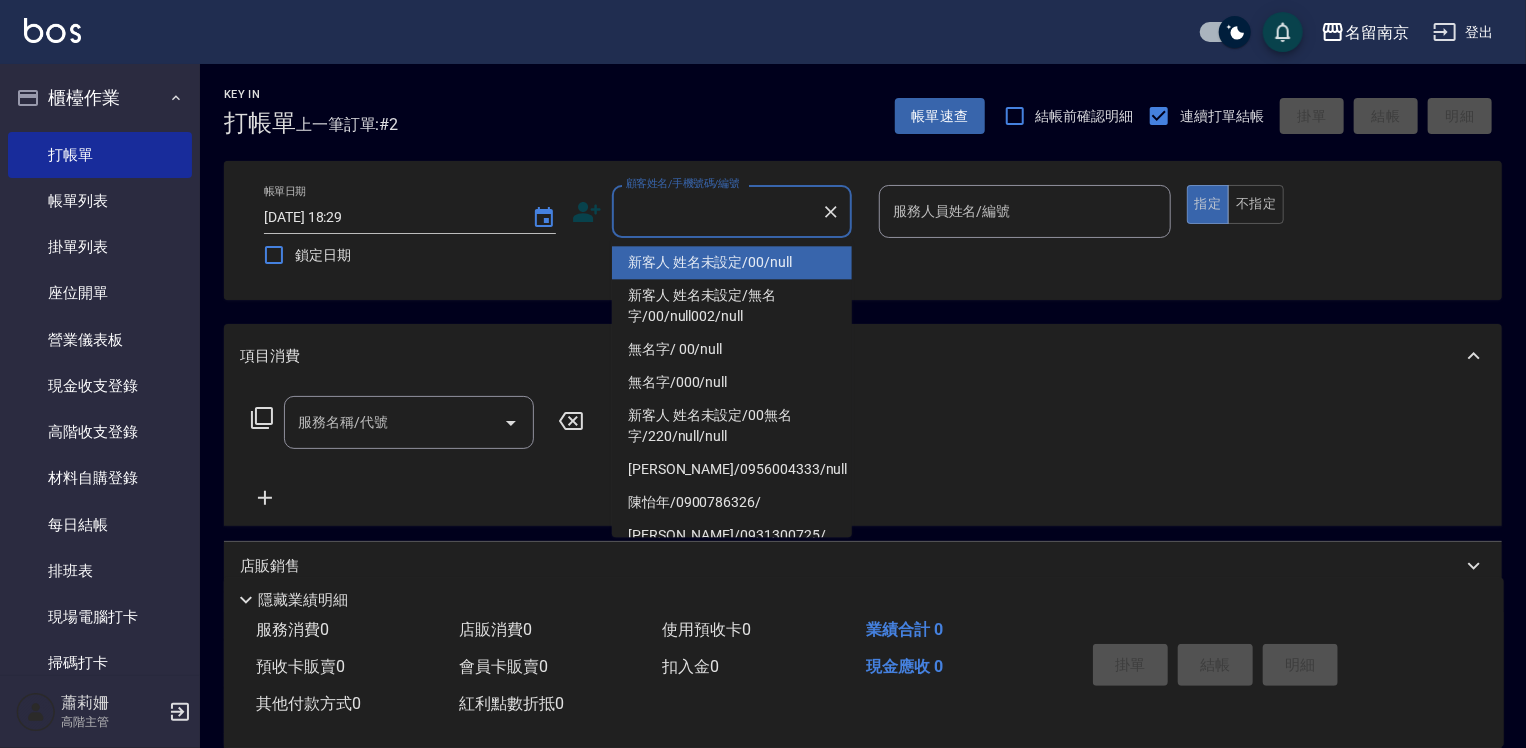 click on "顧客姓名/手機號碼/編號" at bounding box center [717, 211] 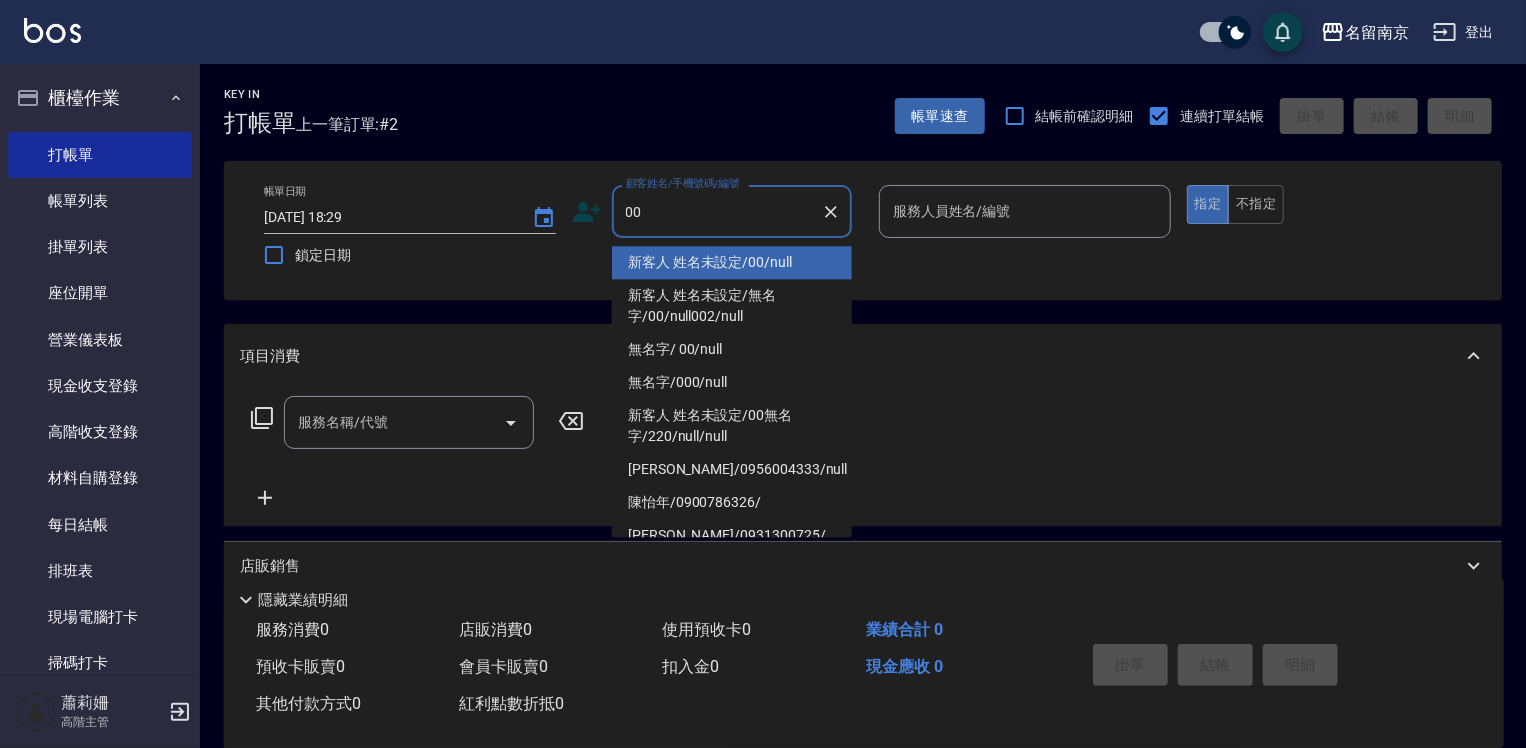 type on "新客人 姓名未設定/00/null" 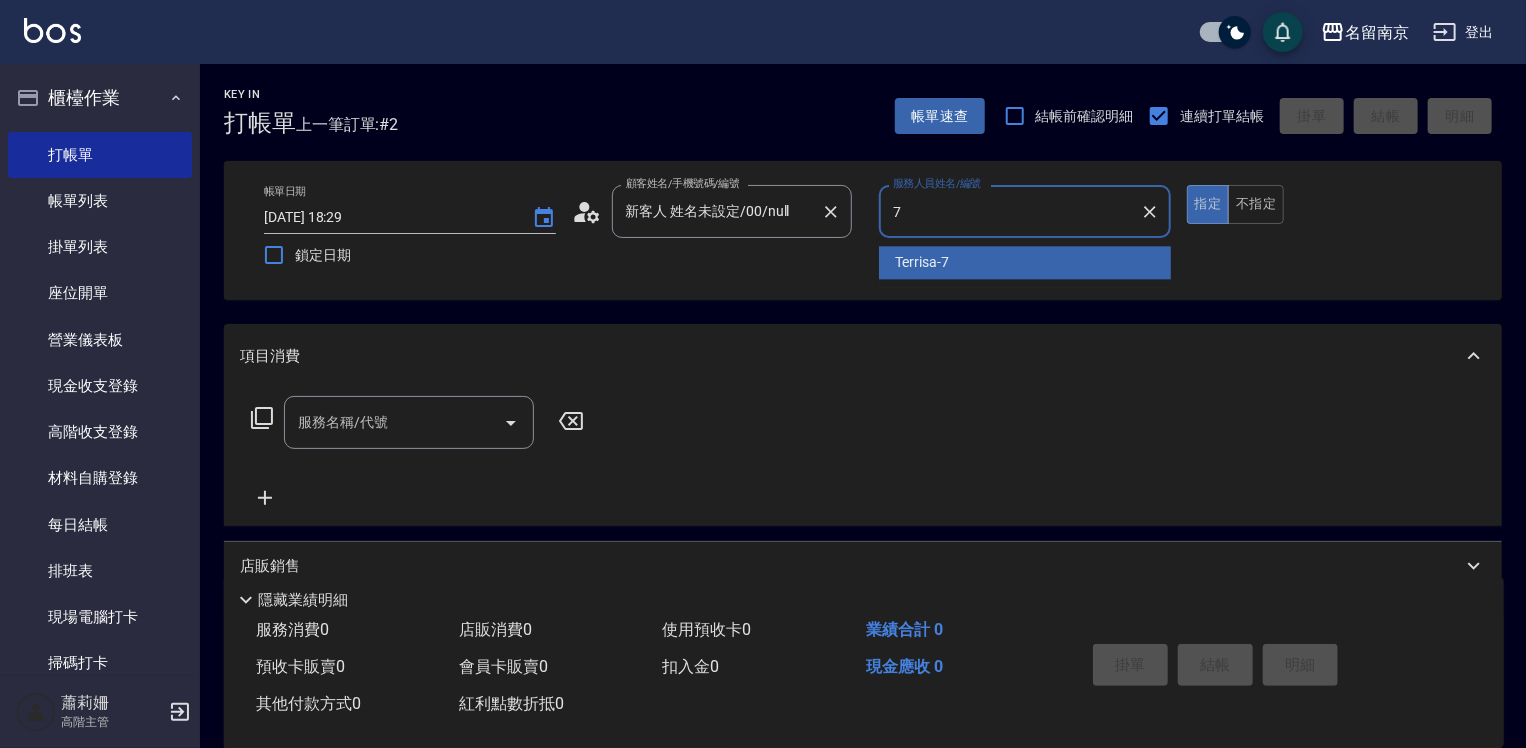 type on "Terrisa-7" 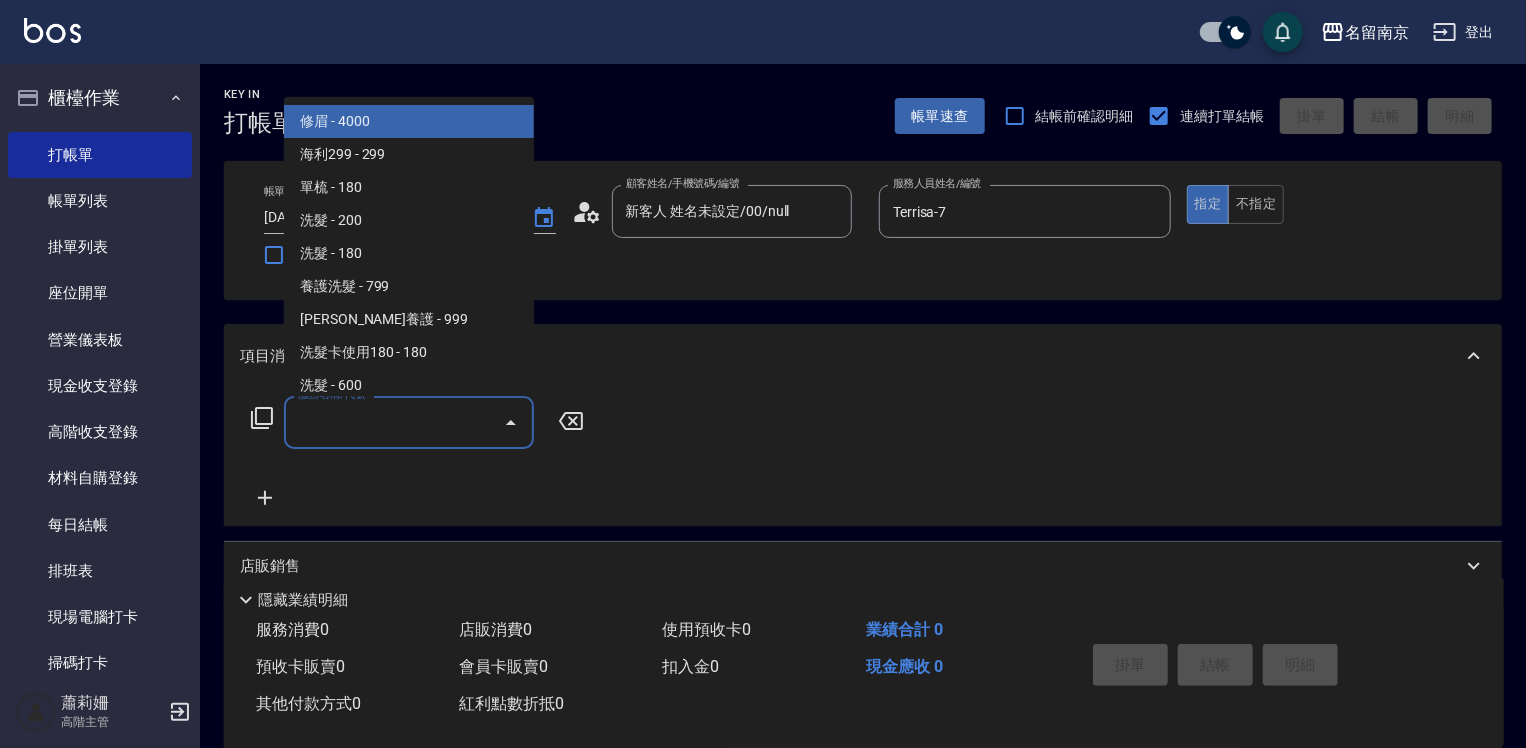 click on "服務名稱/代號" at bounding box center (394, 422) 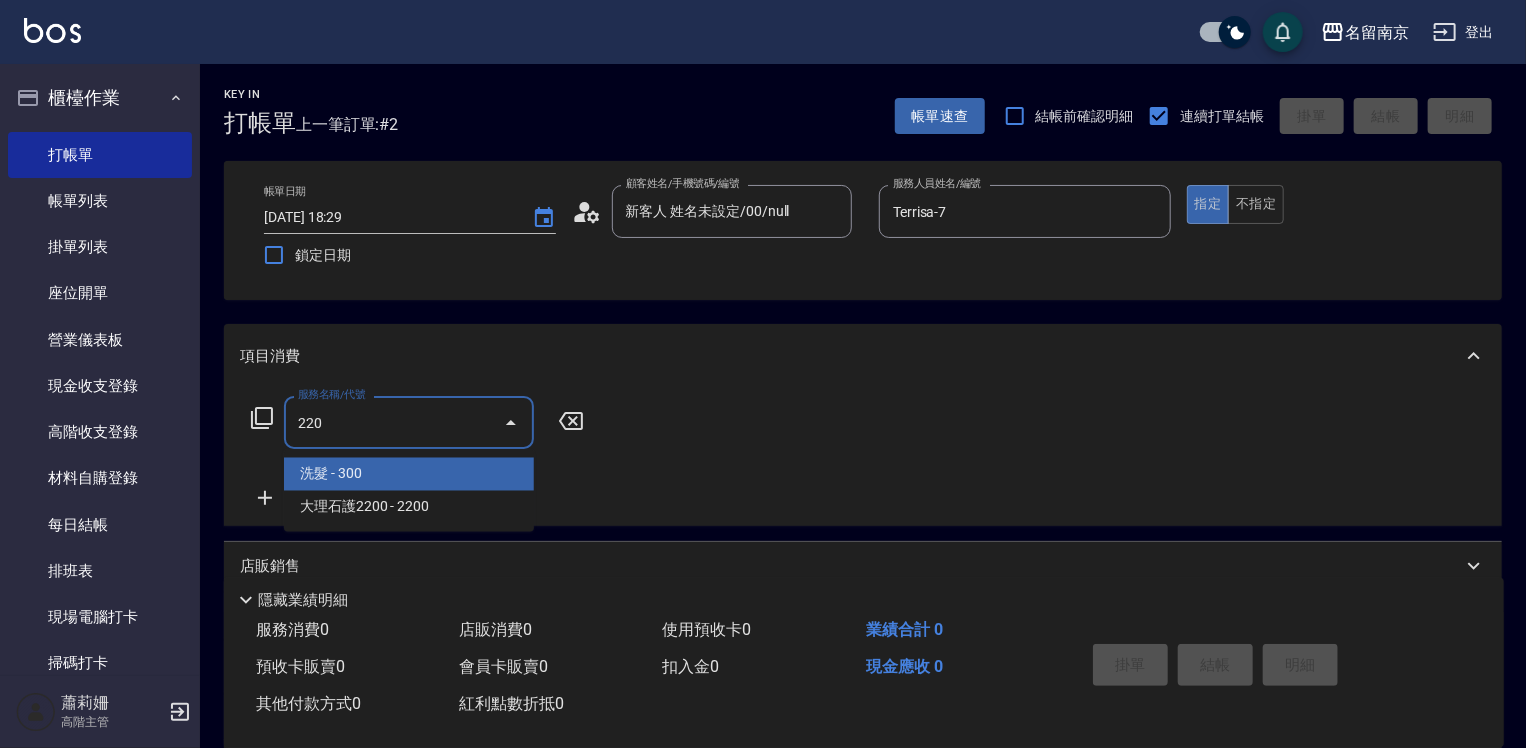type on "洗髮(220)" 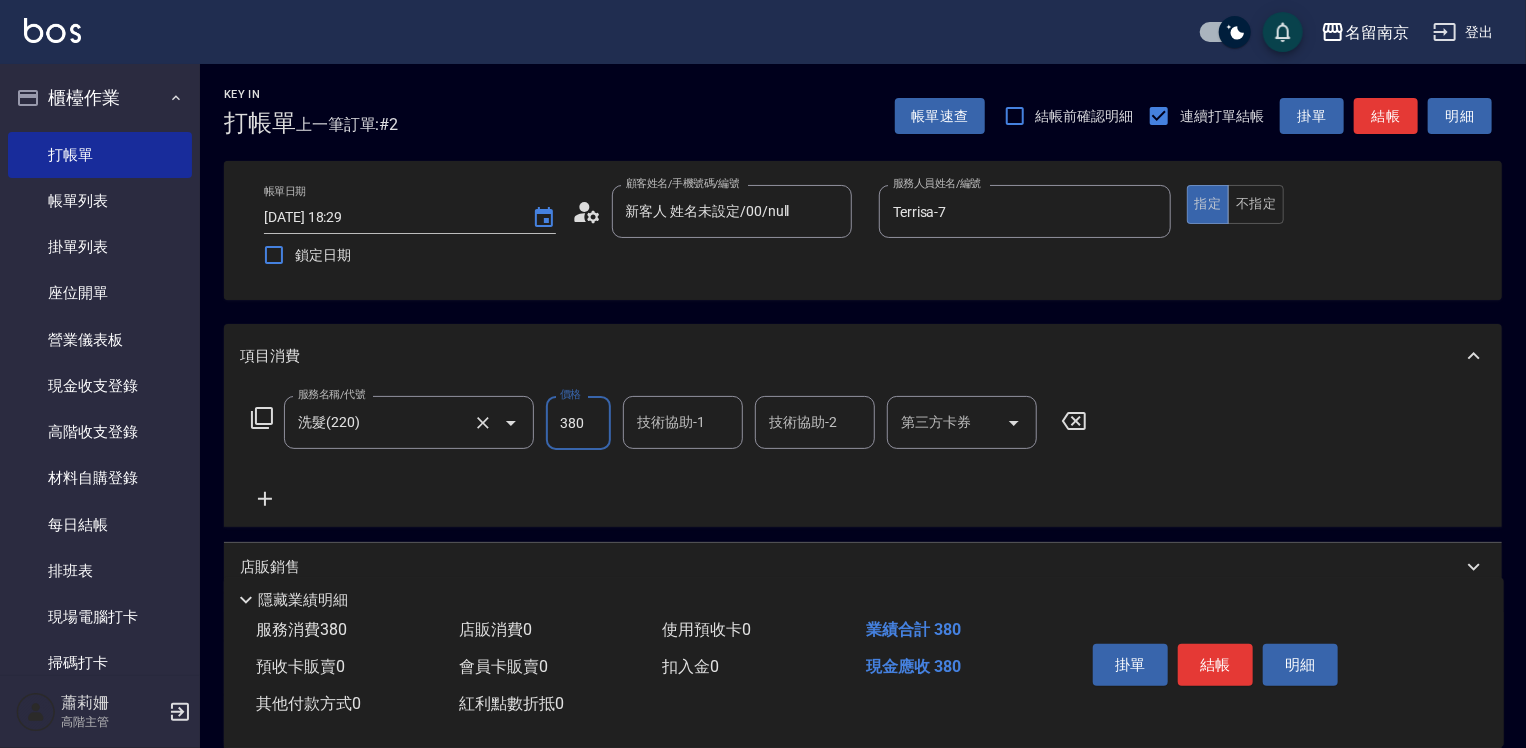 type on "380" 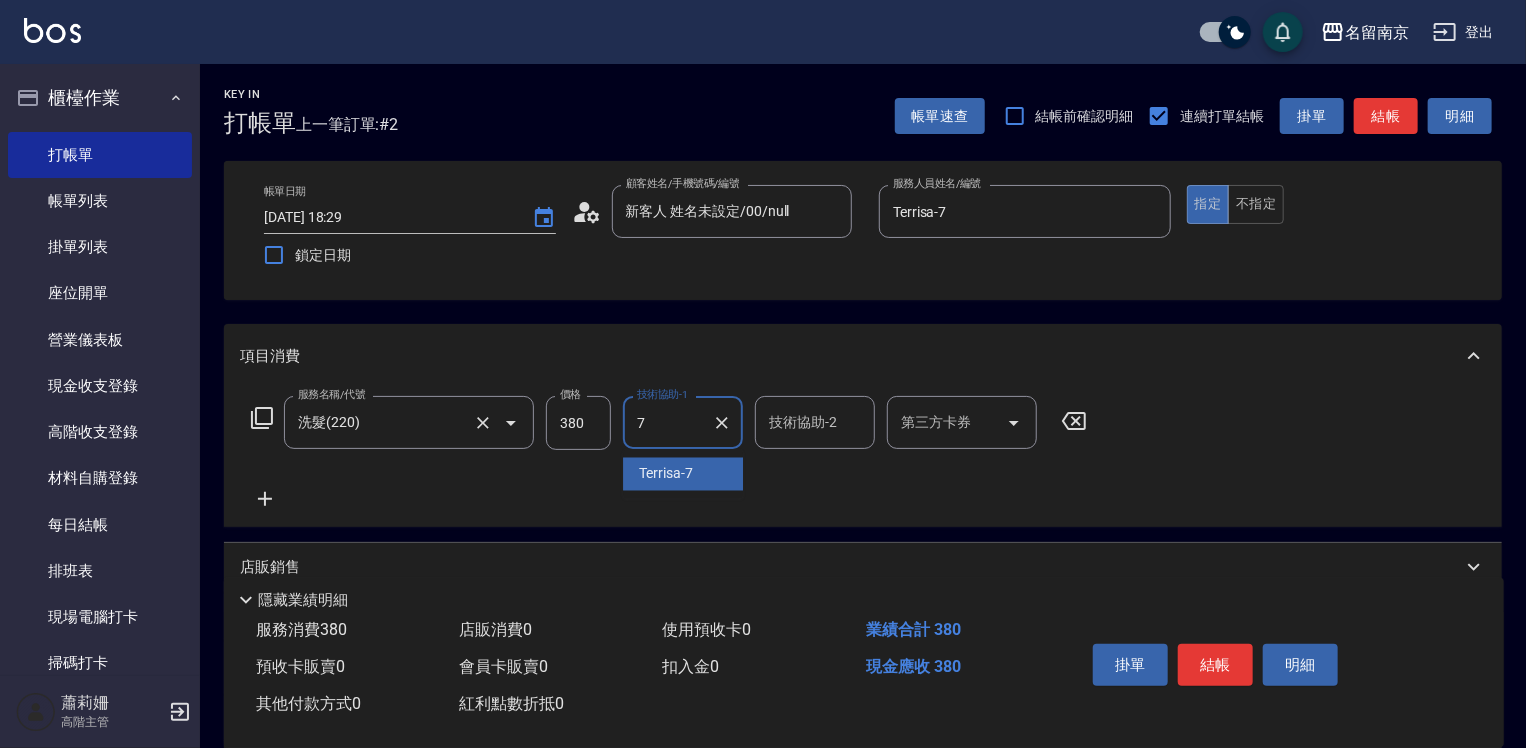 type on "Terrisa-7" 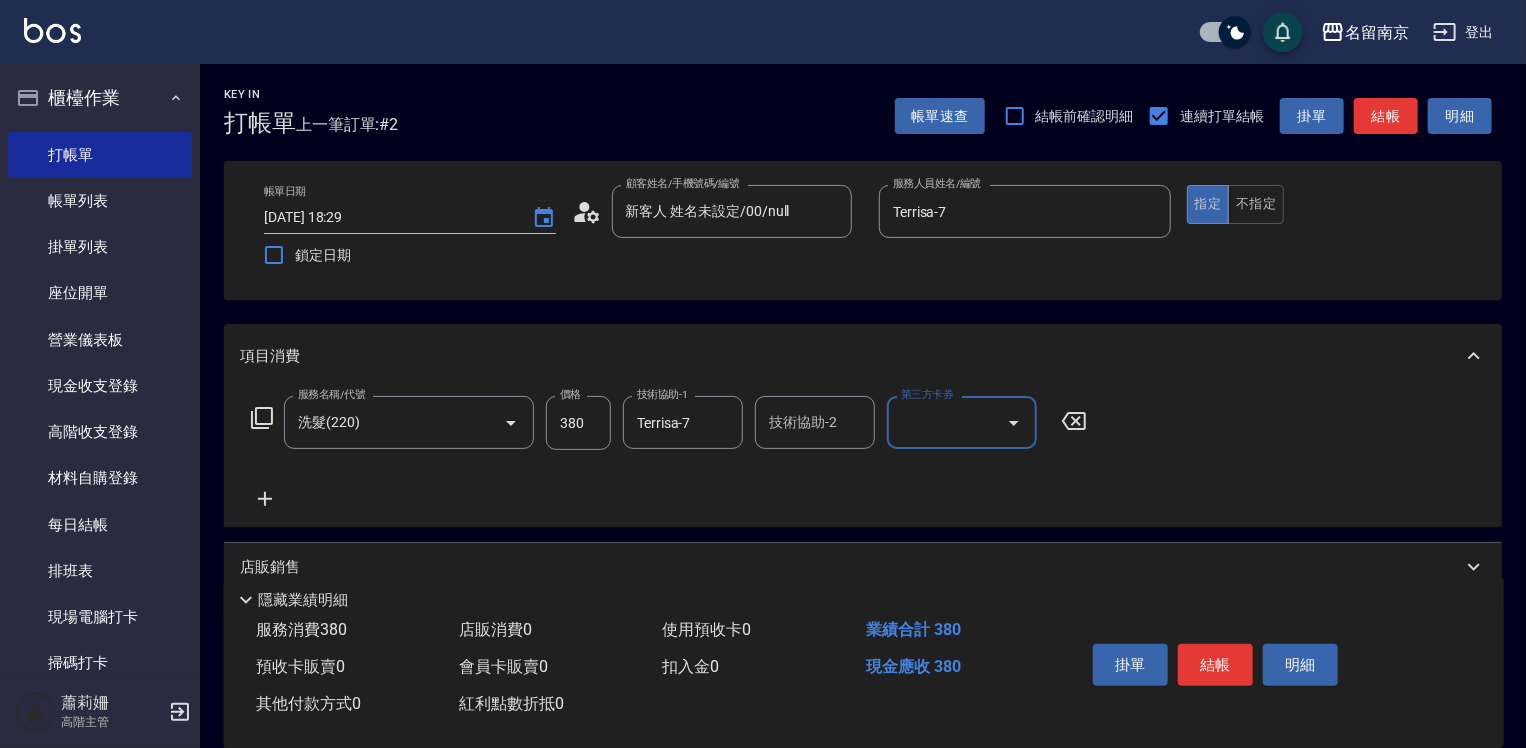 click on "掛單 結帳 明細" at bounding box center (1215, 667) 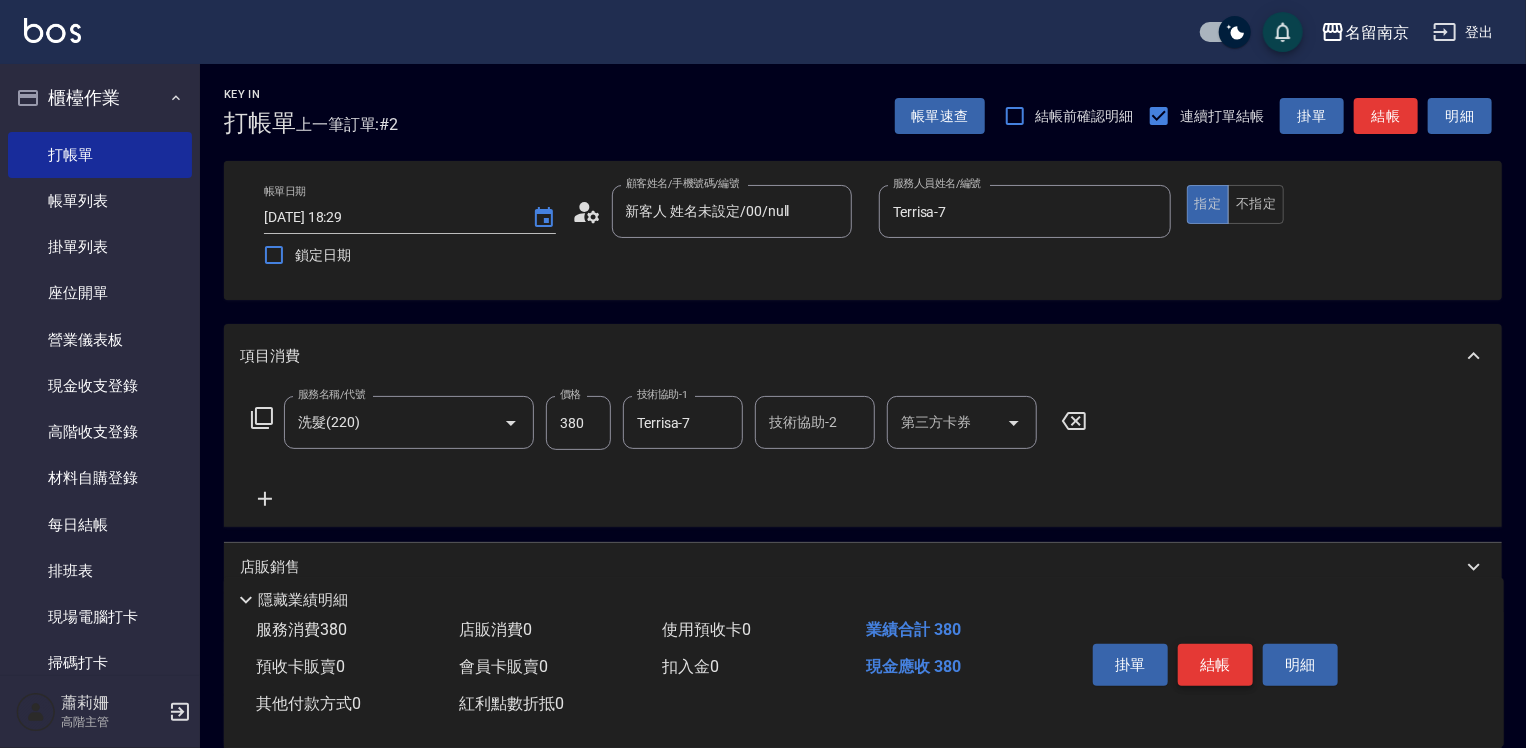 click on "結帳" at bounding box center (1215, 665) 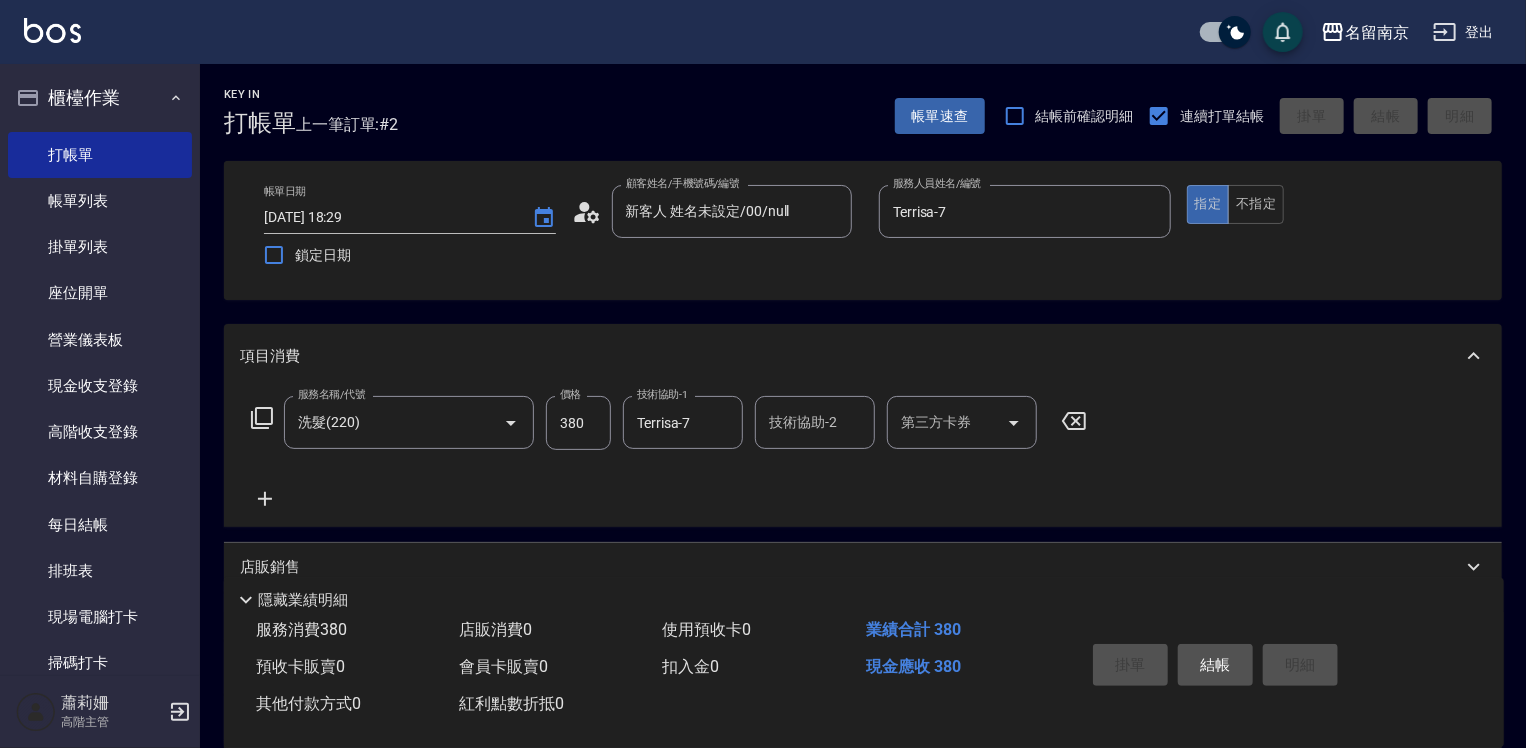type 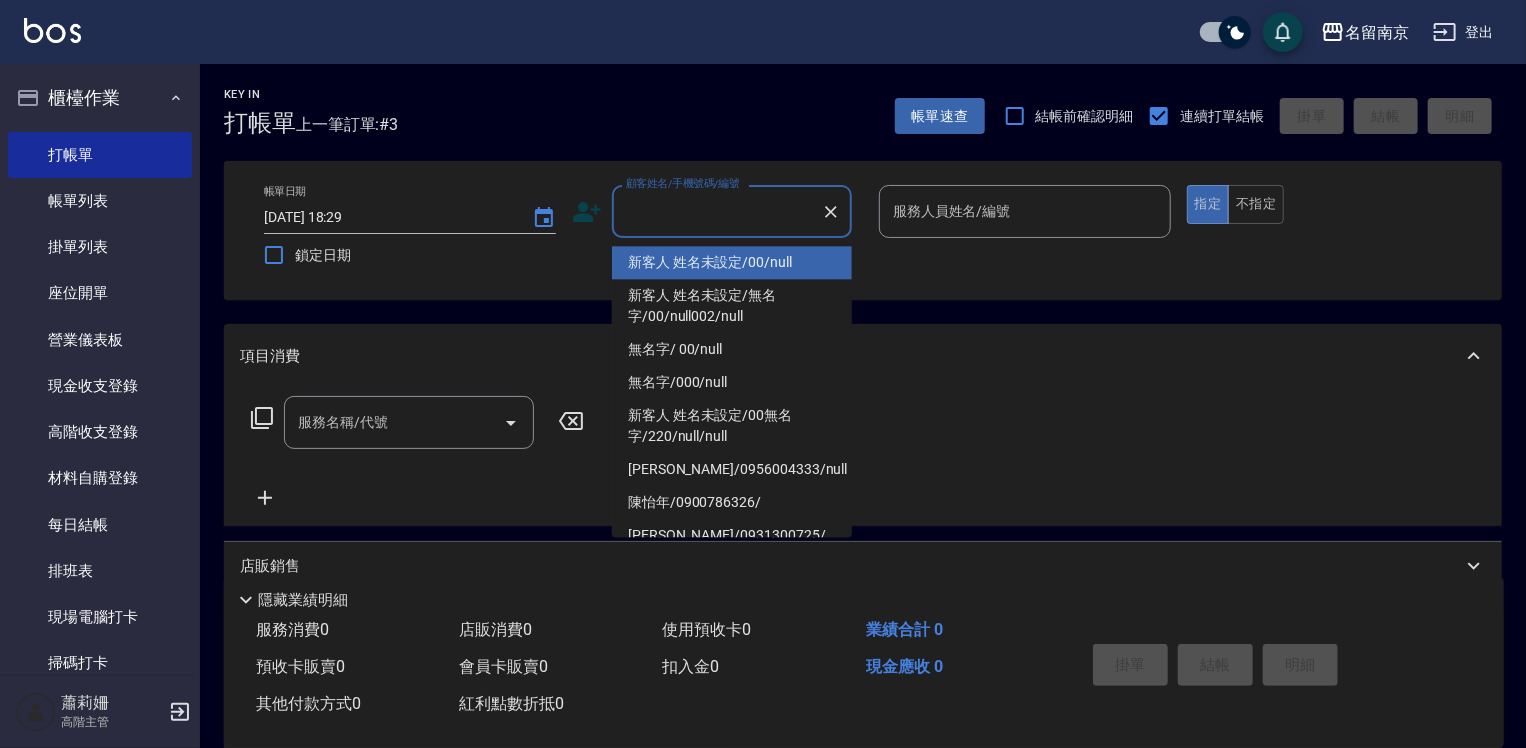 drag, startPoint x: 717, startPoint y: 218, endPoint x: 919, endPoint y: 256, distance: 205.54318 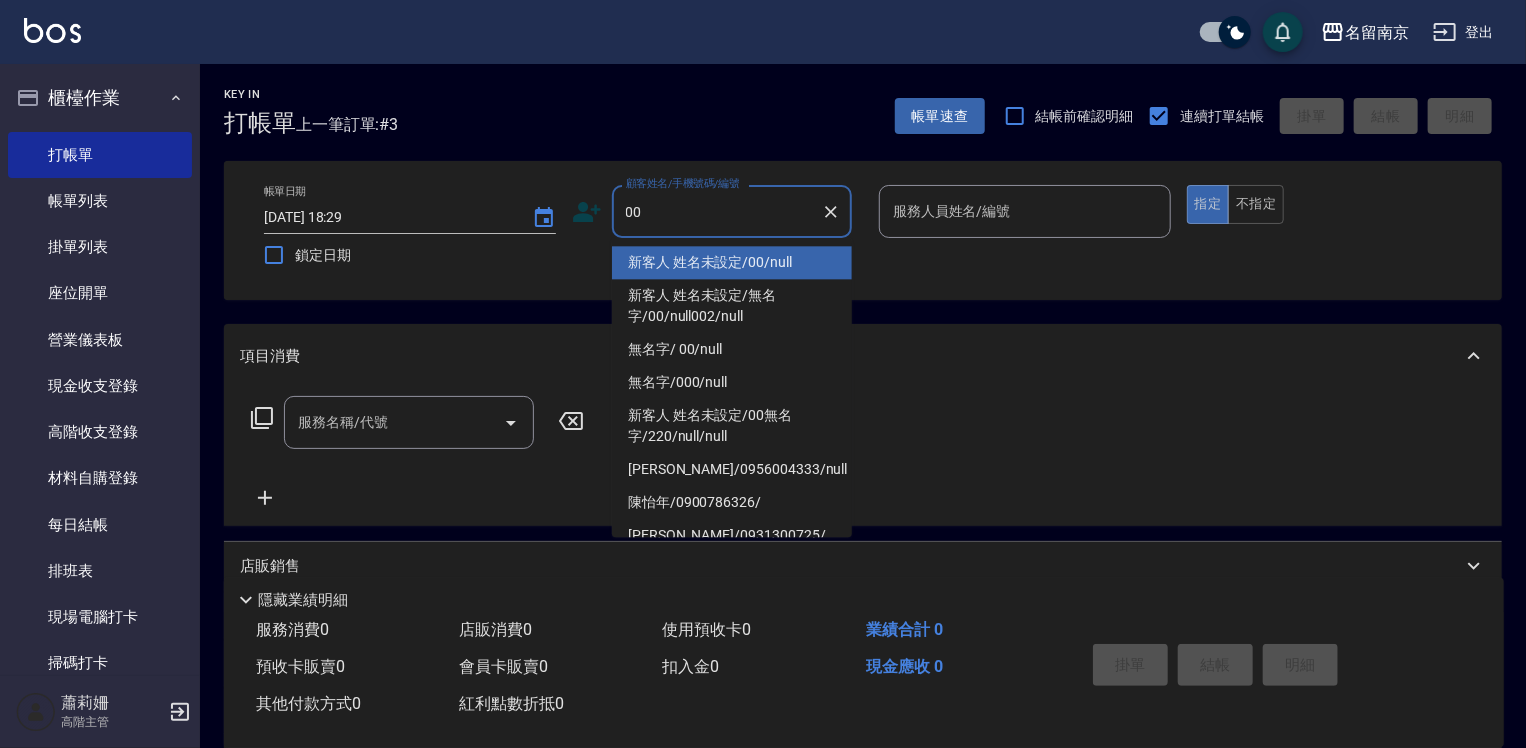 type on "新客人 姓名未設定/00/null" 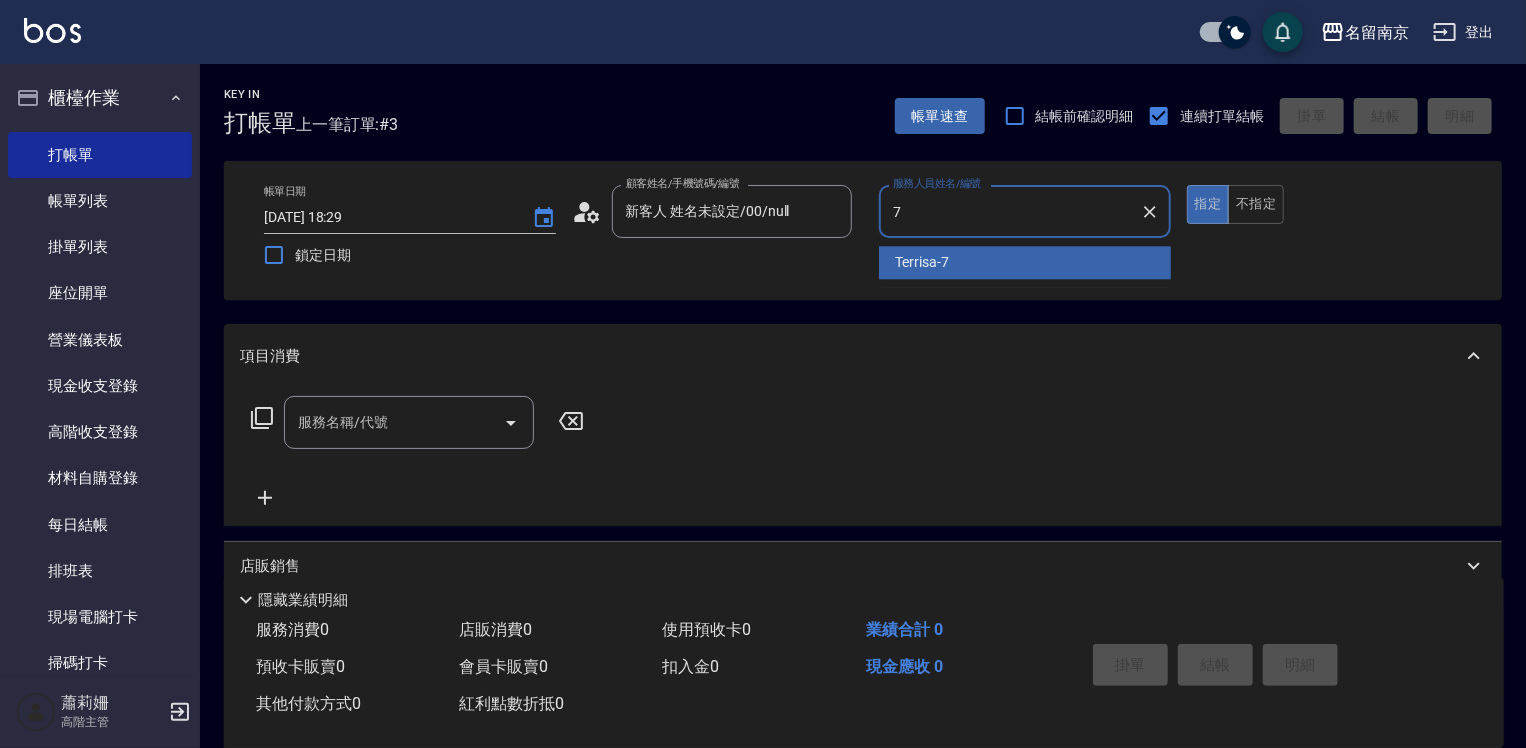 type on "Terrisa-7" 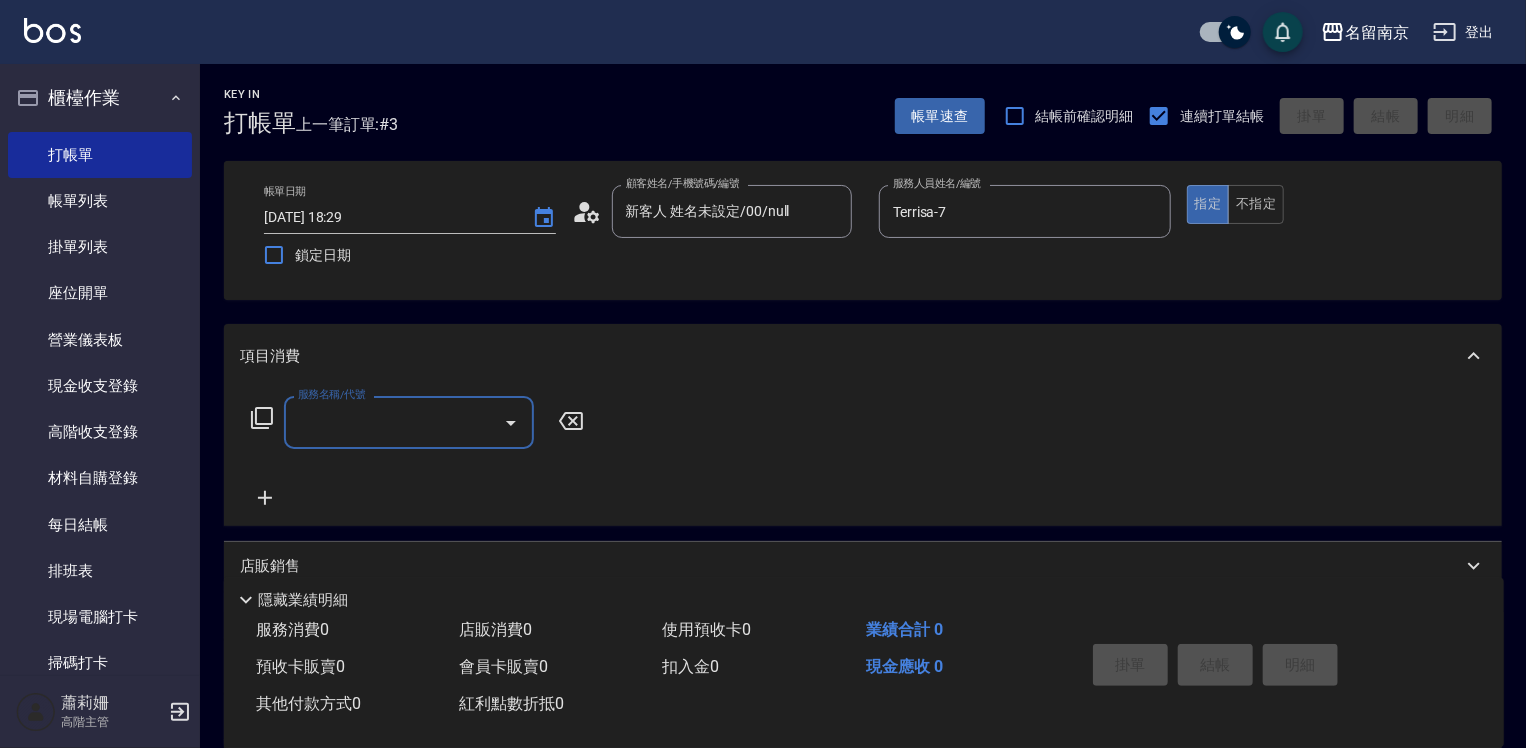 click on "服務名稱/代號" at bounding box center [394, 422] 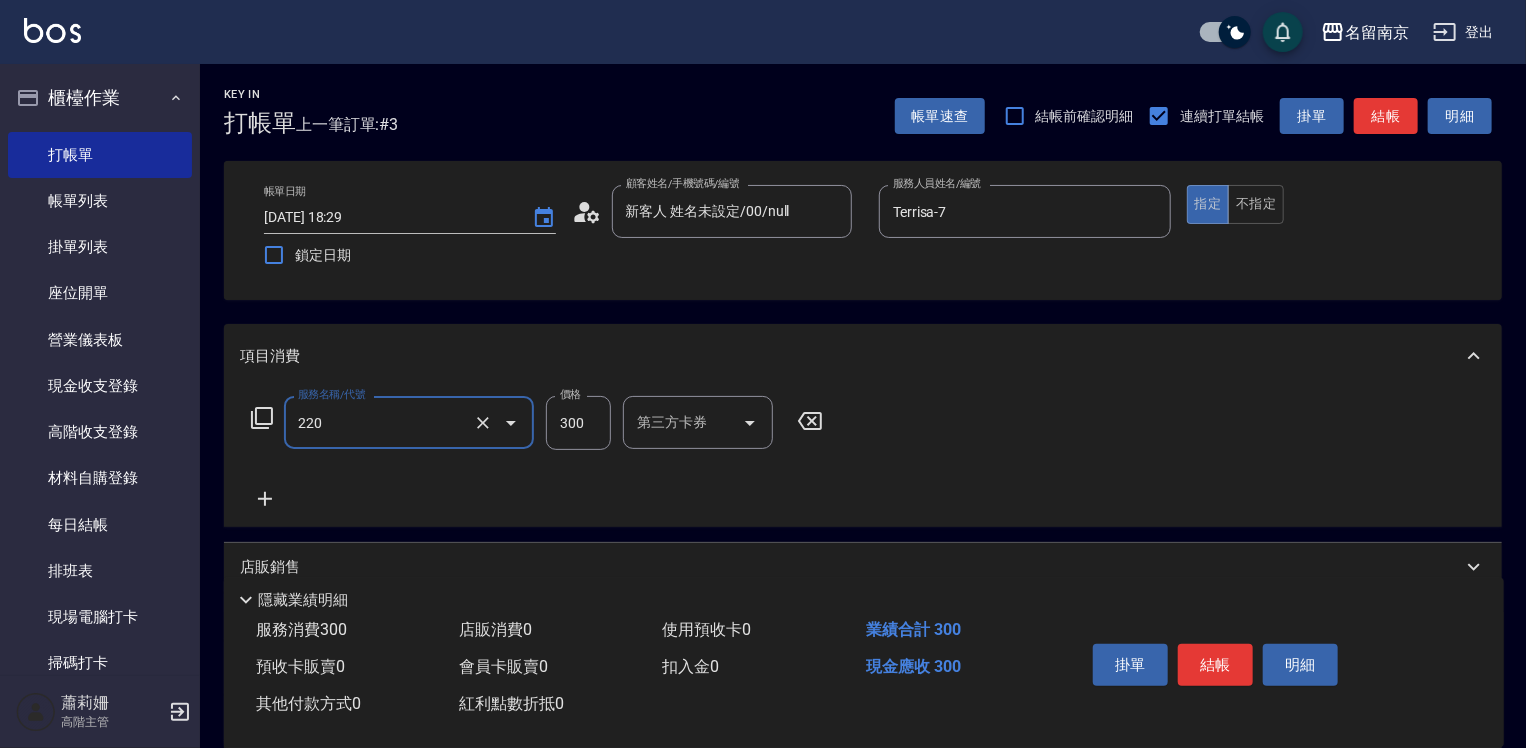 type on "洗髮(220)" 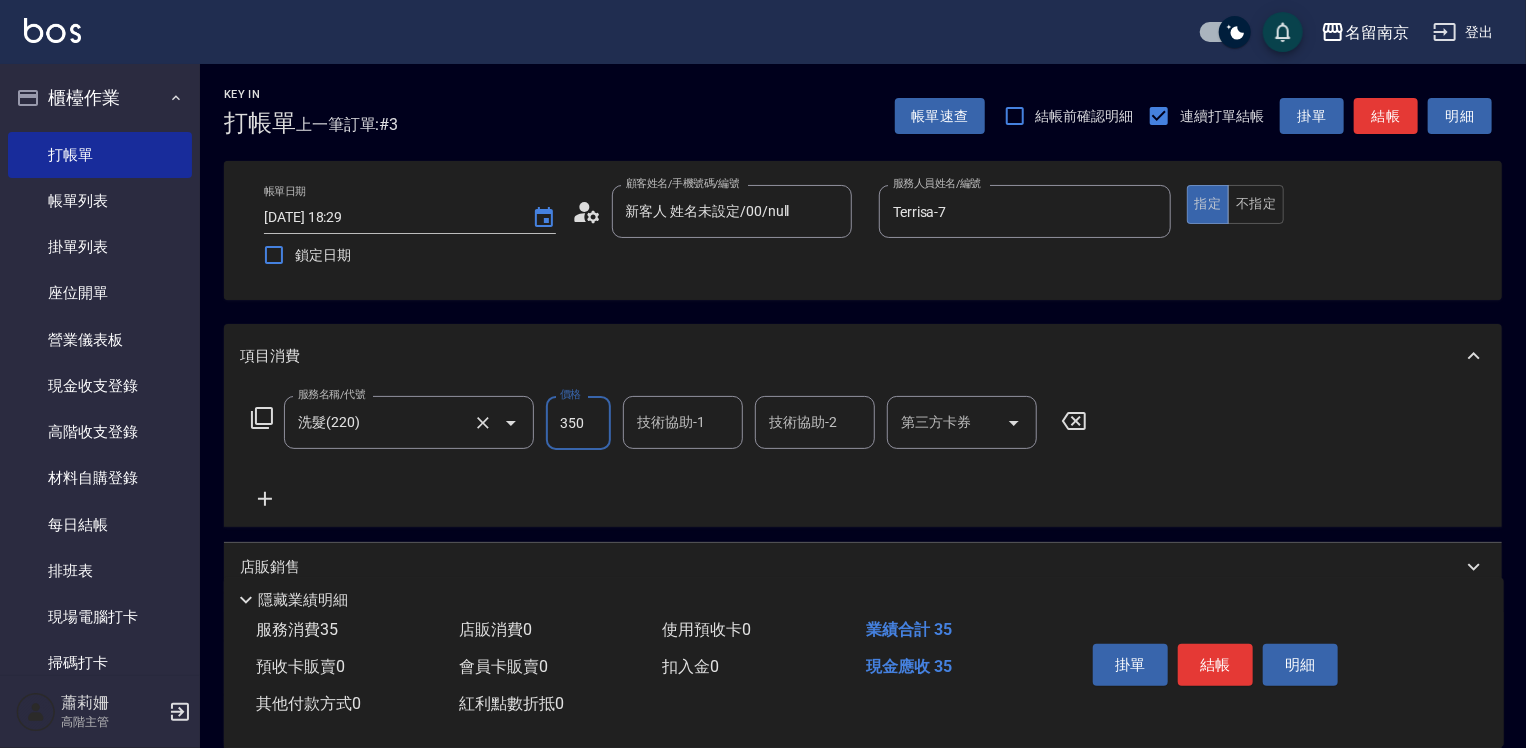 type on "350" 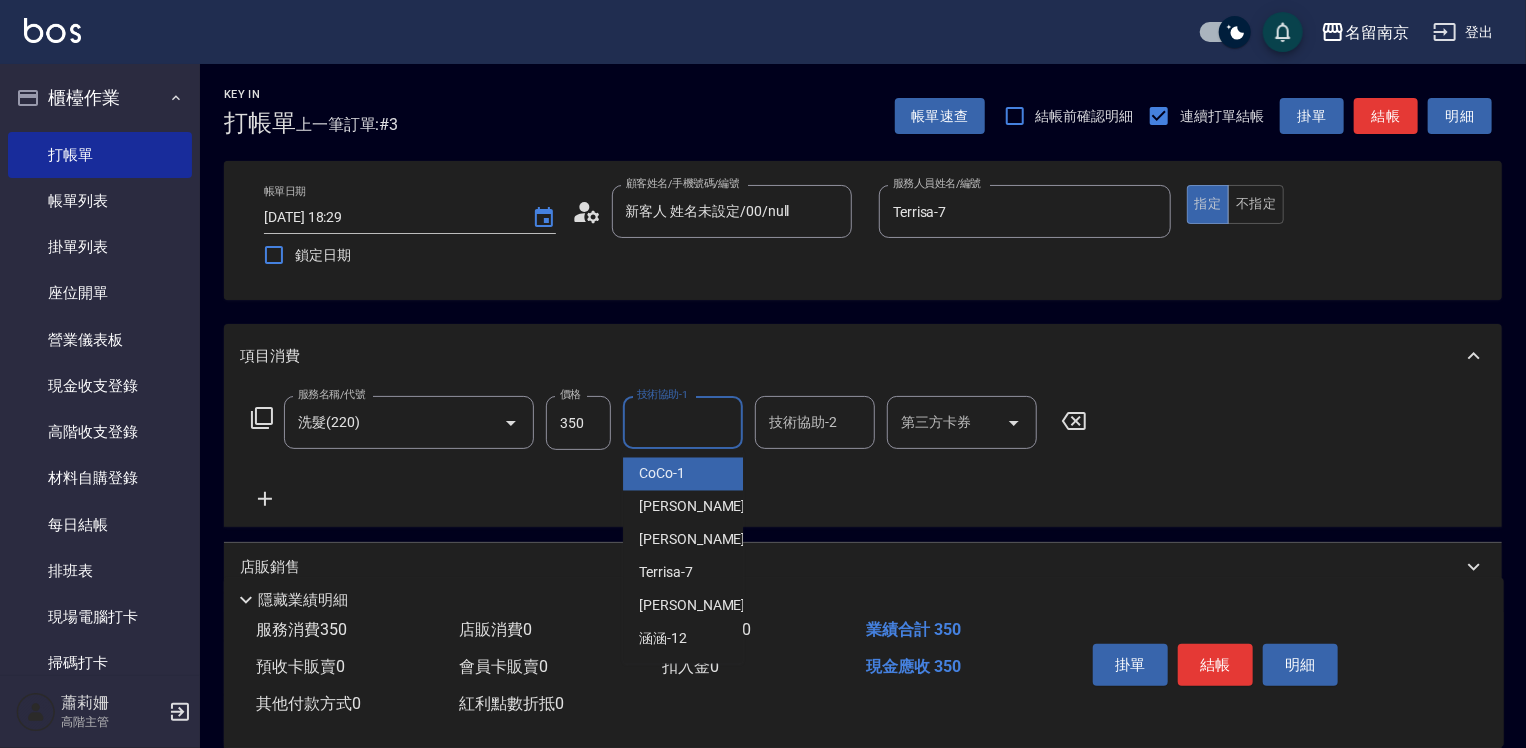click on "技術協助-1" at bounding box center (683, 422) 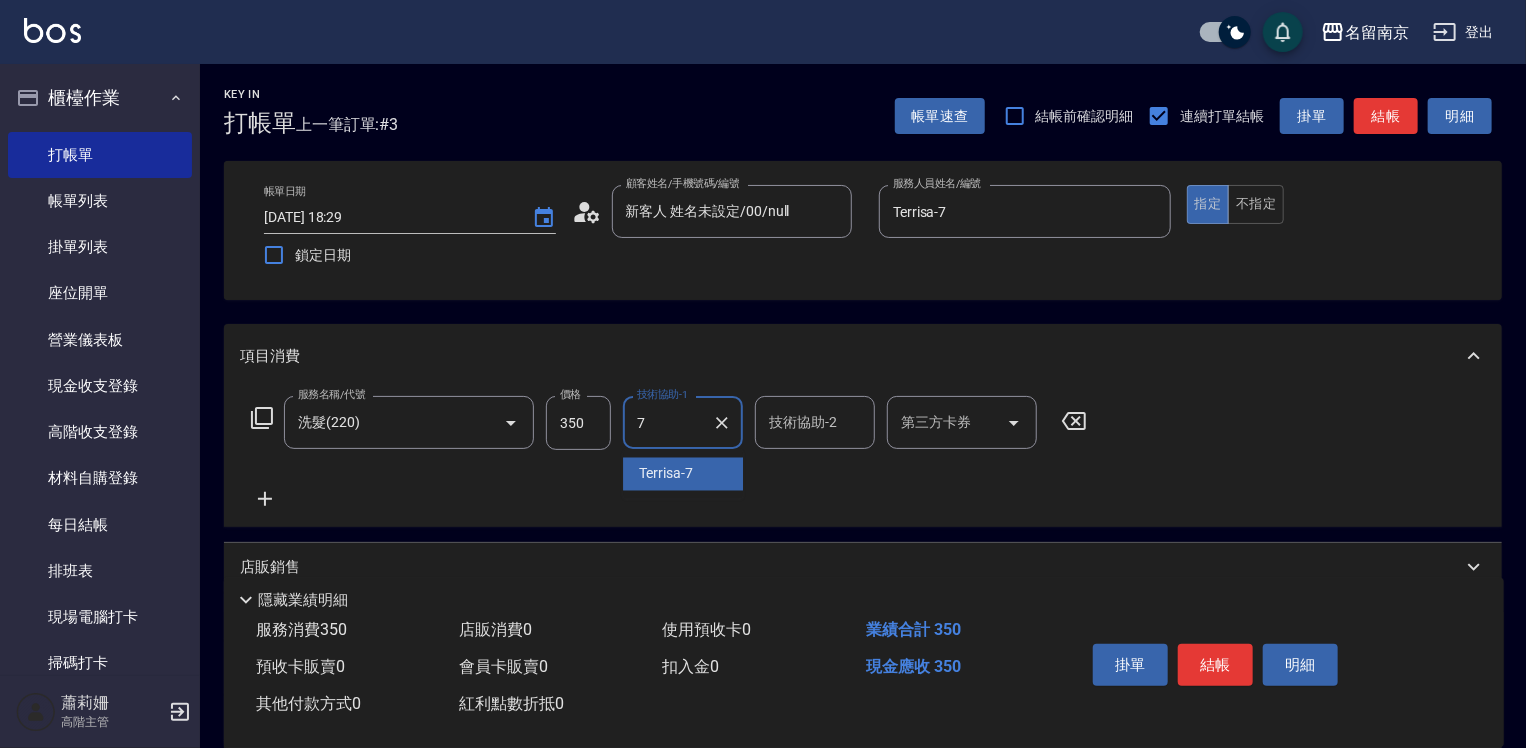 type on "Terrisa-7" 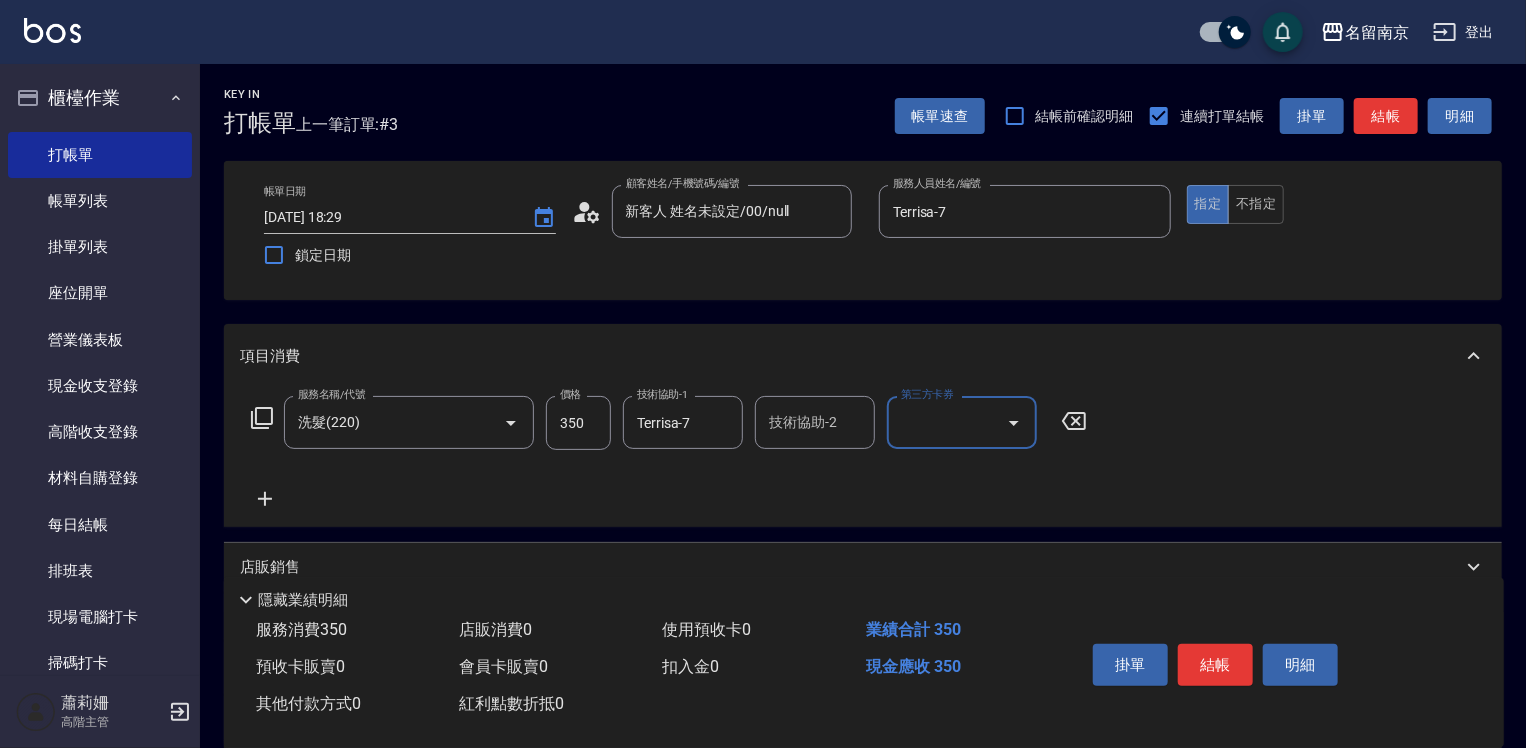 drag, startPoint x: 274, startPoint y: 496, endPoint x: 334, endPoint y: 490, distance: 60.299255 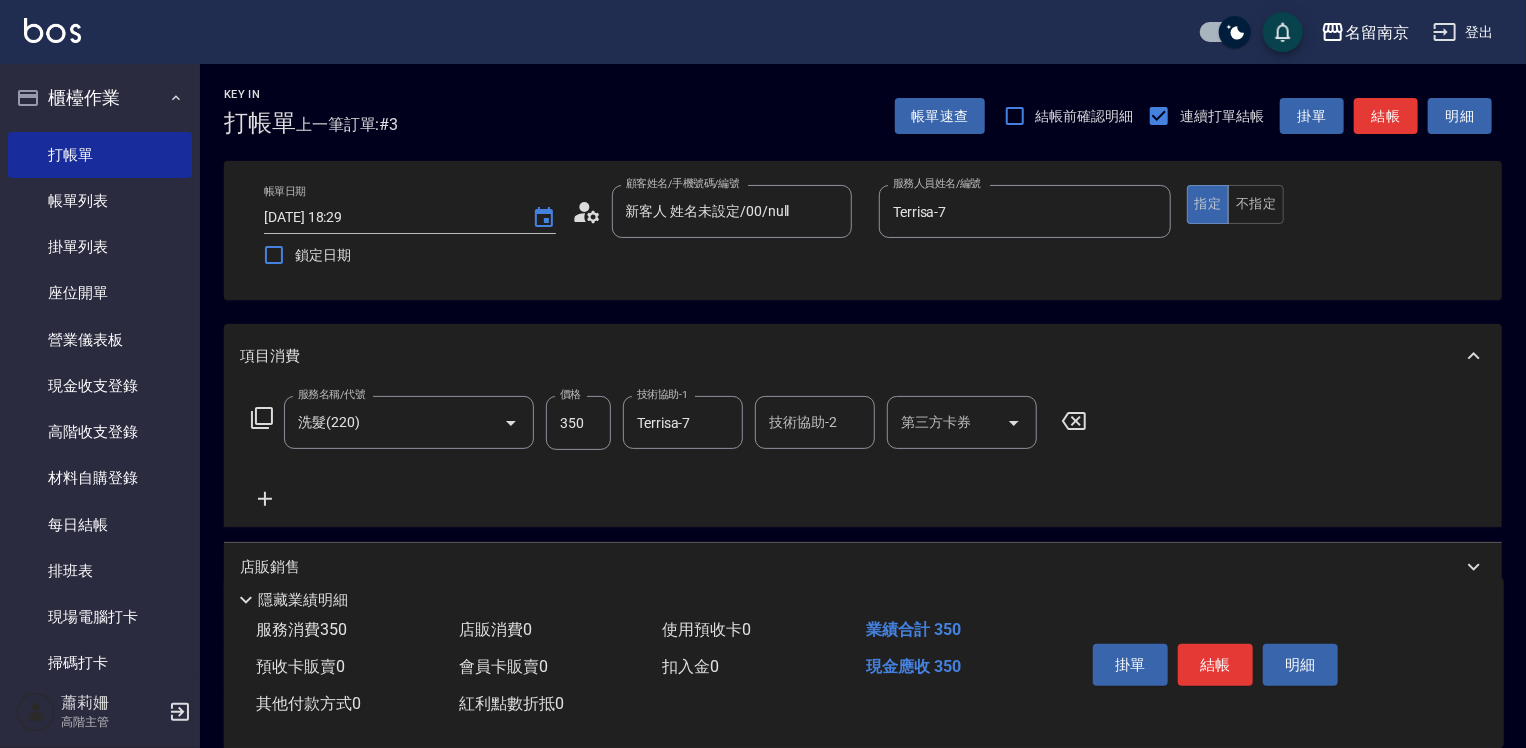 click 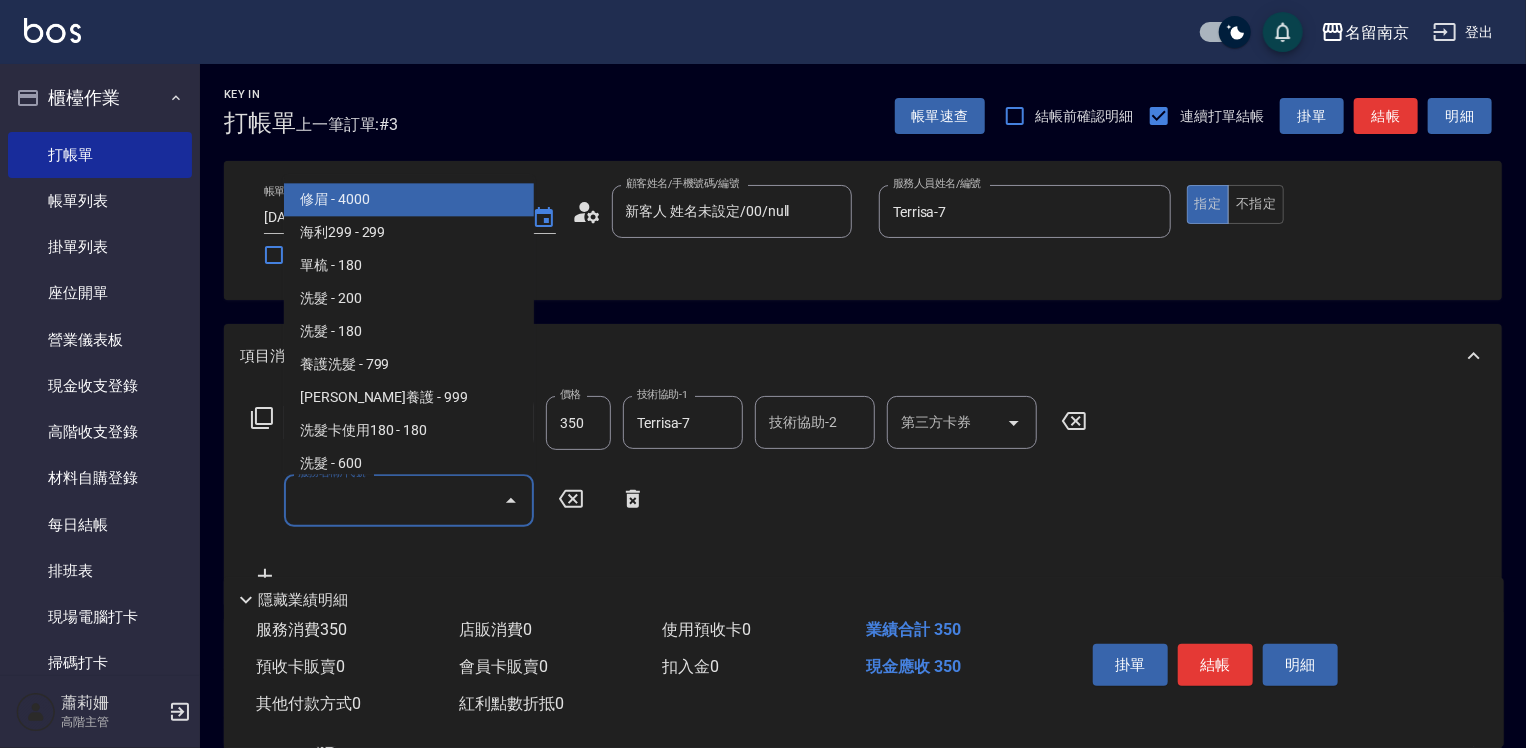 click on "服務名稱/代號" at bounding box center [394, 500] 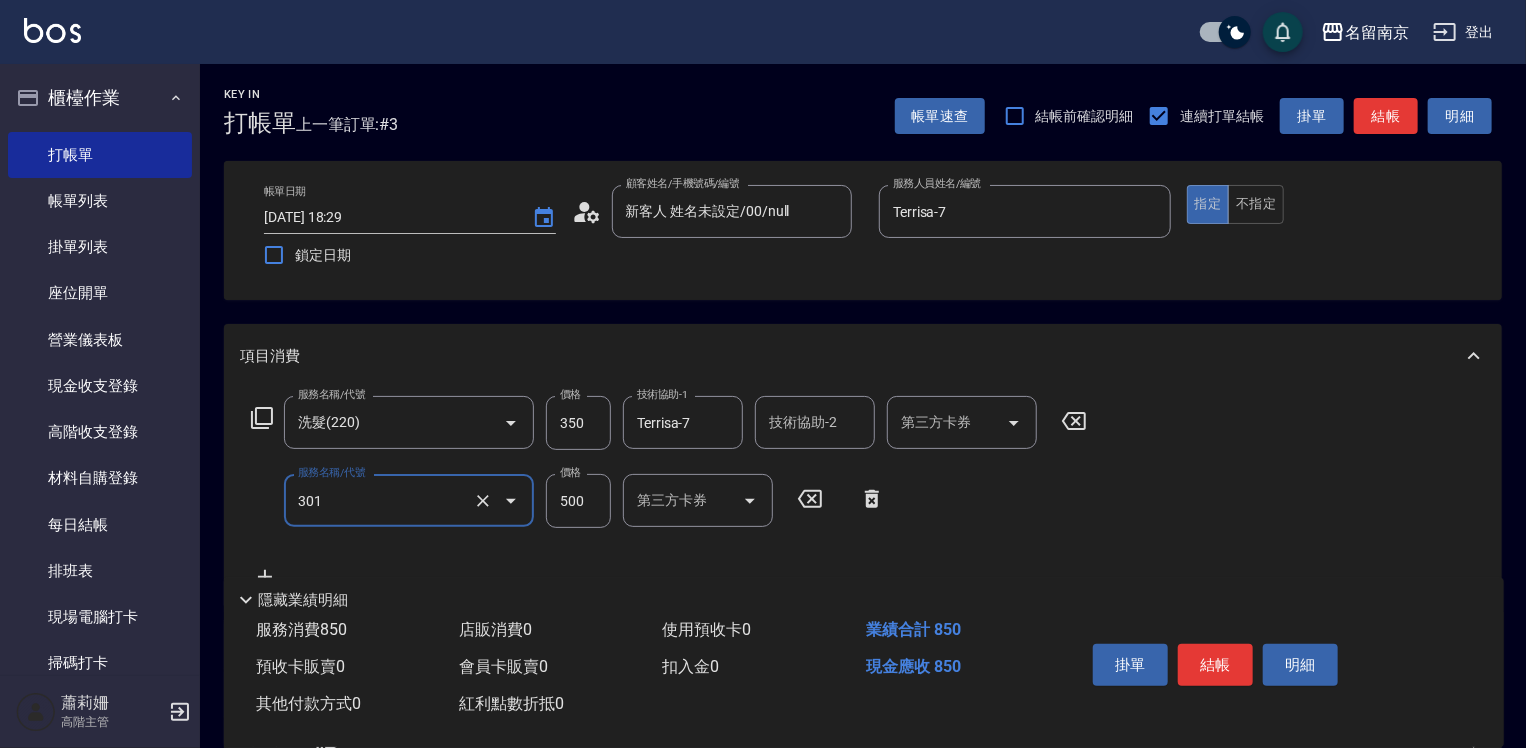 type on "剪髮(301)" 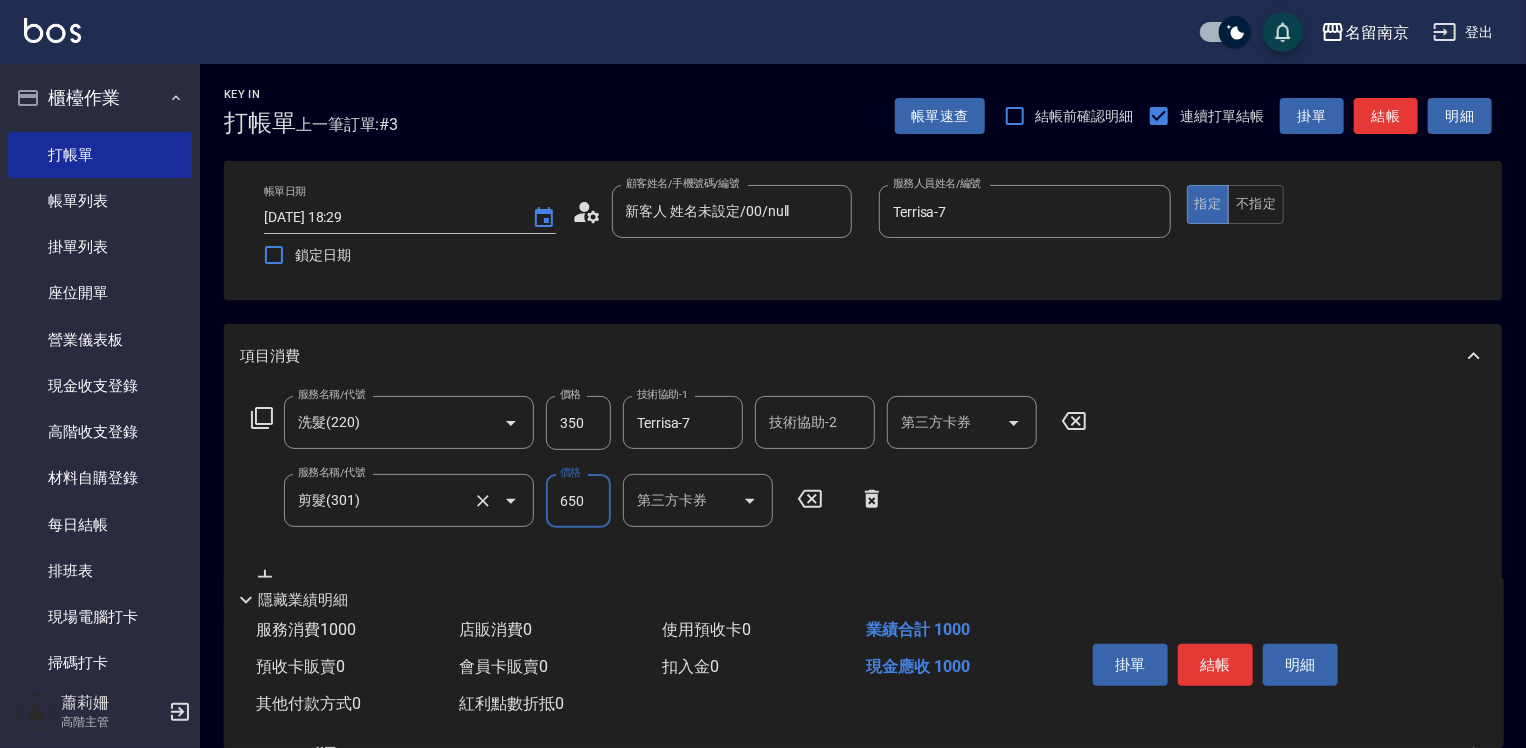 type on "650" 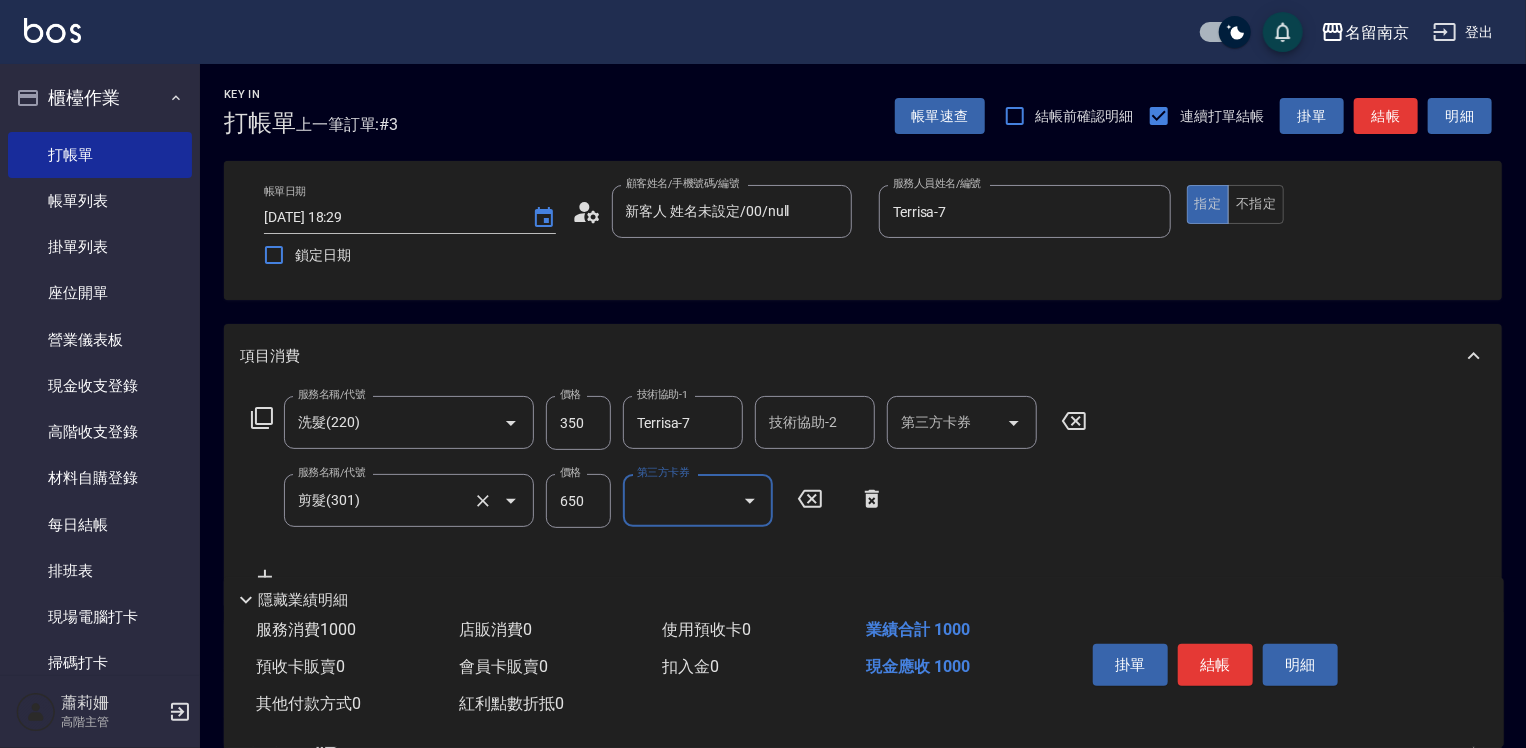 scroll, scrollTop: 100, scrollLeft: 0, axis: vertical 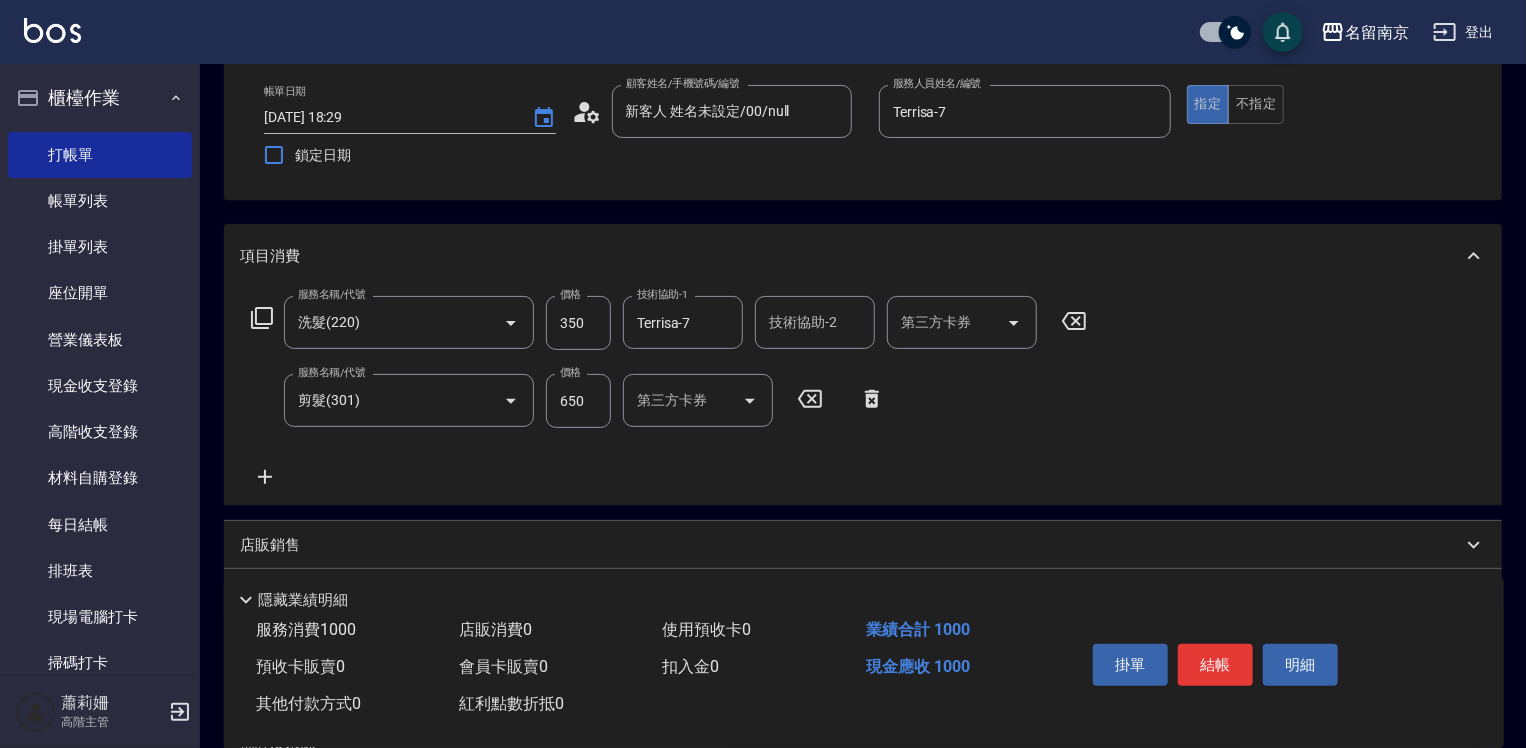 click 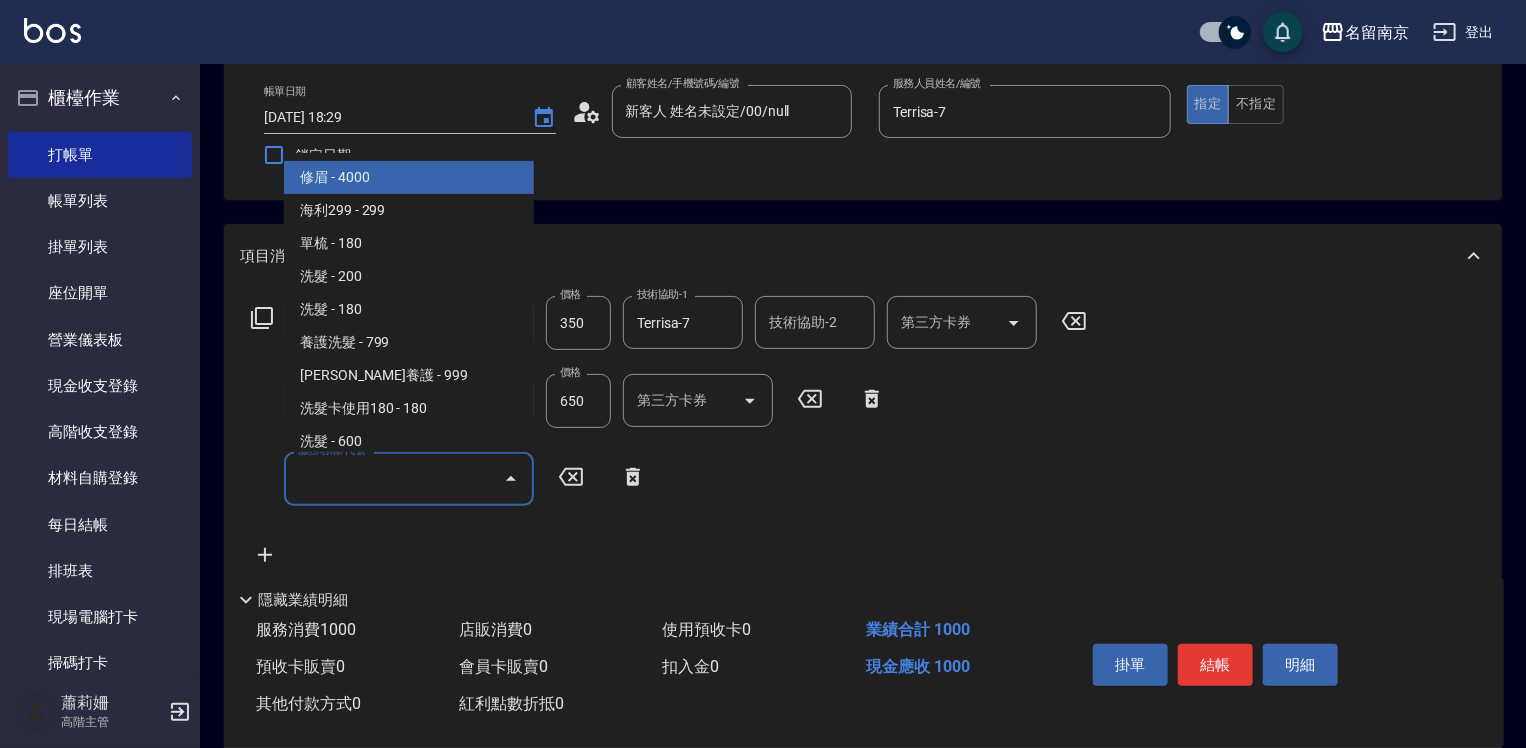 click on "服務名稱/代號" at bounding box center [394, 478] 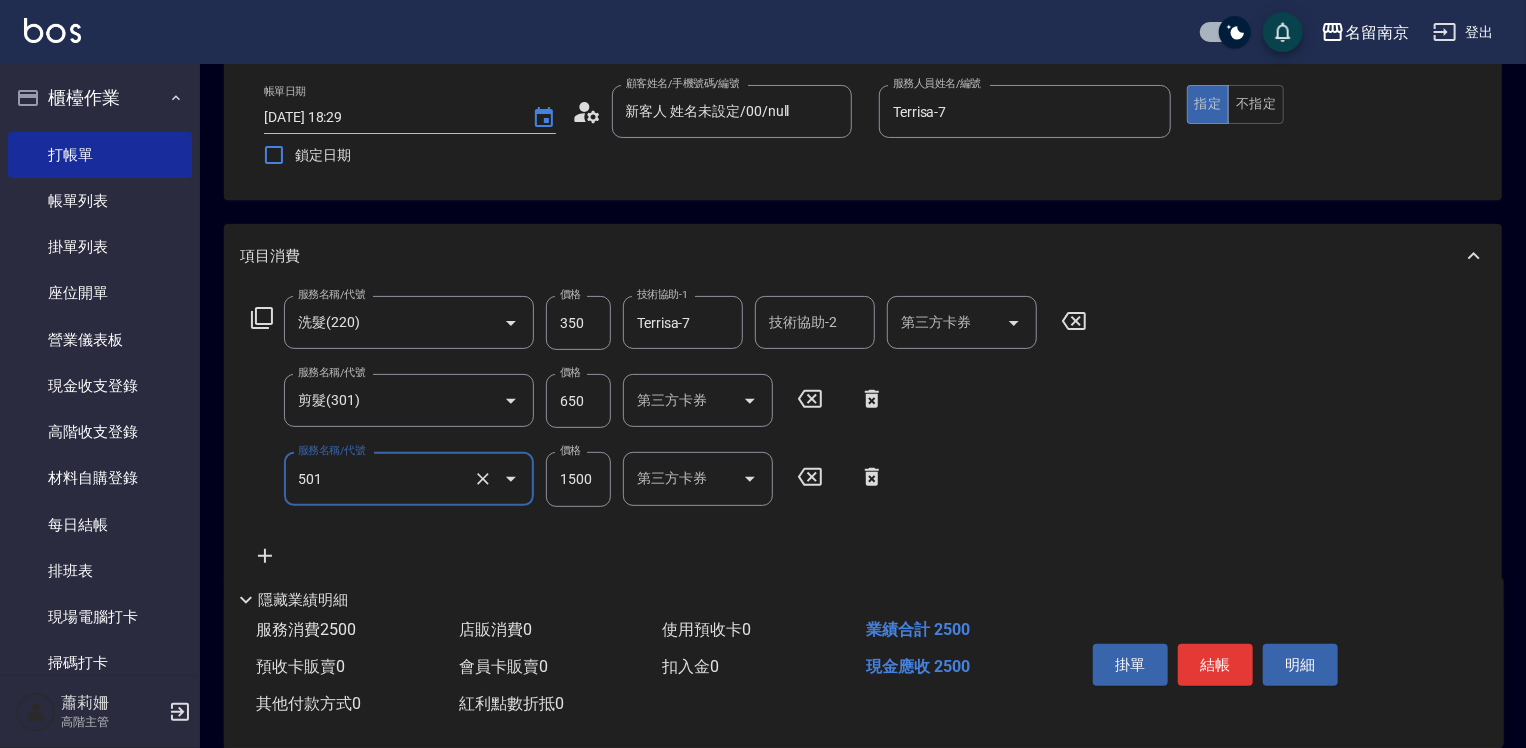 type on "染髮(1500)(501)" 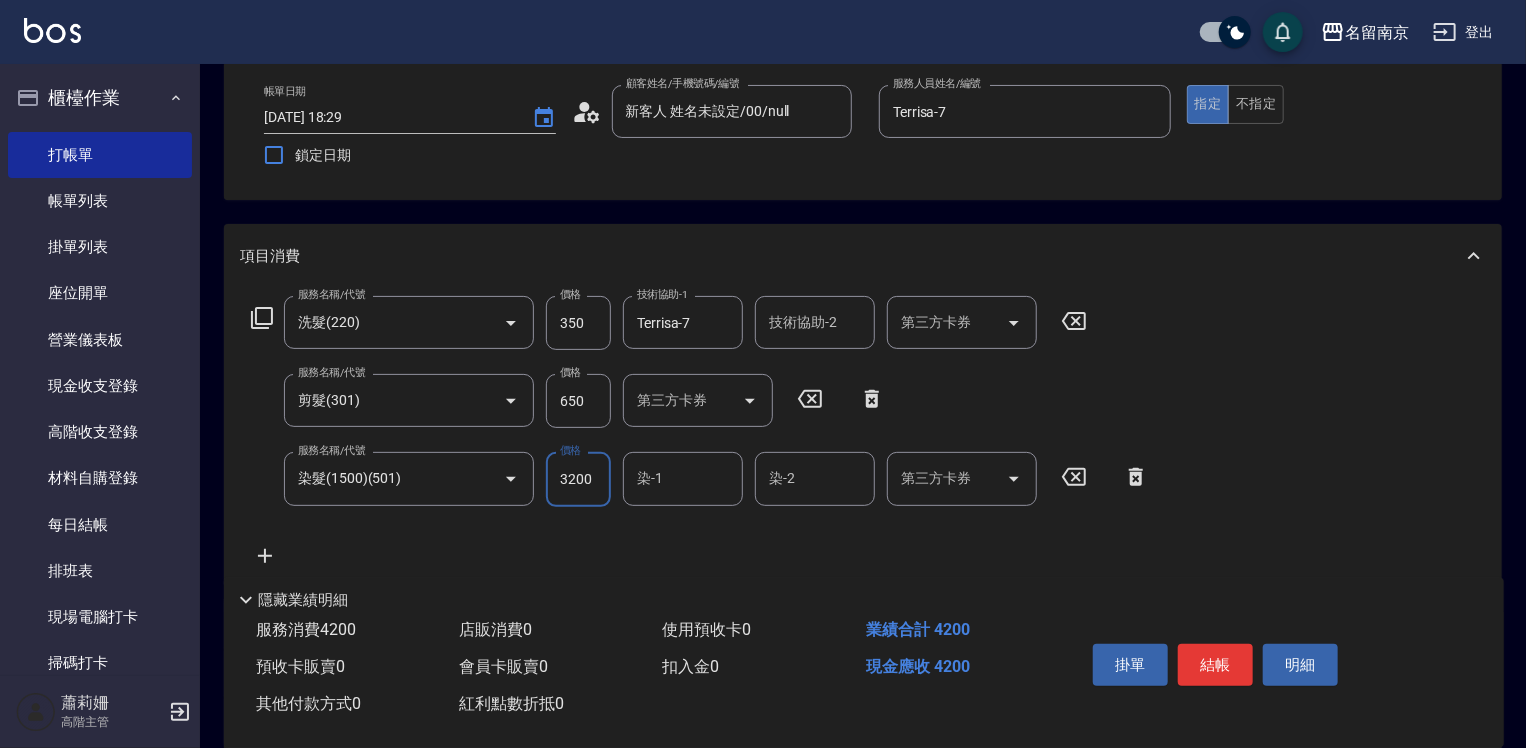 type on "3200" 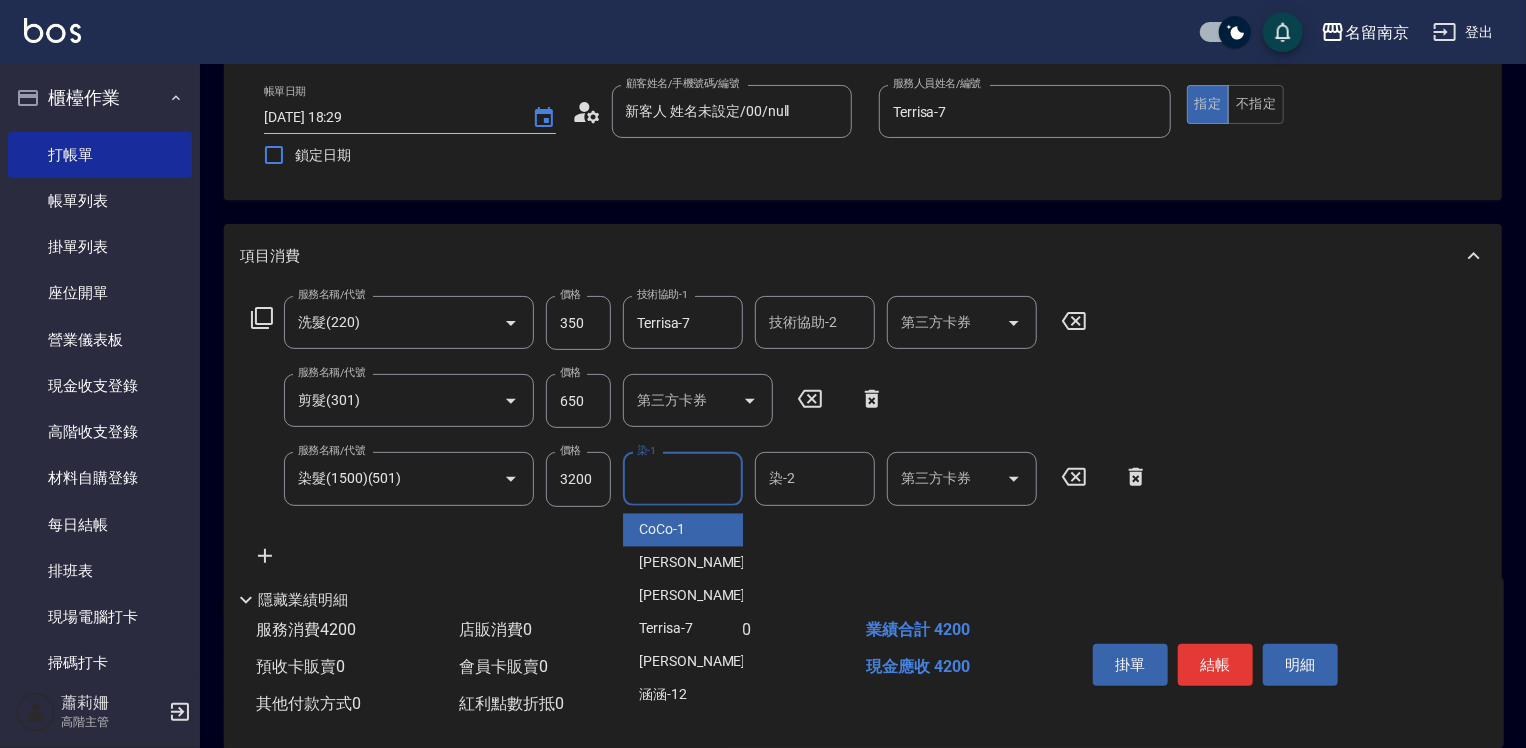 click on "染-1" at bounding box center [683, 478] 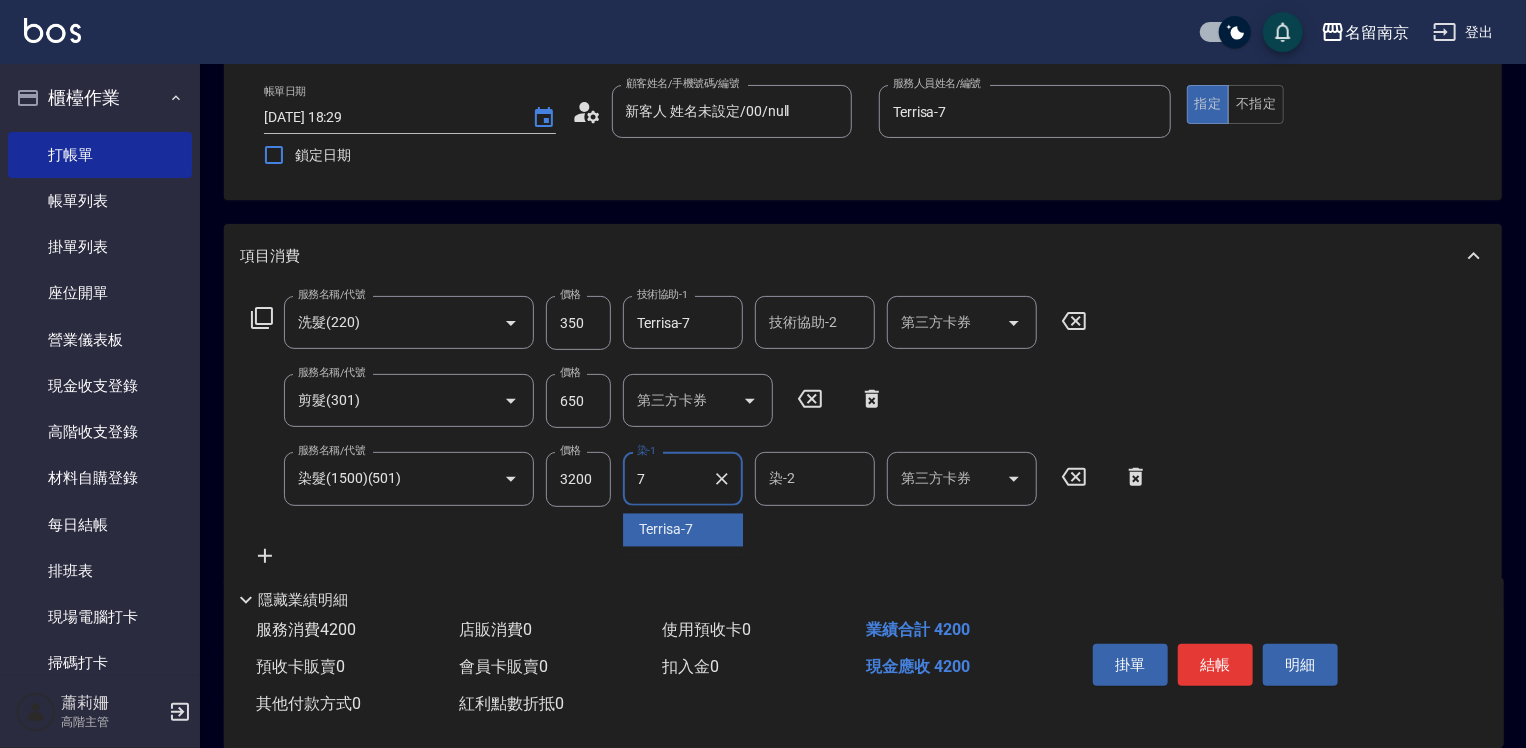 type on "Terrisa-7" 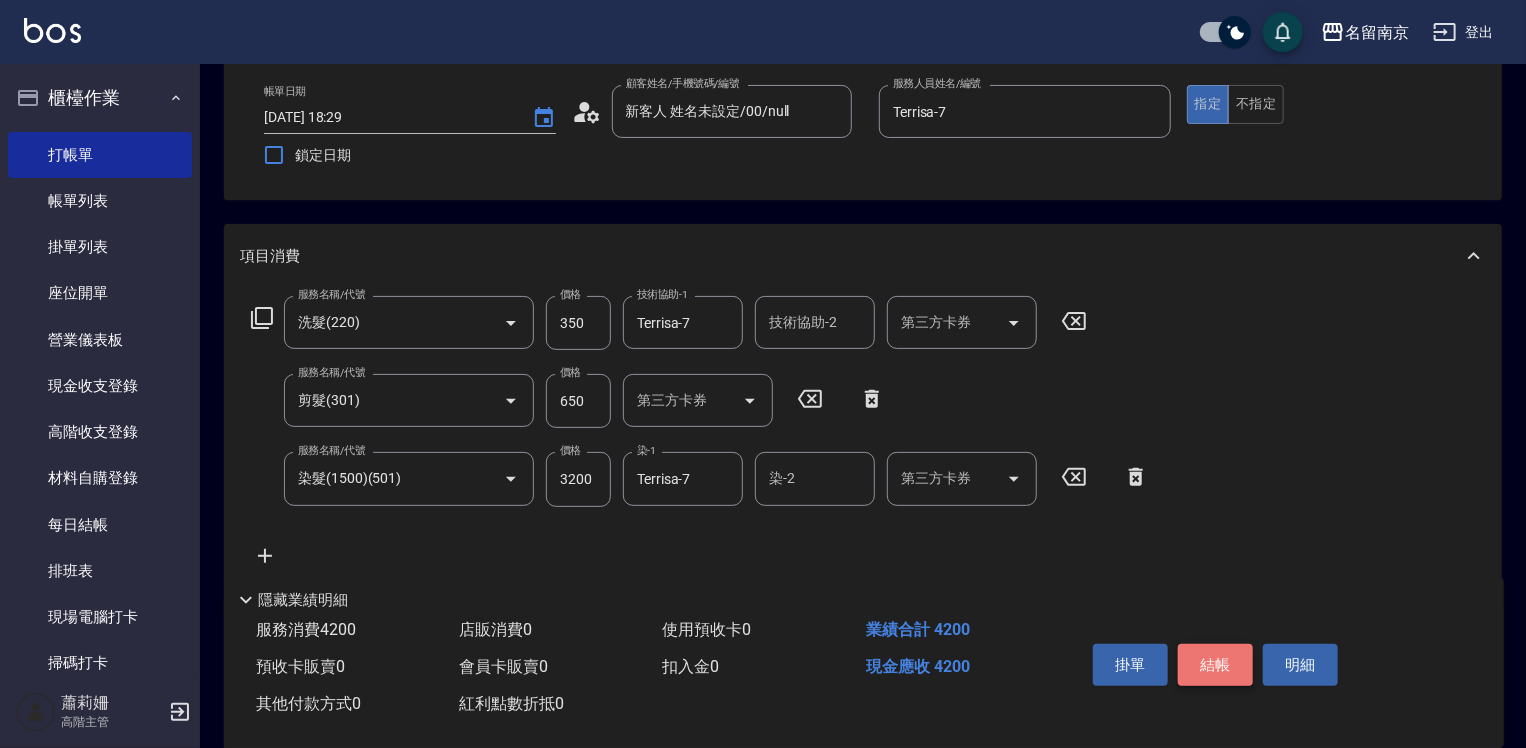 click on "結帳" at bounding box center [1215, 665] 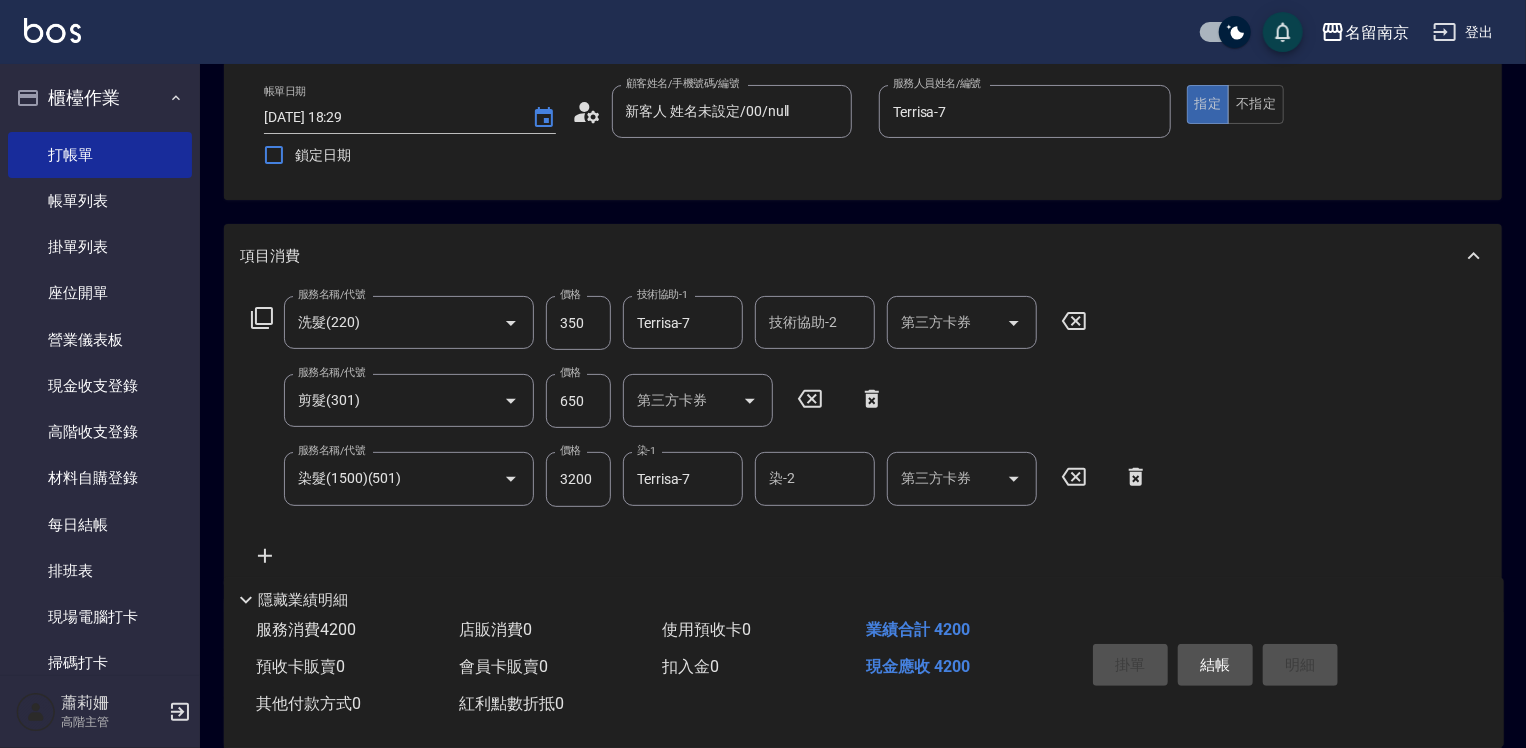 type on "[DATE] 18:30" 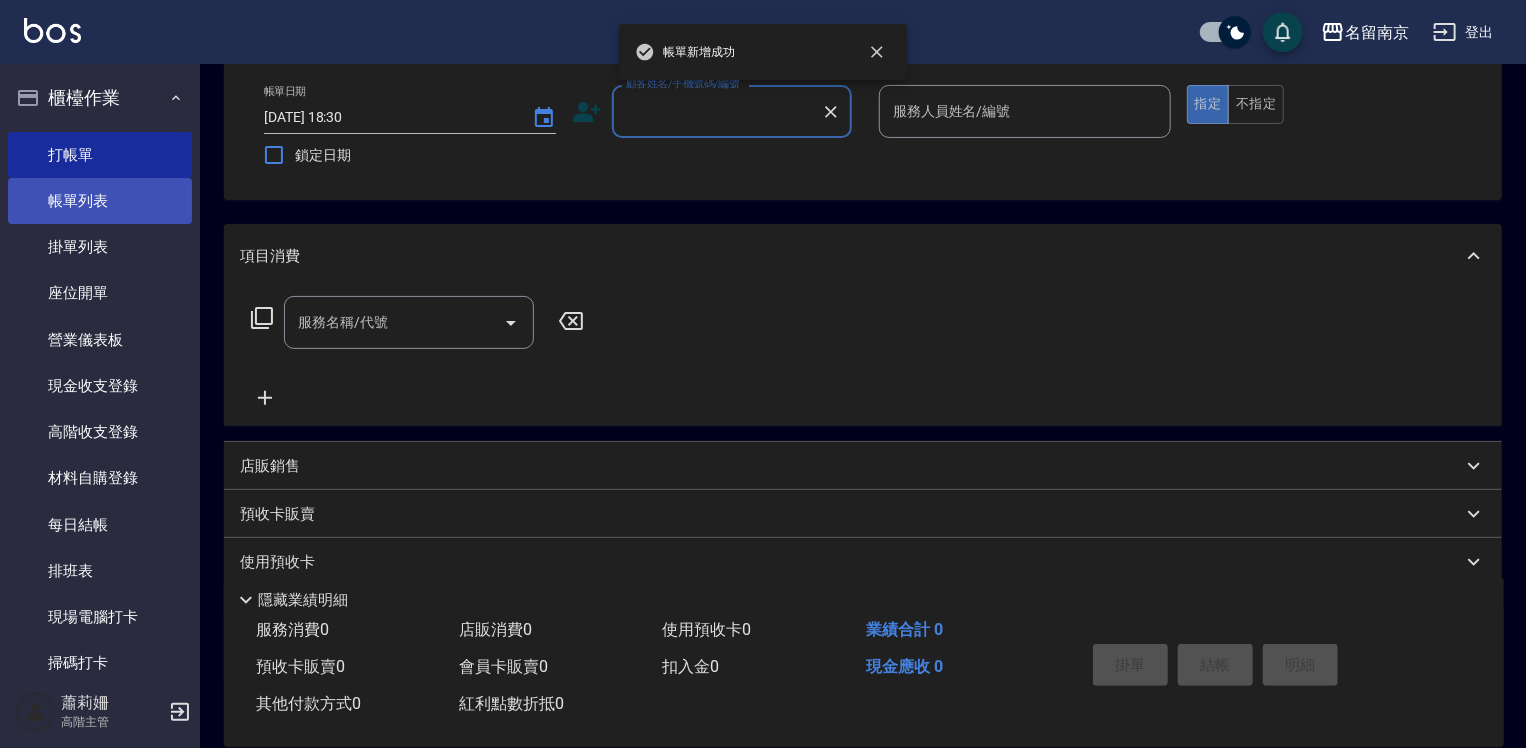 click on "帳單列表" at bounding box center [100, 201] 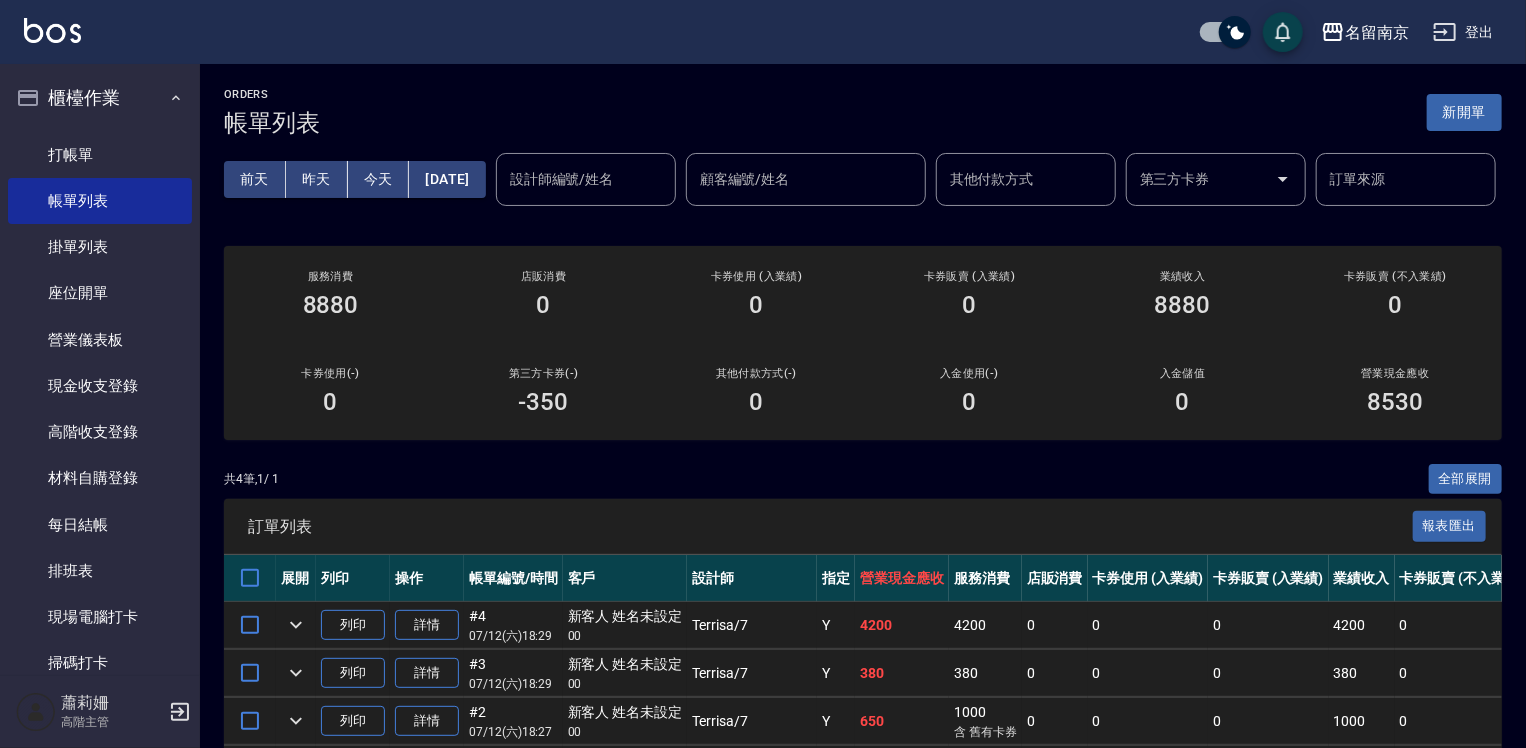 scroll, scrollTop: 200, scrollLeft: 0, axis: vertical 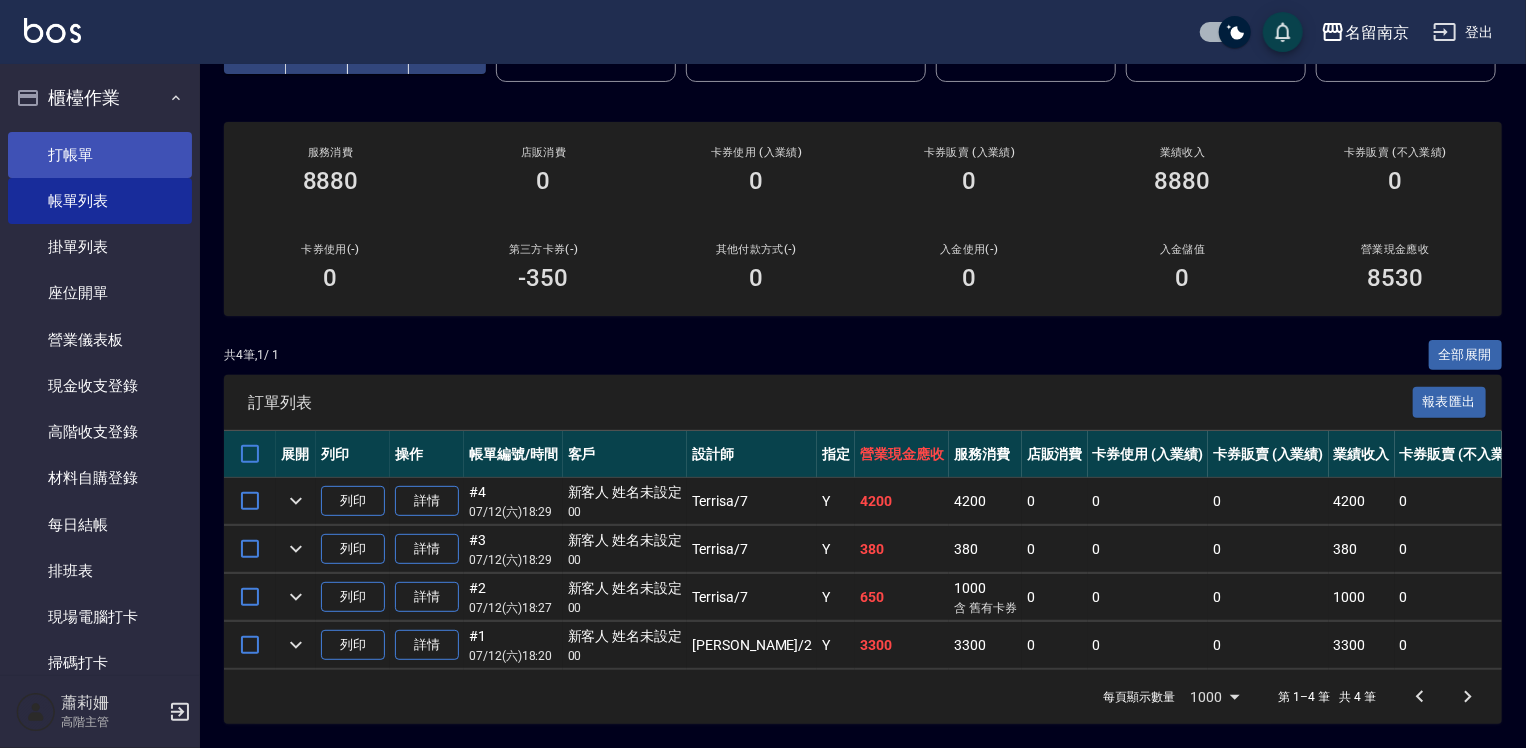 click on "打帳單" at bounding box center [100, 155] 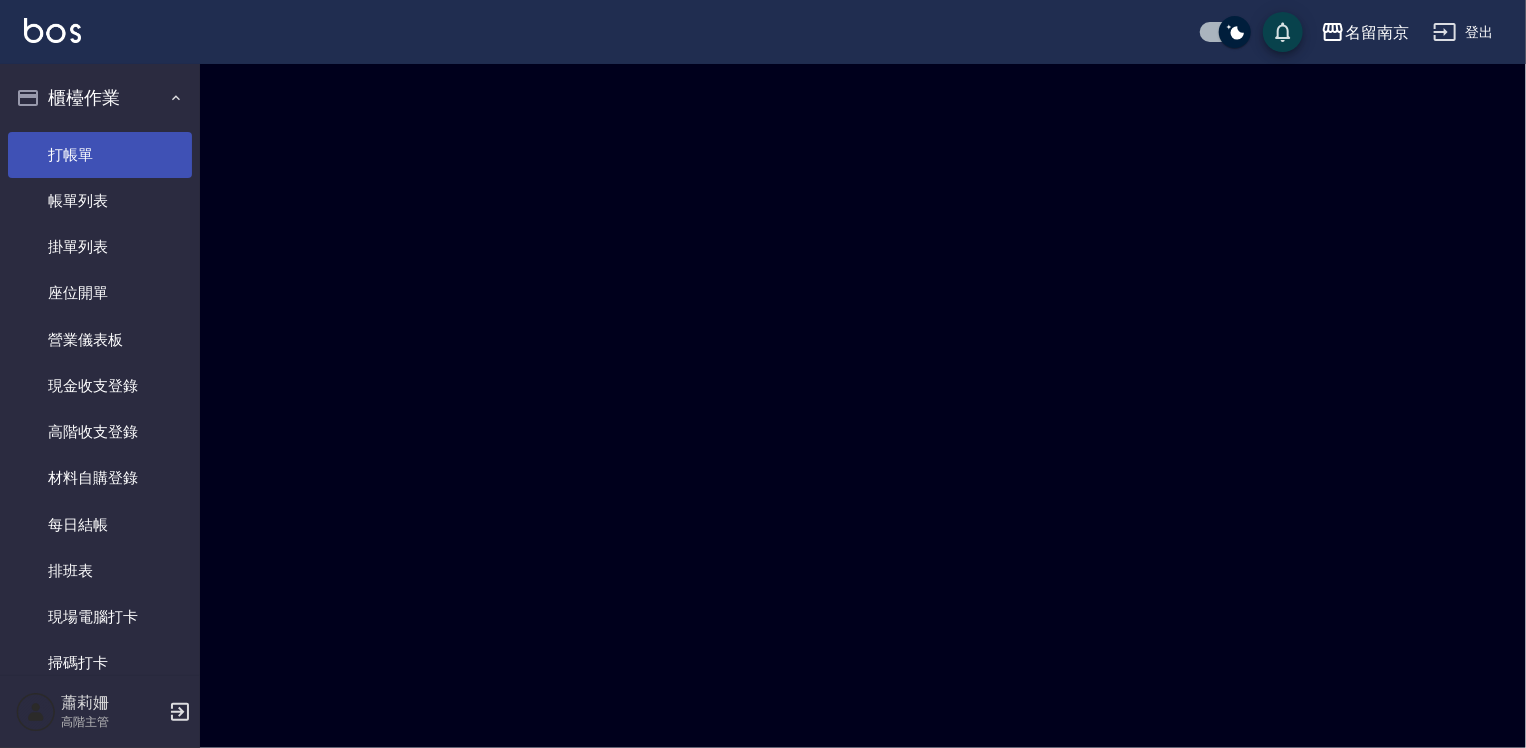 scroll, scrollTop: 0, scrollLeft: 0, axis: both 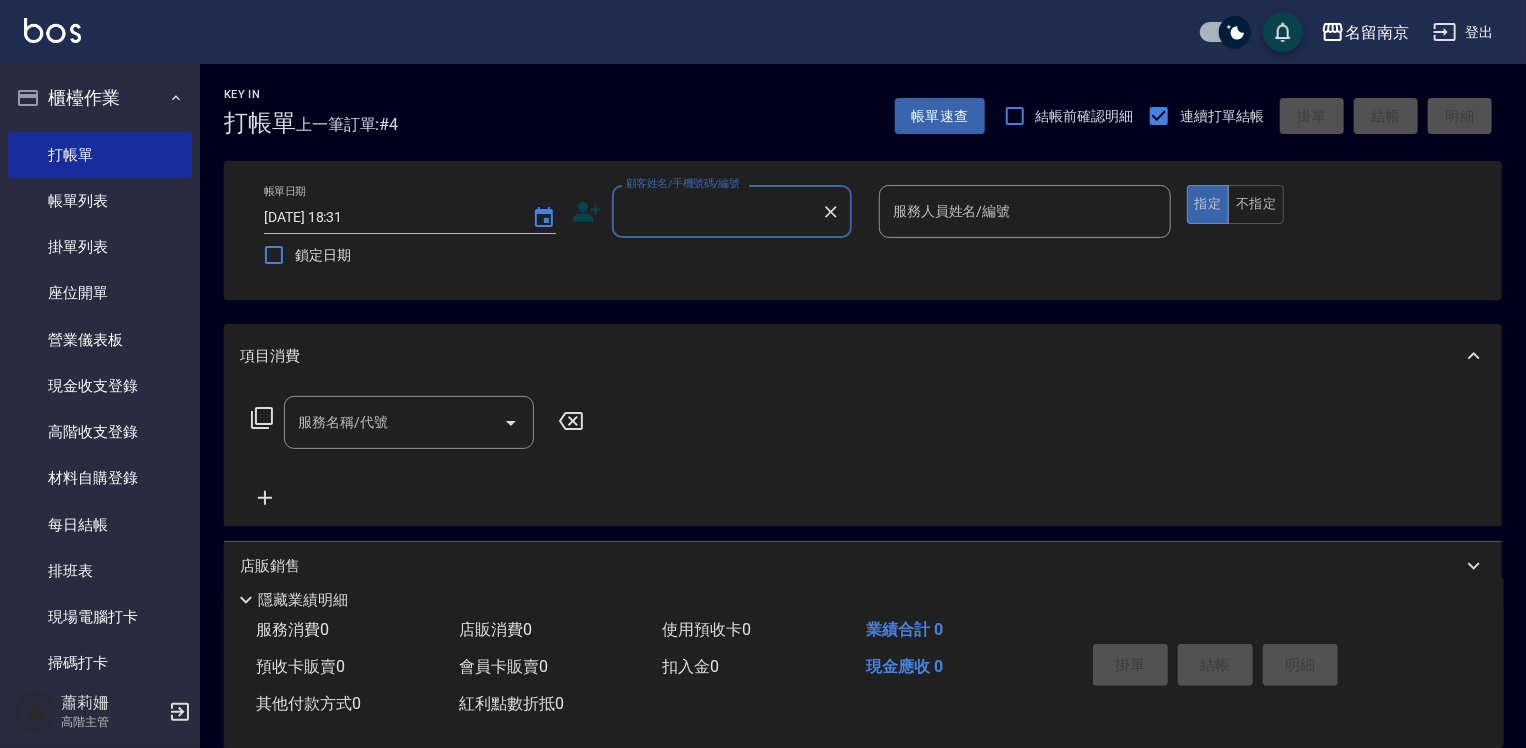 click on "顧客姓名/手機號碼/編號" at bounding box center (717, 211) 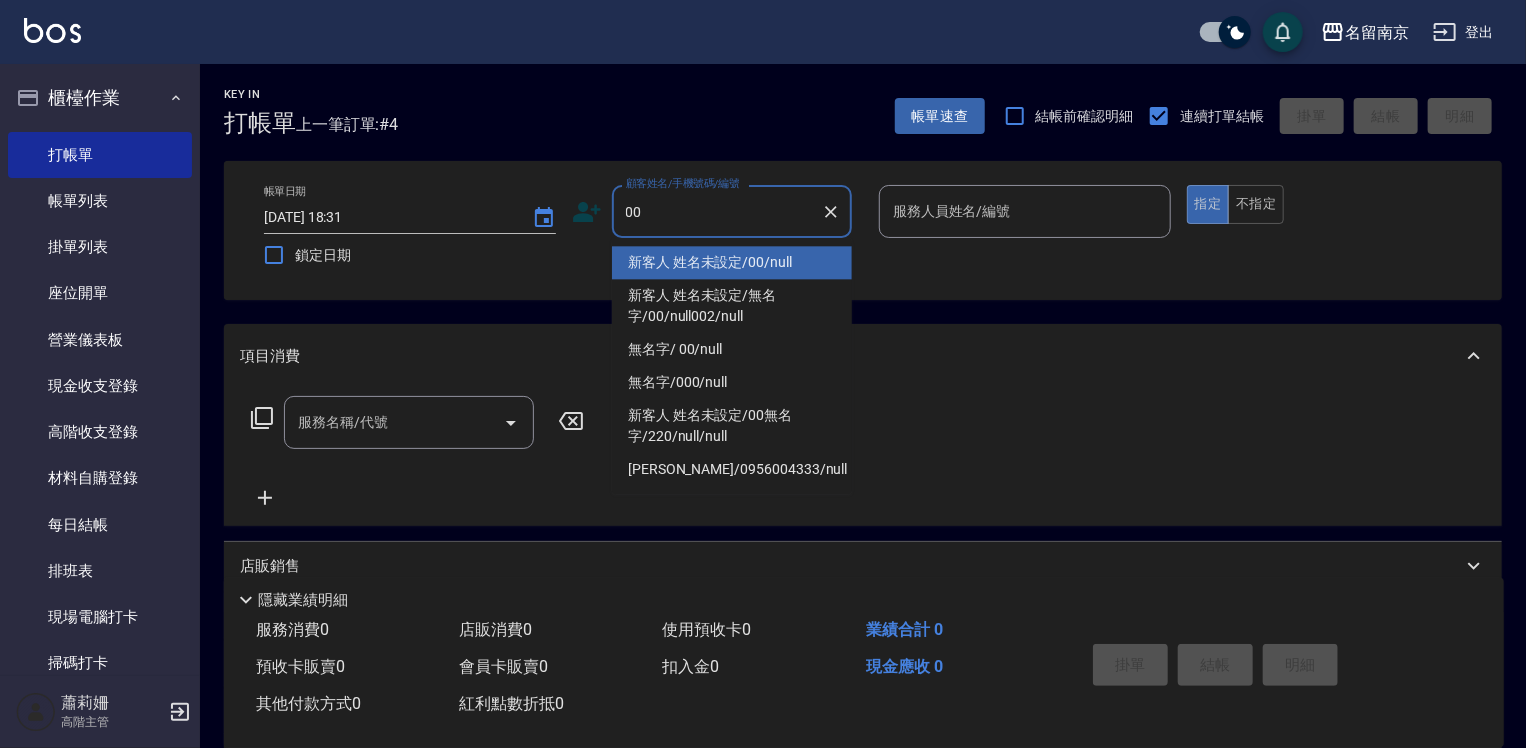 type on "新客人 姓名未設定/00/null" 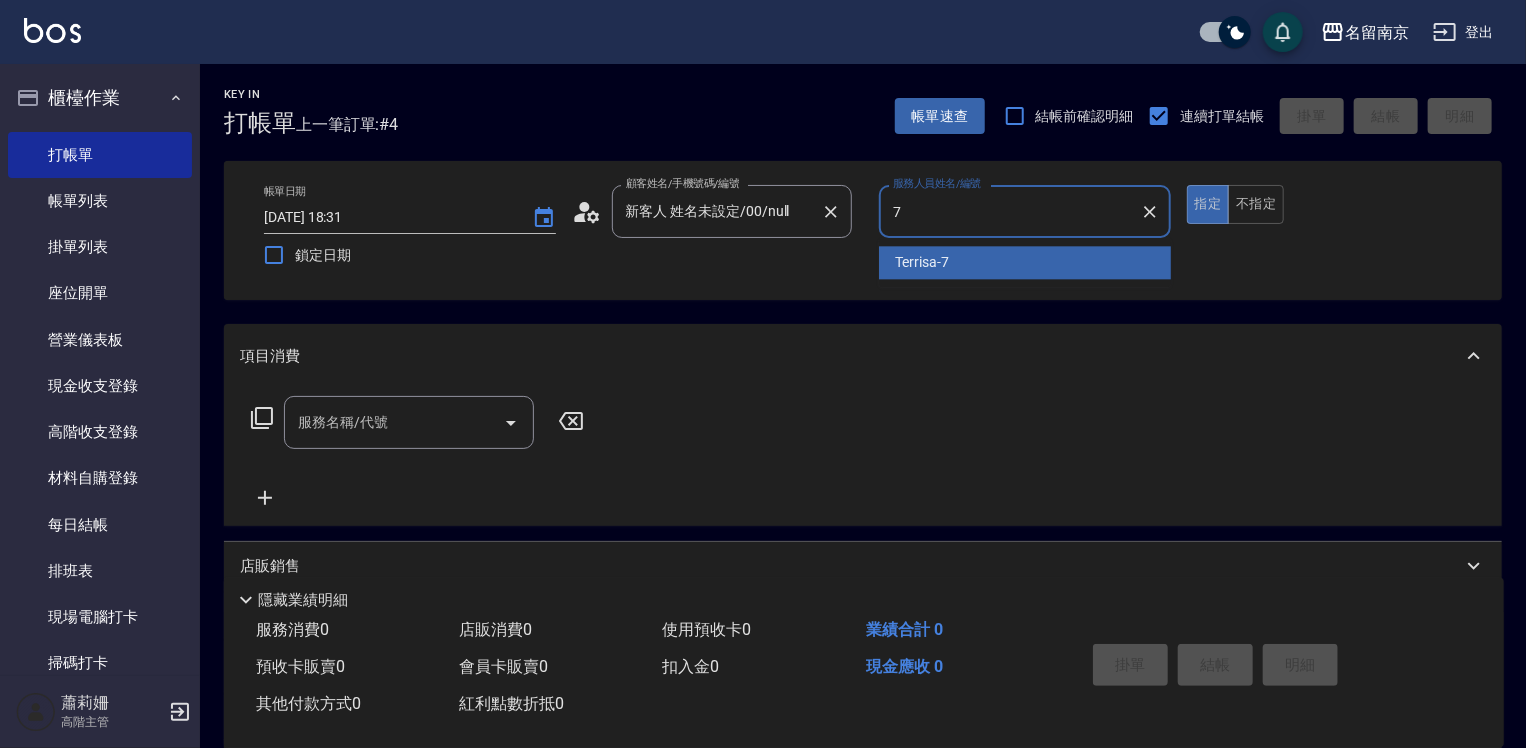 type on "Terrisa-7" 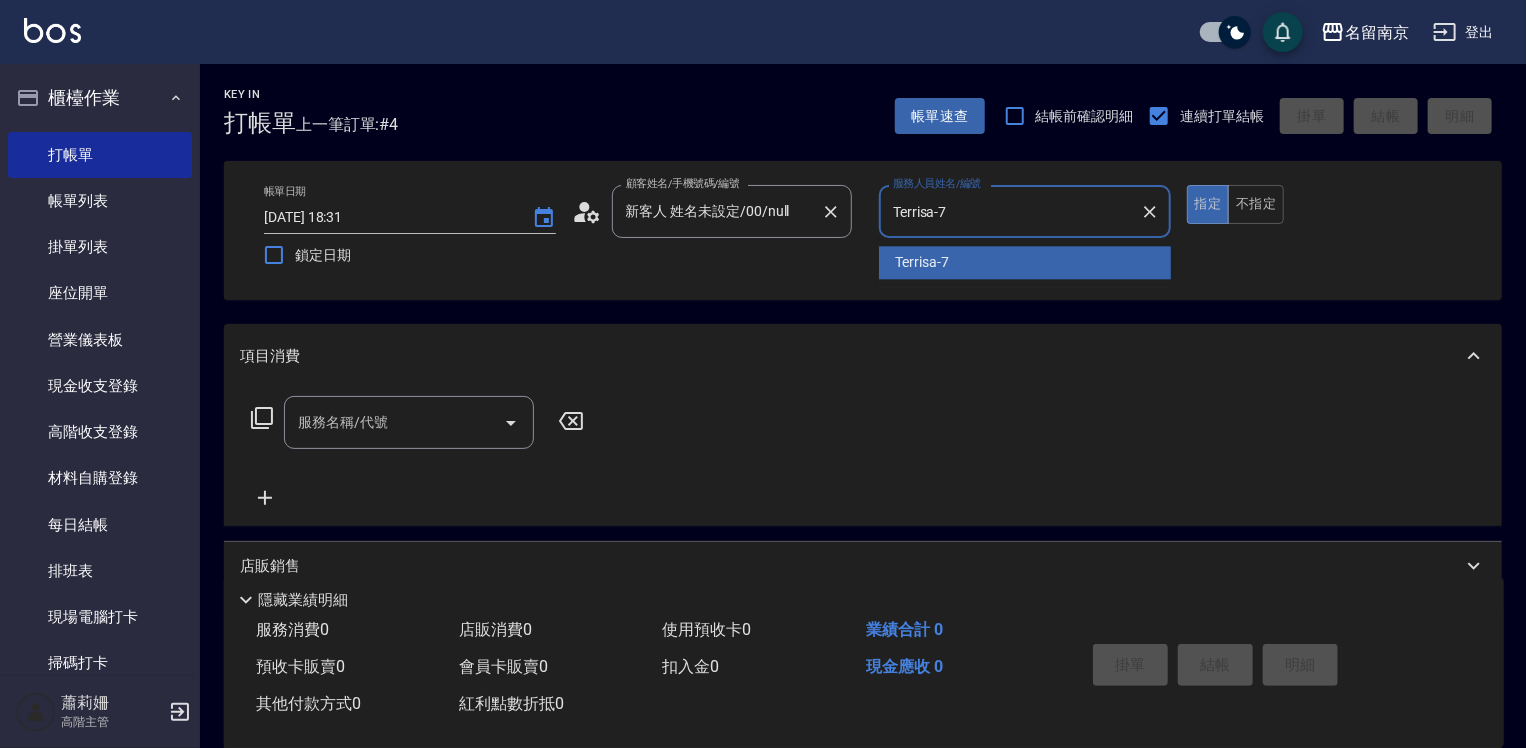 type on "true" 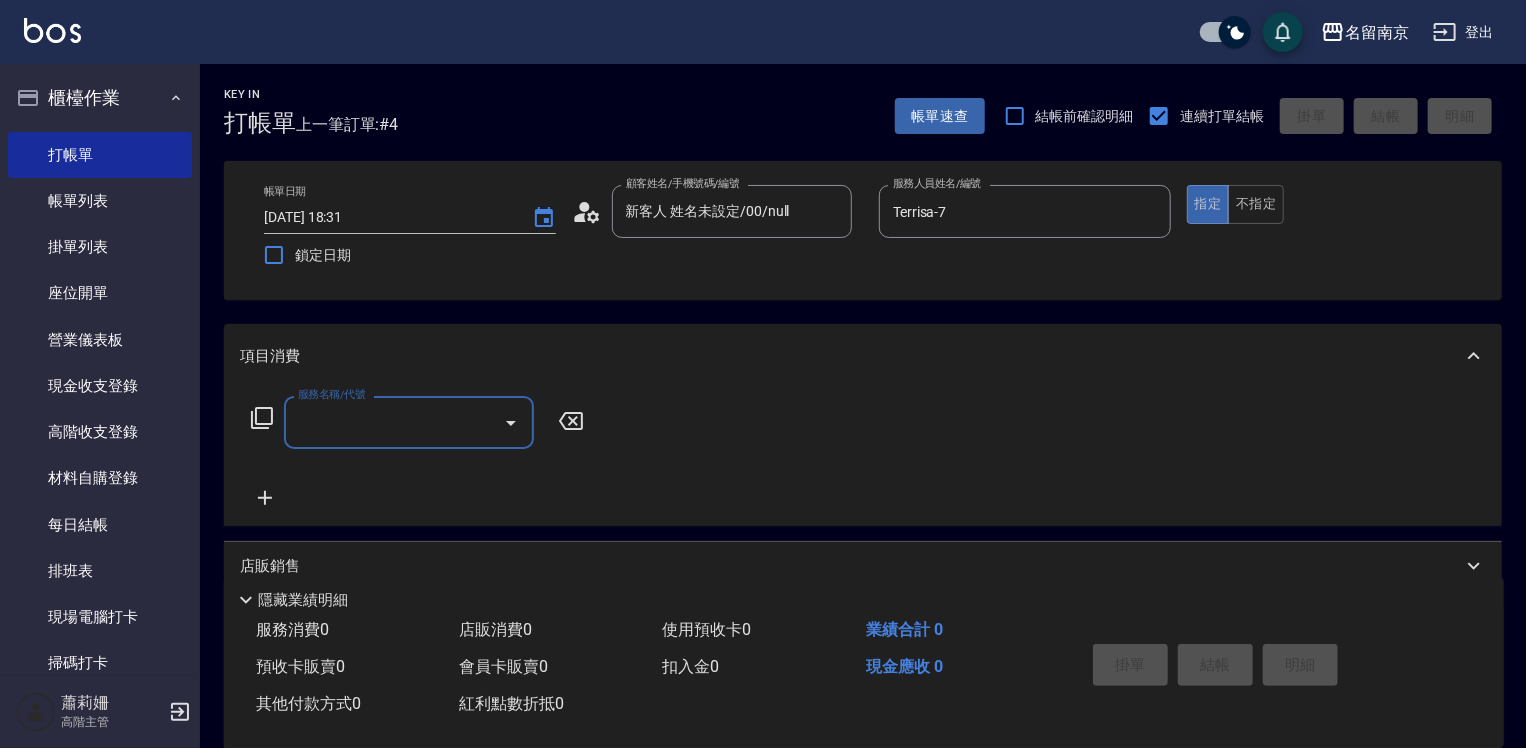 click on "服務名稱/代號" at bounding box center [394, 422] 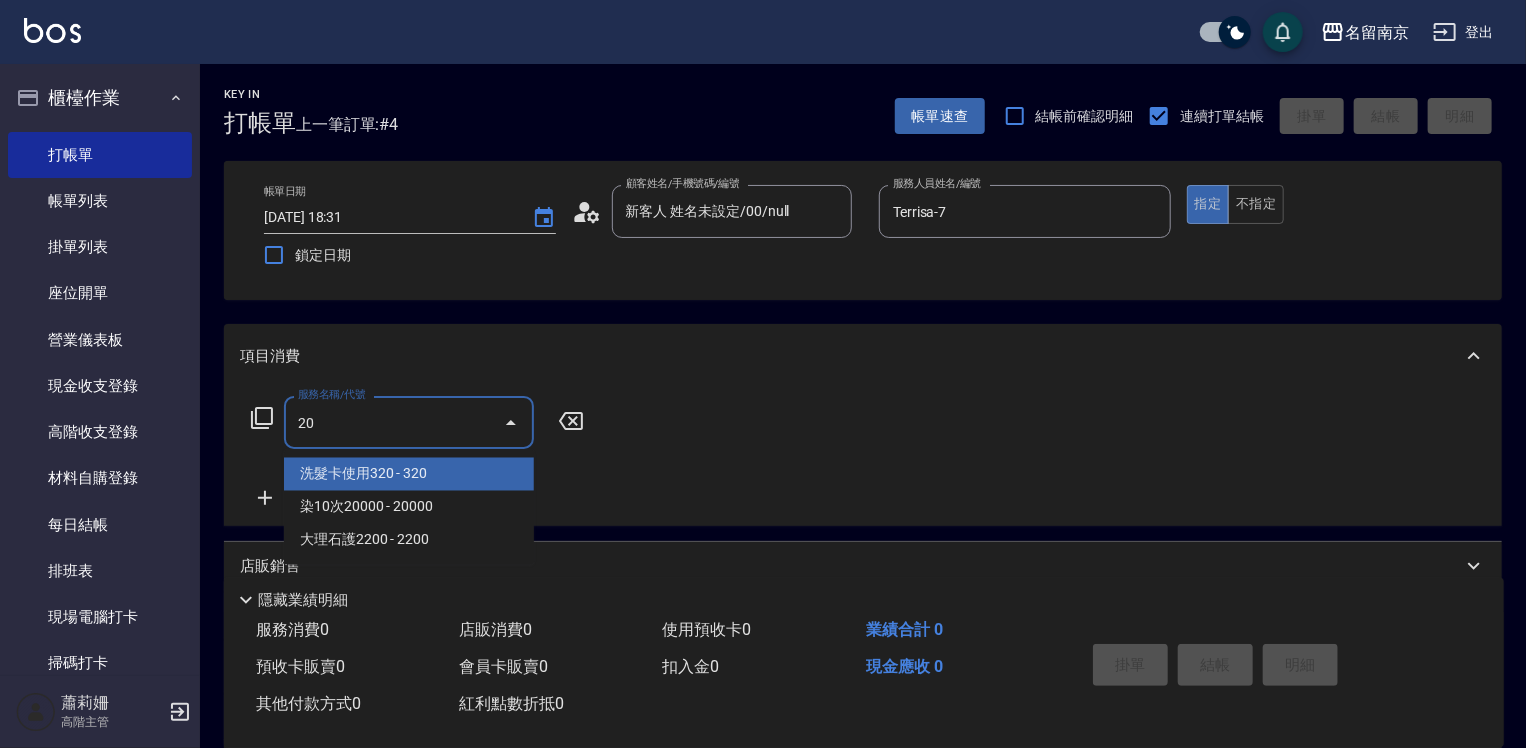 type on "2" 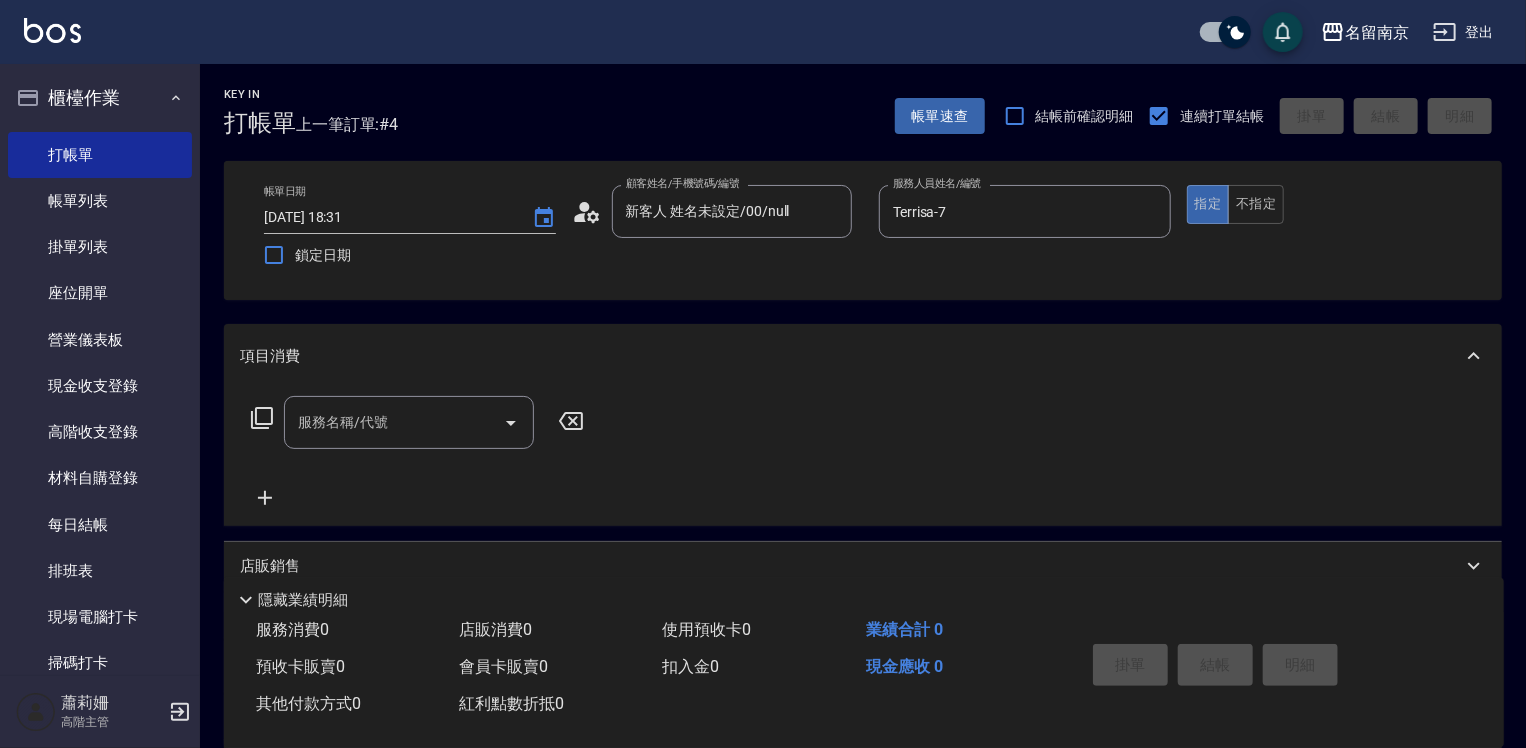 click 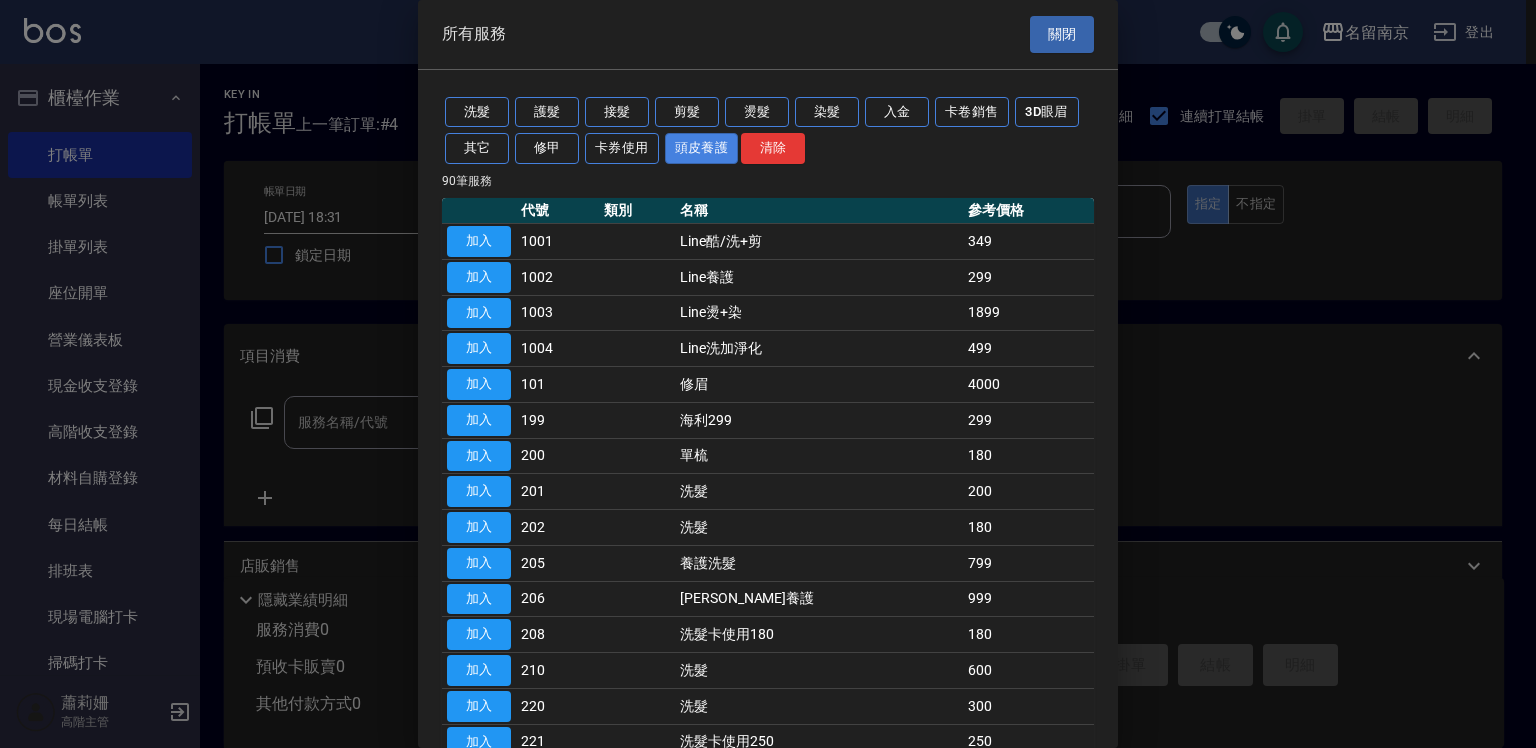 click on "頭皮養護" at bounding box center (702, 148) 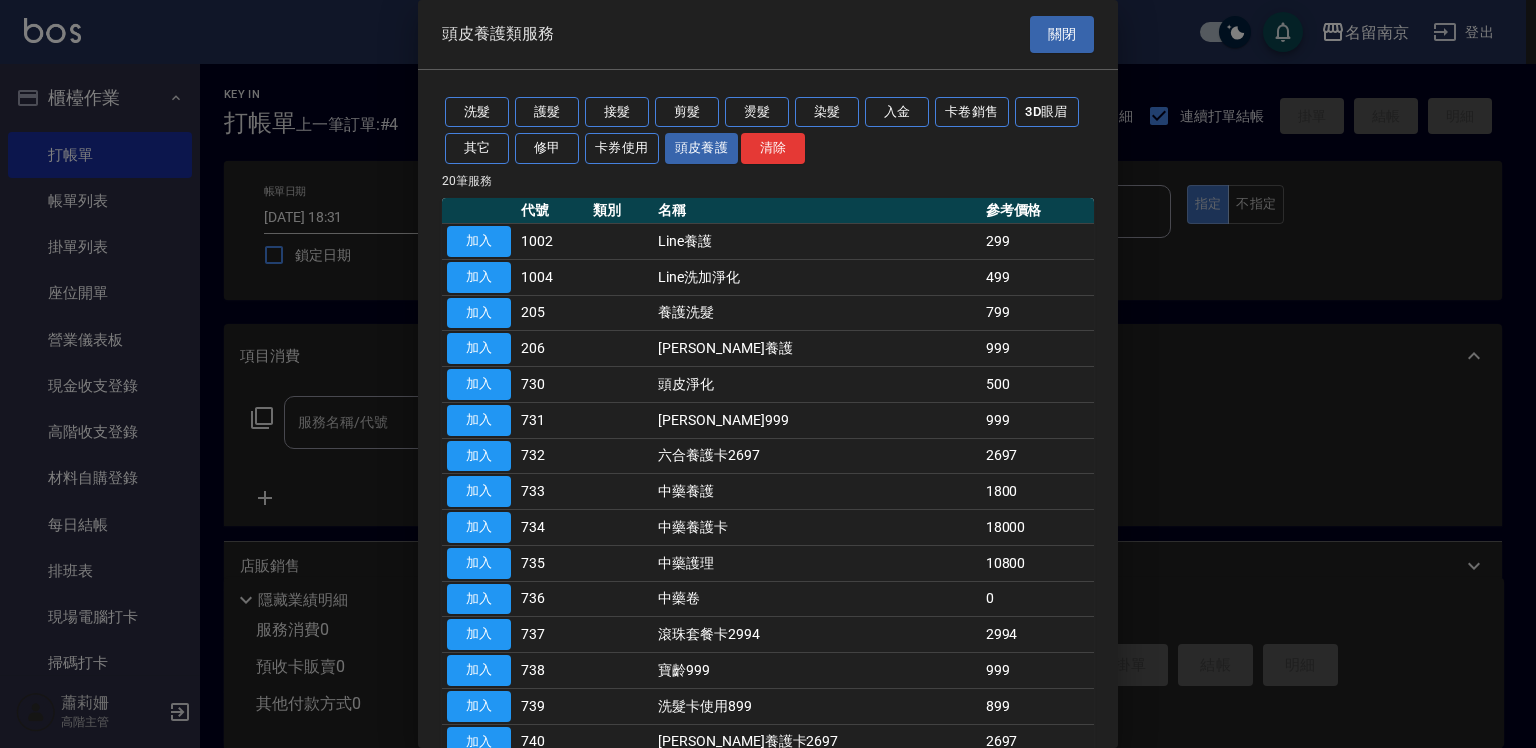 drag, startPoint x: 481, startPoint y: 596, endPoint x: 588, endPoint y: 559, distance: 113.216606 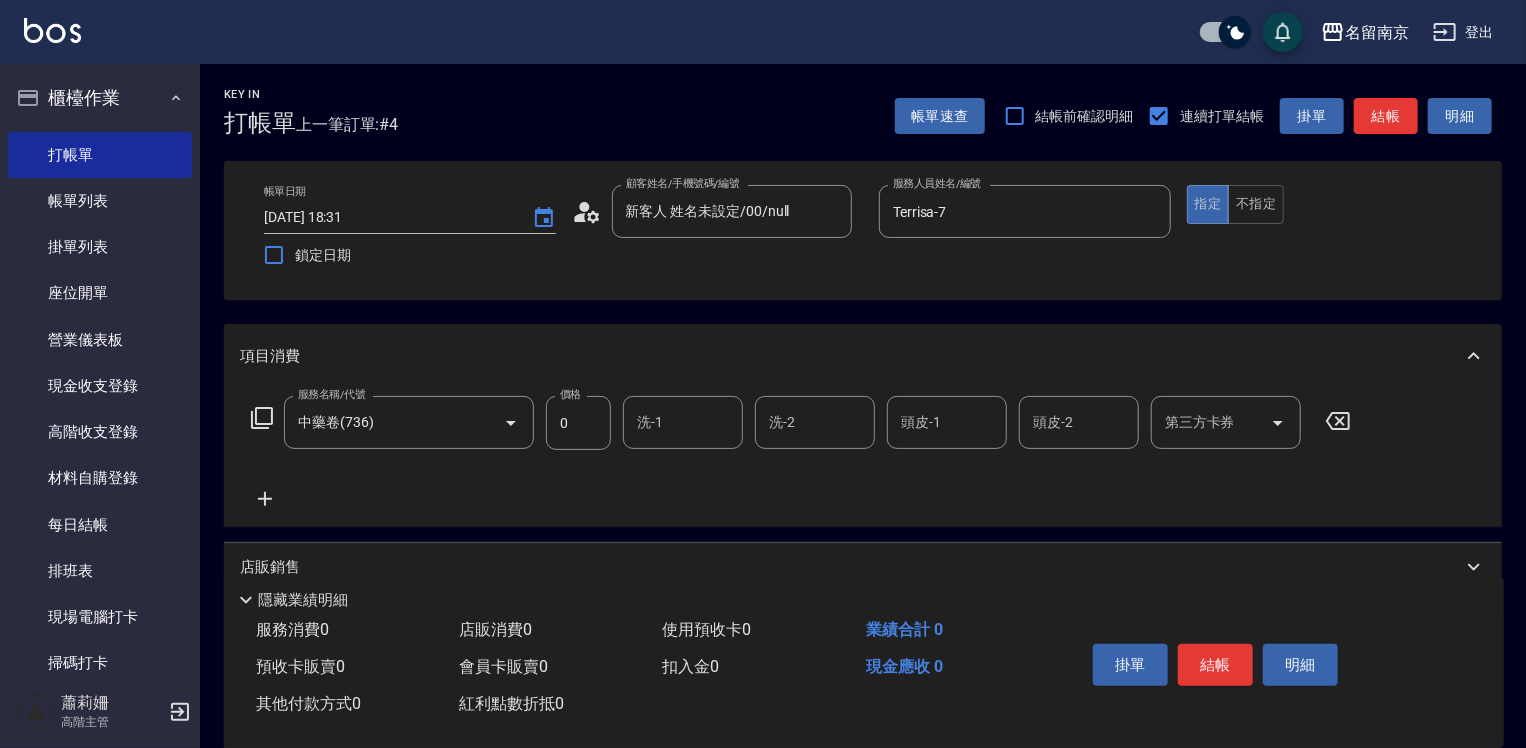 click on "洗-1" at bounding box center (683, 422) 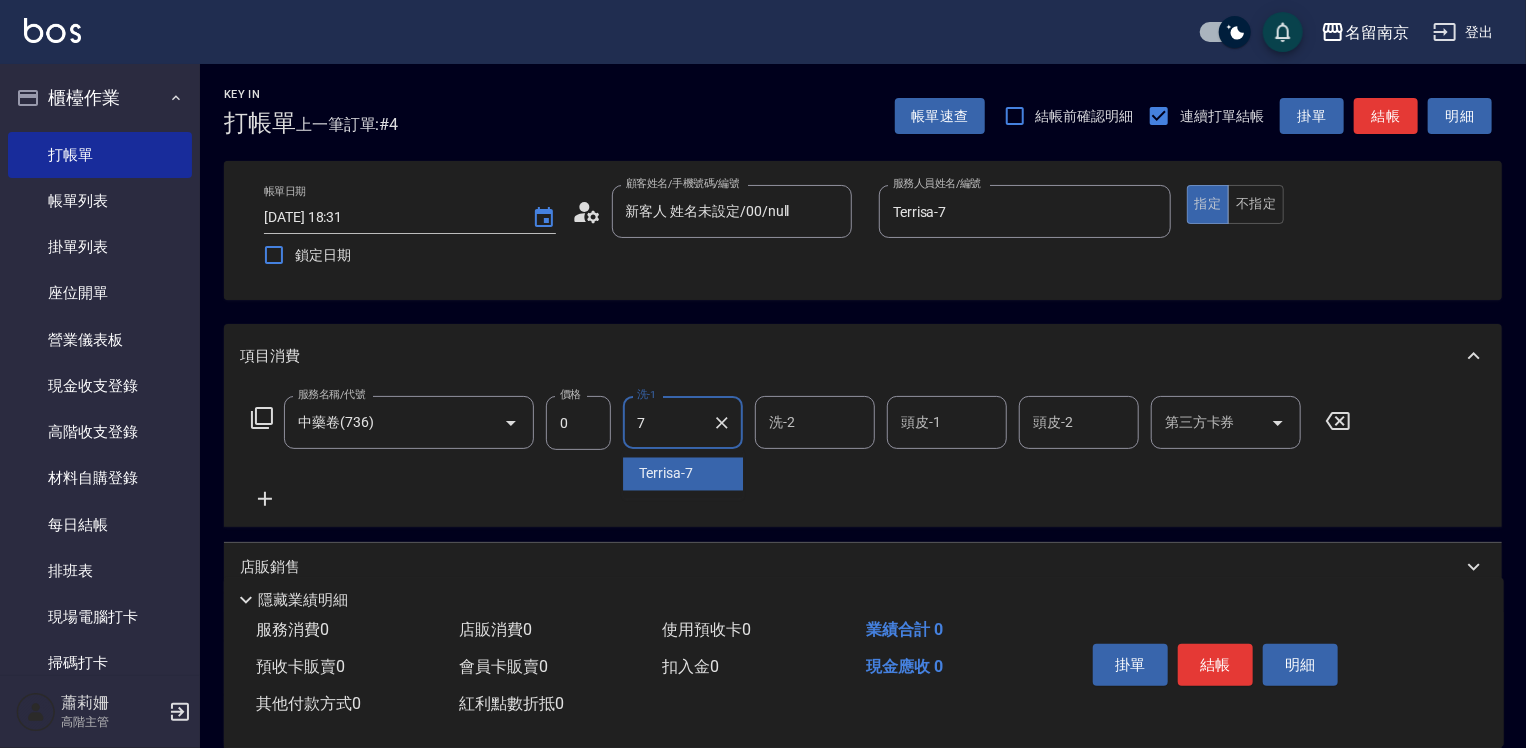 type on "Terrisa-7" 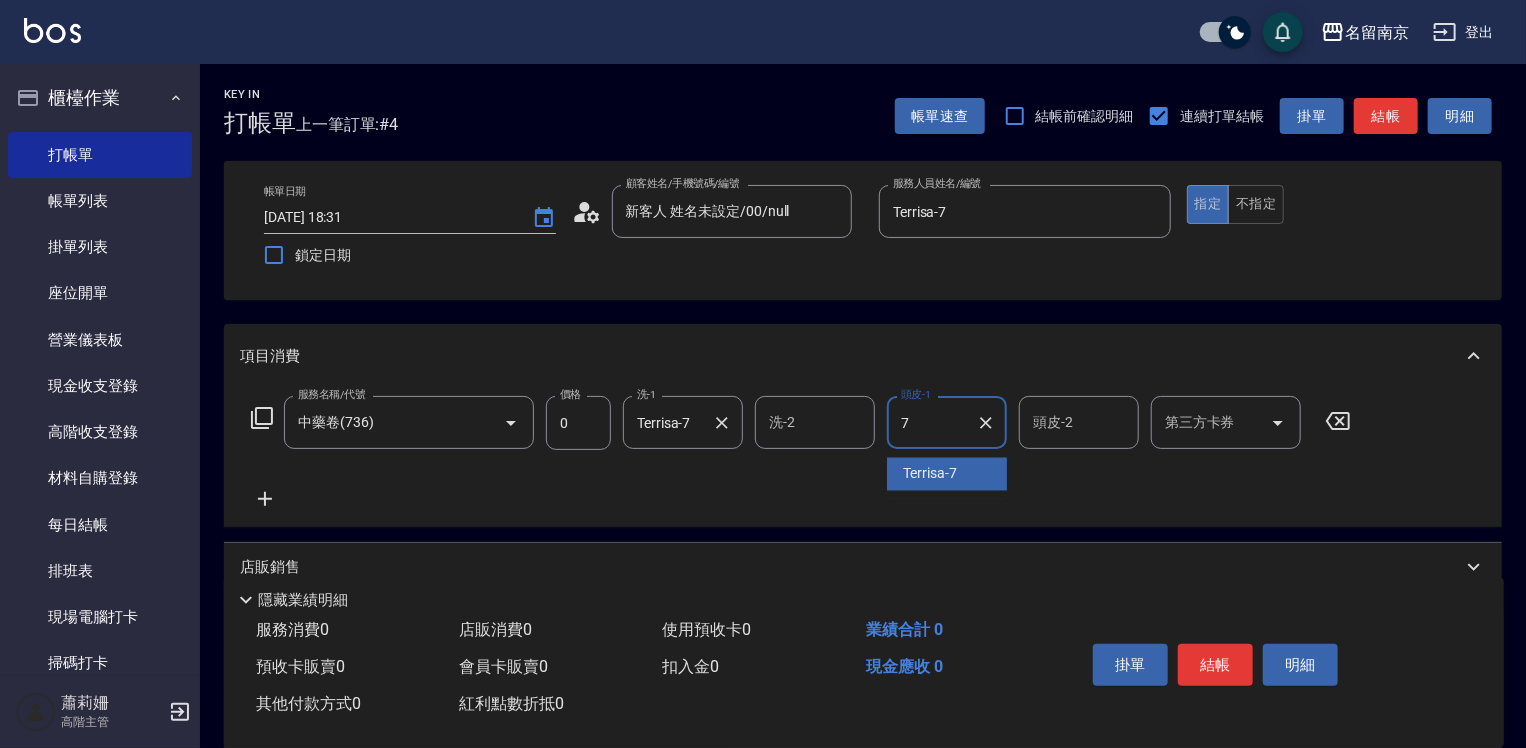 type on "Terrisa-7" 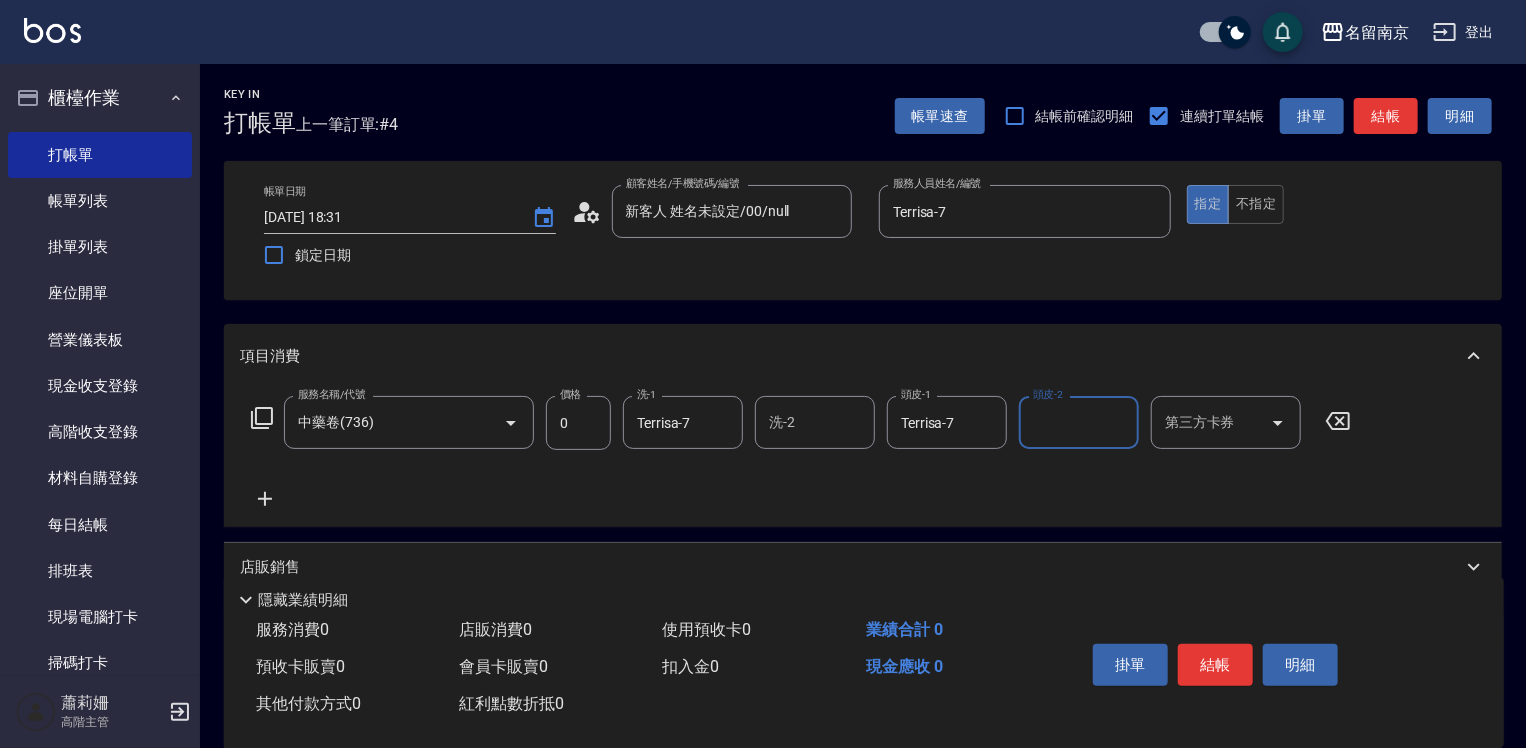 click on "結帳" at bounding box center [1215, 665] 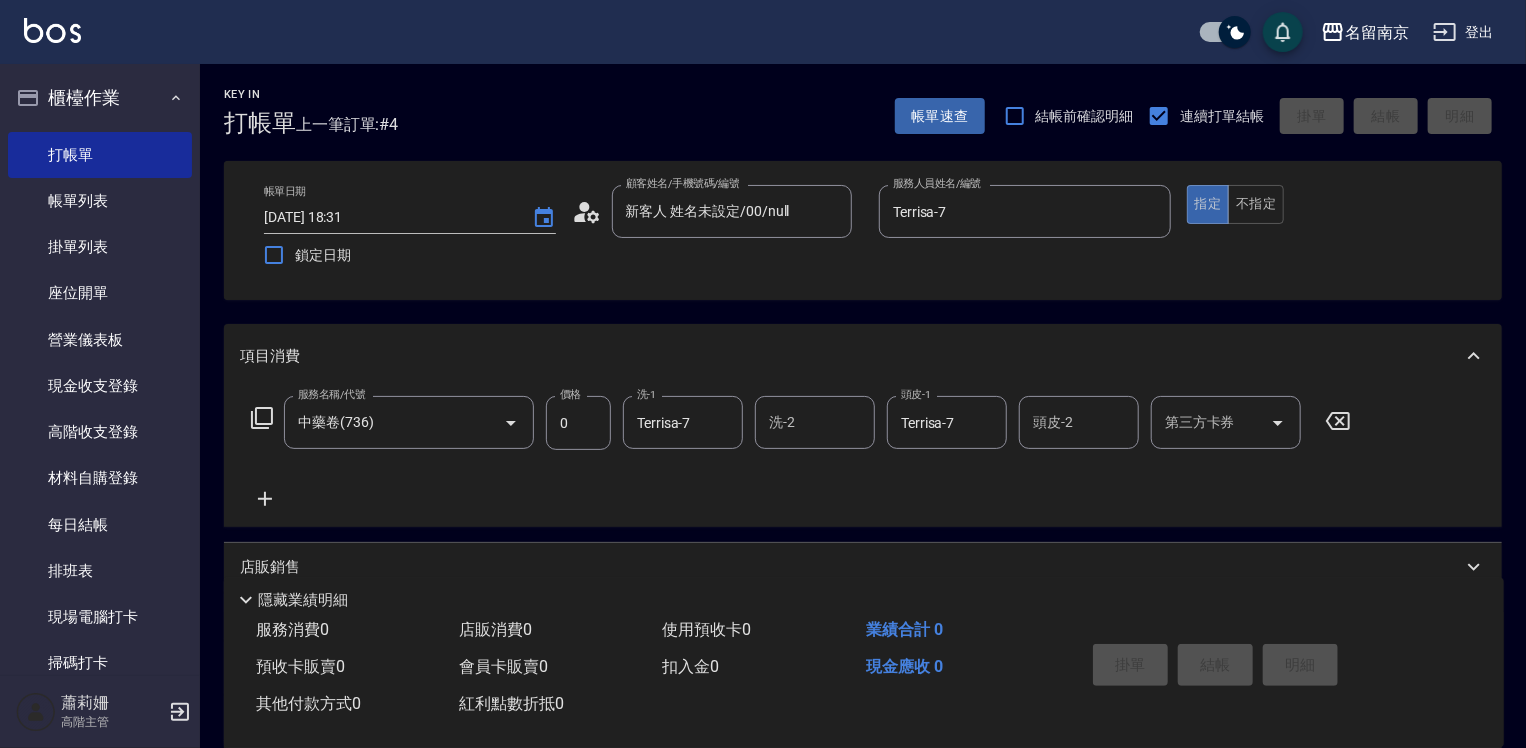 type 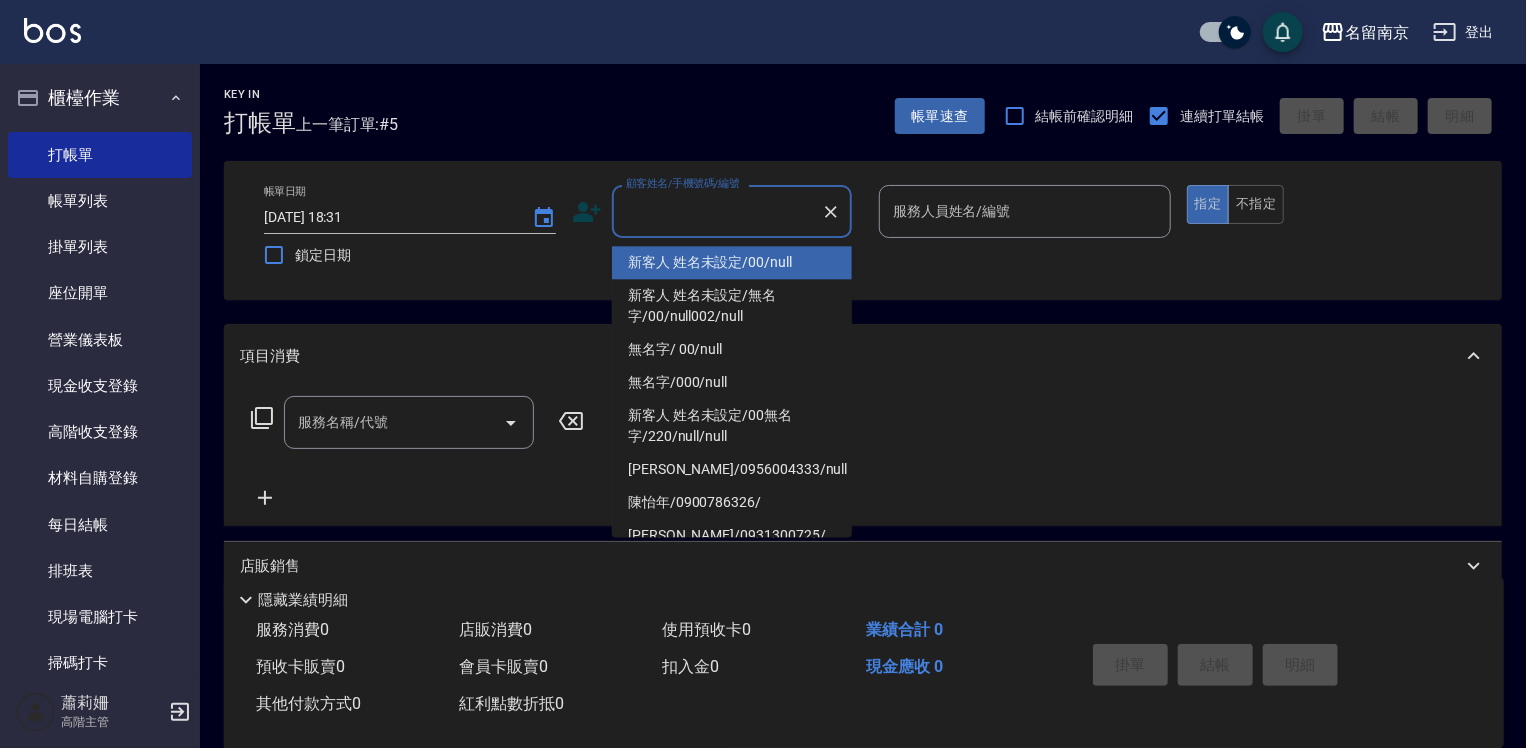 click on "顧客姓名/手機號碼/編號" at bounding box center [717, 211] 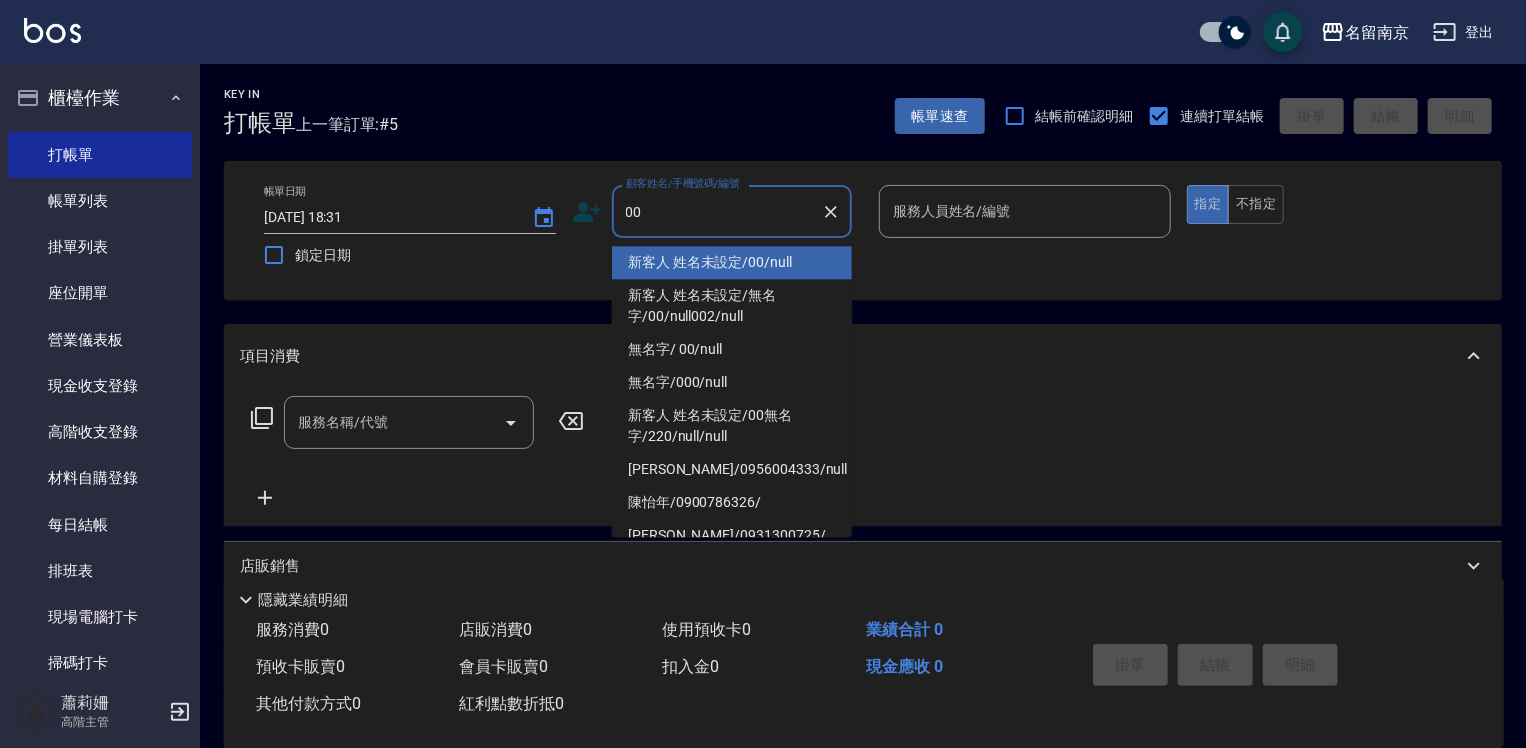 type on "新客人 姓名未設定/00/null" 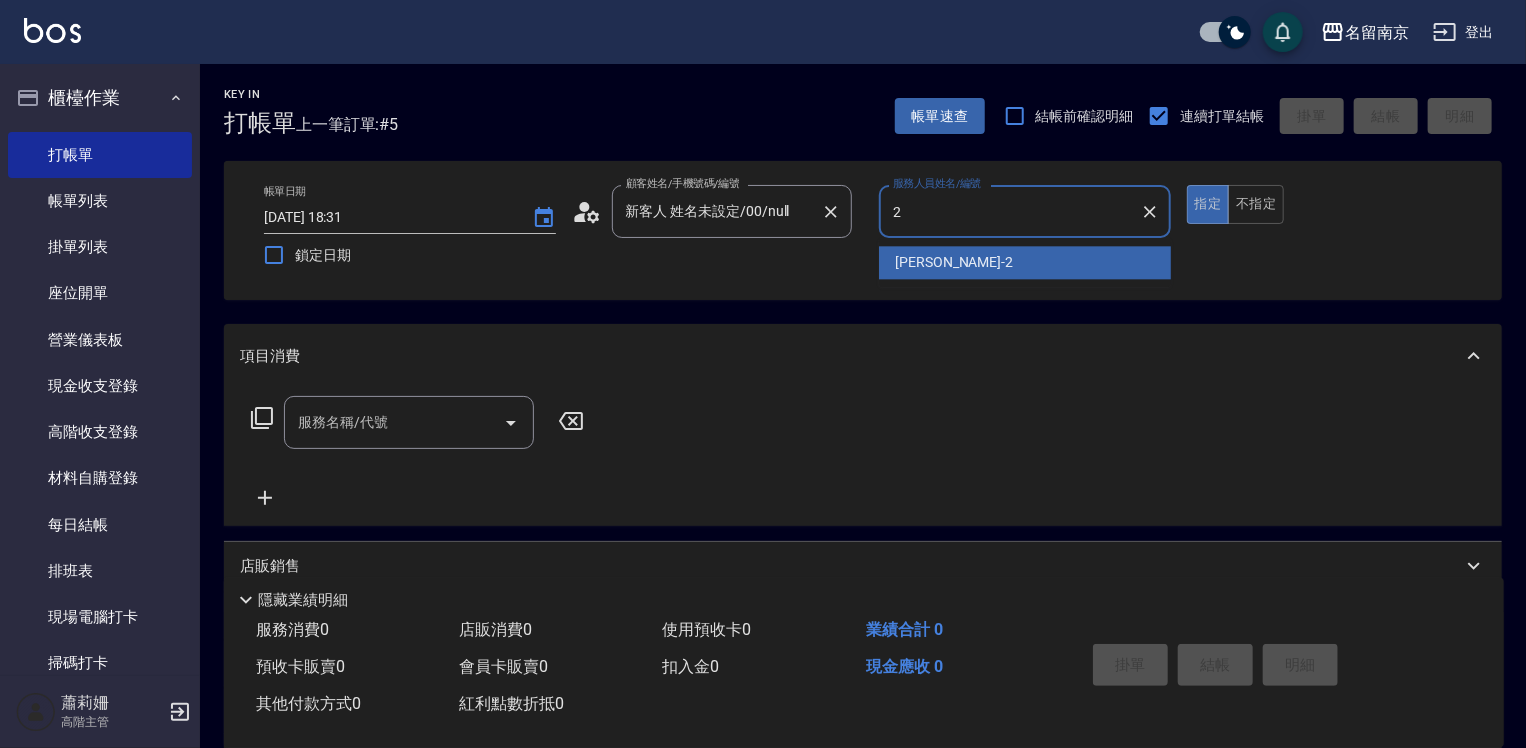 type on "[PERSON_NAME]-2" 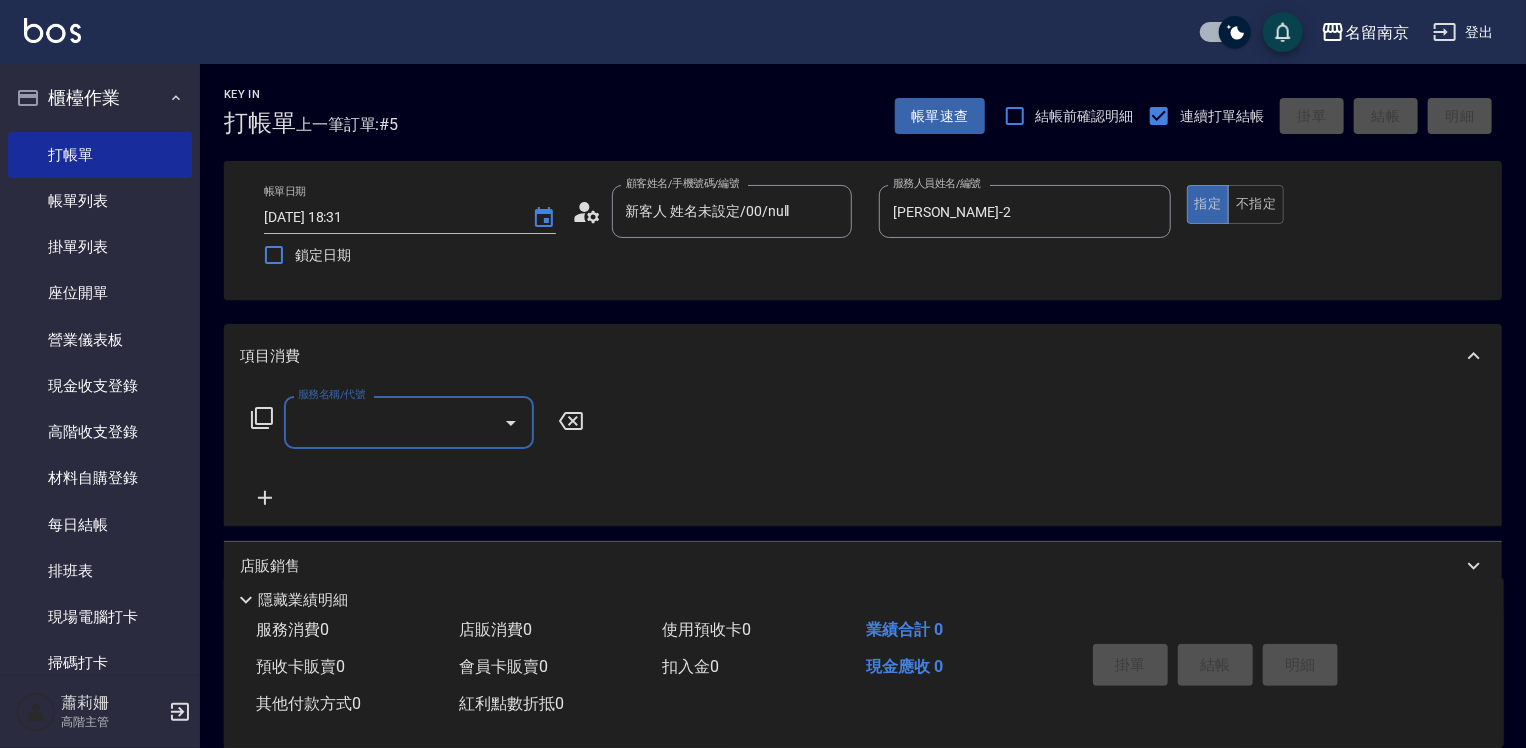 click on "服務名稱/代號" at bounding box center [394, 422] 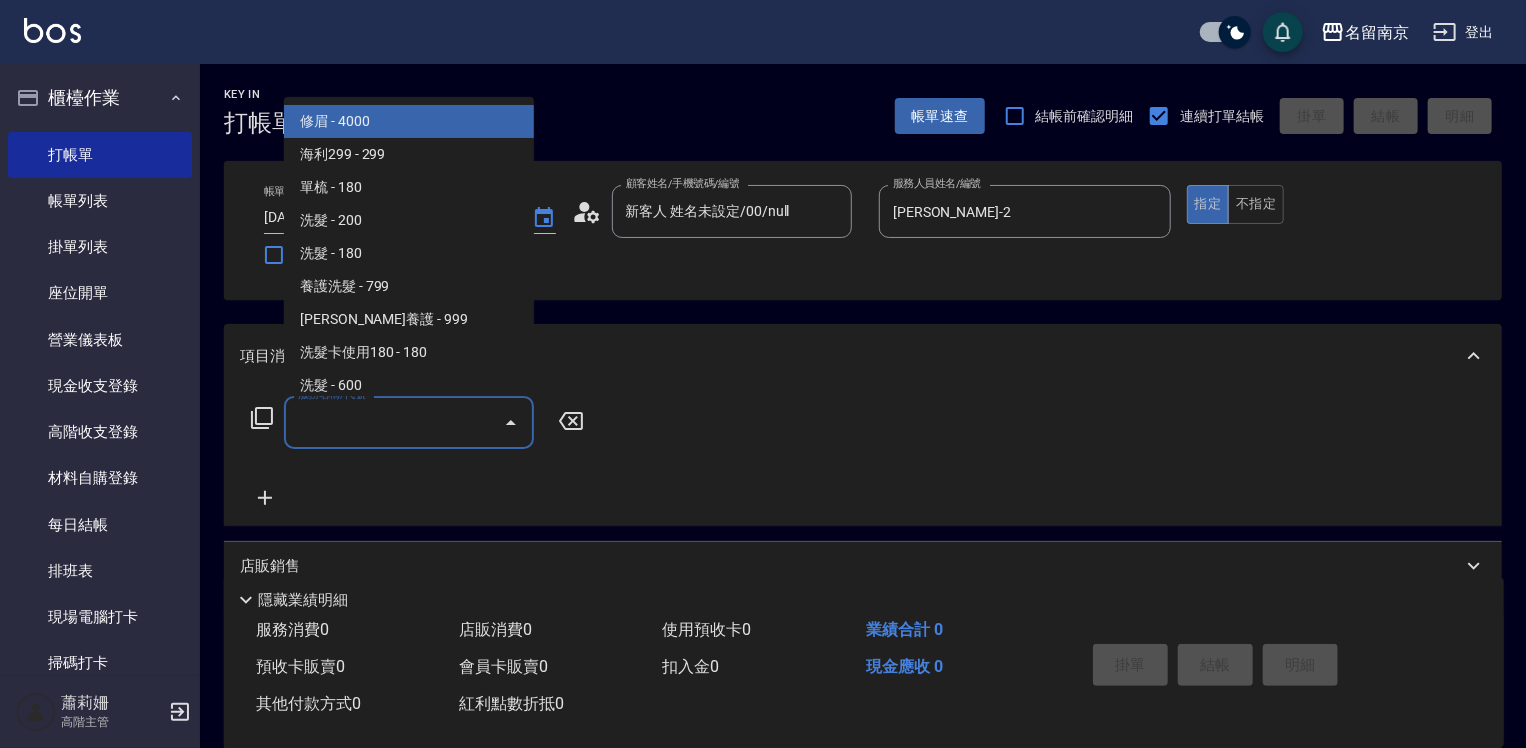click 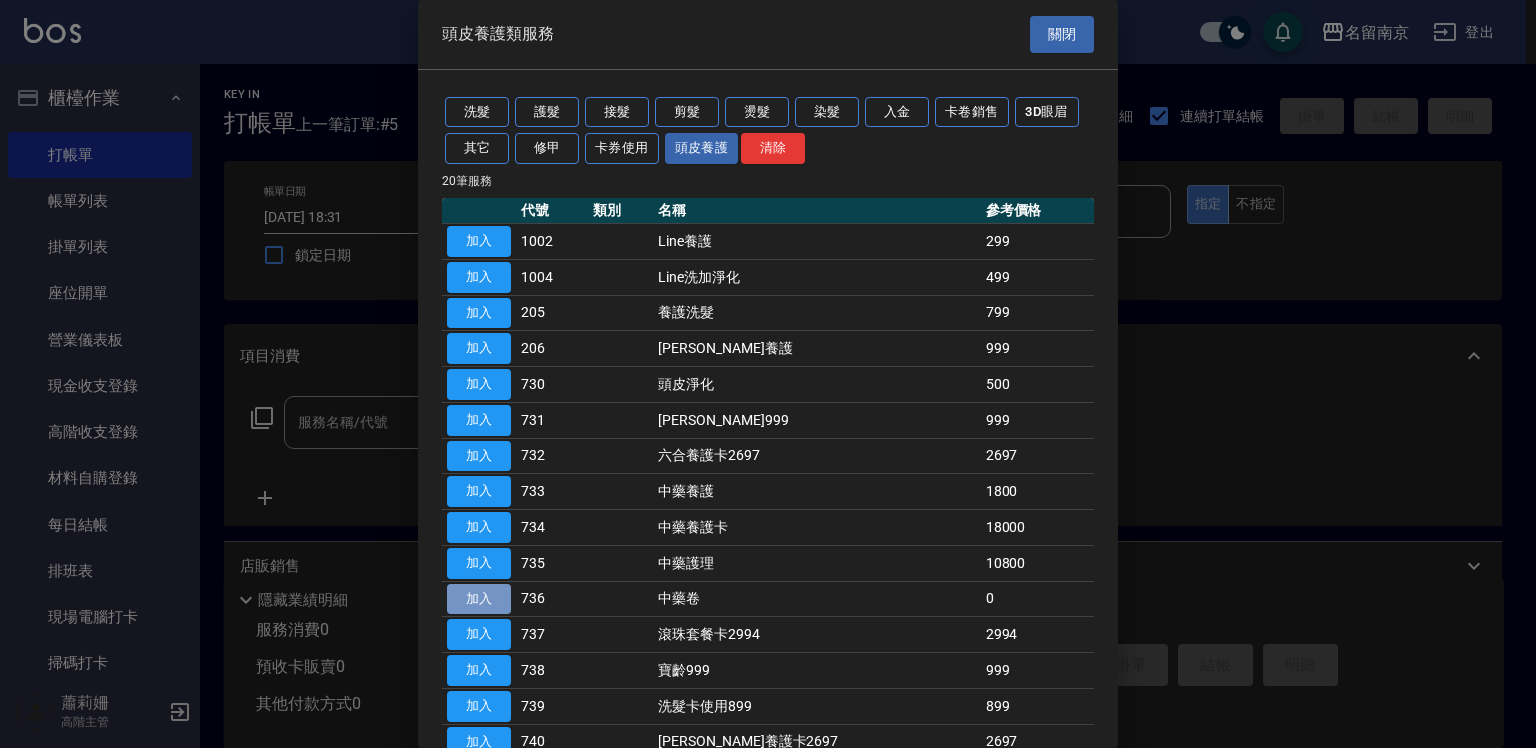 click on "加入" at bounding box center (479, 599) 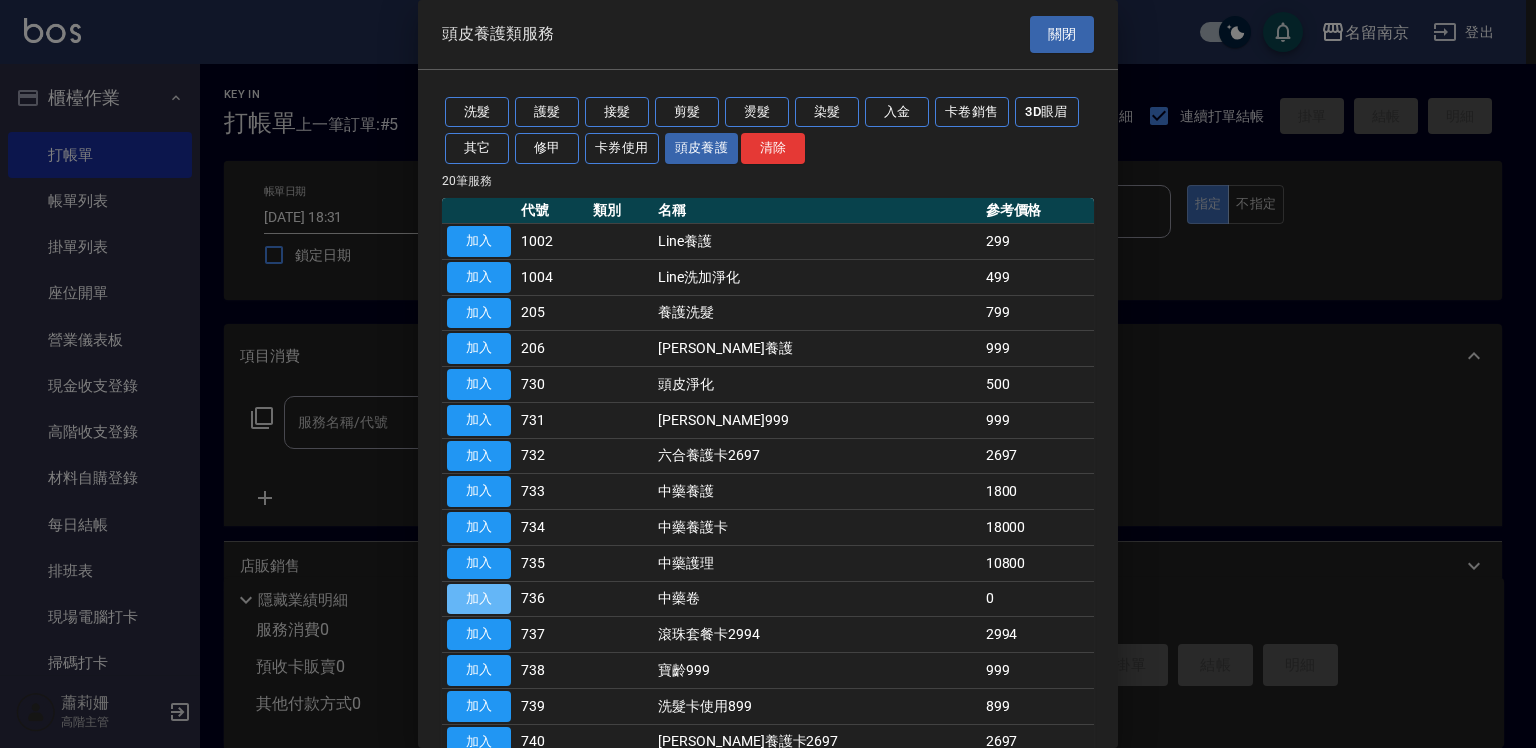 type on "中藥卷(736)" 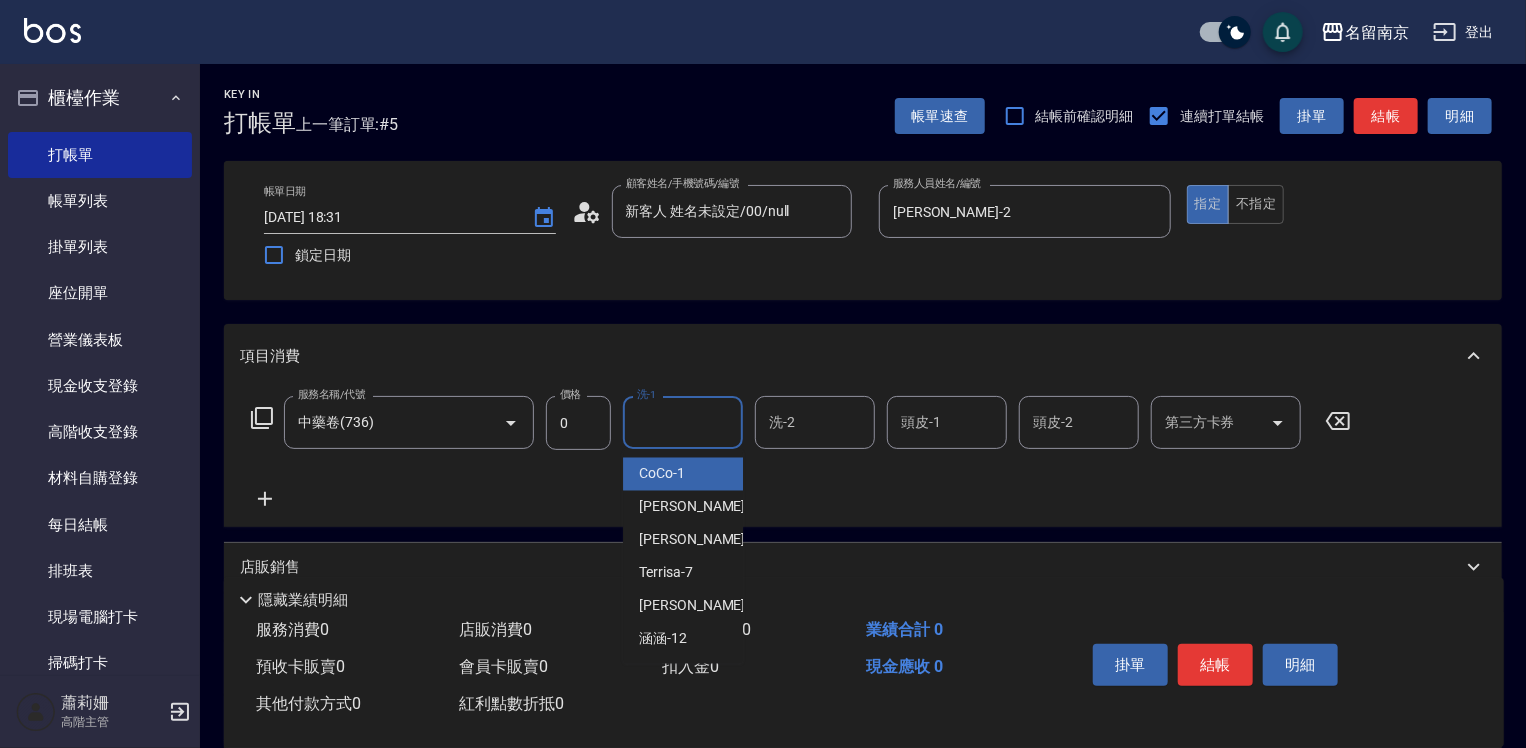 drag, startPoint x: 661, startPoint y: 420, endPoint x: 908, endPoint y: 448, distance: 248.58199 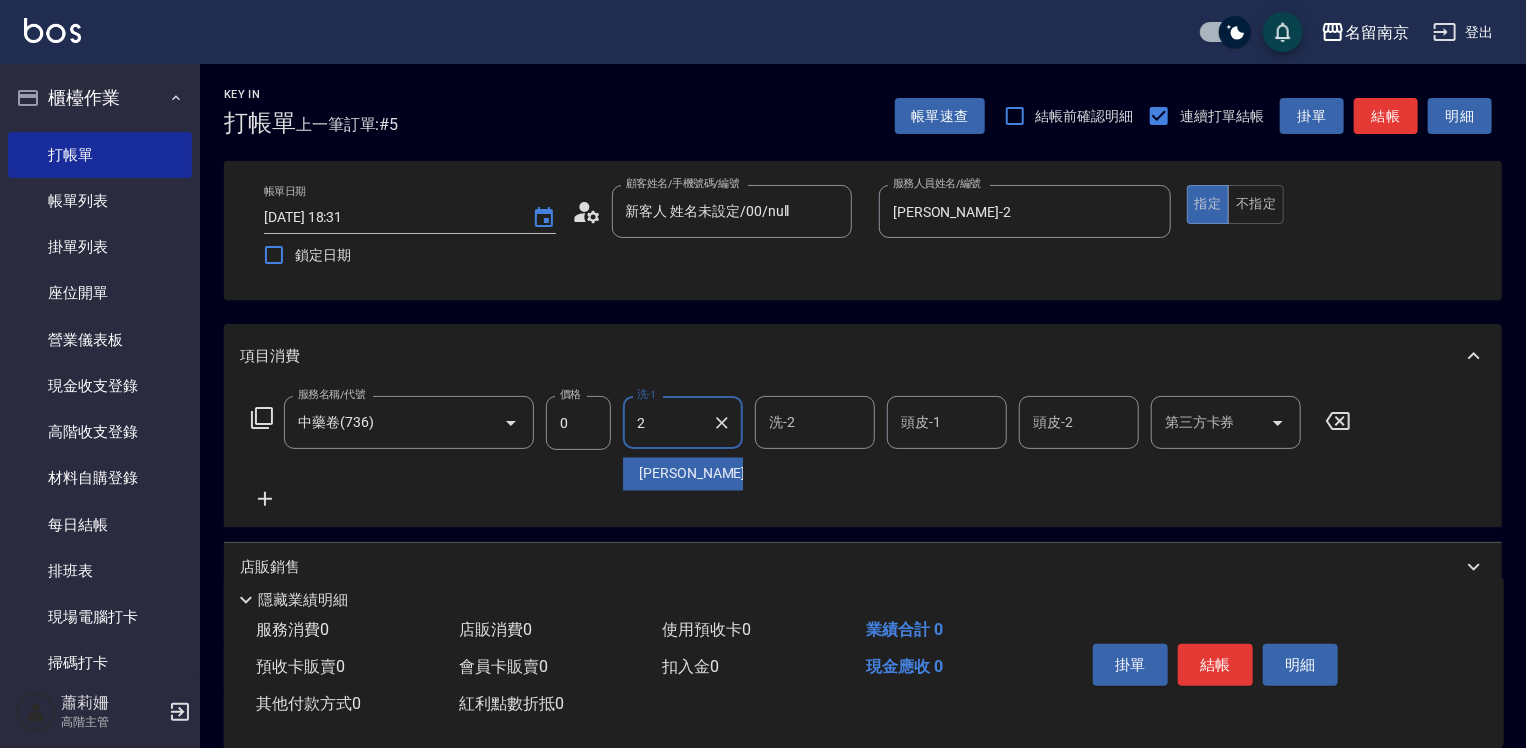 type on "[PERSON_NAME]-2" 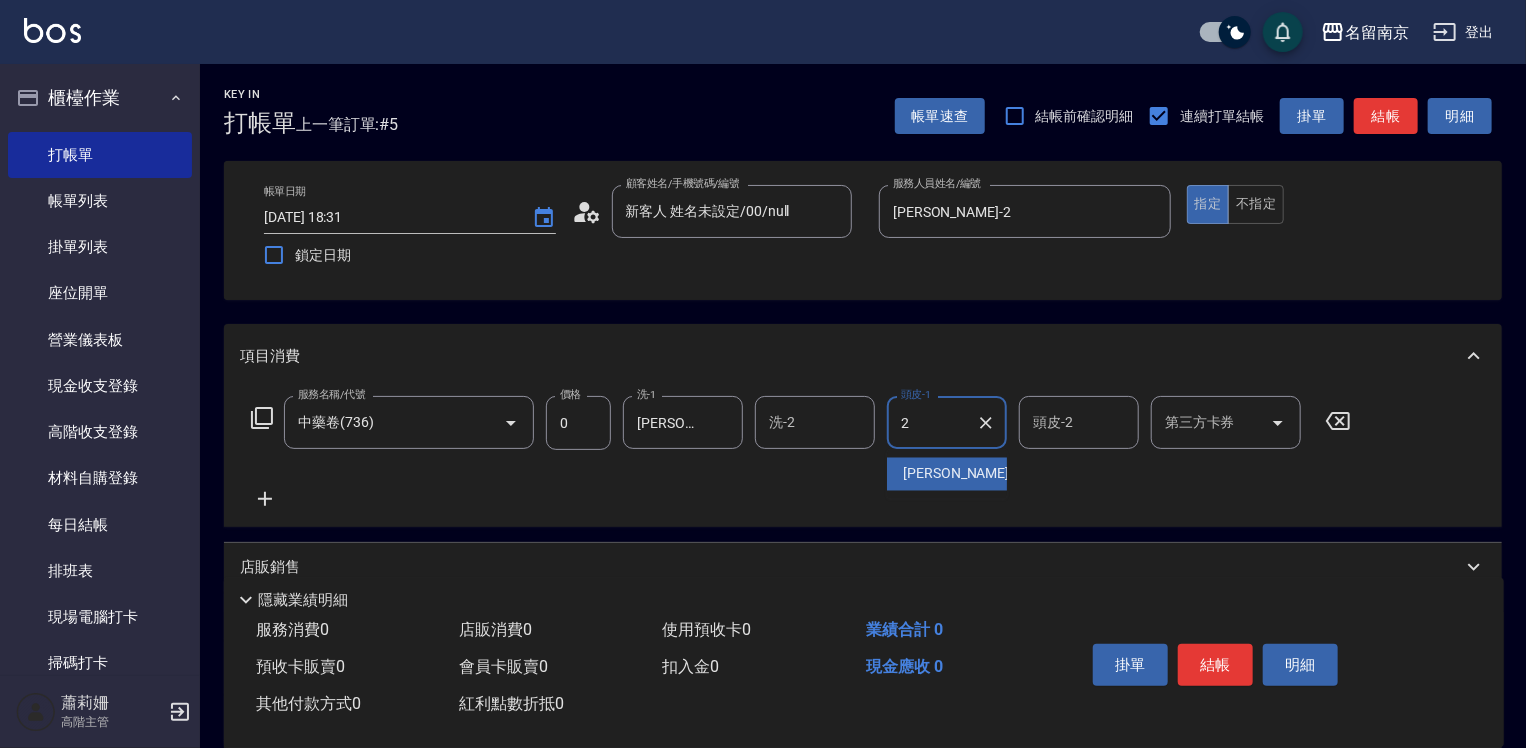 type on "[PERSON_NAME]-2" 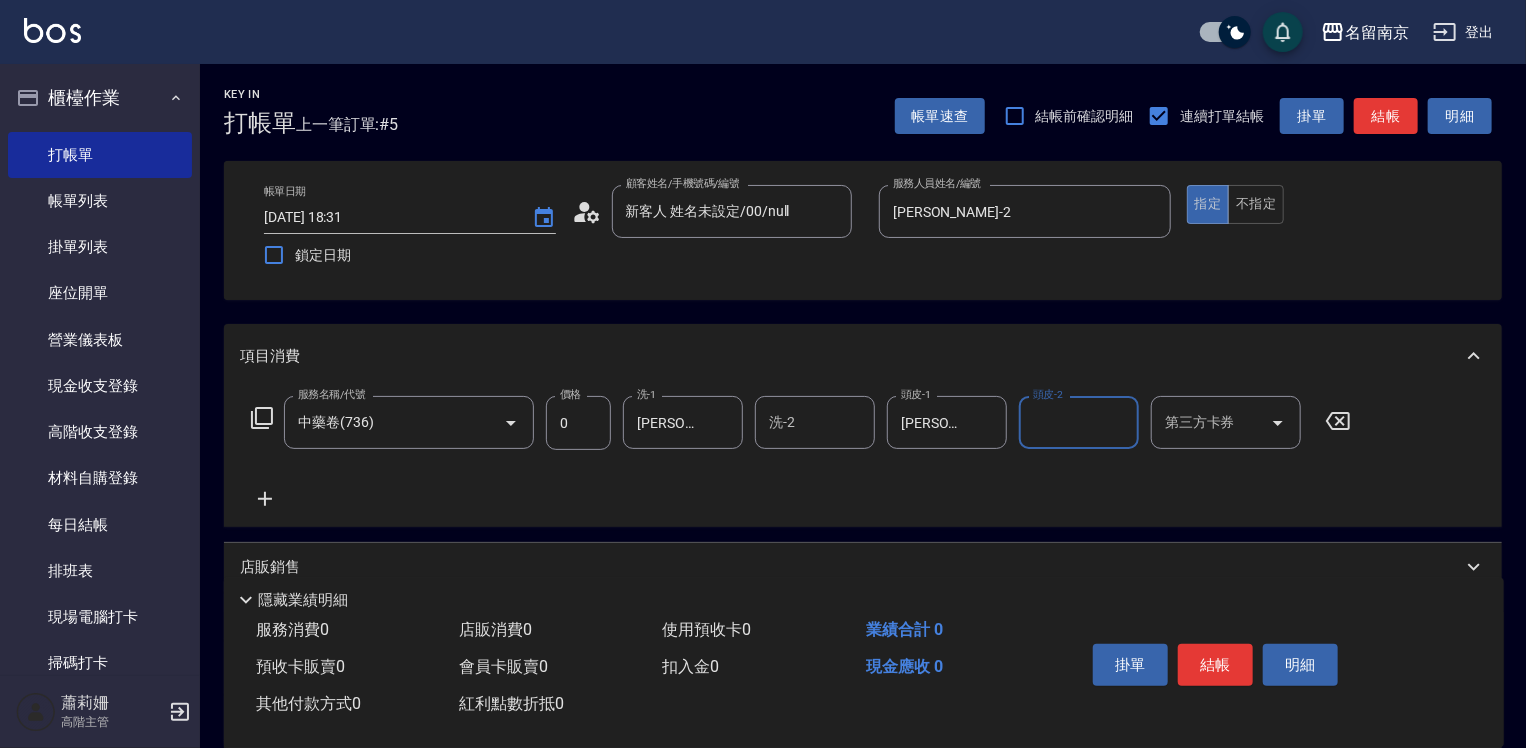 click 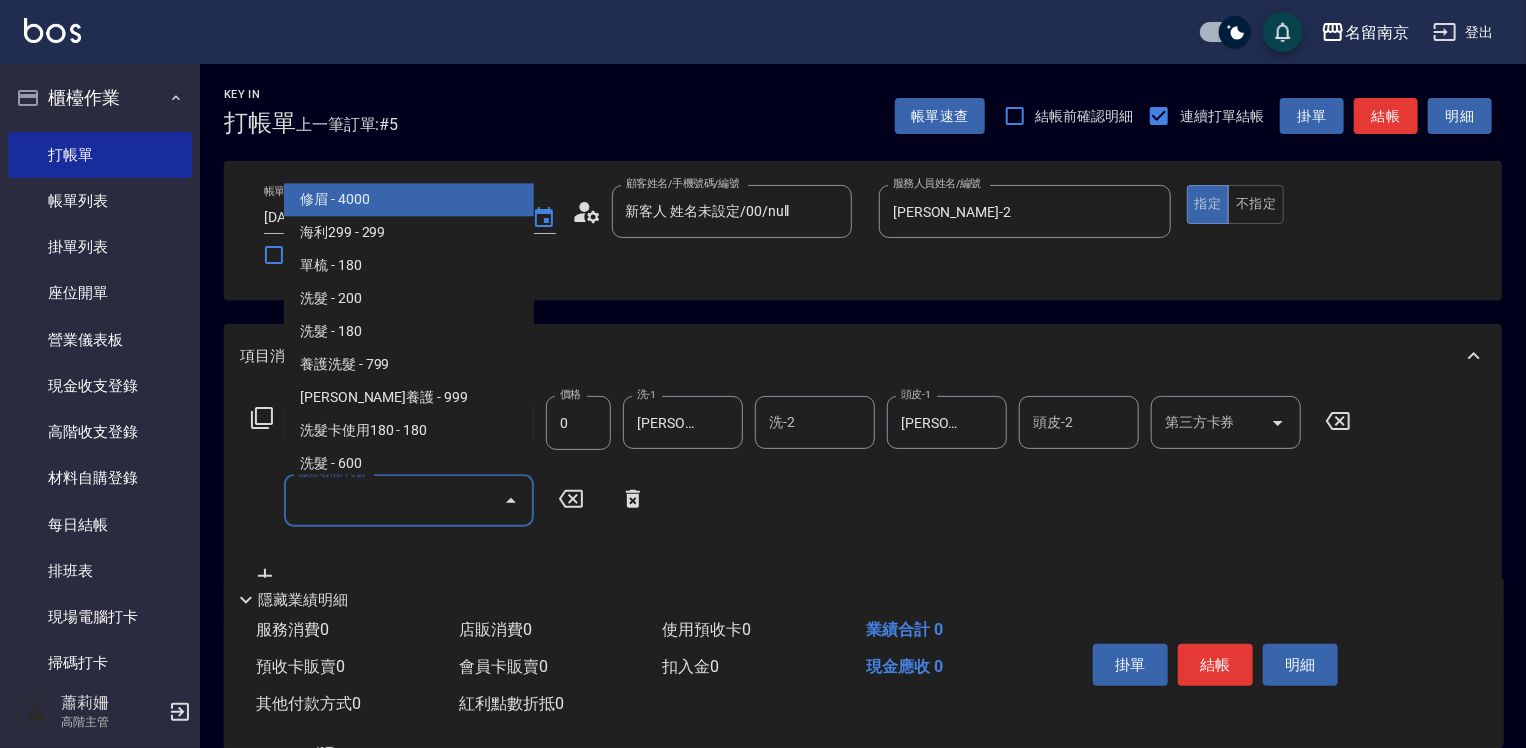 click on "服務名稱/代號" at bounding box center (394, 500) 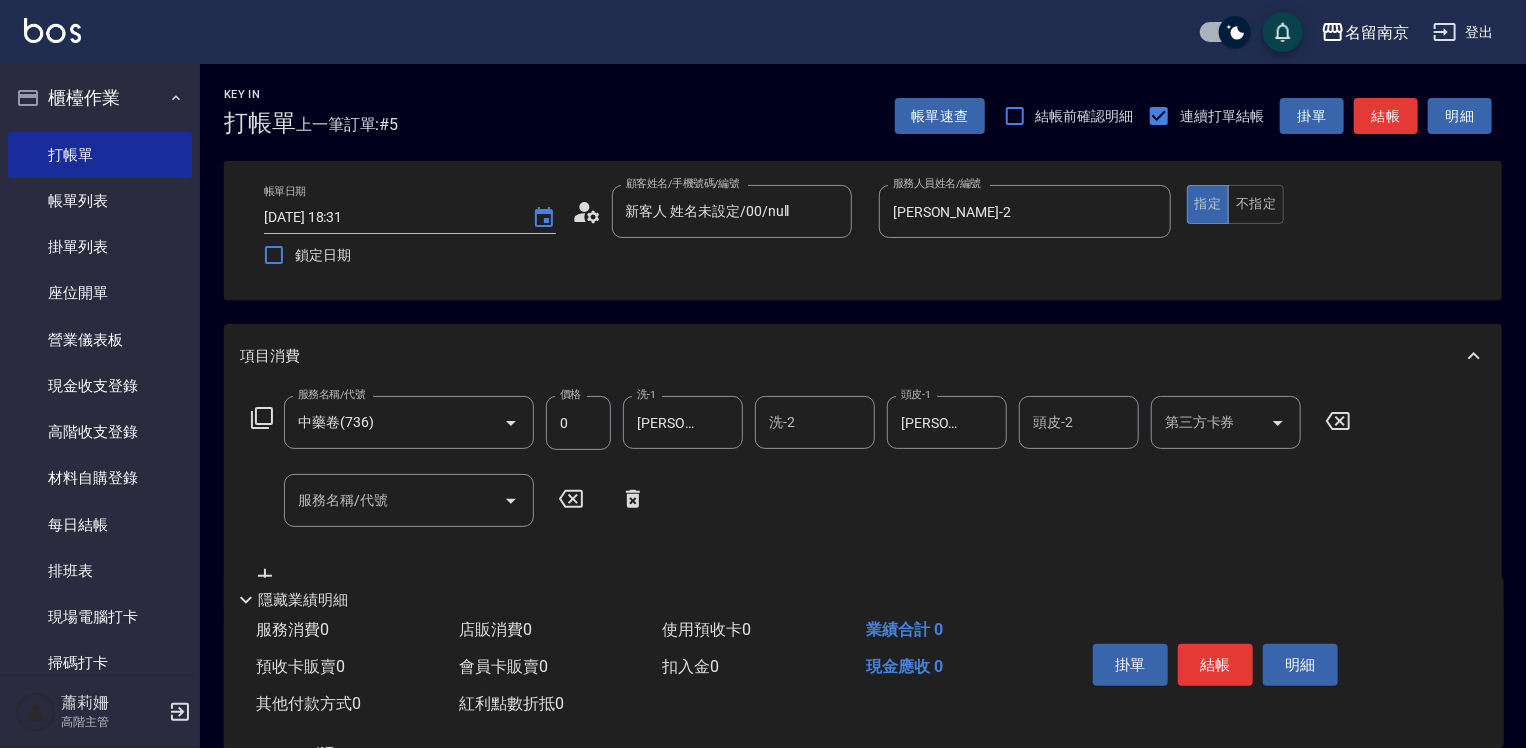 click 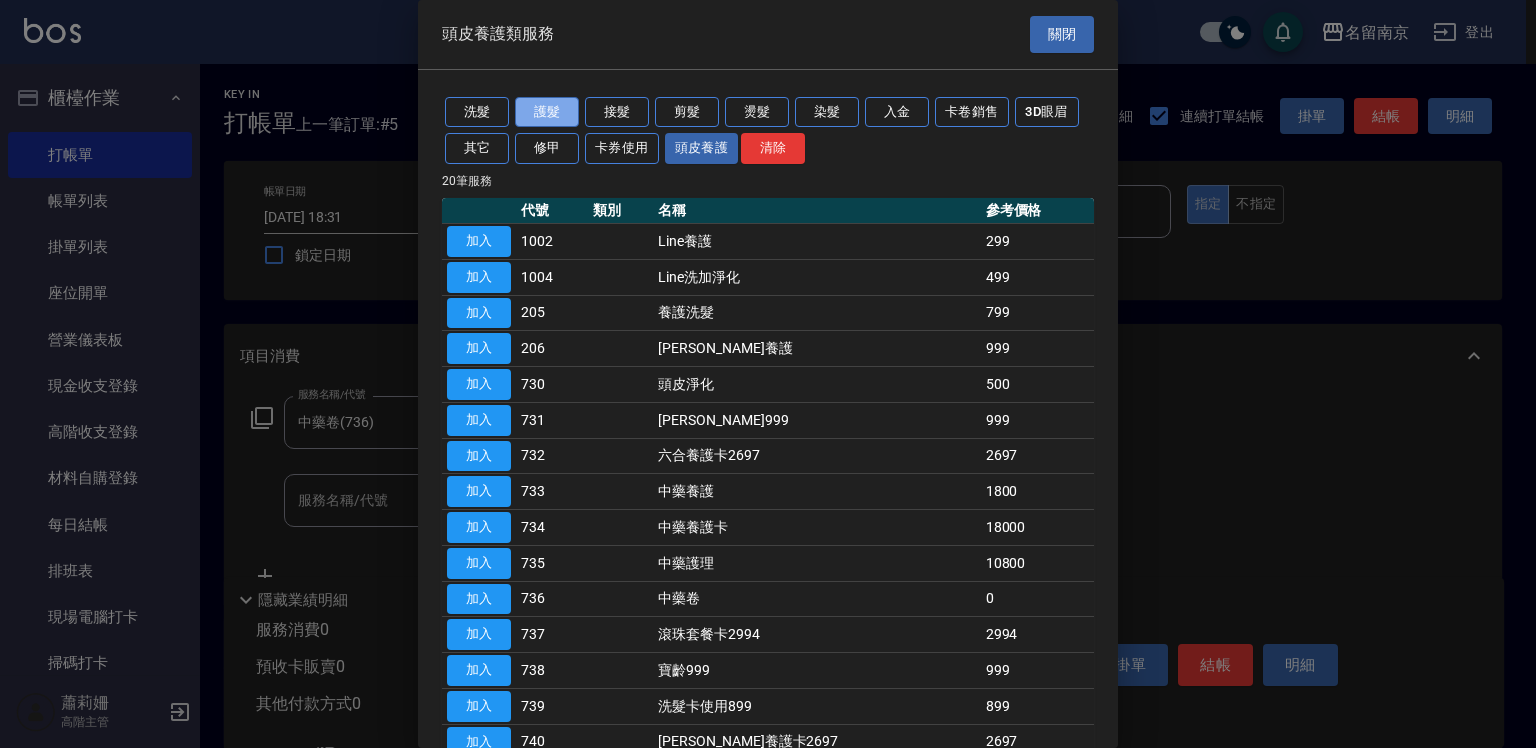 click on "護髮" at bounding box center [547, 112] 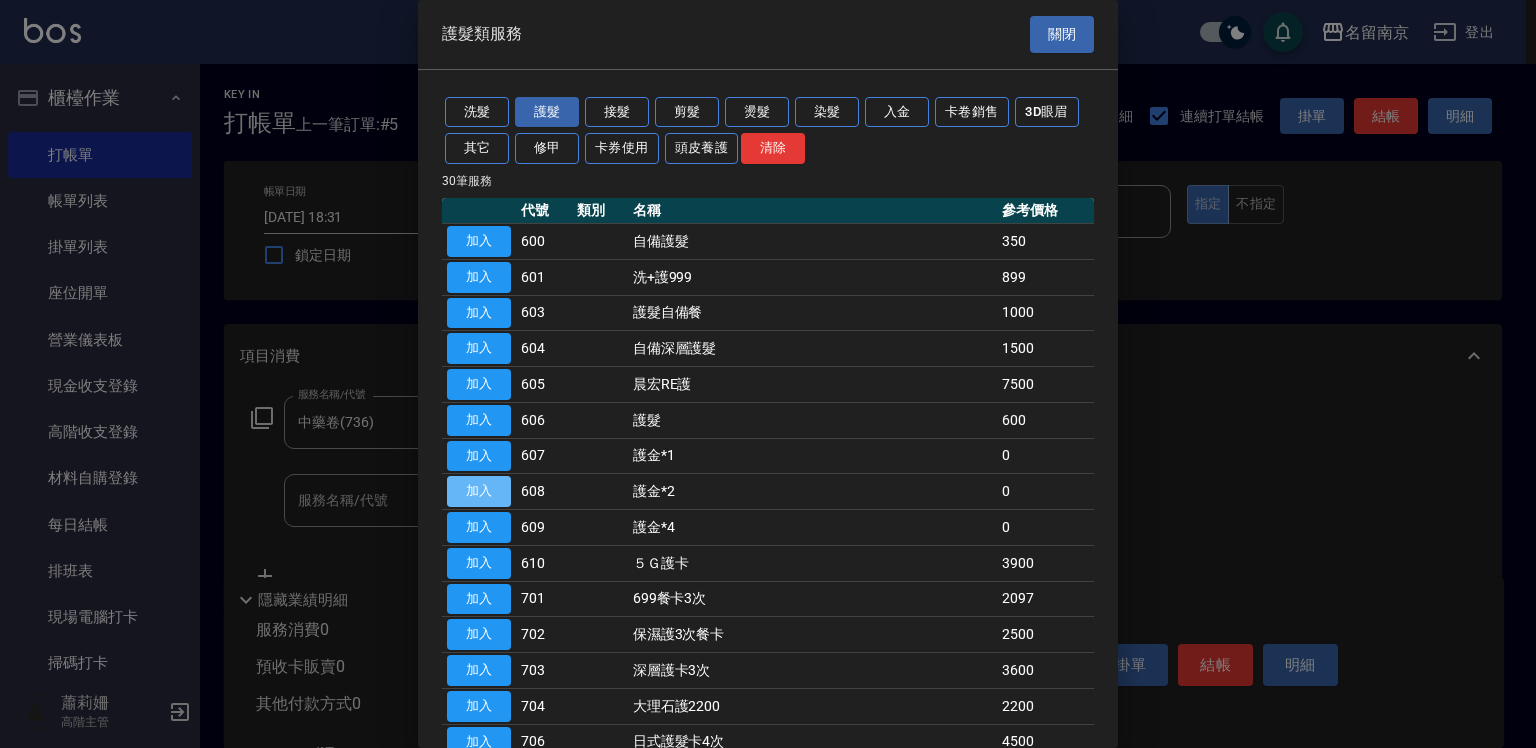 drag, startPoint x: 484, startPoint y: 479, endPoint x: 576, endPoint y: 456, distance: 94.83143 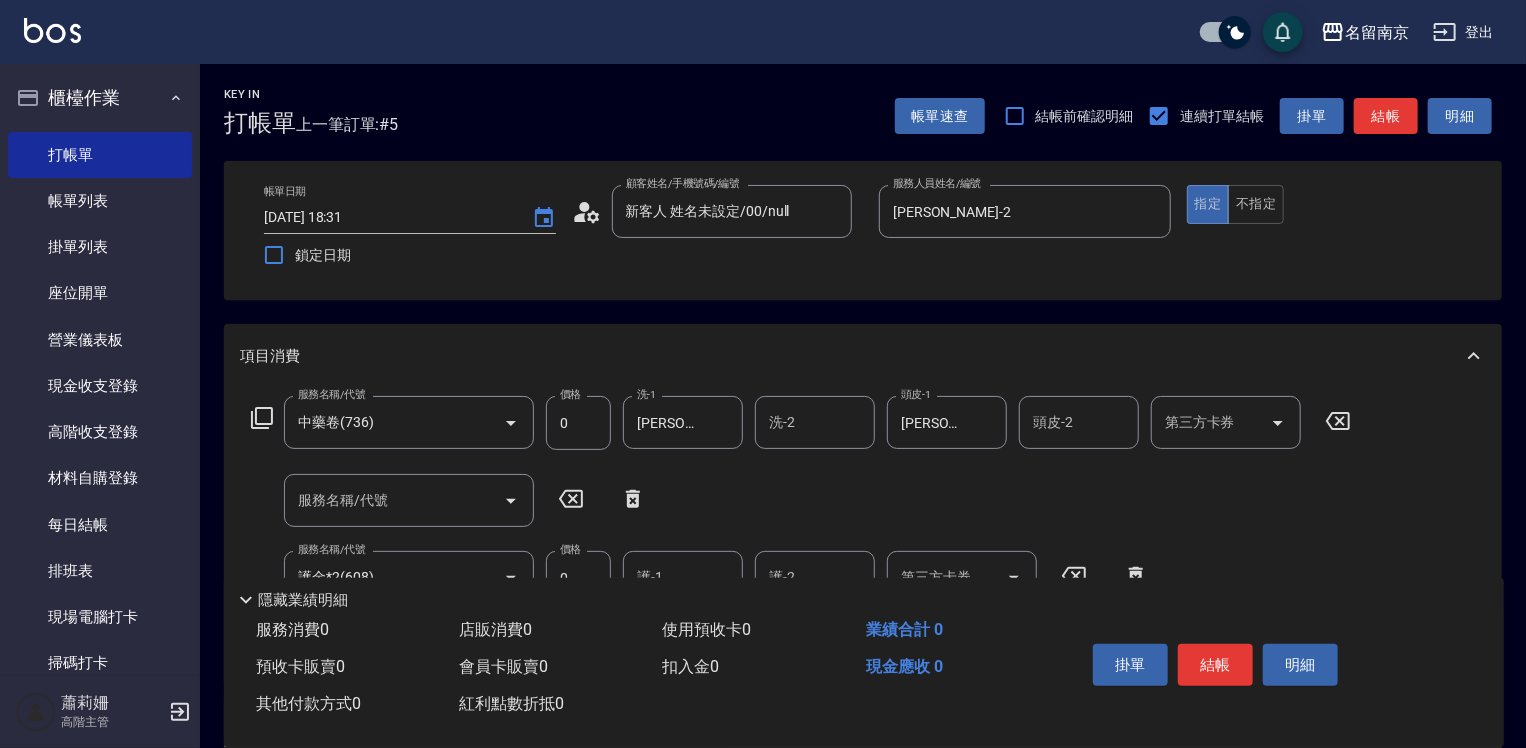 scroll, scrollTop: 200, scrollLeft: 0, axis: vertical 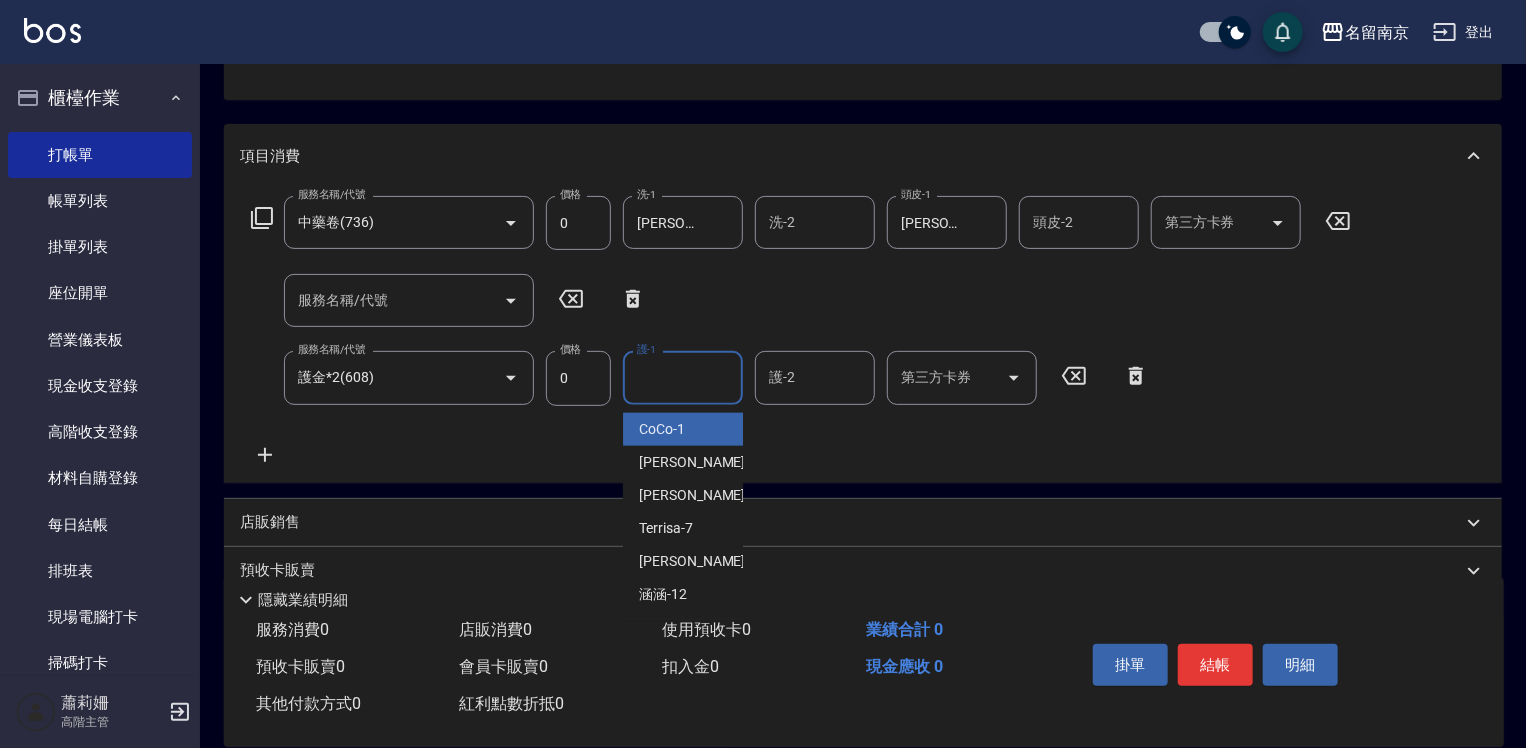click on "護-1" at bounding box center [683, 377] 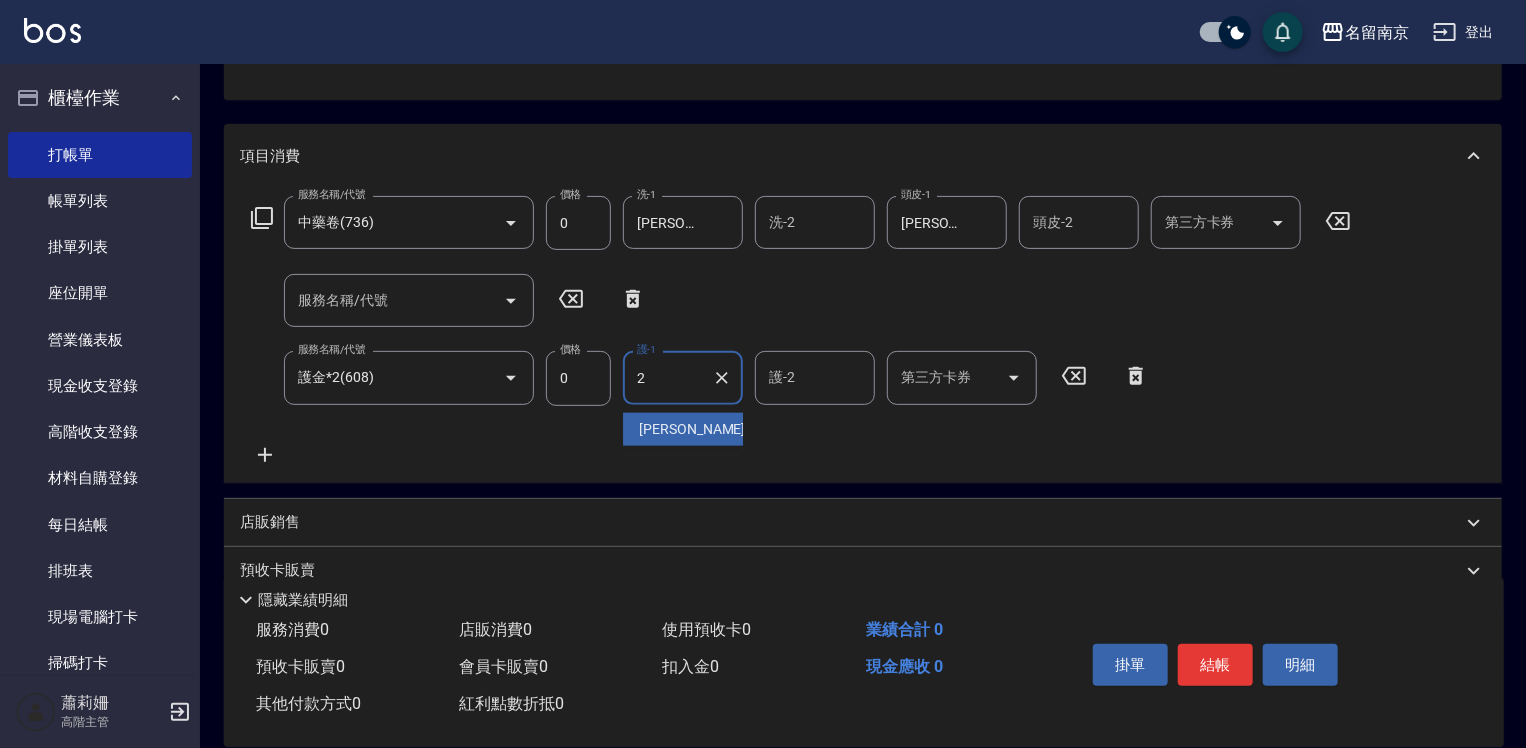 type on "[PERSON_NAME]-2" 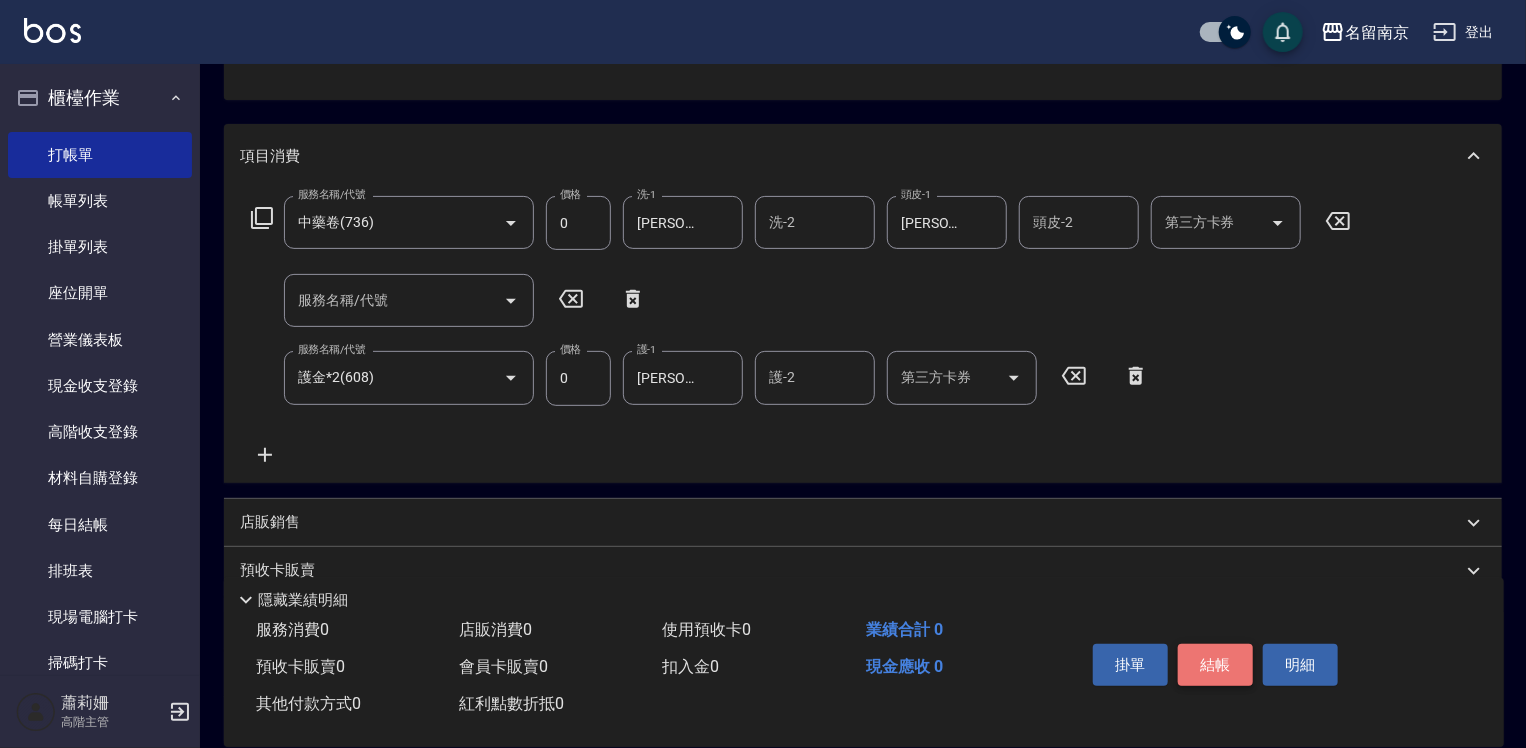 click on "結帳" at bounding box center [1215, 665] 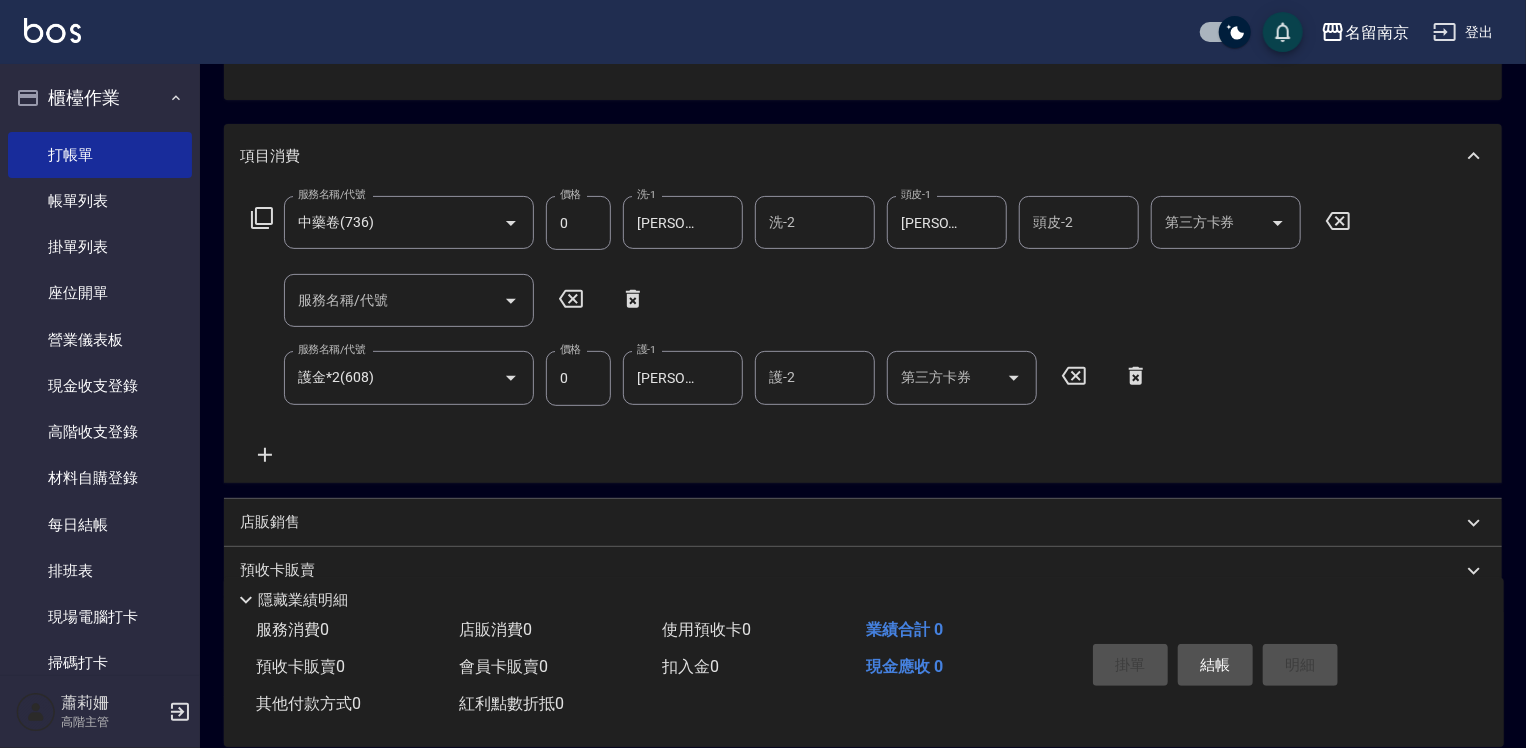type on "[DATE] 18:32" 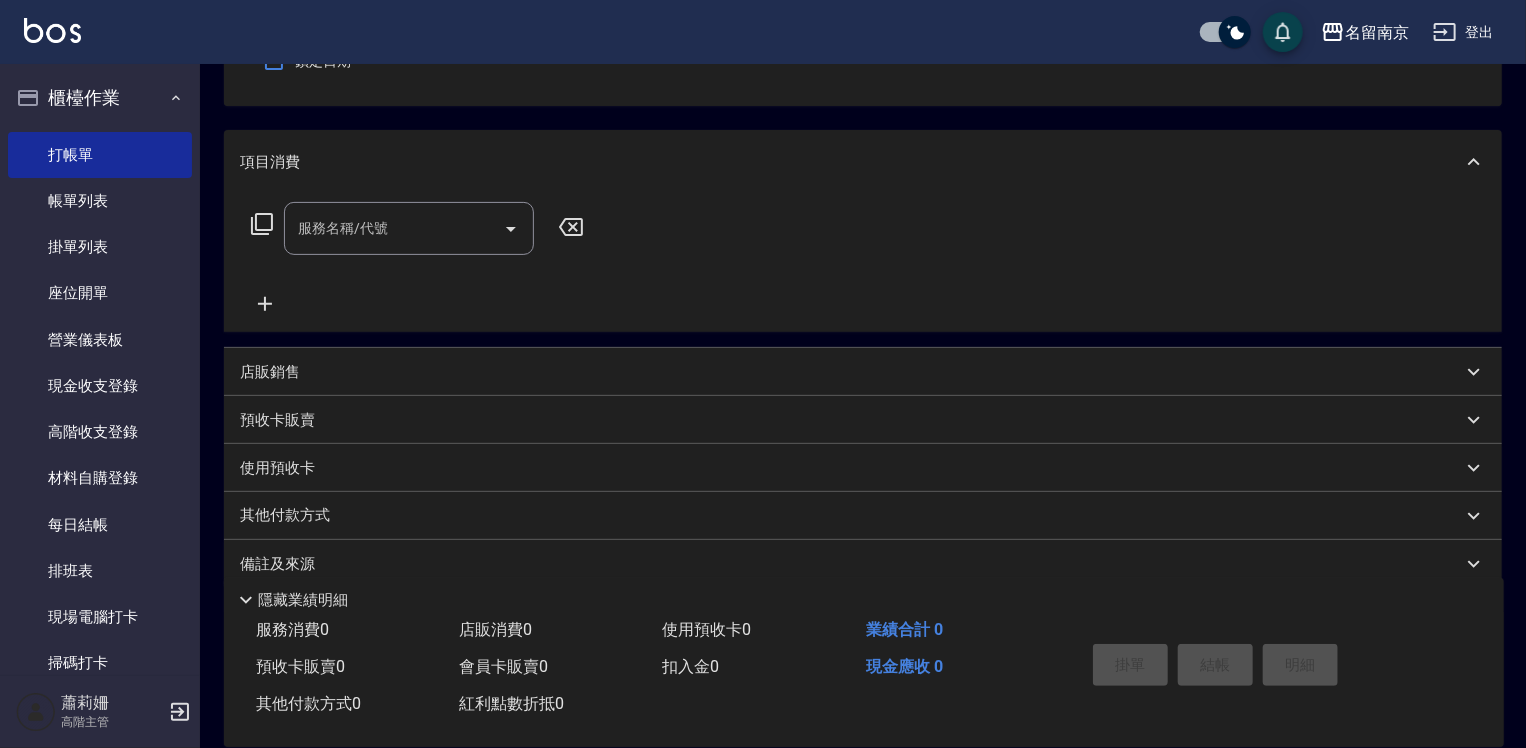 scroll, scrollTop: 0, scrollLeft: 0, axis: both 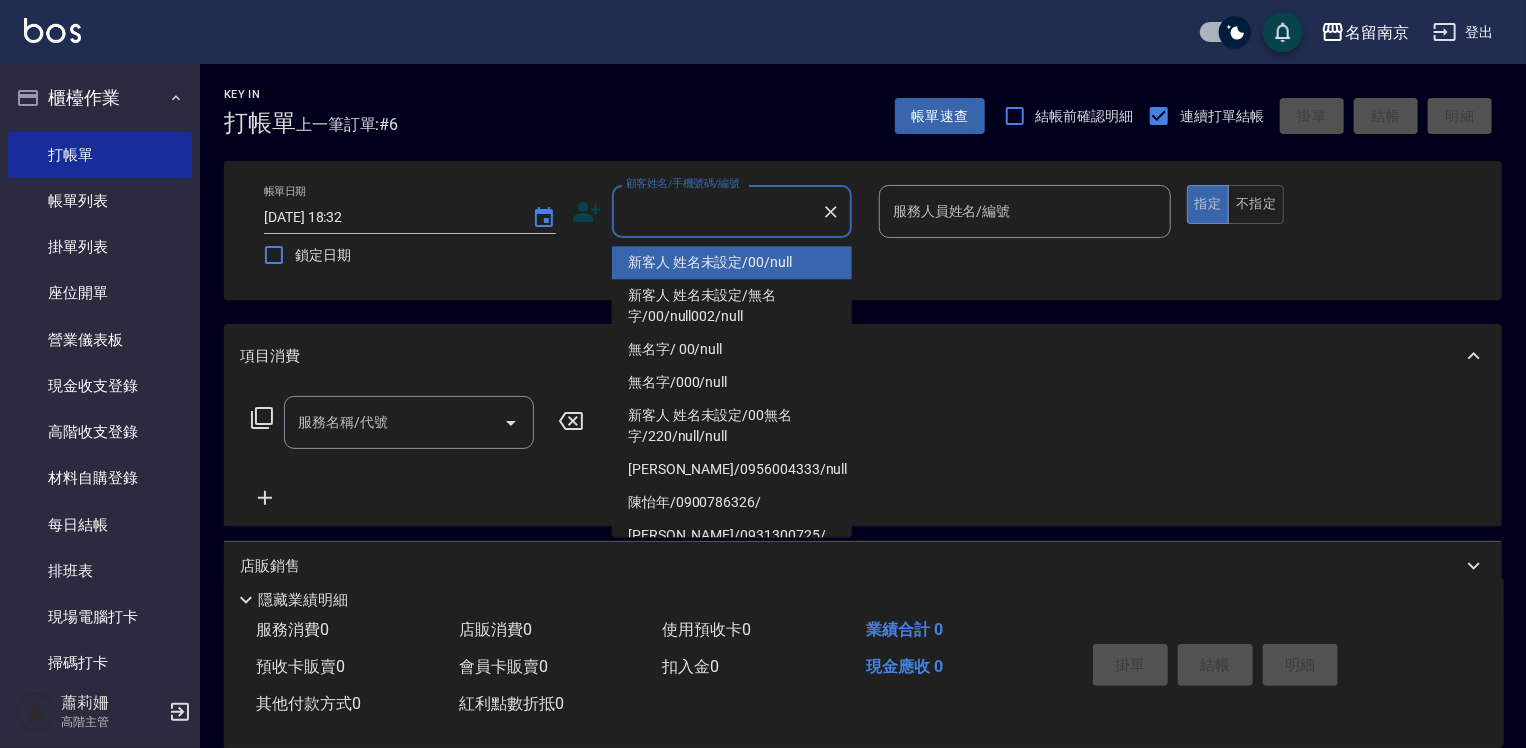 click on "顧客姓名/手機號碼/編號" at bounding box center [717, 211] 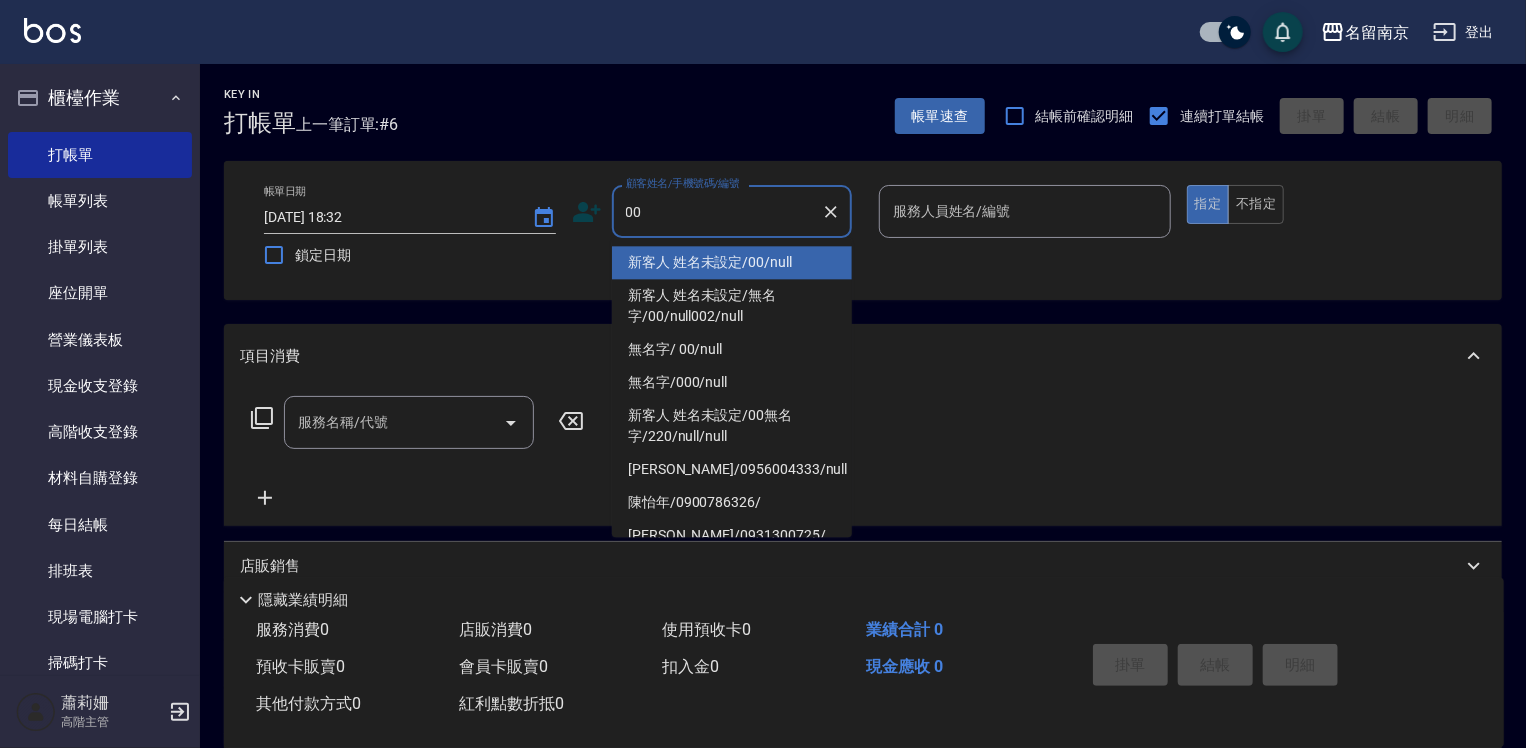 type on "新客人 姓名未設定/00/null" 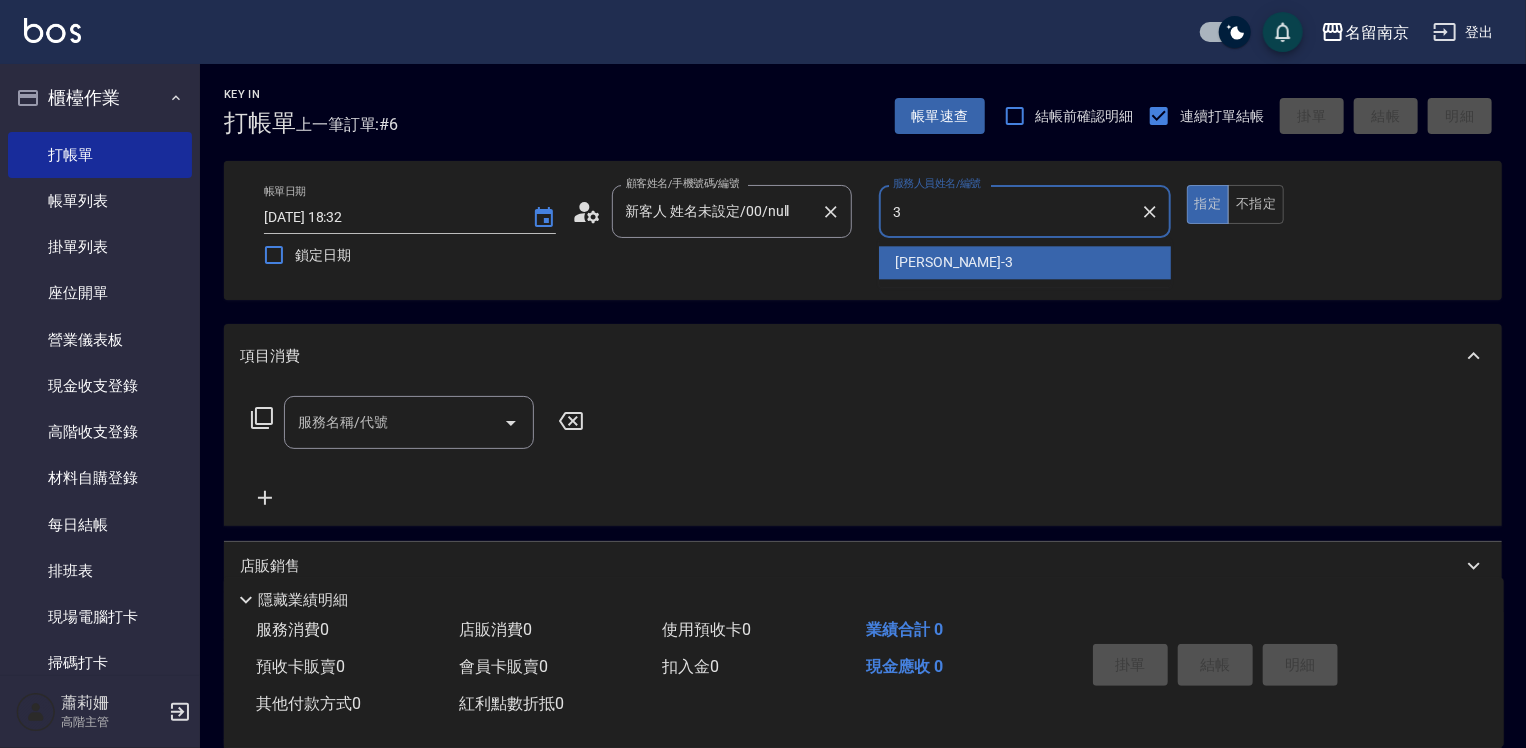 type on "[PERSON_NAME]-3" 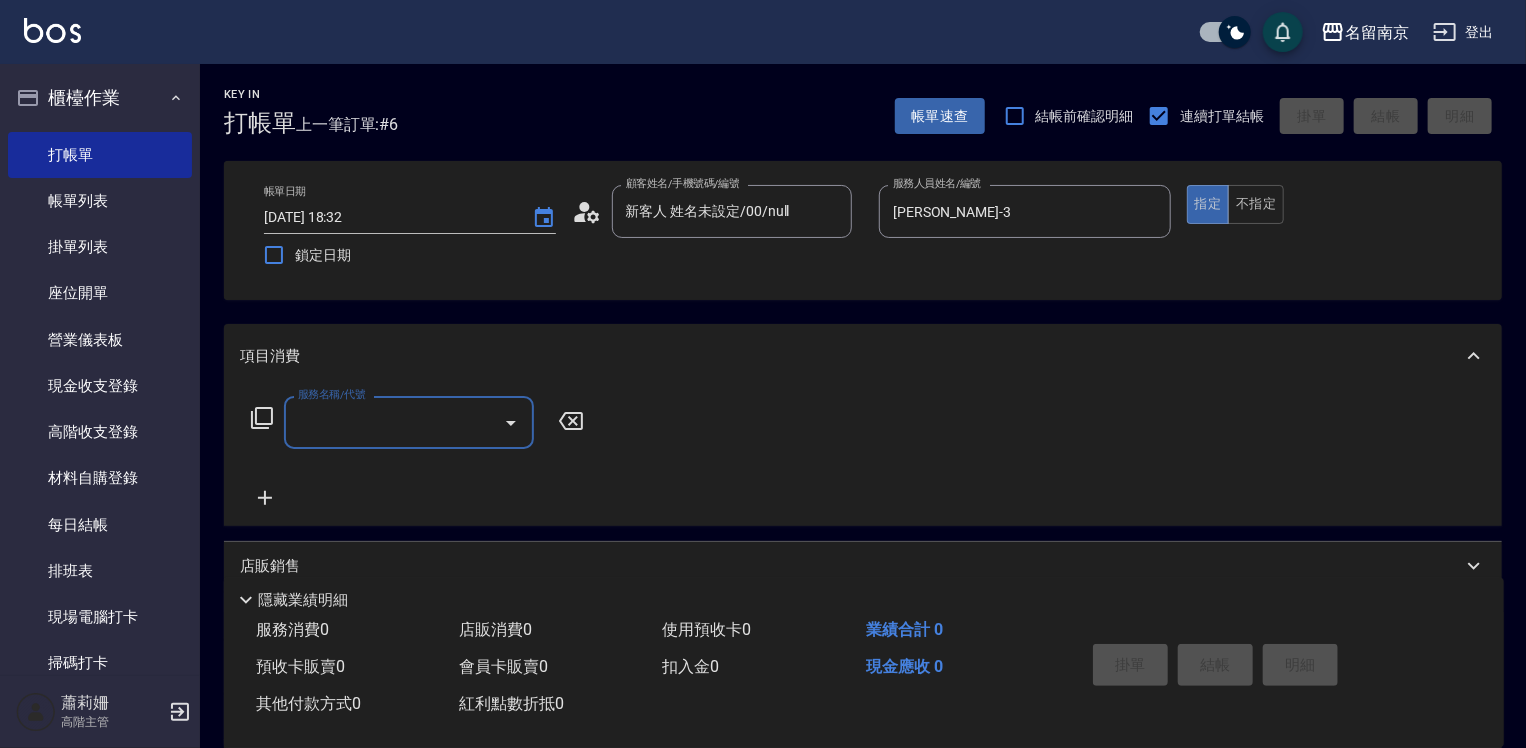 click on "服務名稱/代號" at bounding box center [394, 422] 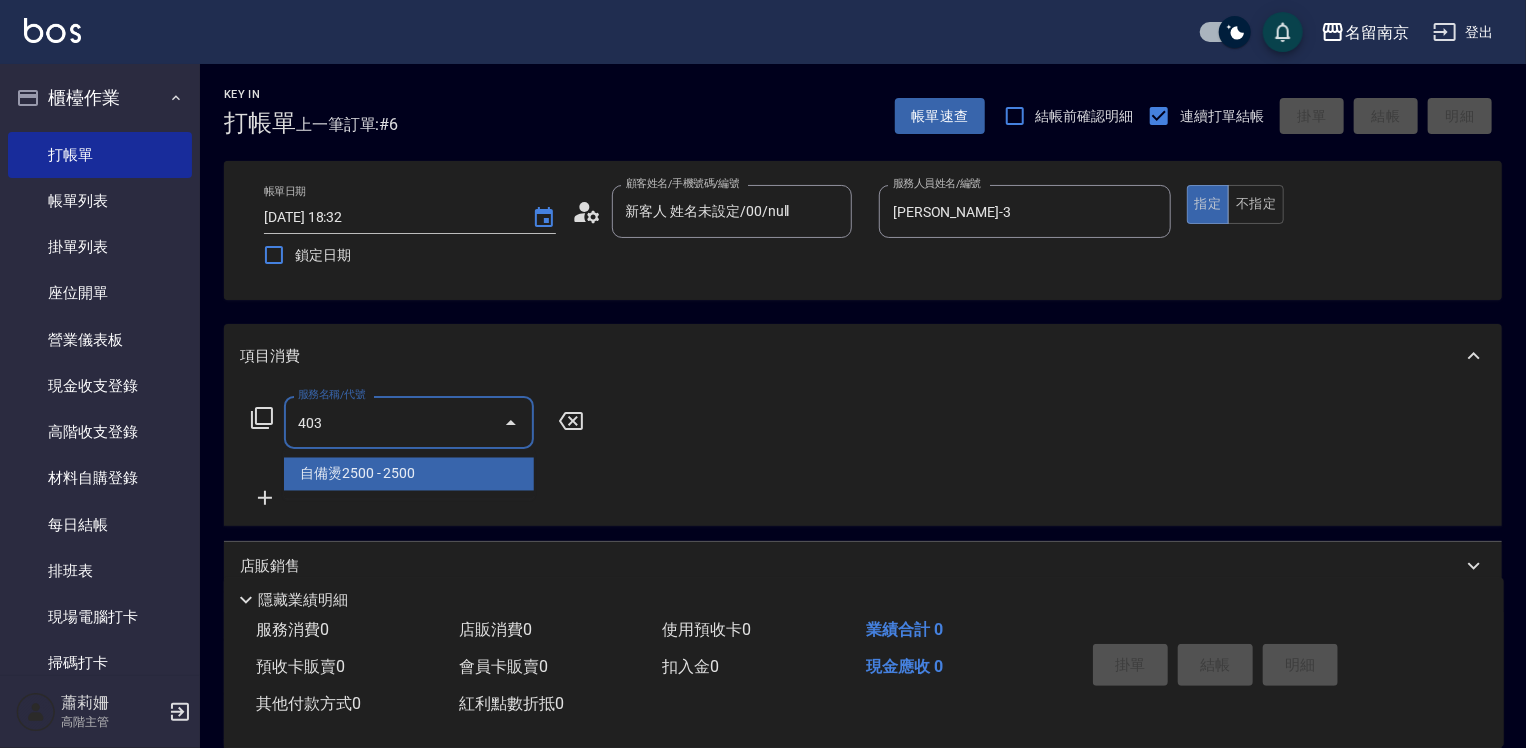 type on "自備燙2500(403)" 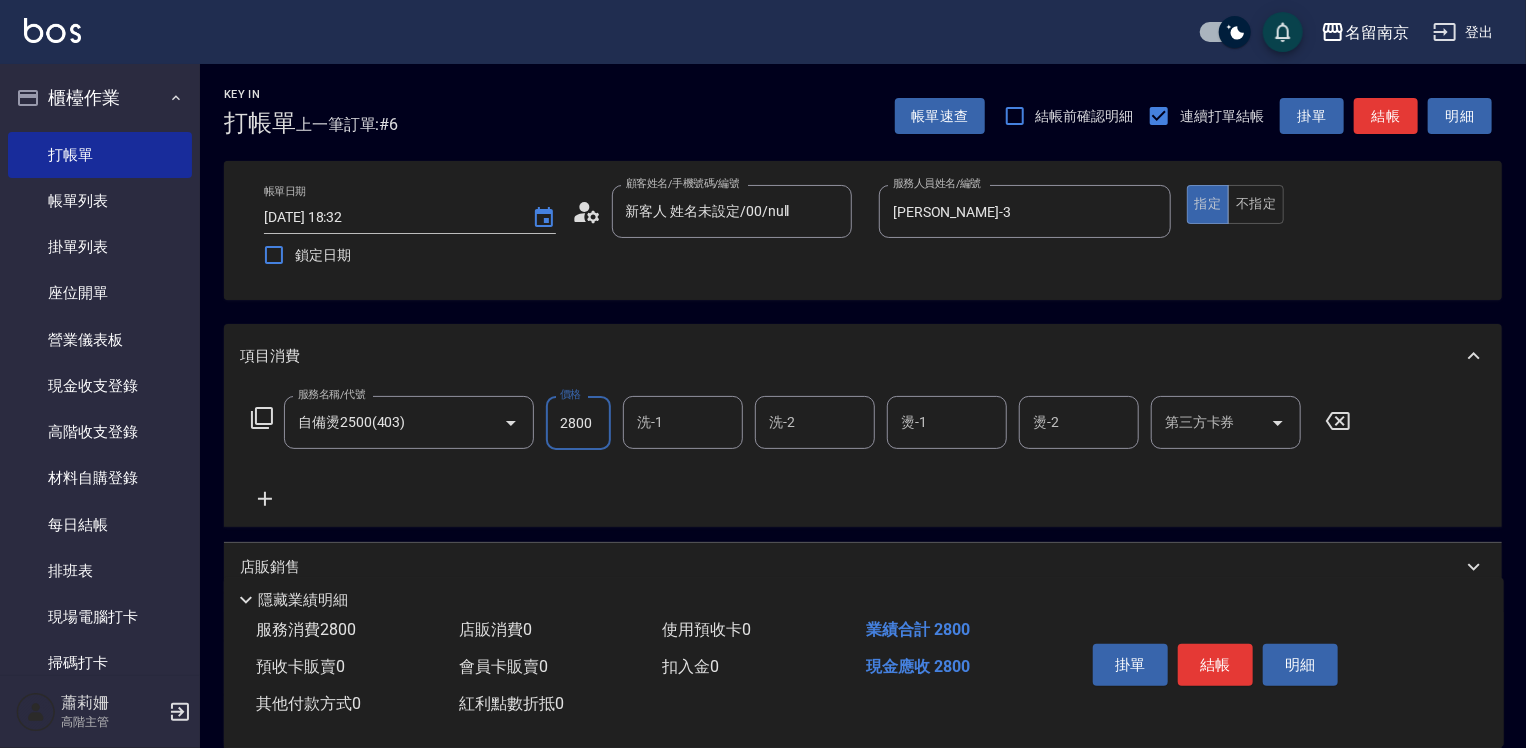 type on "2800" 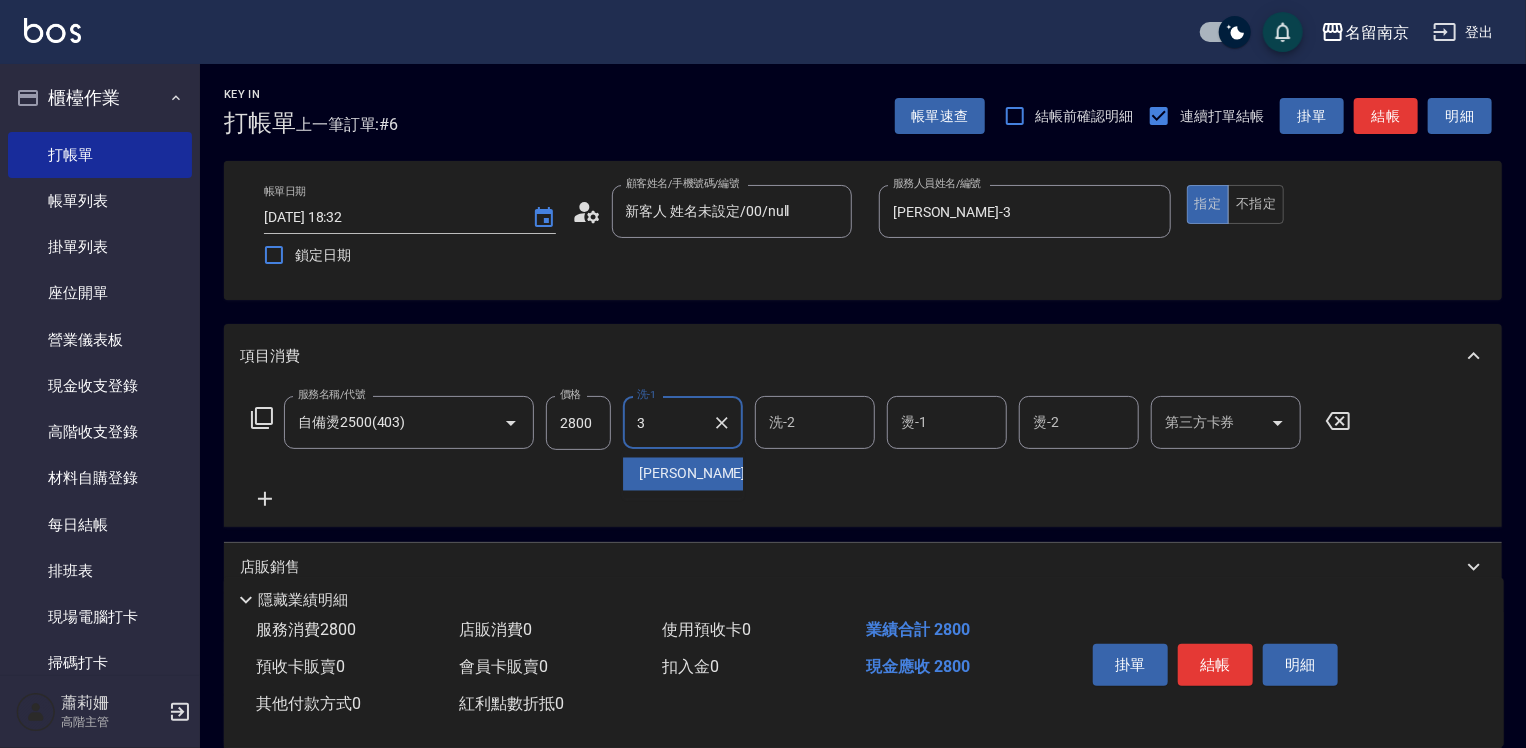 type on "[PERSON_NAME]-3" 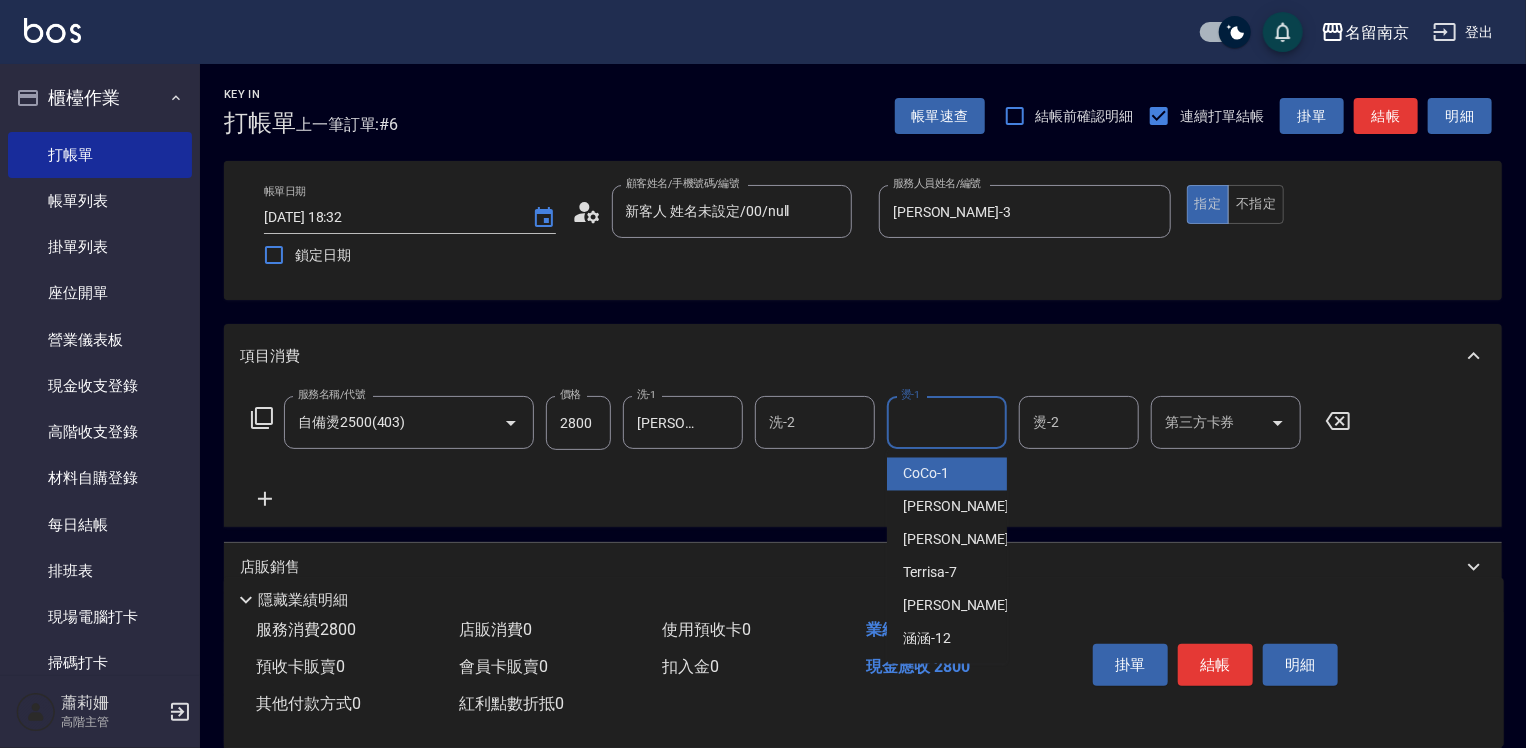 click on "燙-1" at bounding box center (947, 422) 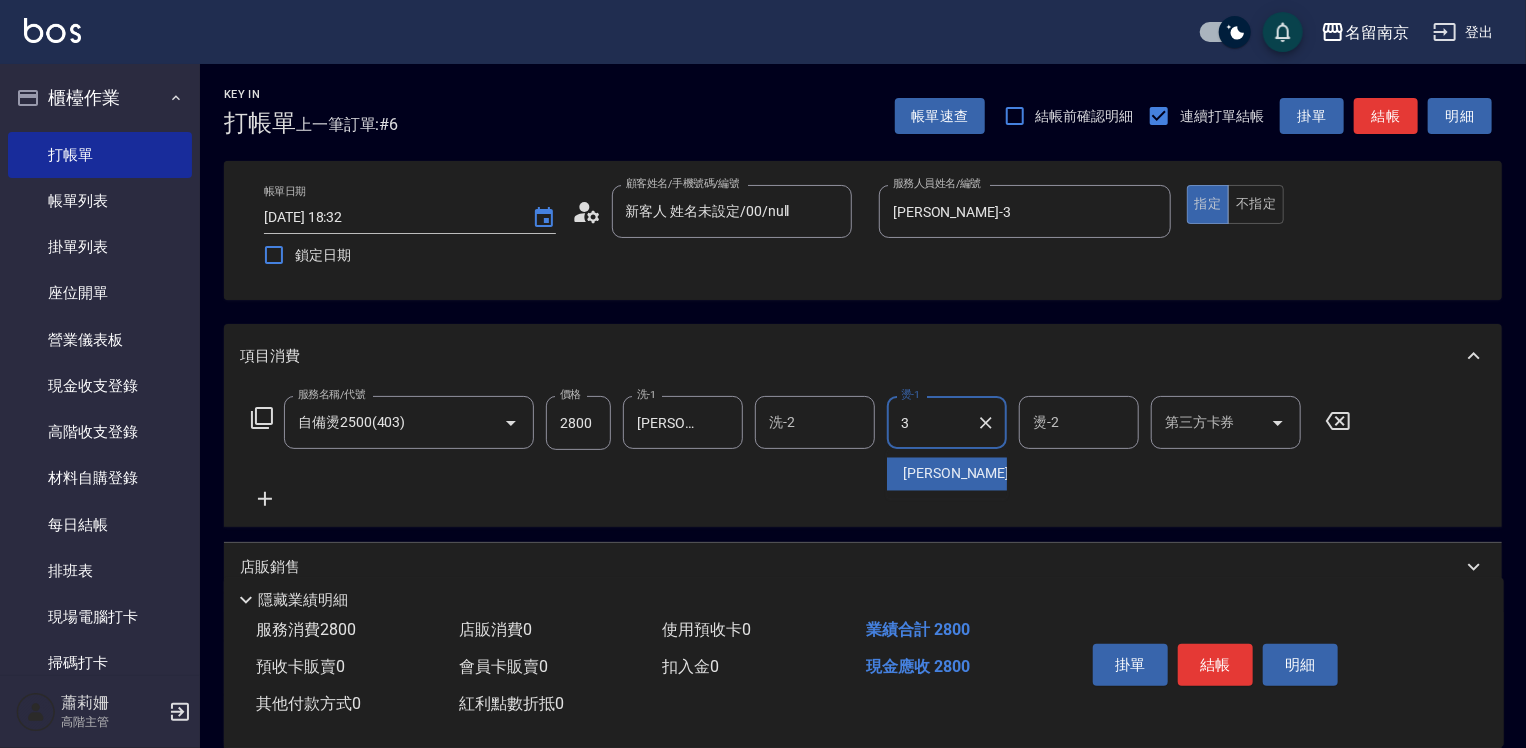 type on "[PERSON_NAME]-3" 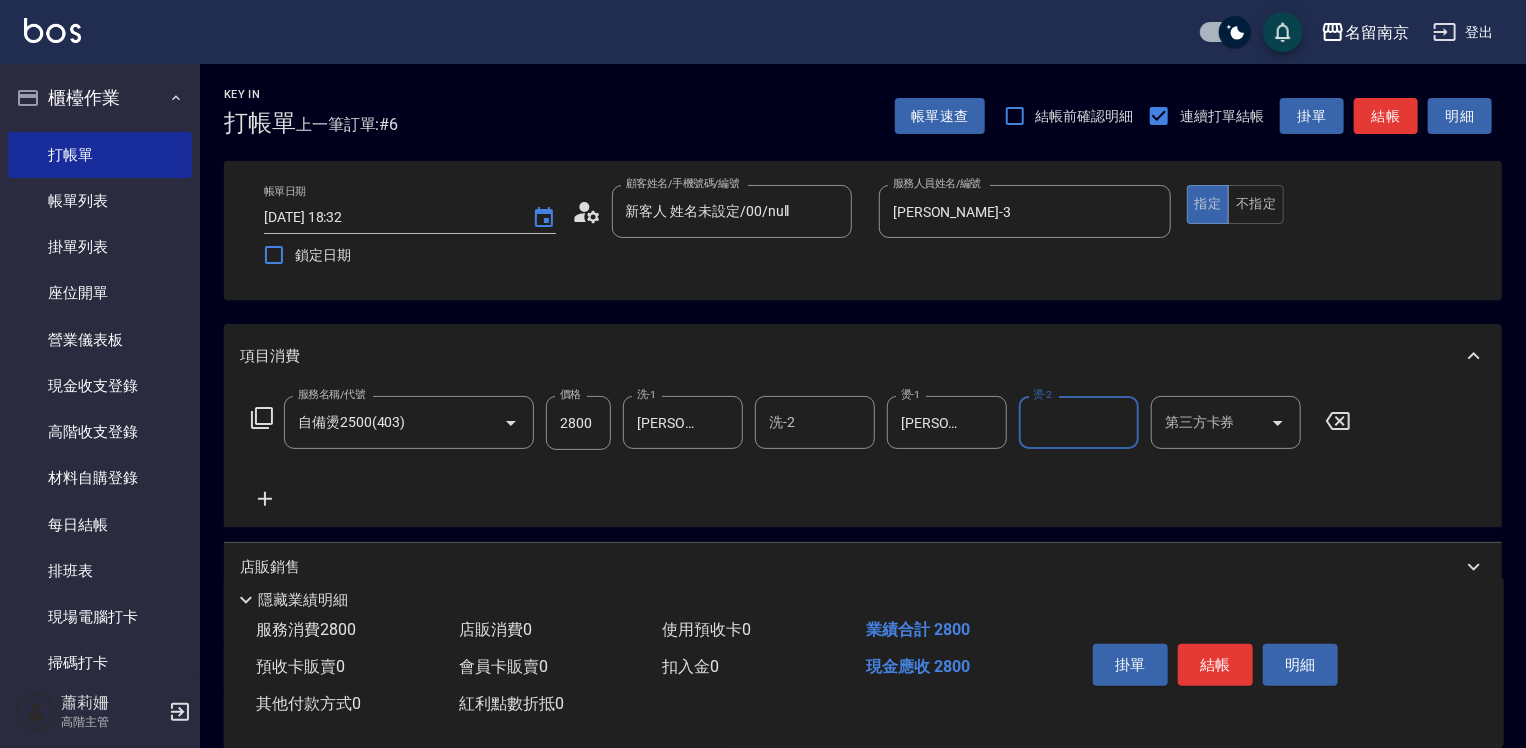 scroll, scrollTop: 100, scrollLeft: 0, axis: vertical 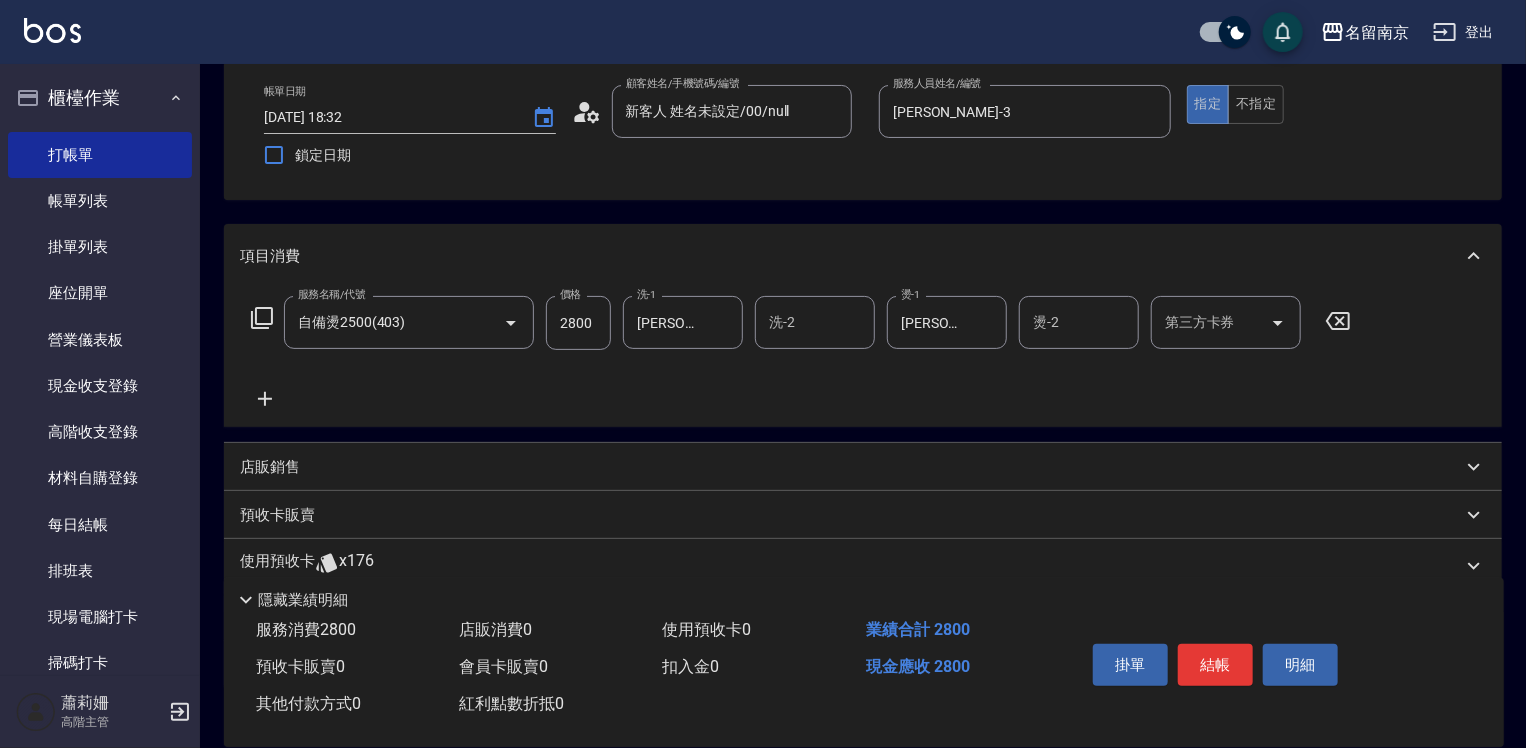 click on "店販銷售" at bounding box center (863, 467) 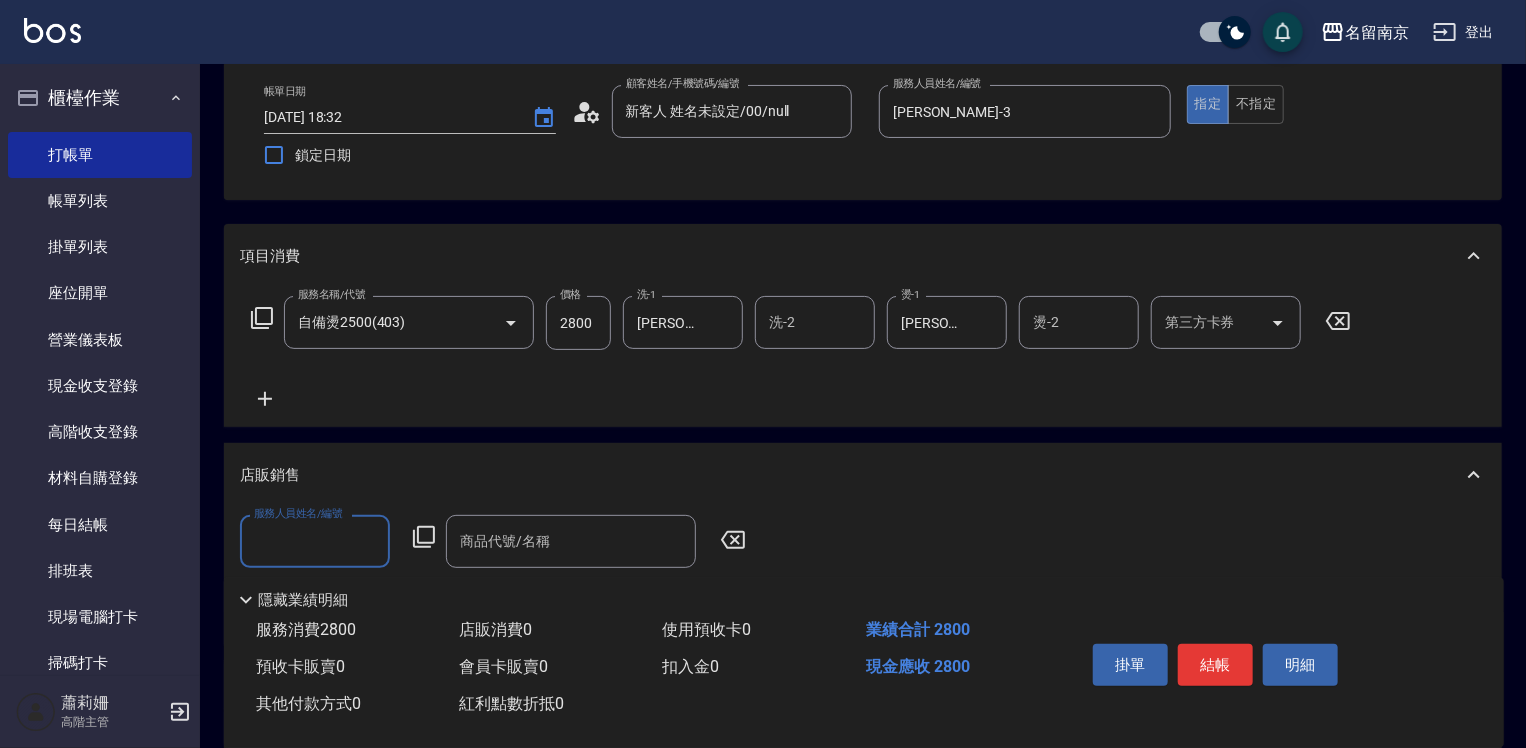 scroll, scrollTop: 0, scrollLeft: 0, axis: both 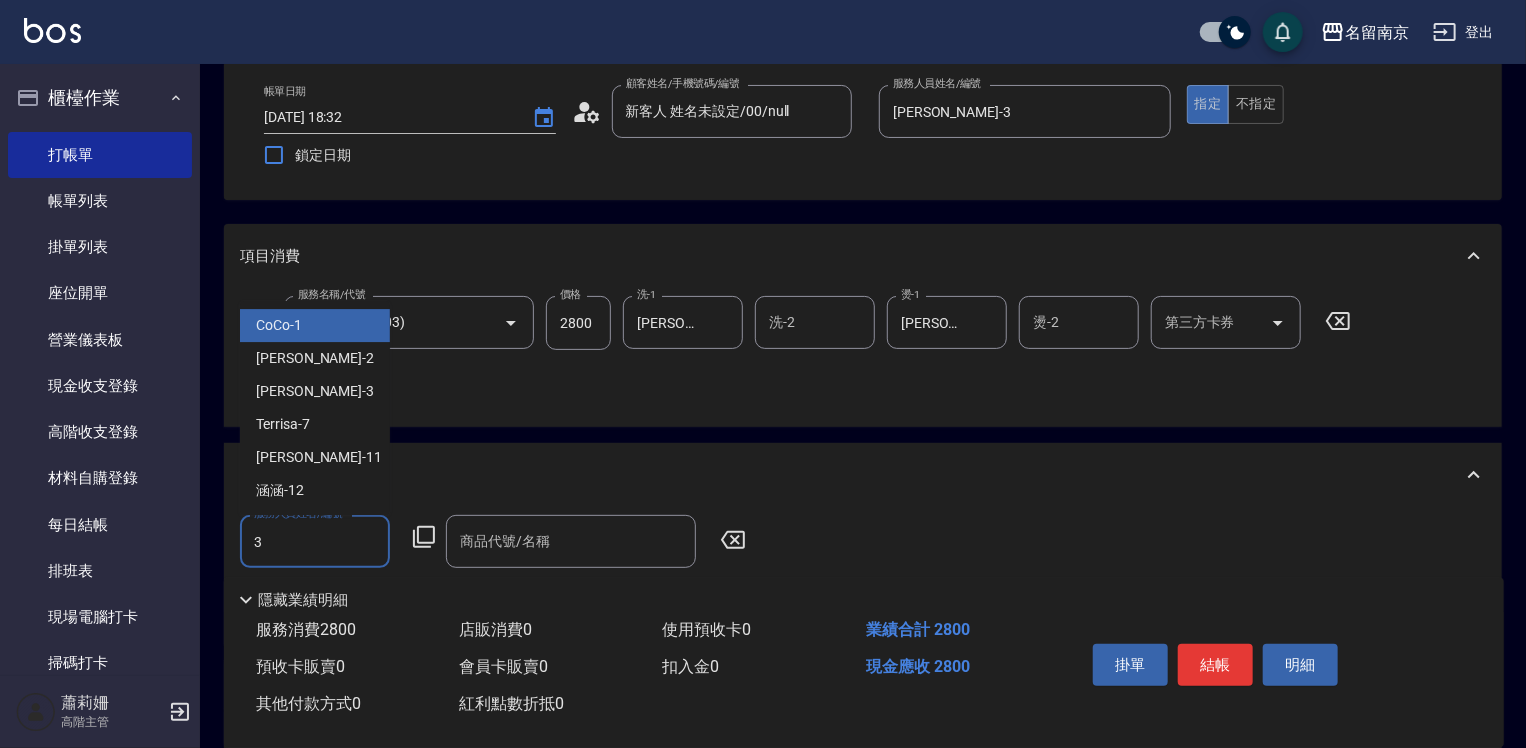 type on "[PERSON_NAME]-3" 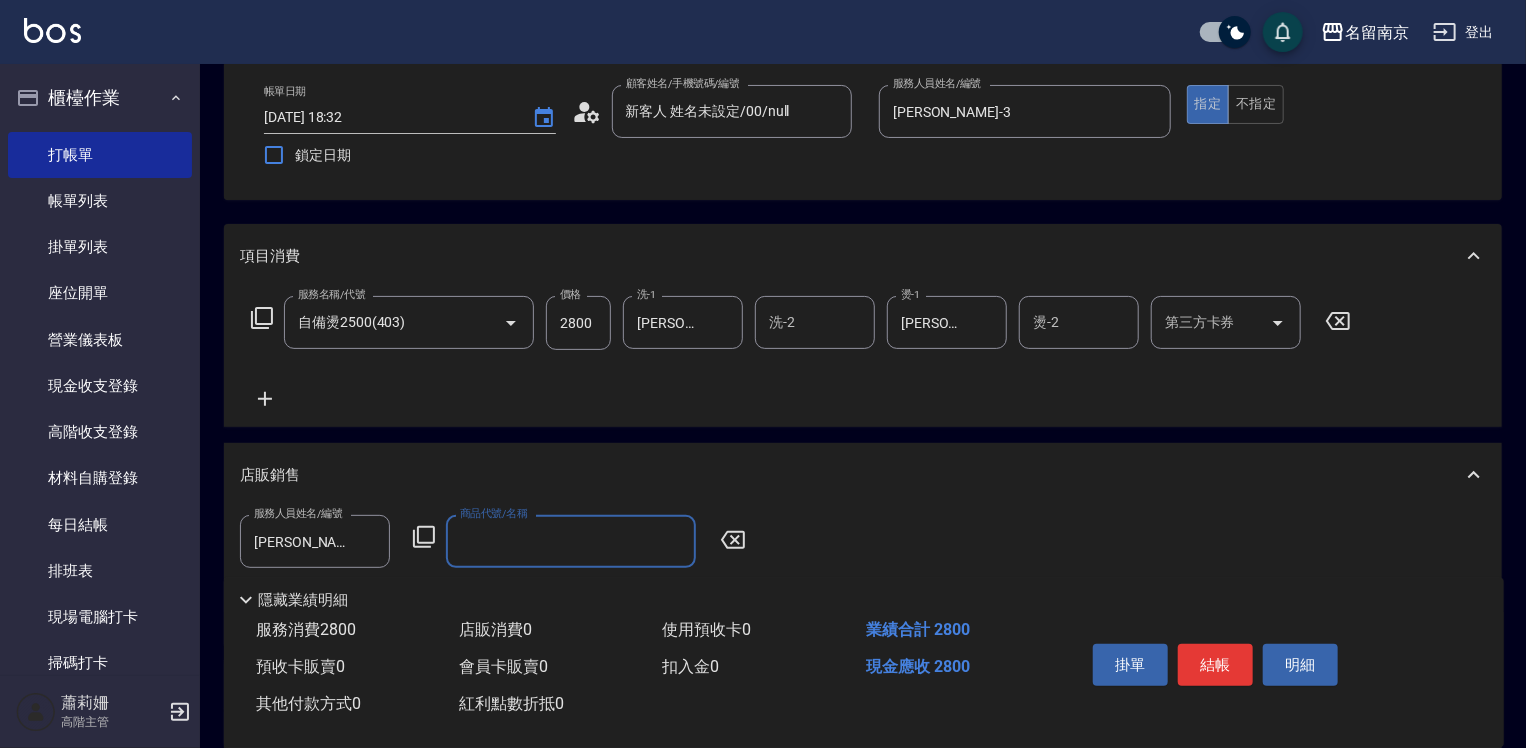 click 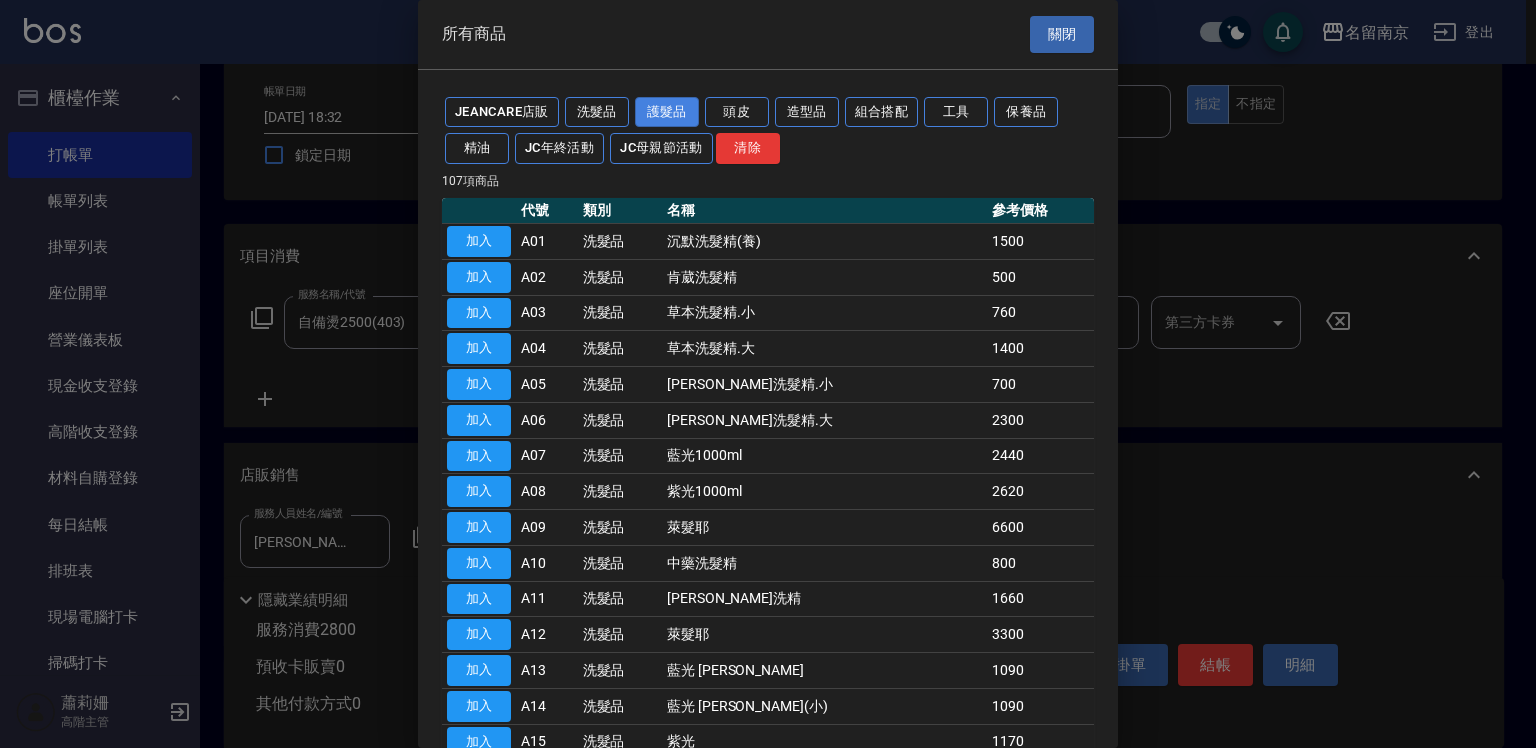 click on "護髮品" at bounding box center [667, 112] 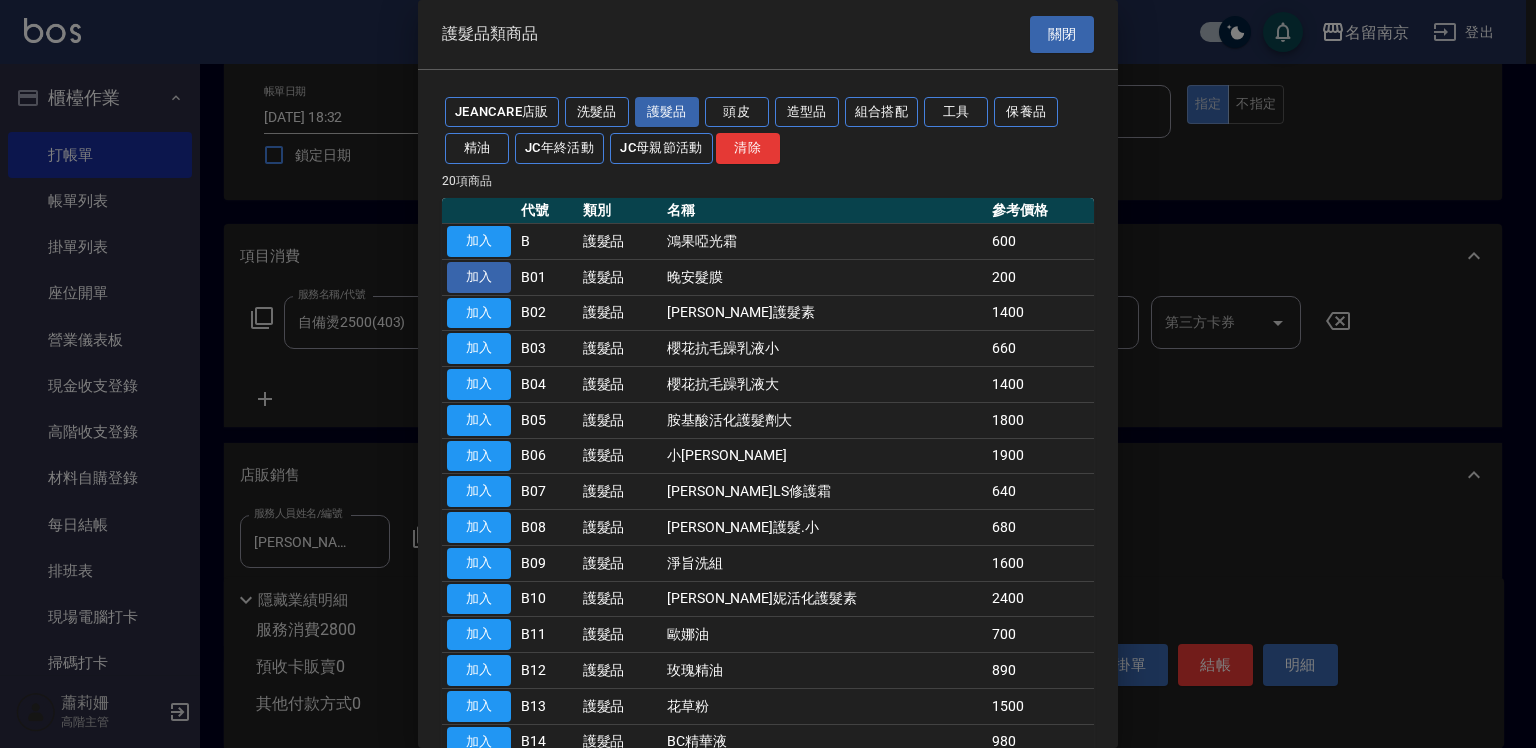 click on "加入" at bounding box center [479, 277] 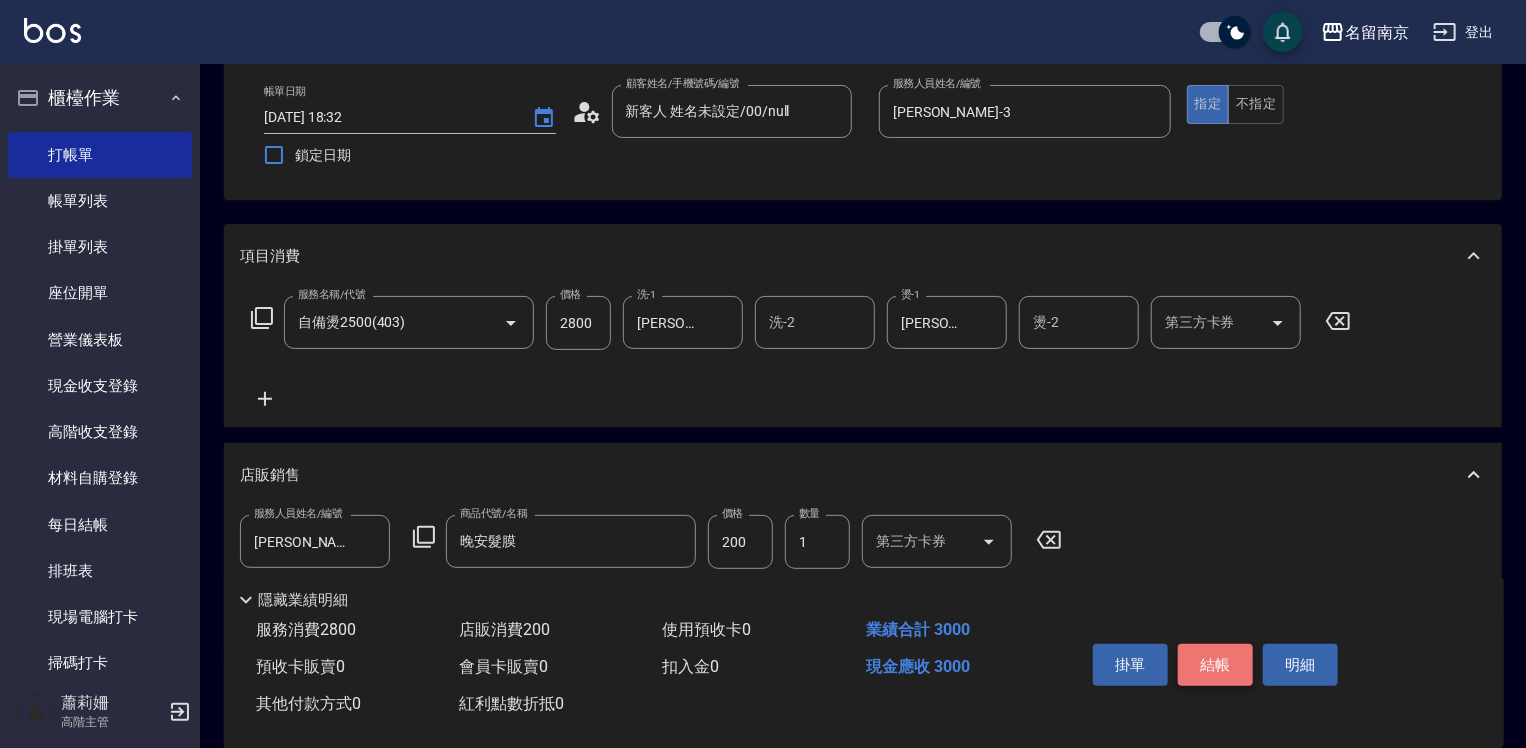click on "結帳" at bounding box center [1215, 665] 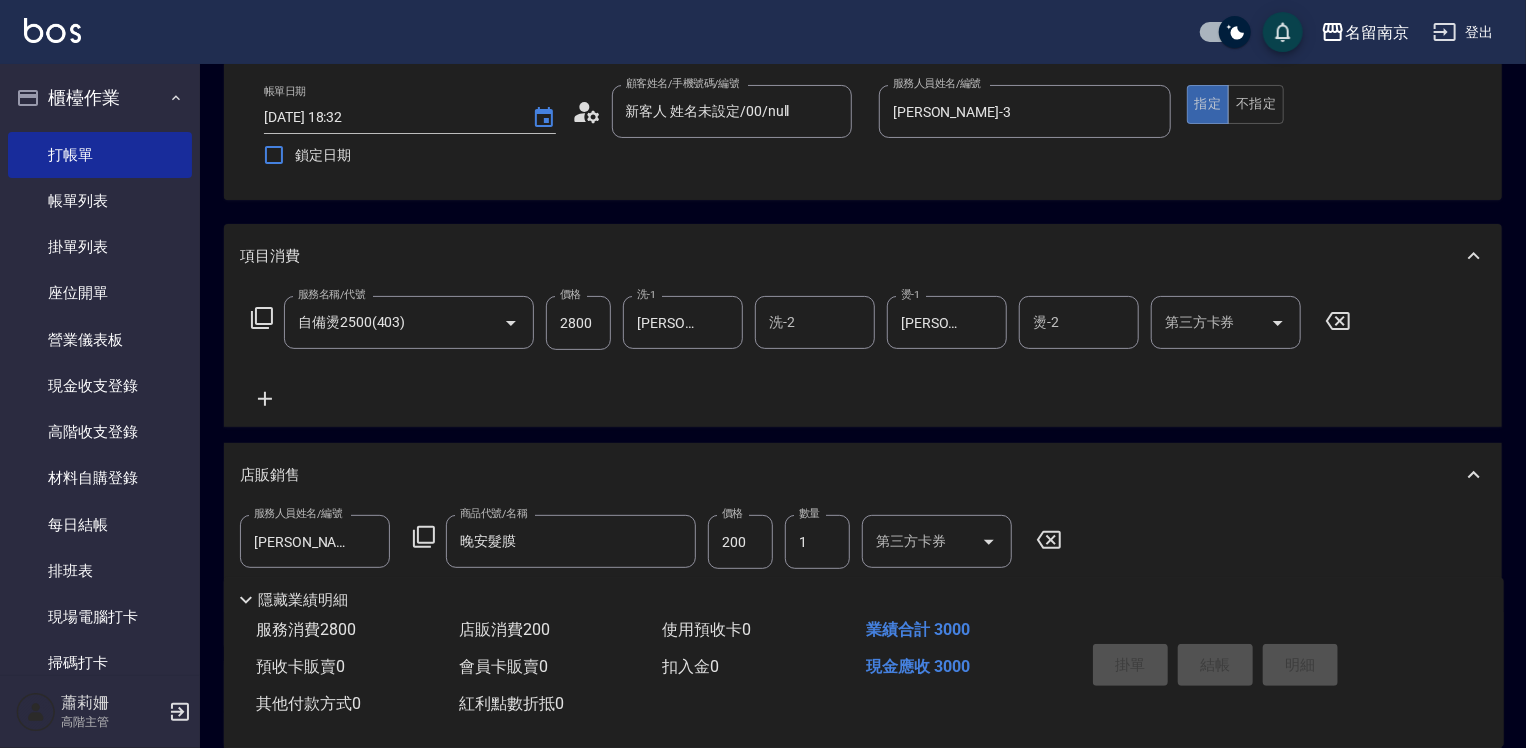 type on "[DATE] 18:33" 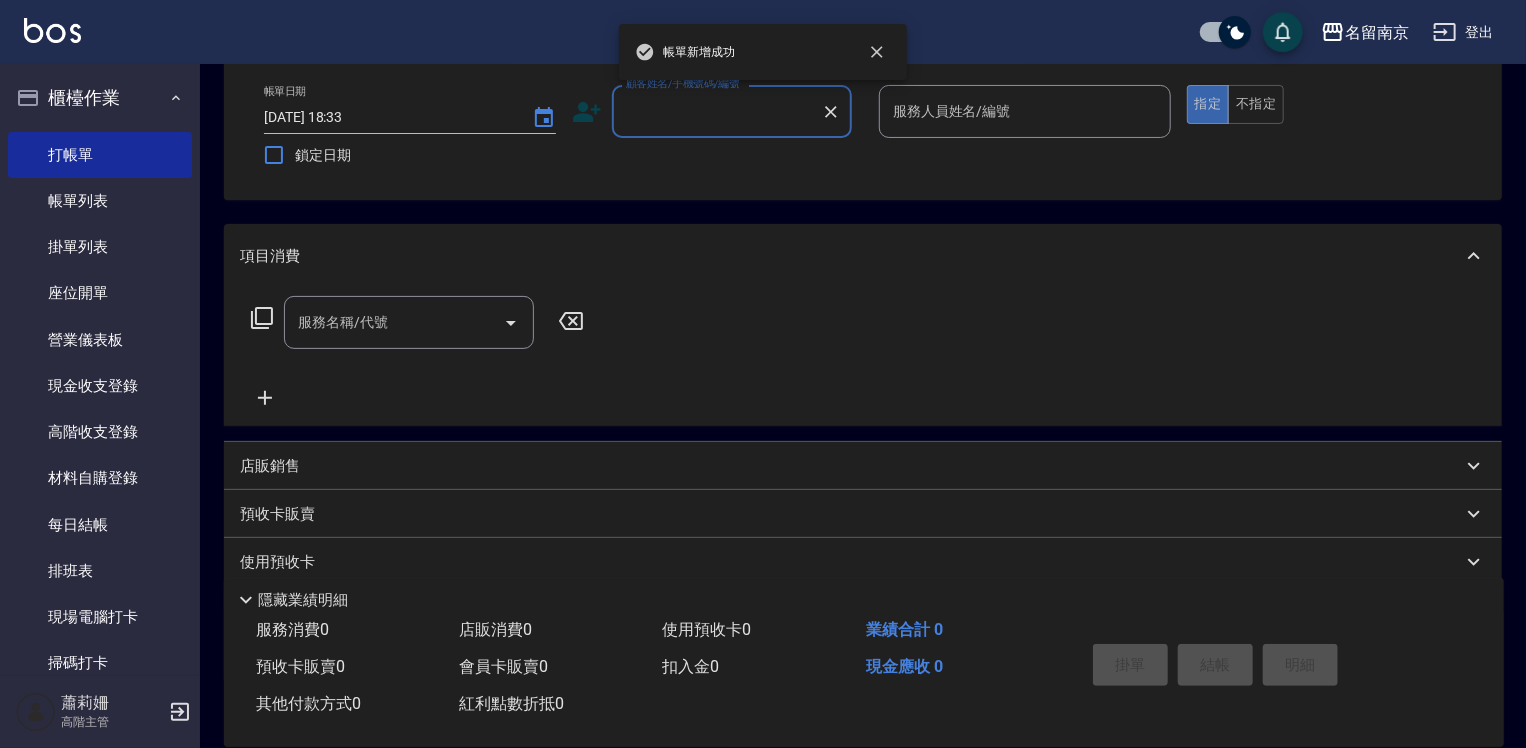 scroll, scrollTop: 0, scrollLeft: 0, axis: both 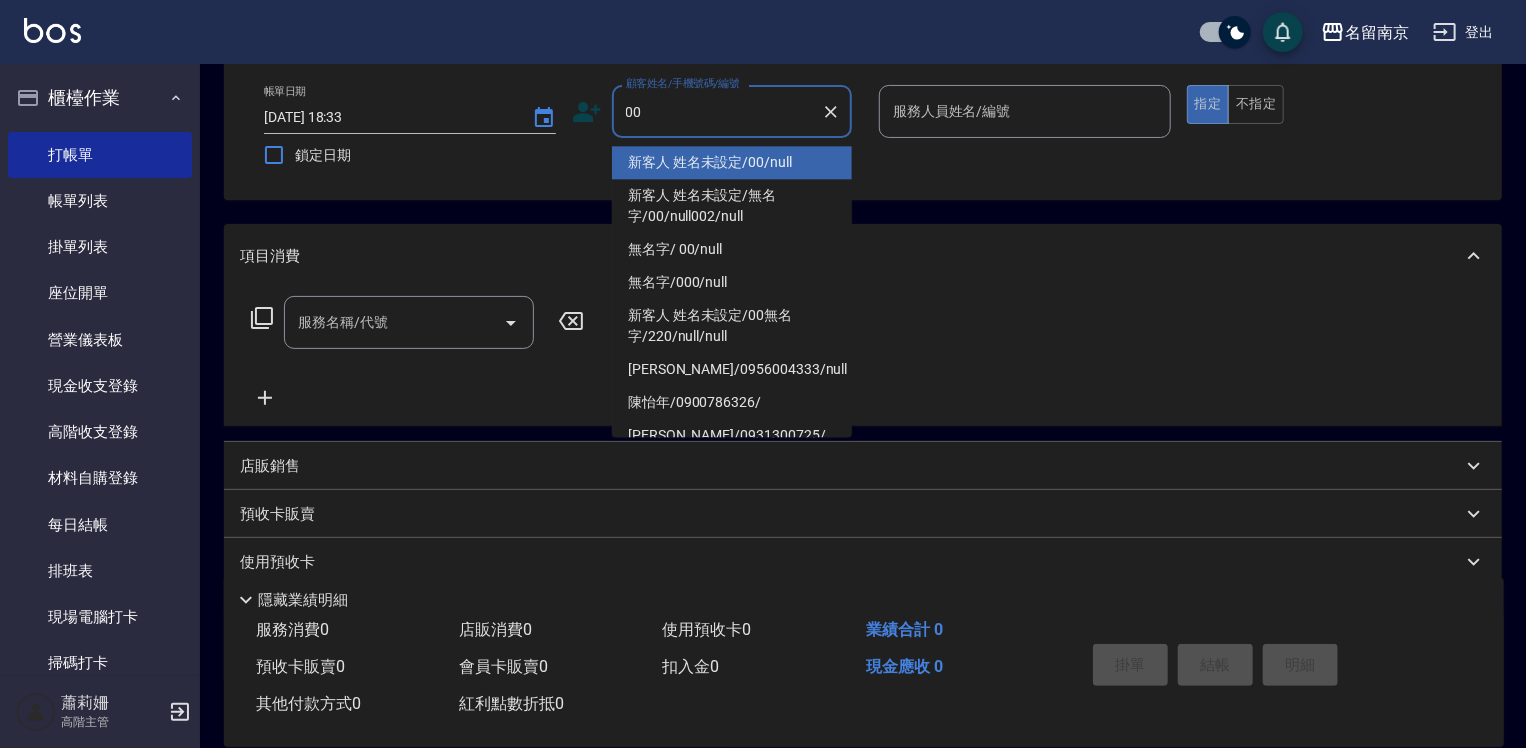 type on "新客人 姓名未設定/00/null" 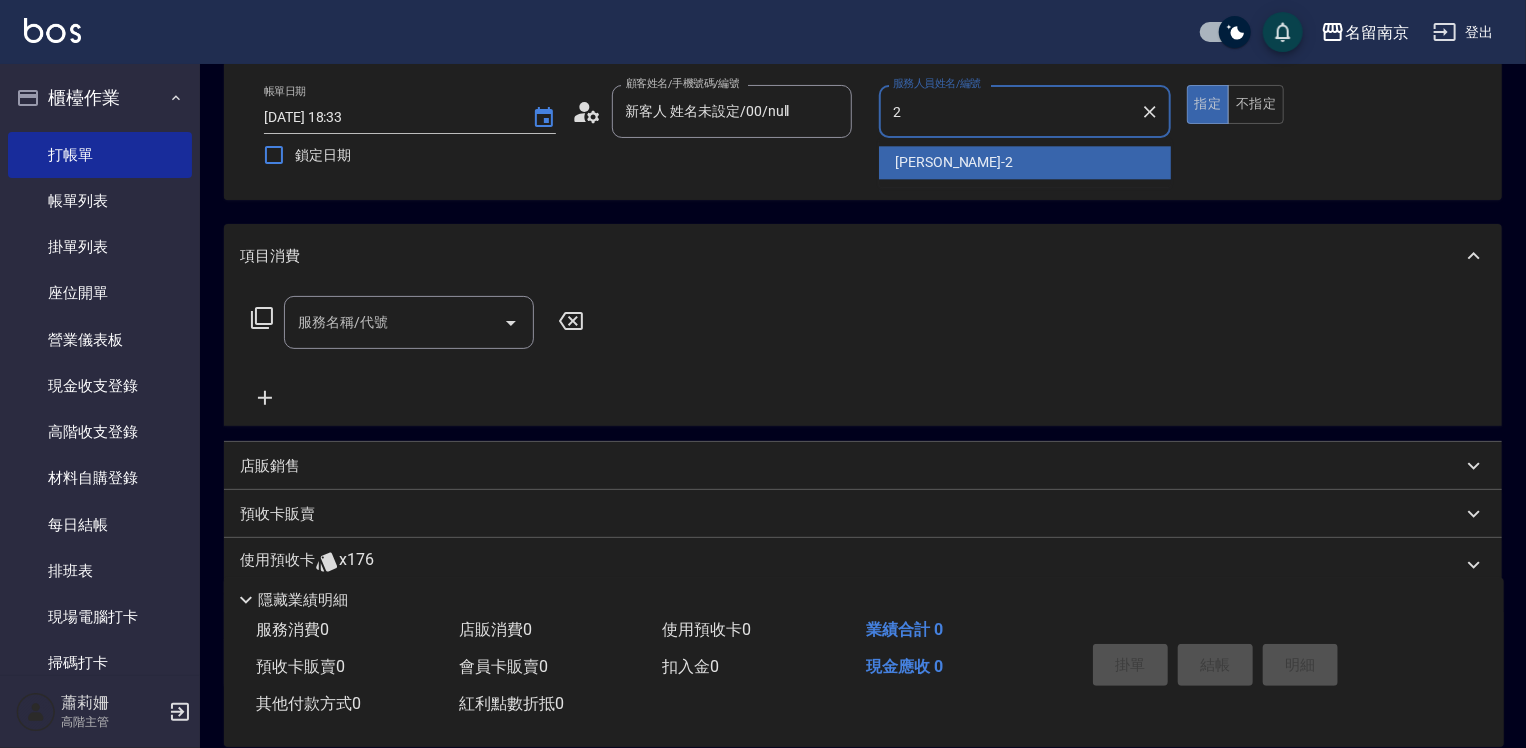 type on "[PERSON_NAME]-2" 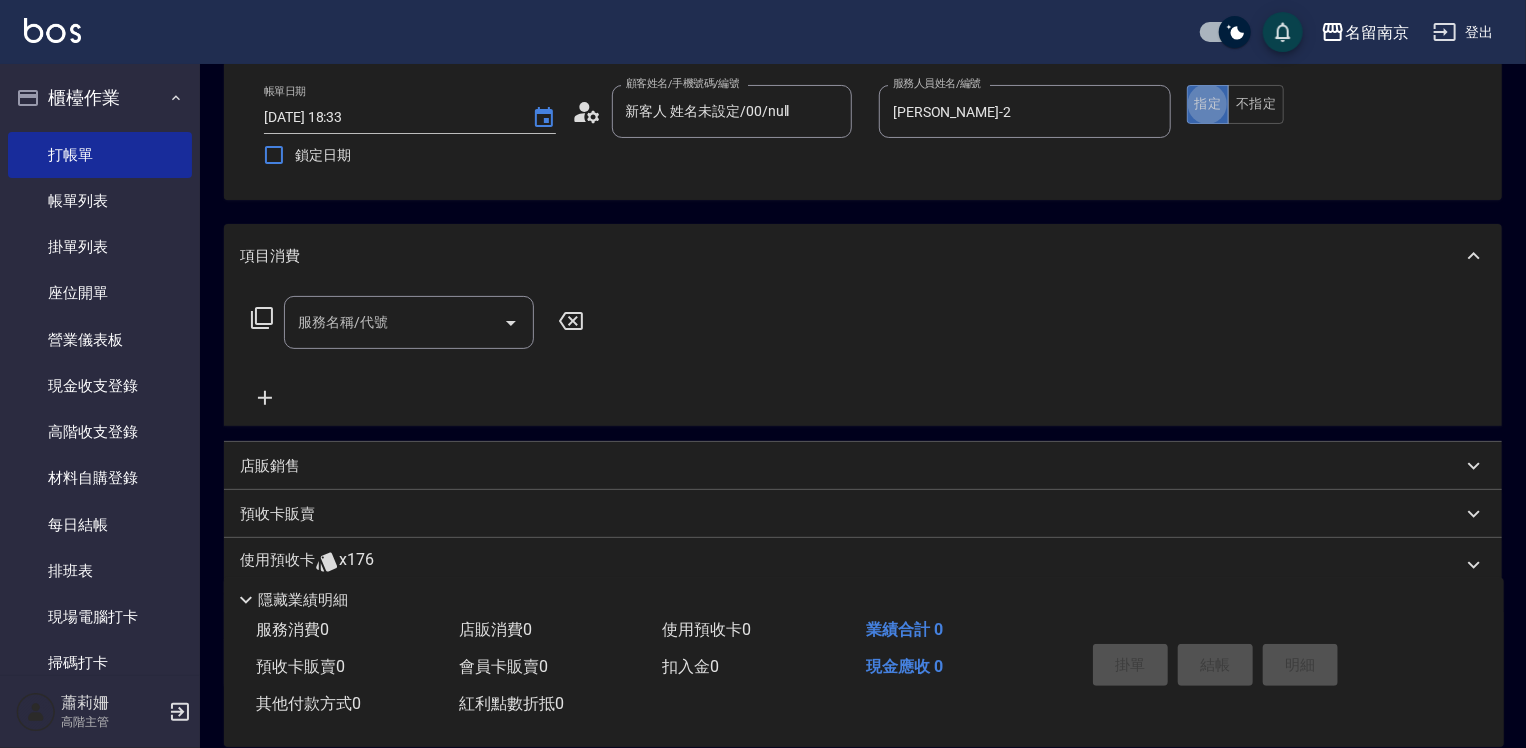 click on "服務名稱/代號" at bounding box center (394, 322) 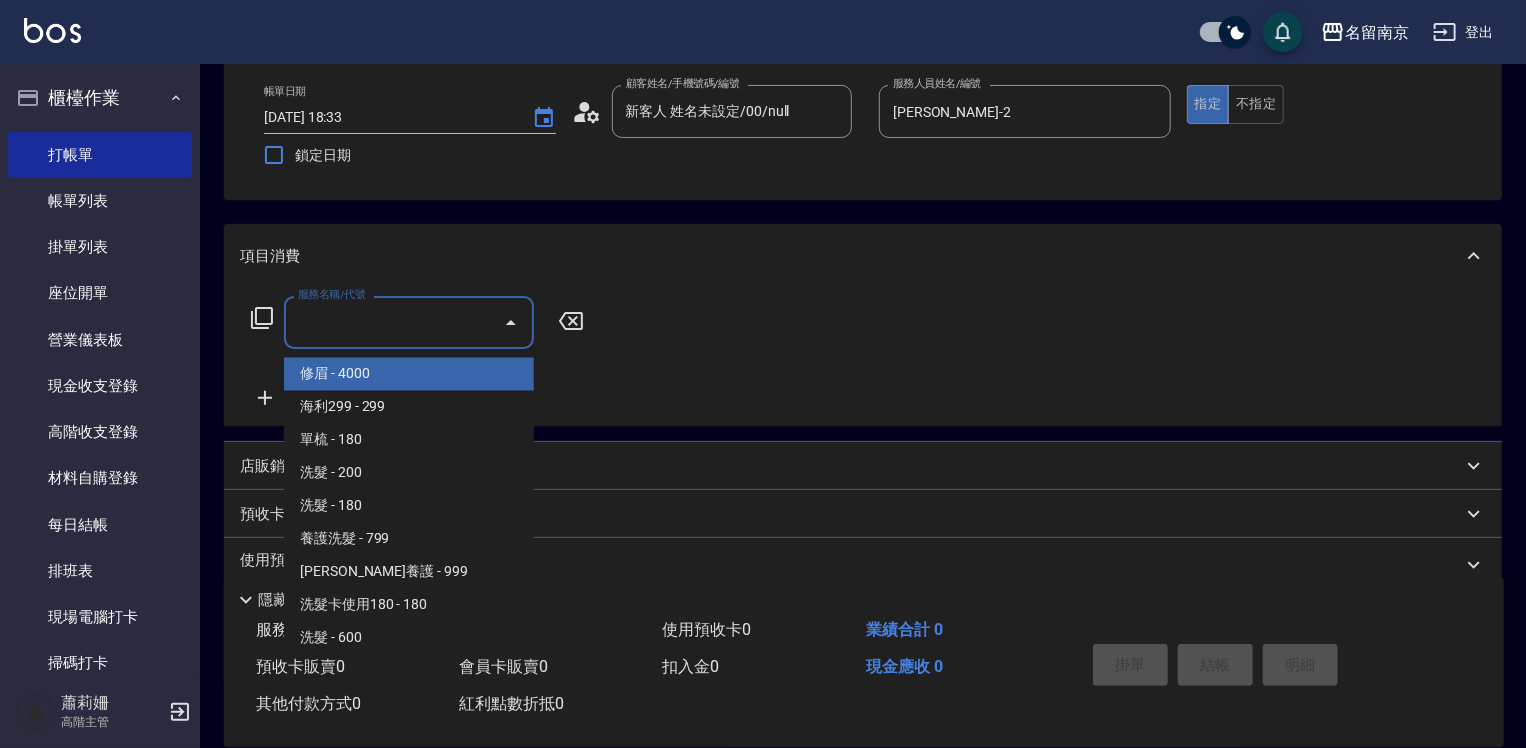 click 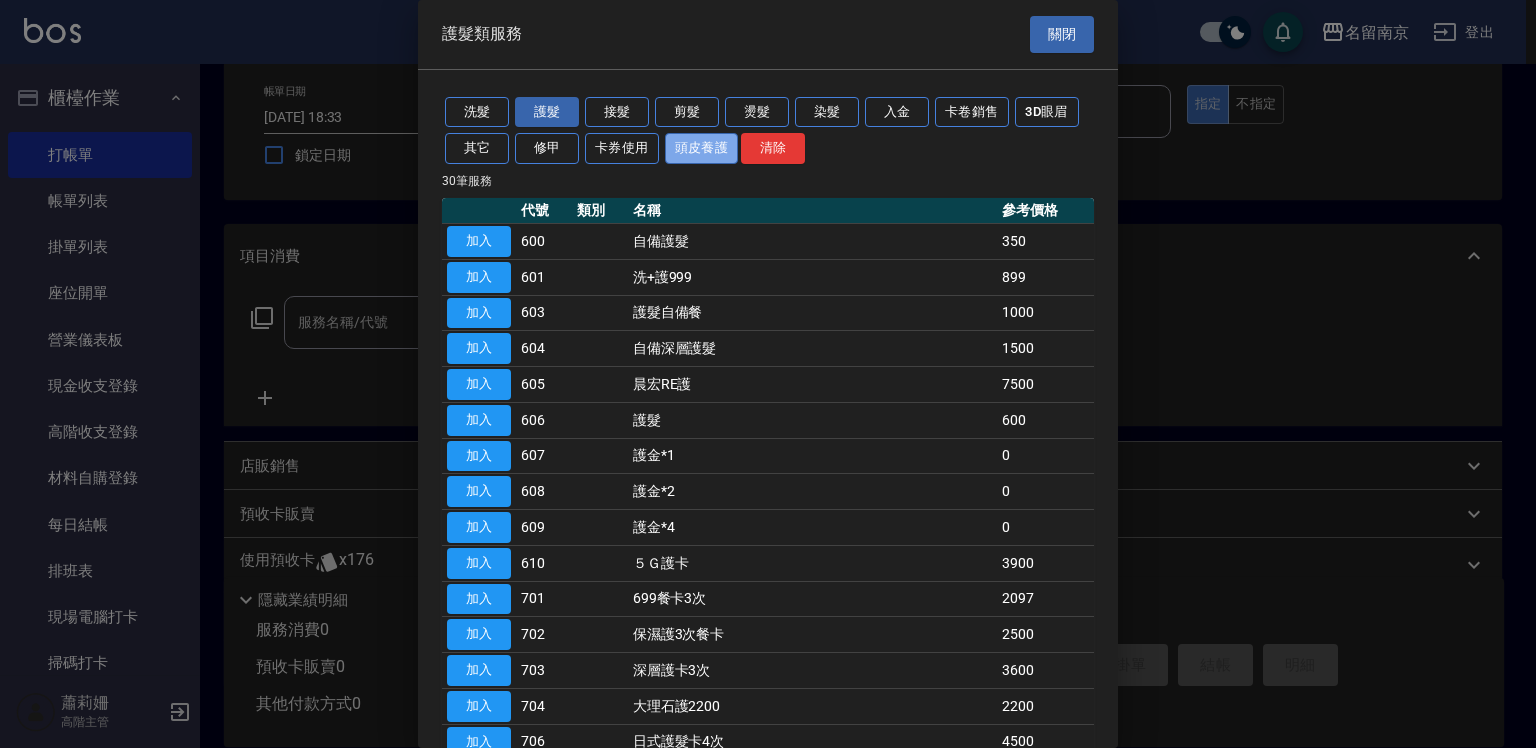 click on "頭皮養護" at bounding box center [702, 148] 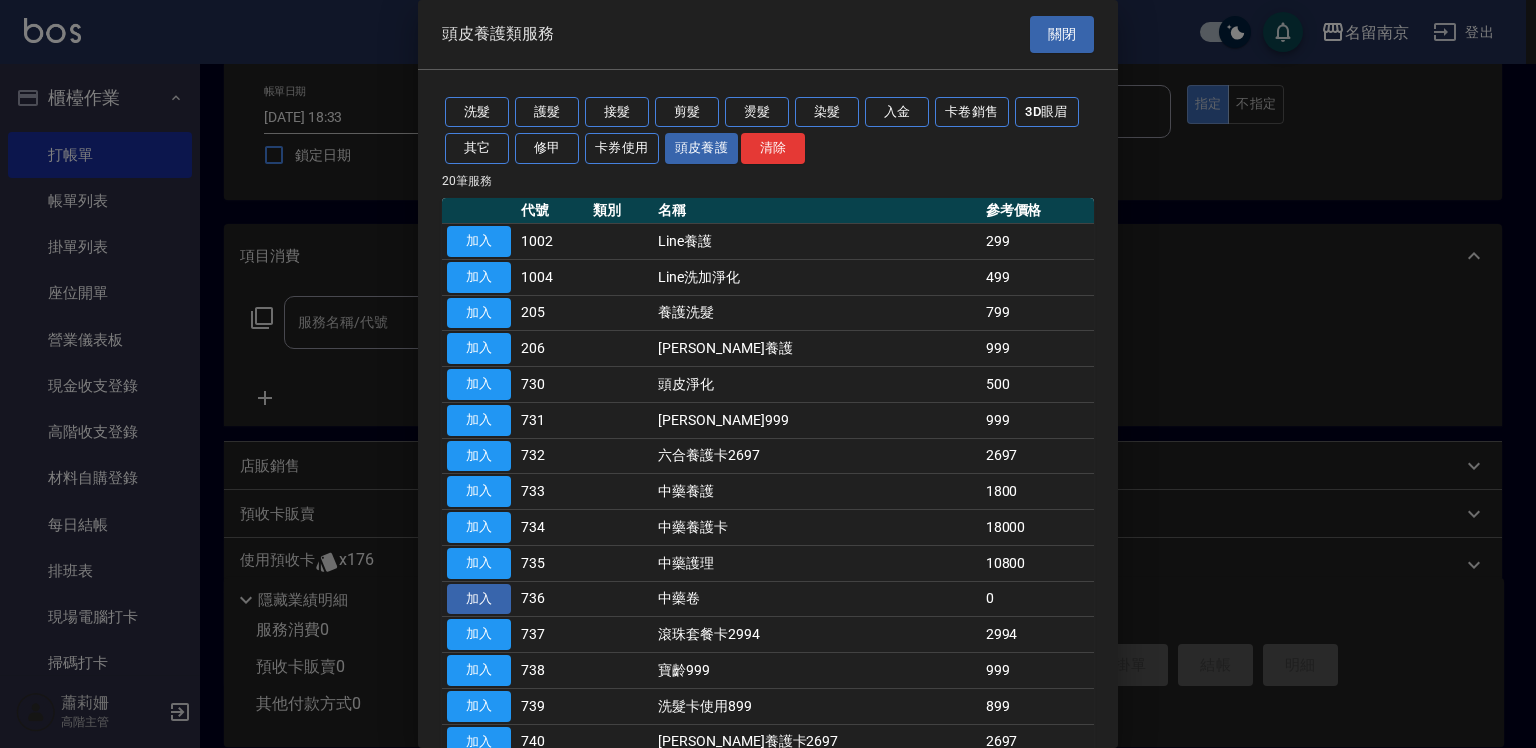 click on "加入" at bounding box center (479, 599) 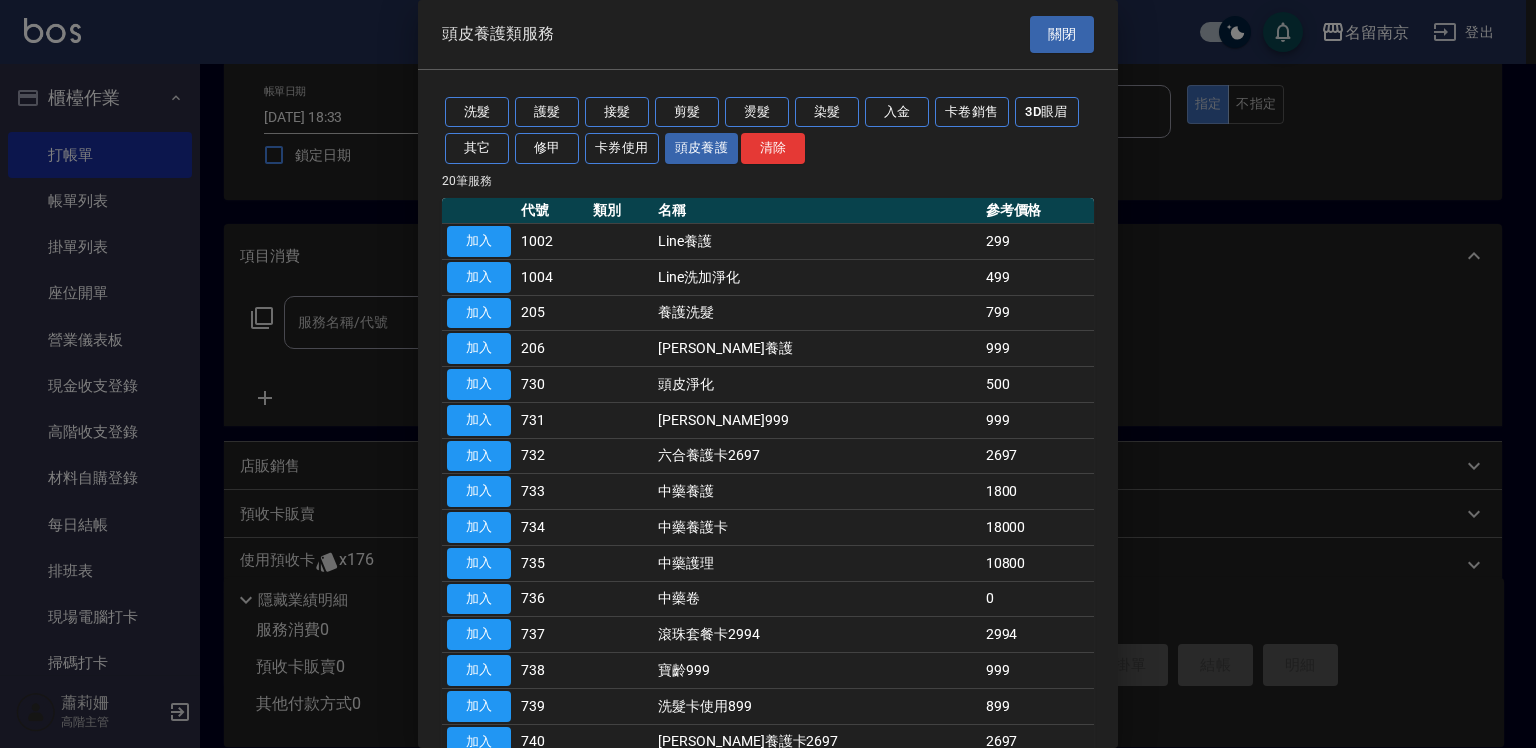 type on "中藥卷(736)" 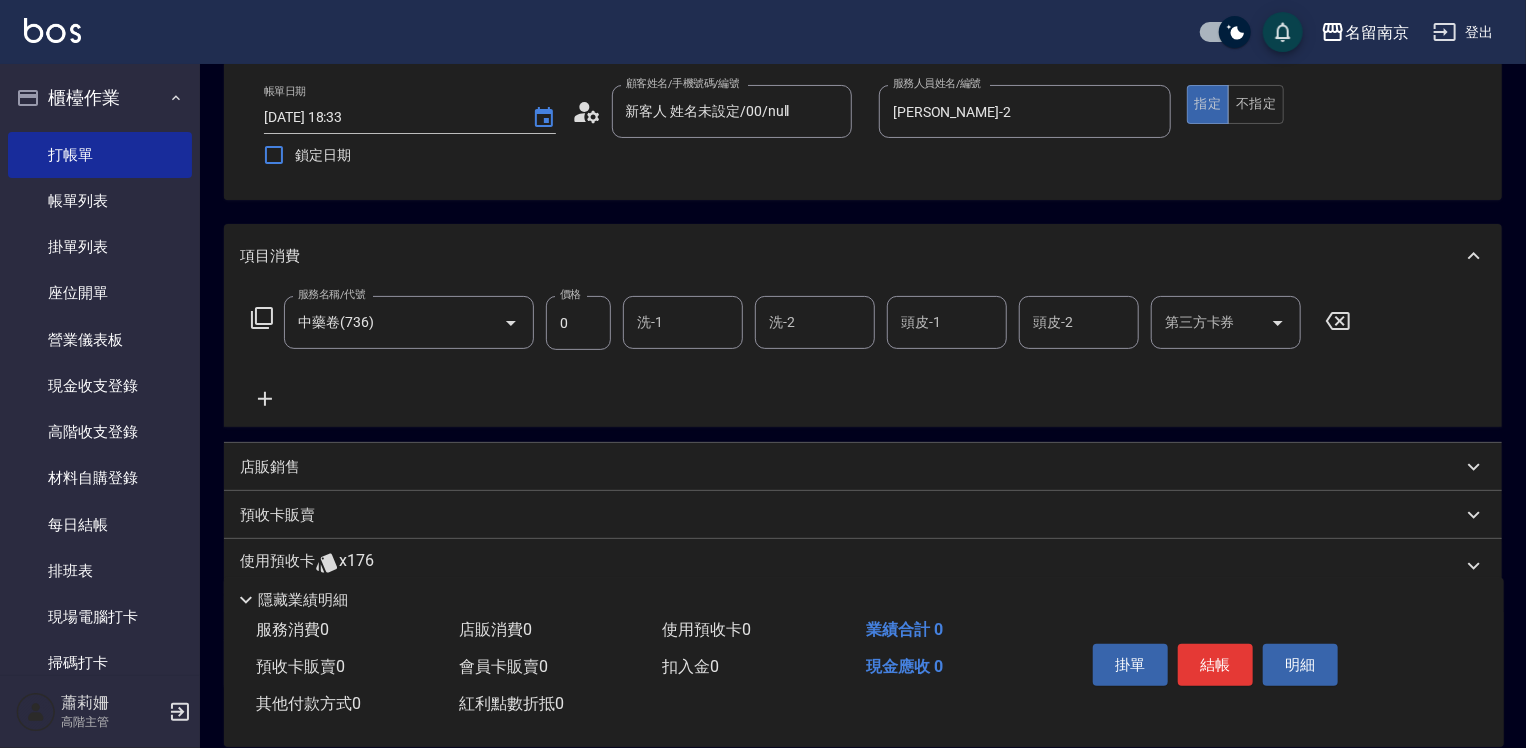 click on "洗-1" at bounding box center (683, 322) 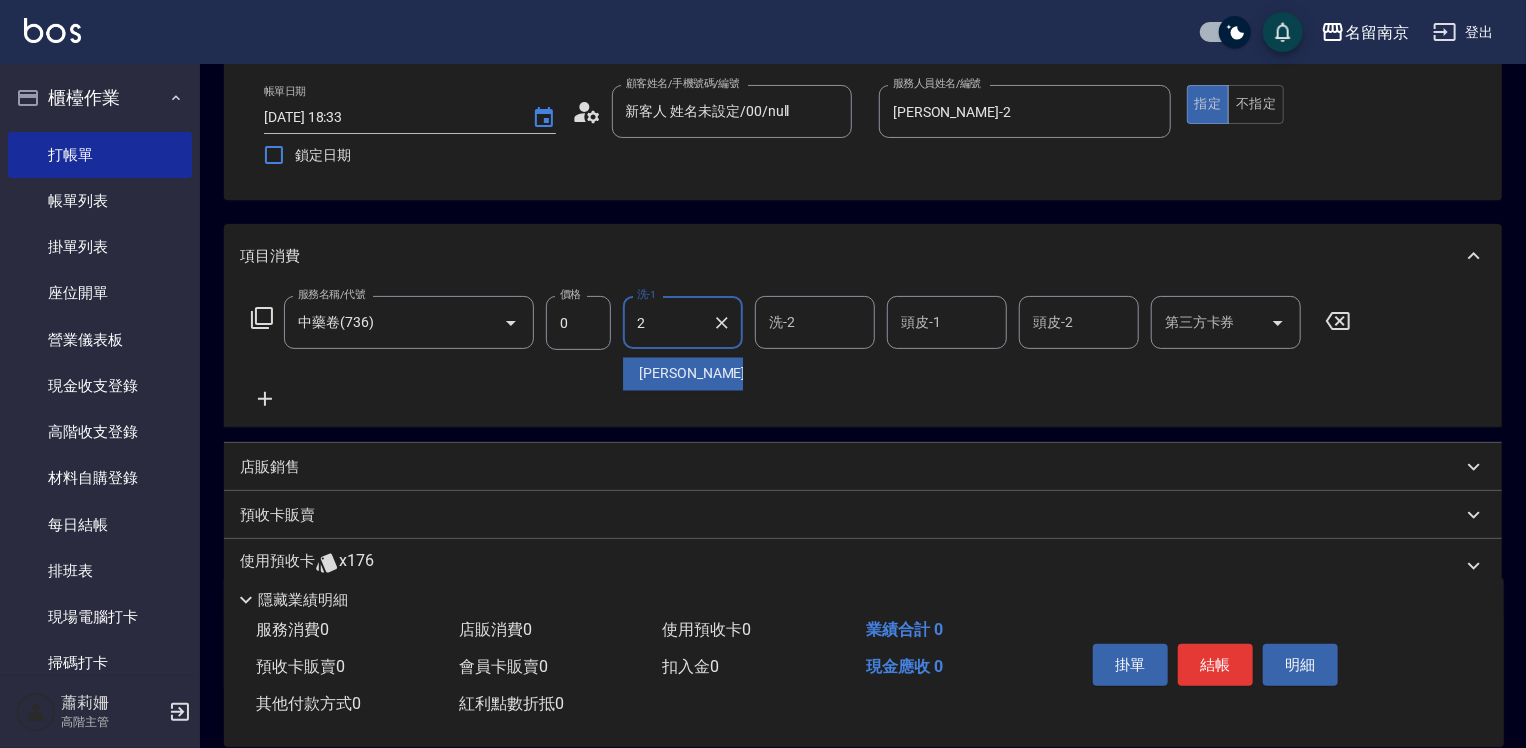 type on "[PERSON_NAME]-2" 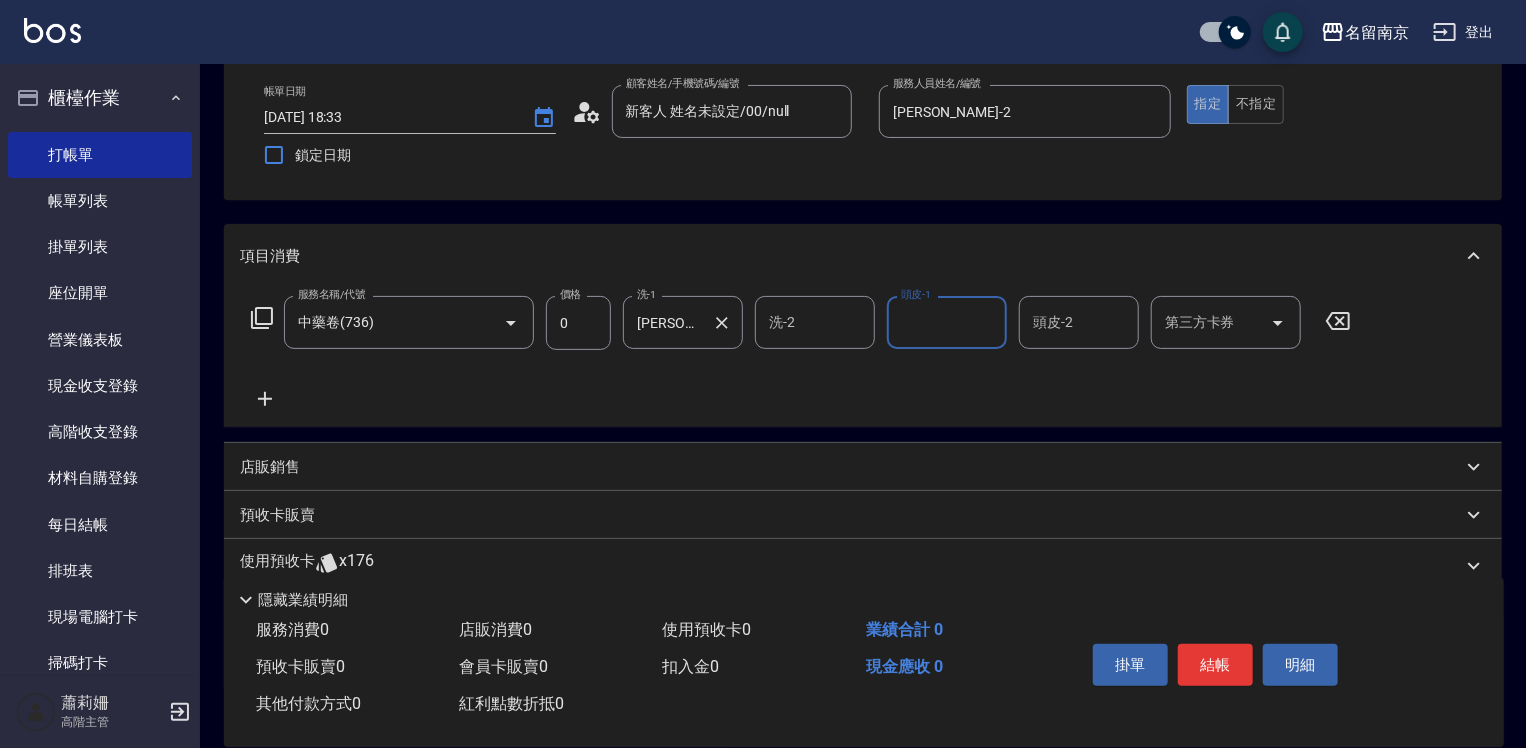 type on "2" 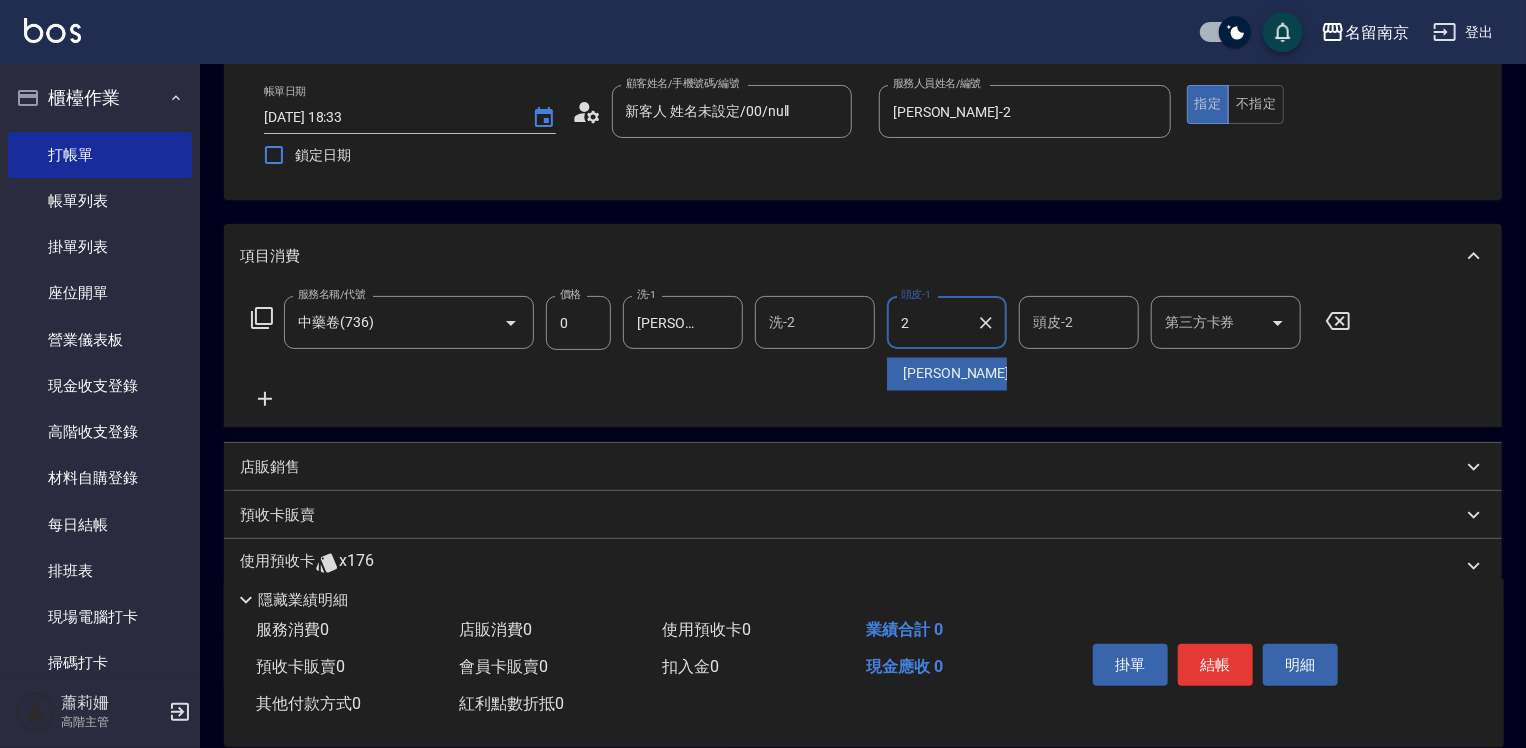 click 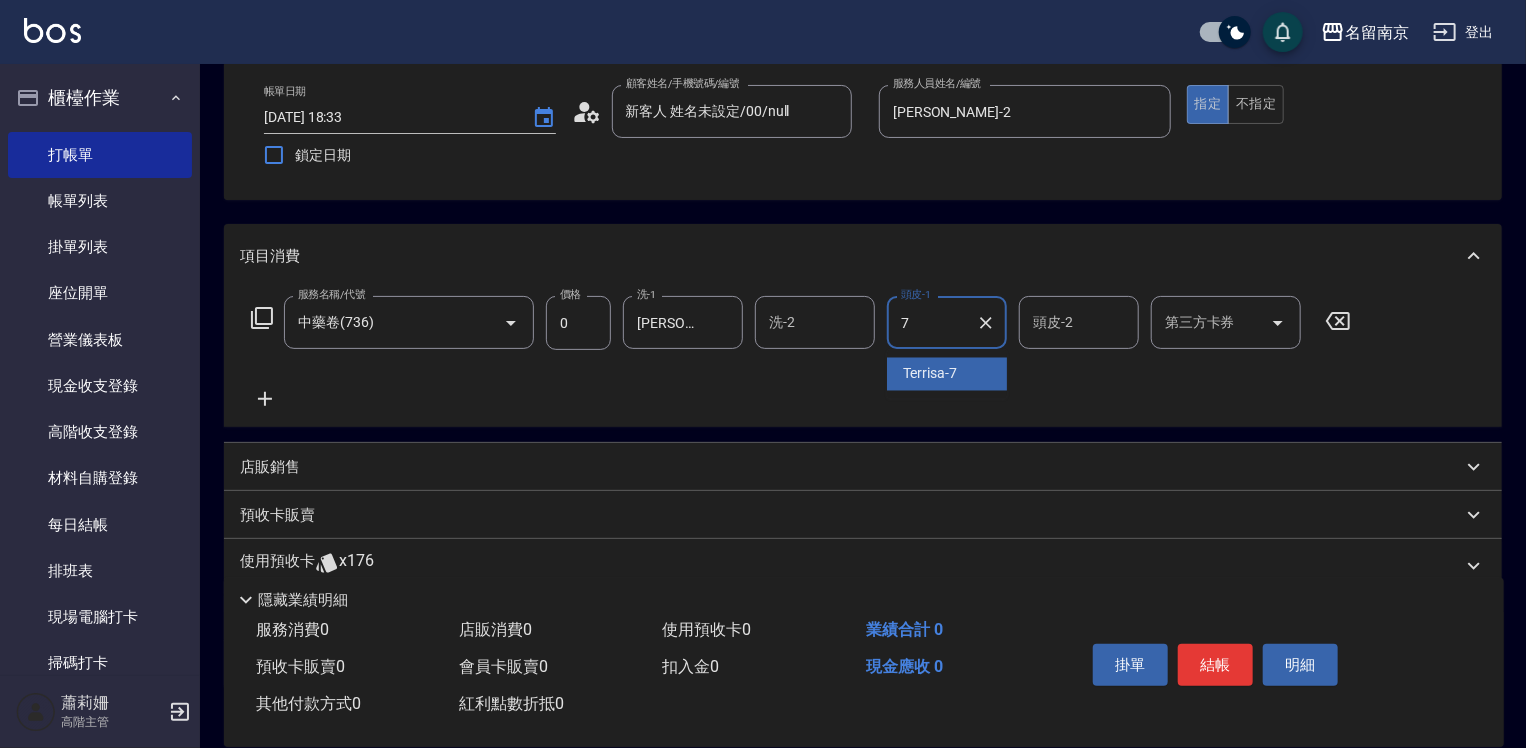 type on "Terrisa-7" 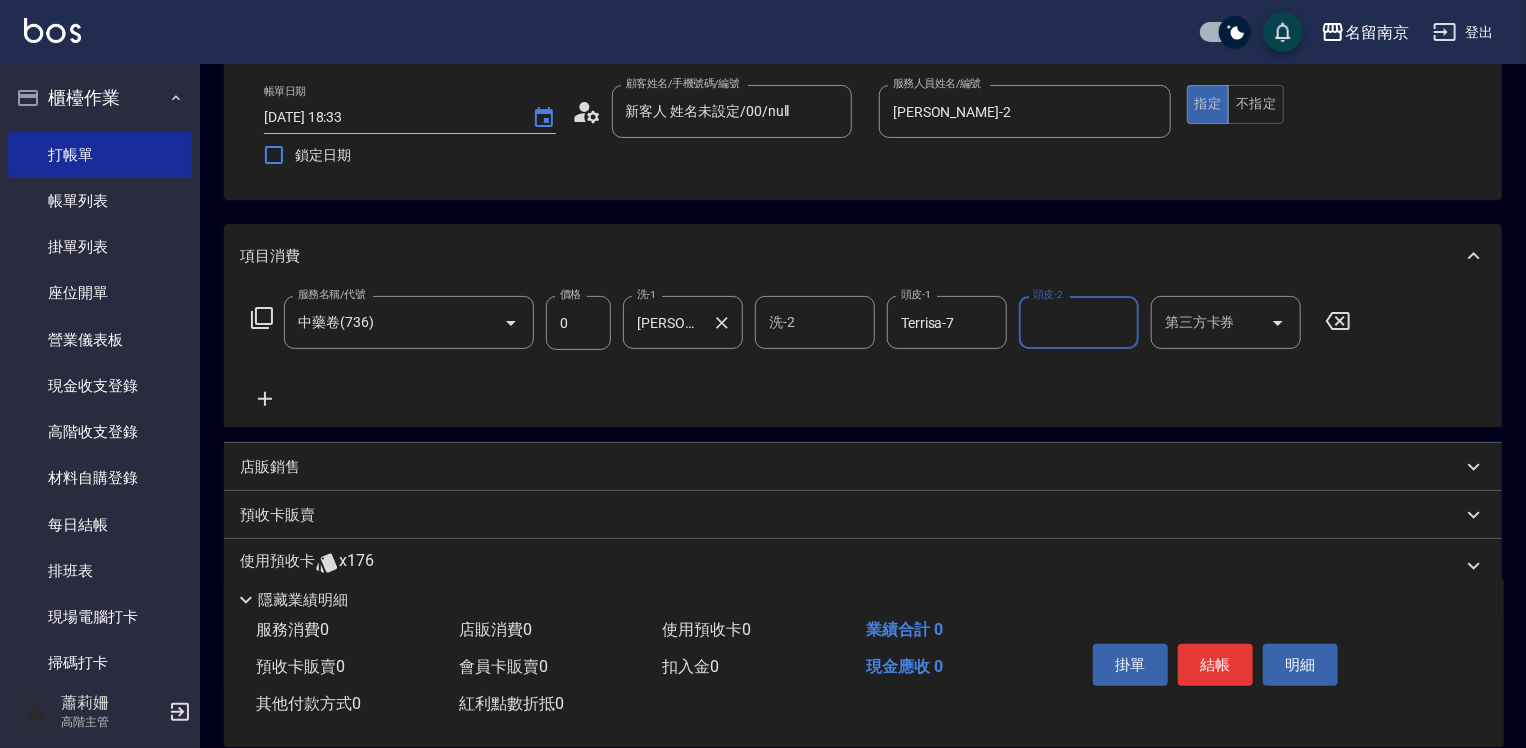 click 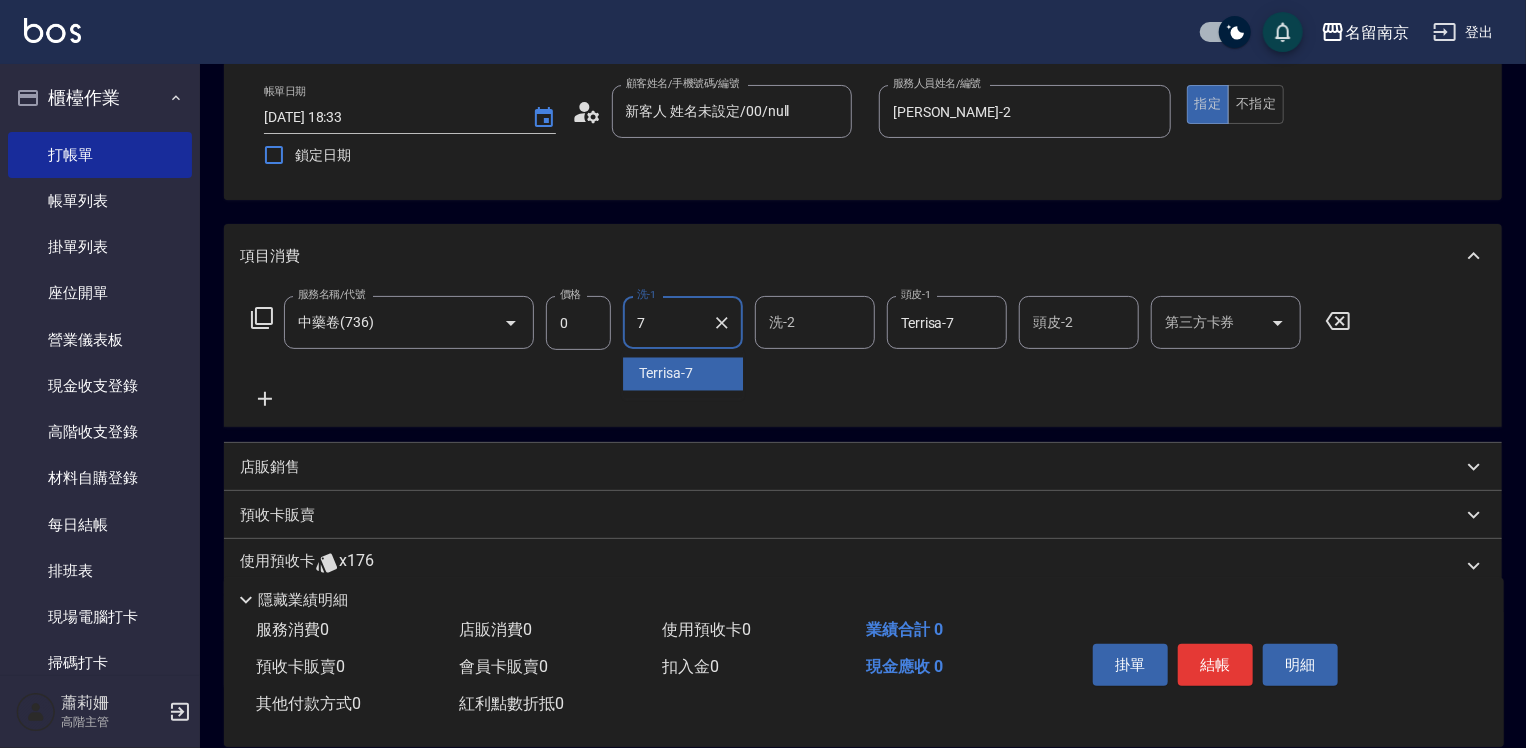 type on "Terrisa-7" 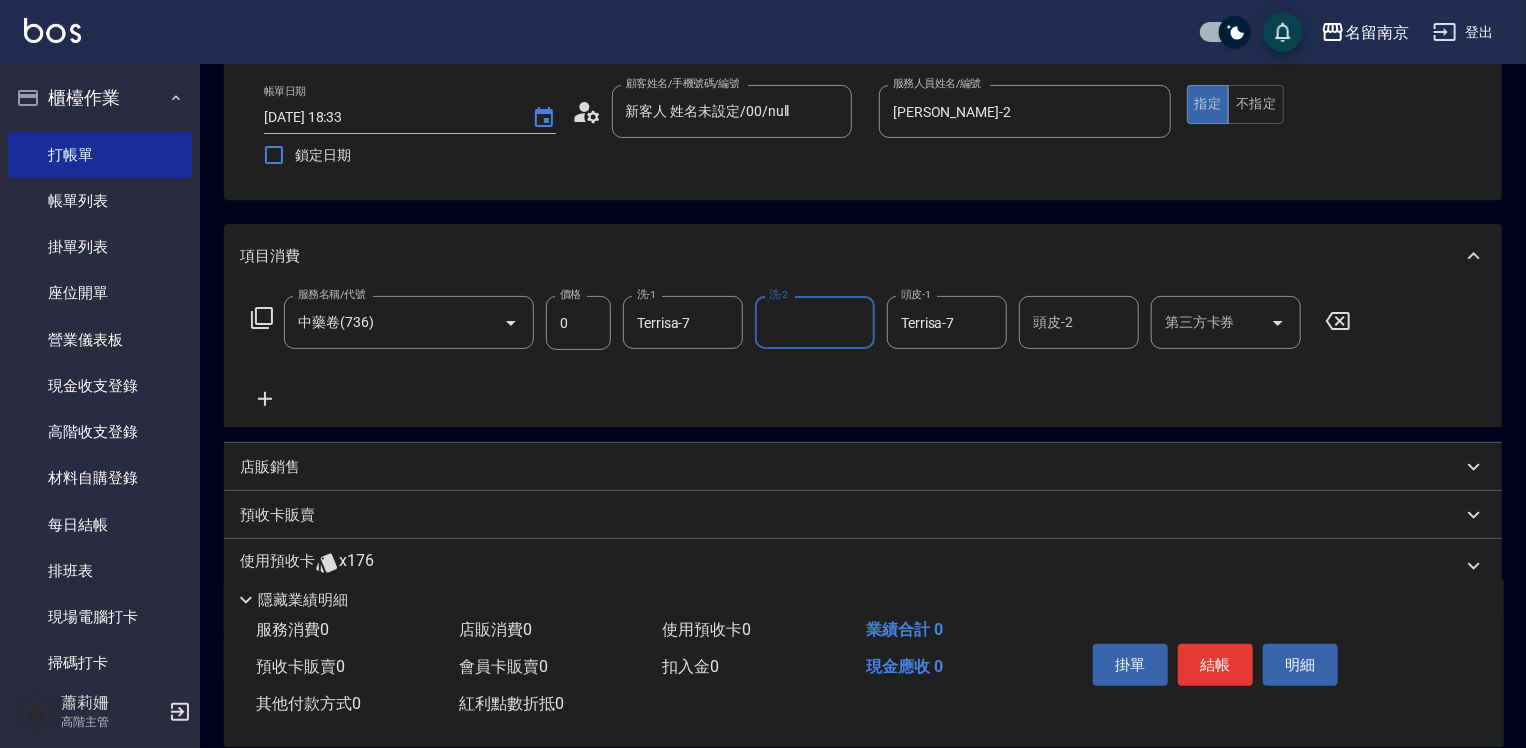 click 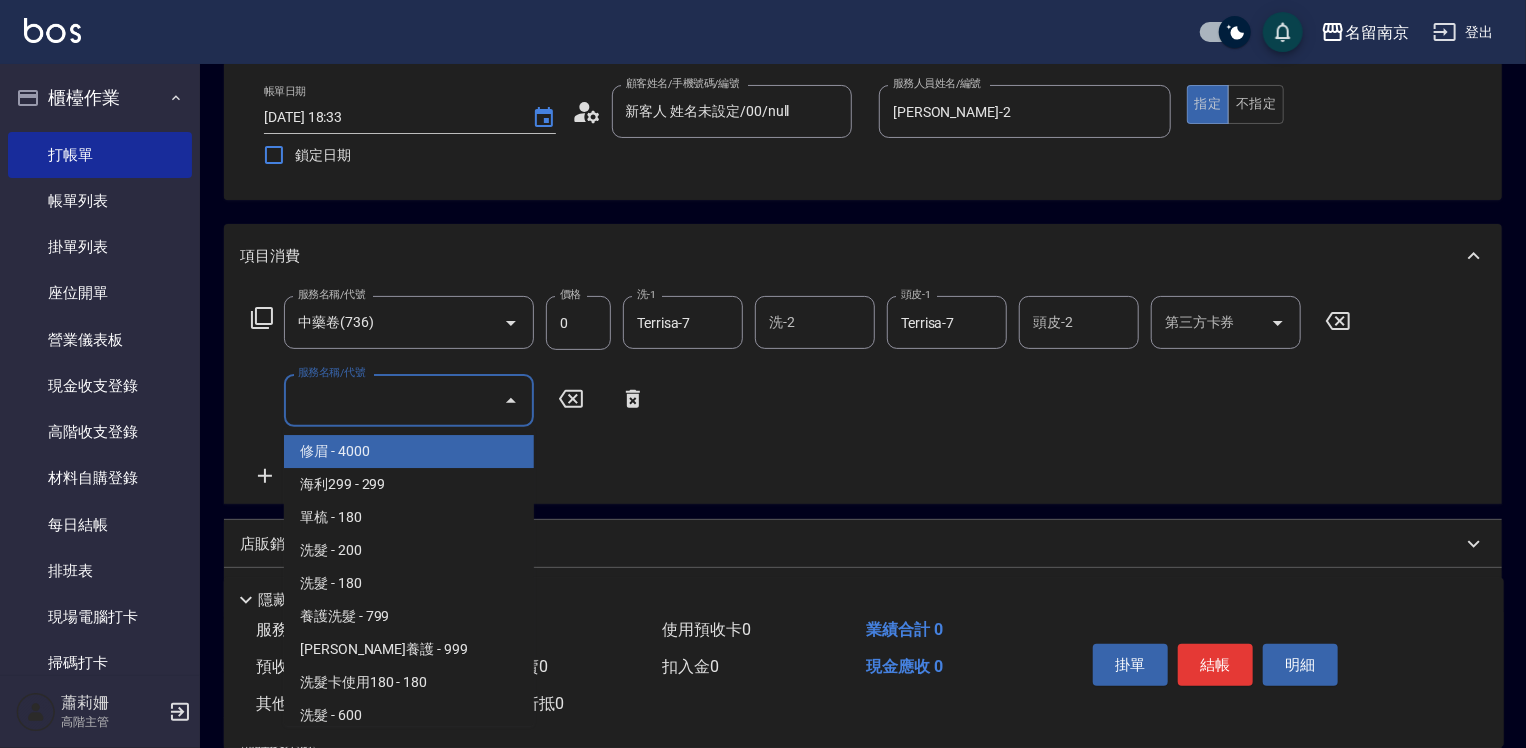 click on "服務名稱/代號" at bounding box center (394, 400) 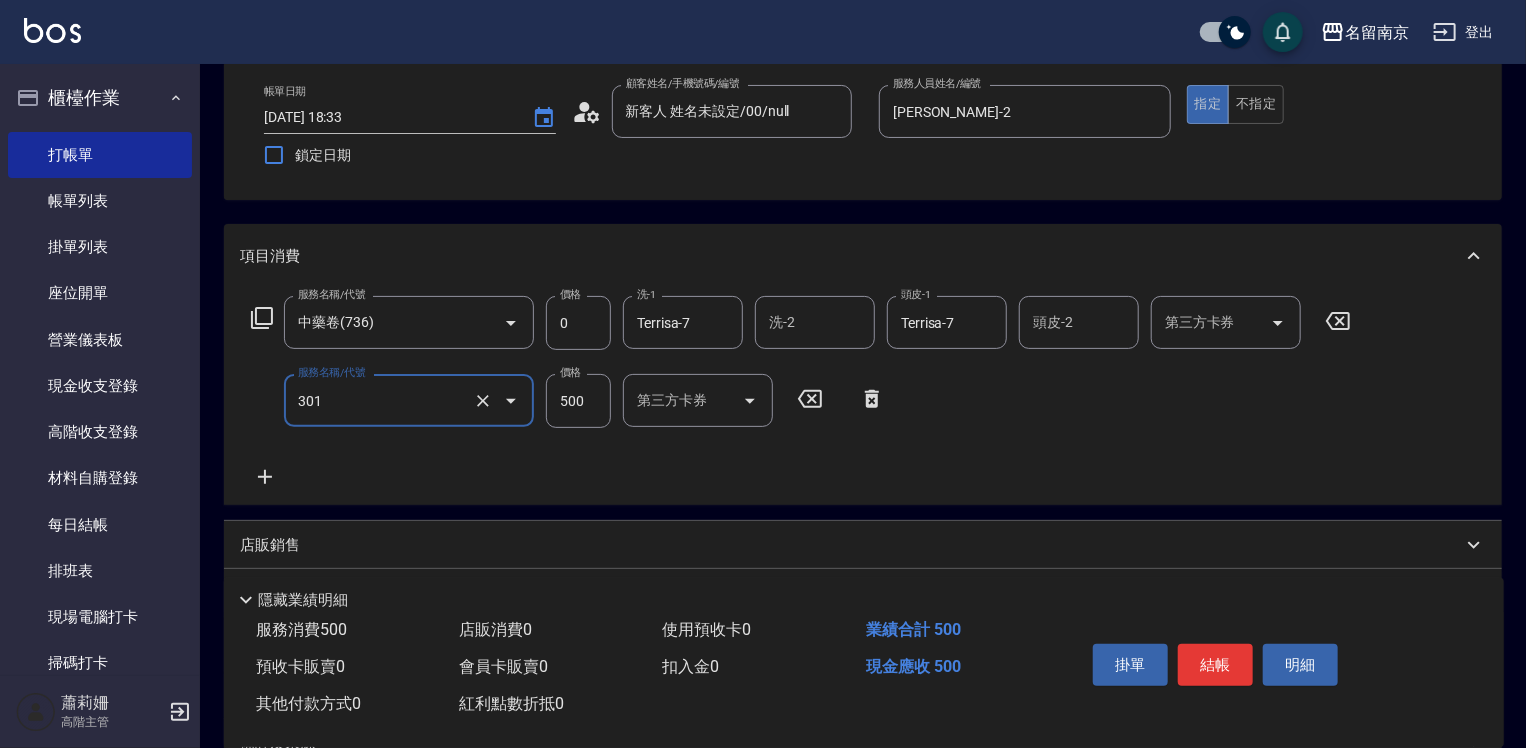 type on "剪髮(301)" 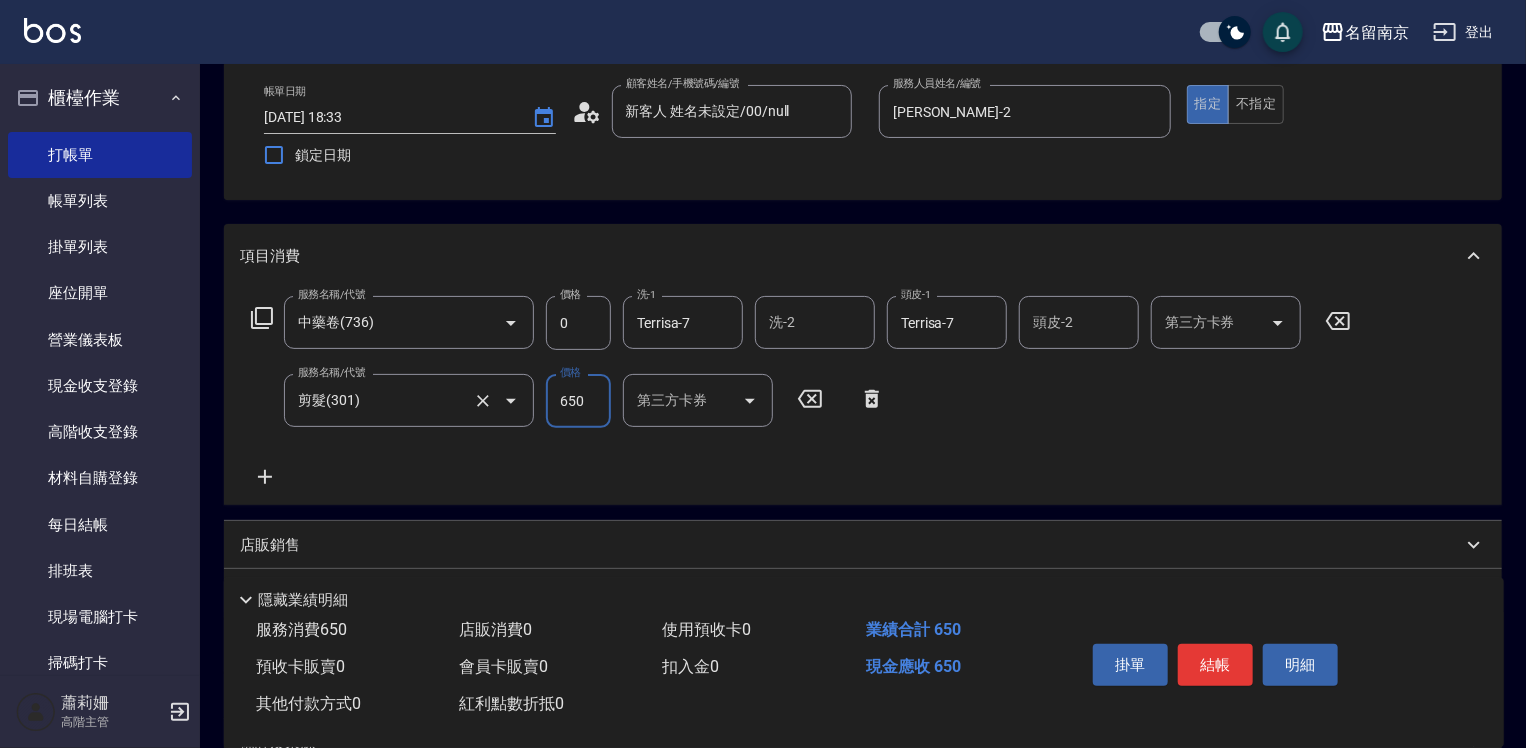type on "650" 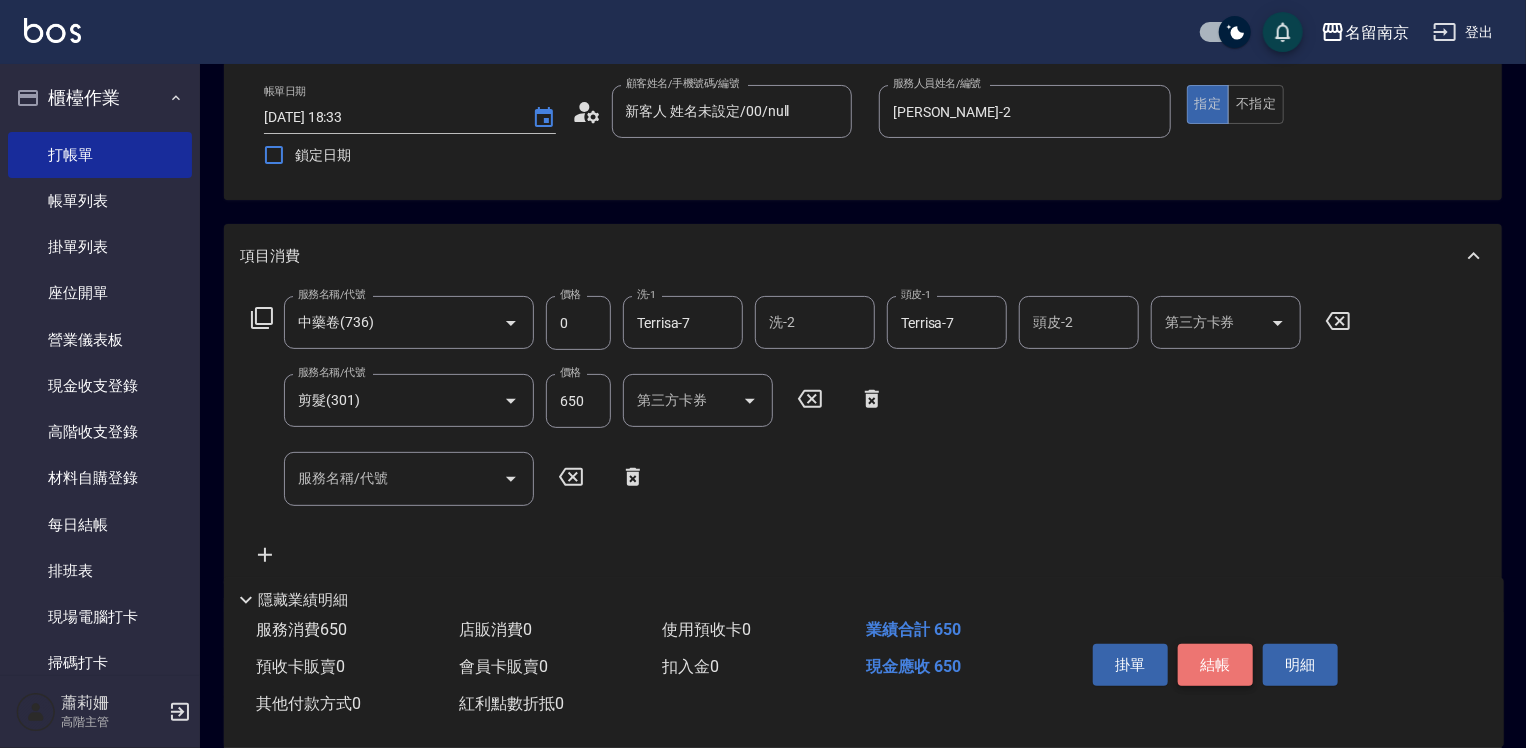 click on "結帳" at bounding box center [1215, 665] 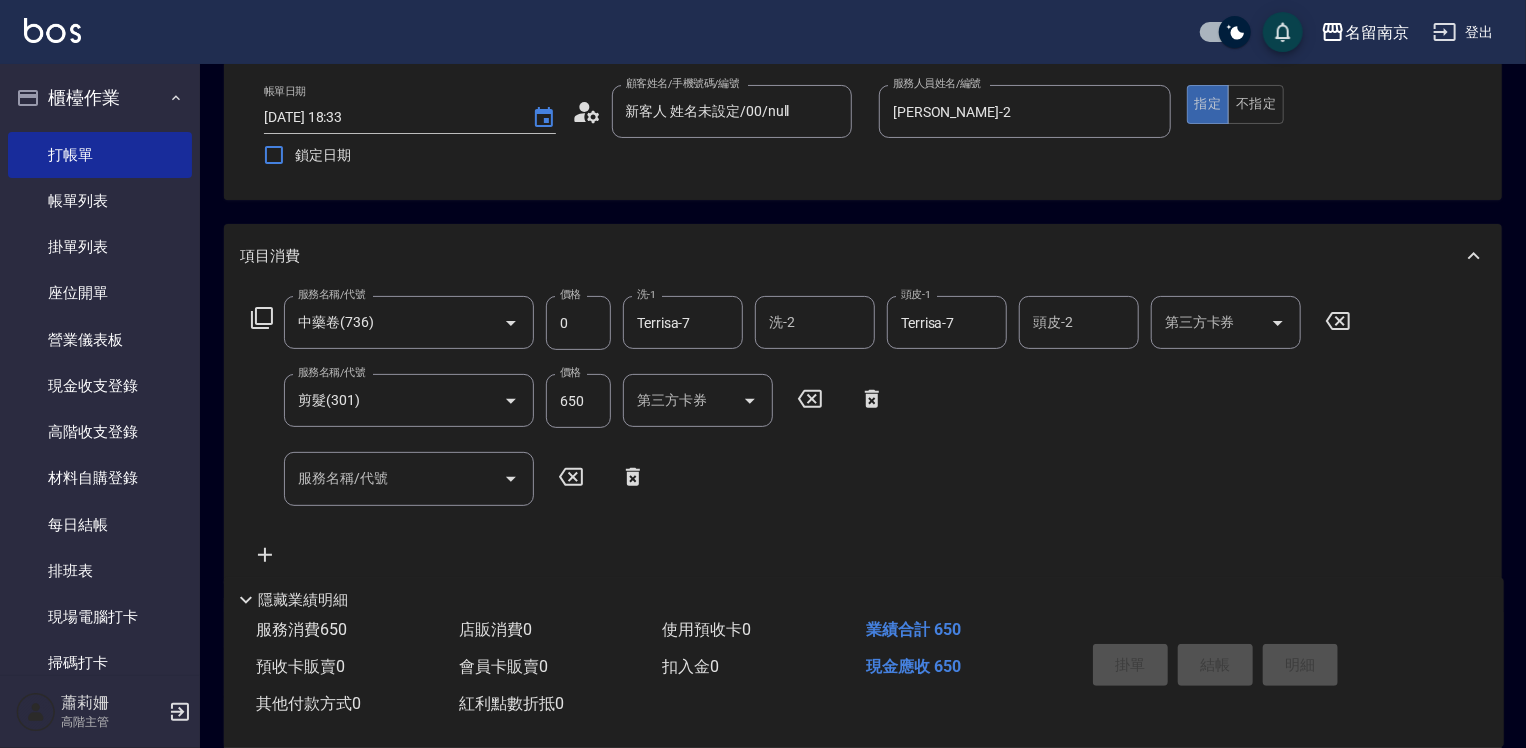 type 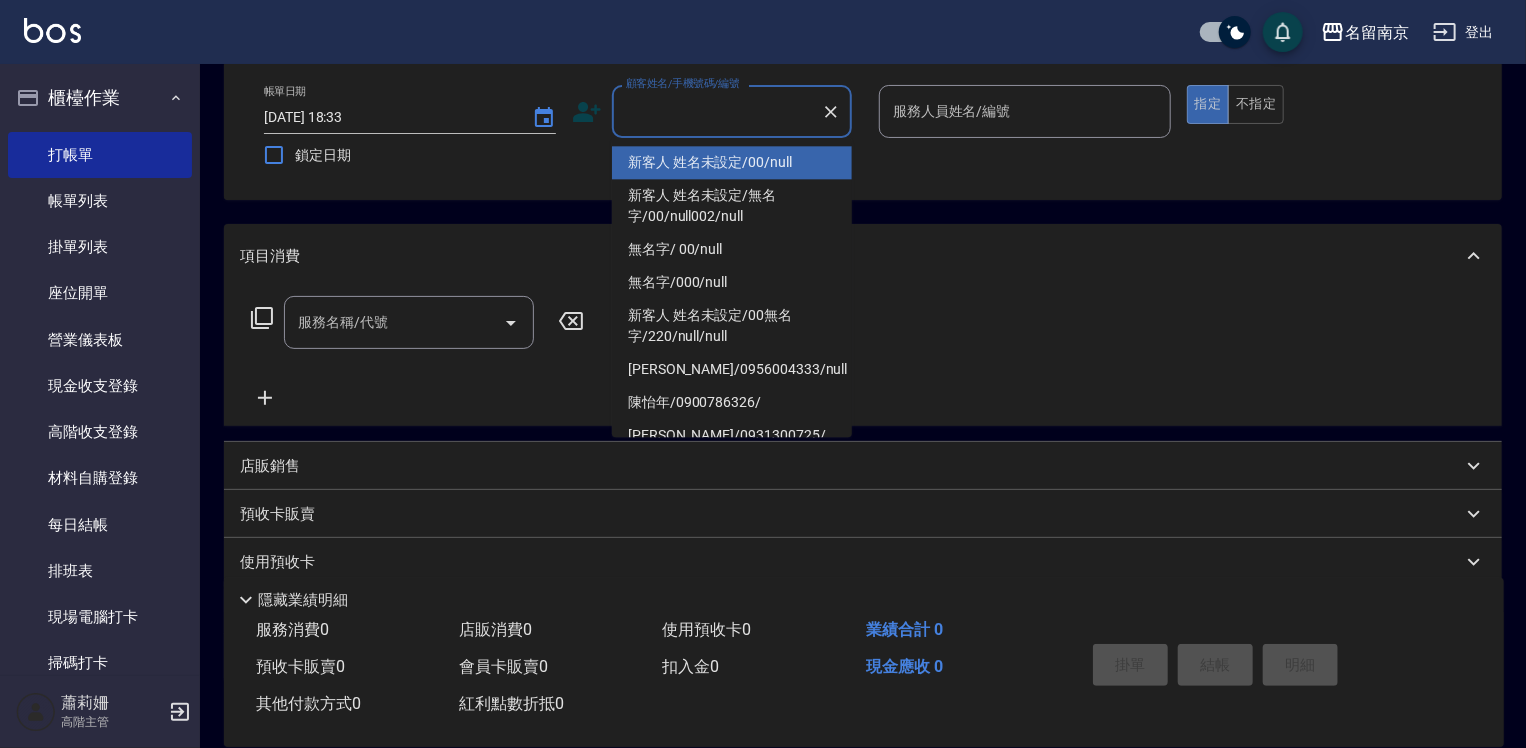 click on "顧客姓名/手機號碼/編號" at bounding box center [717, 111] 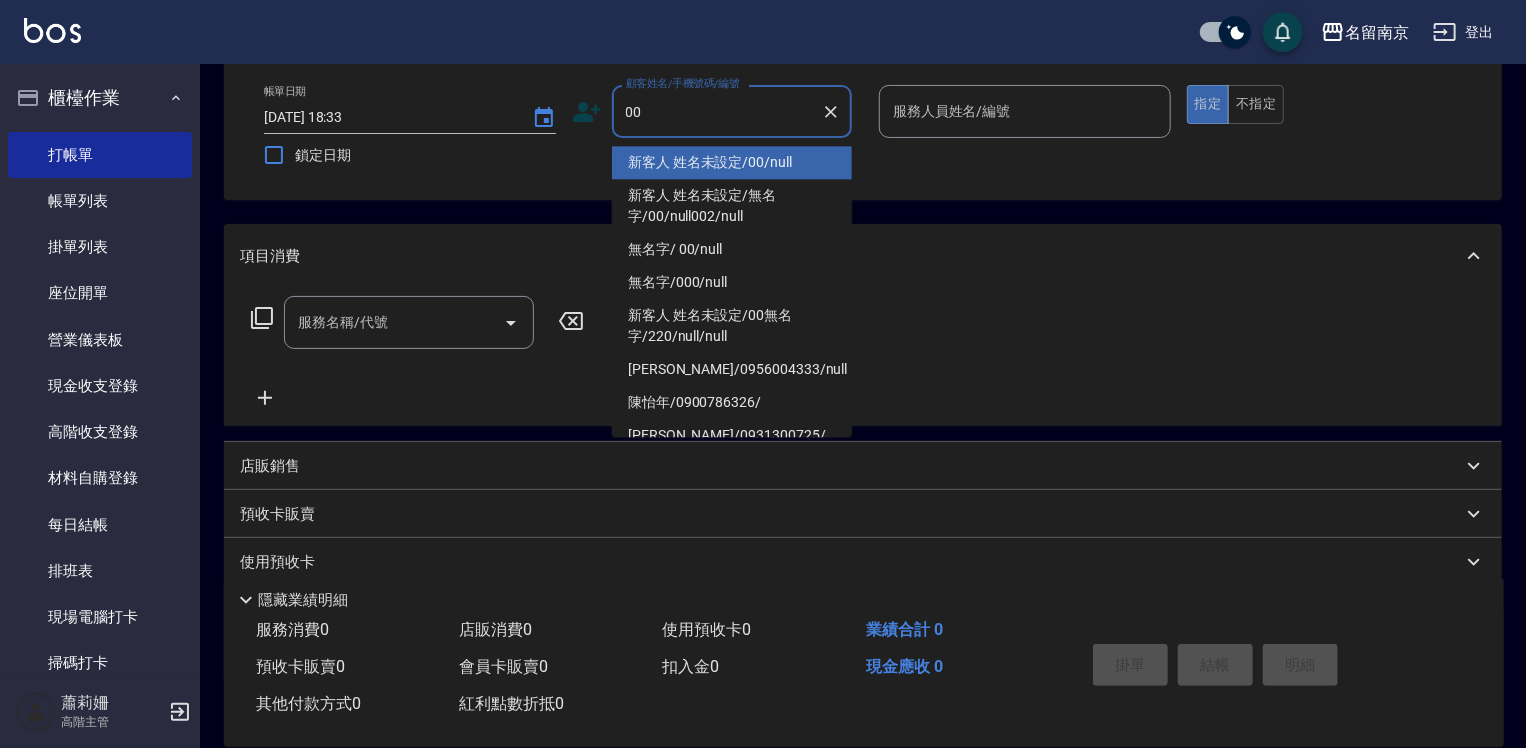 type on "新客人 姓名未設定/00/null" 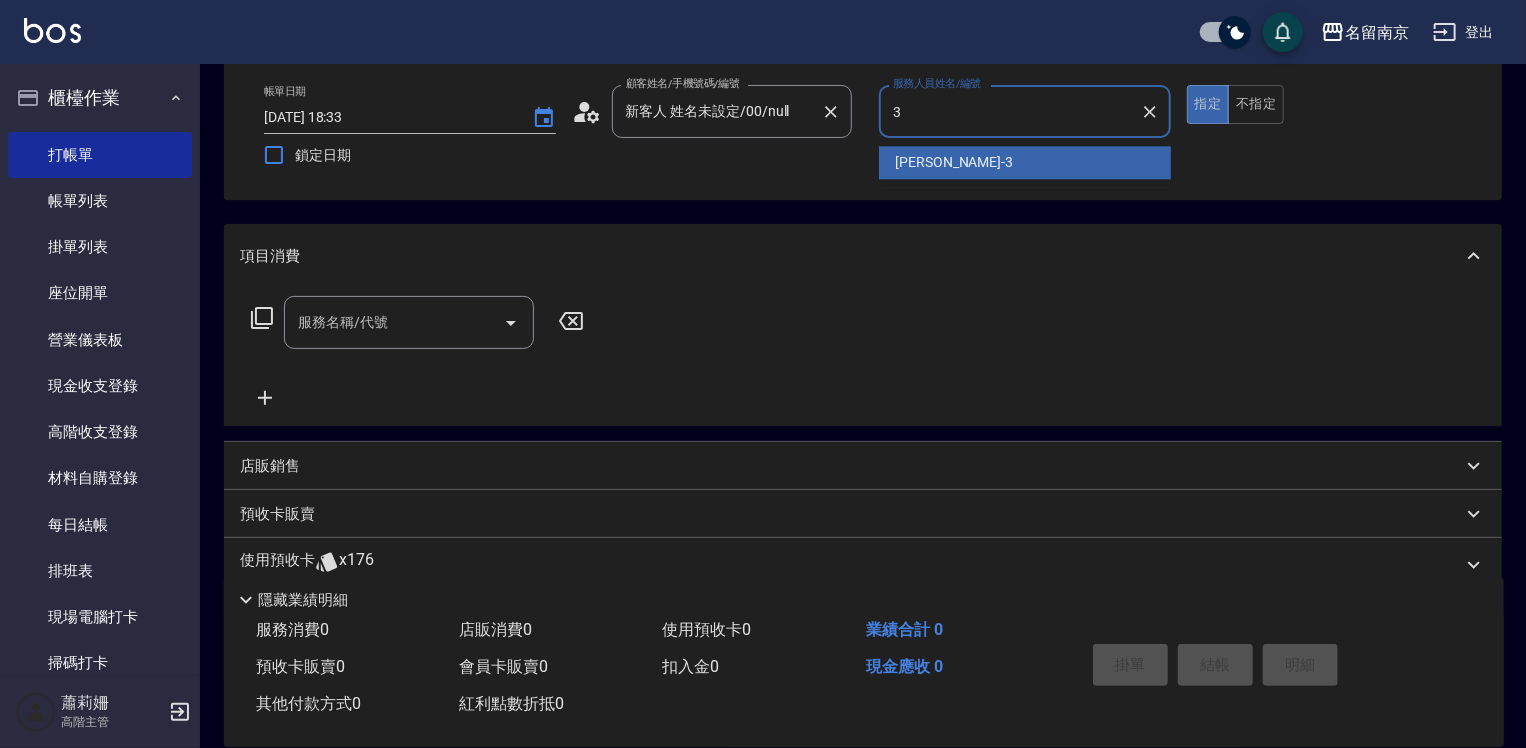 type on "[PERSON_NAME]-3" 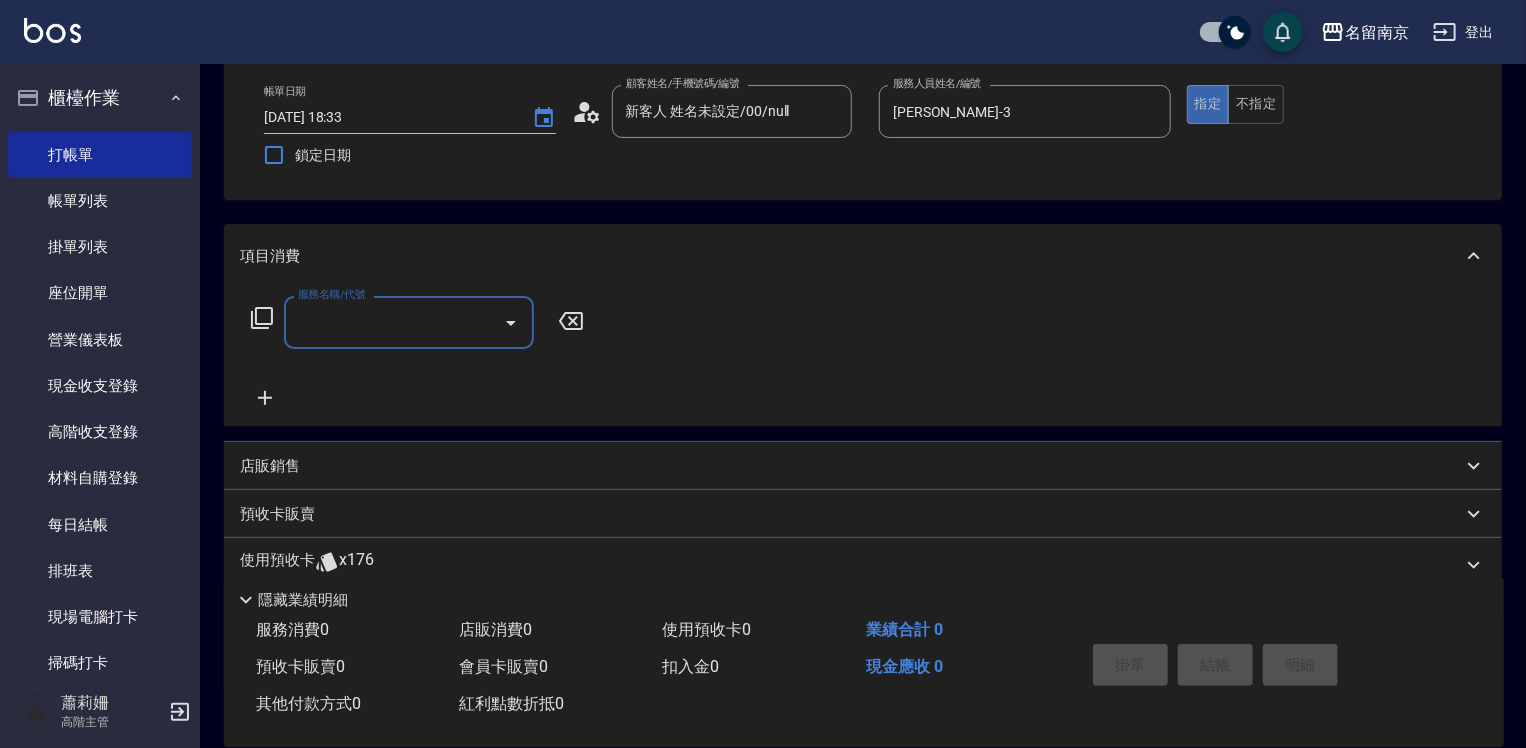click on "服務名稱/代號" at bounding box center (394, 322) 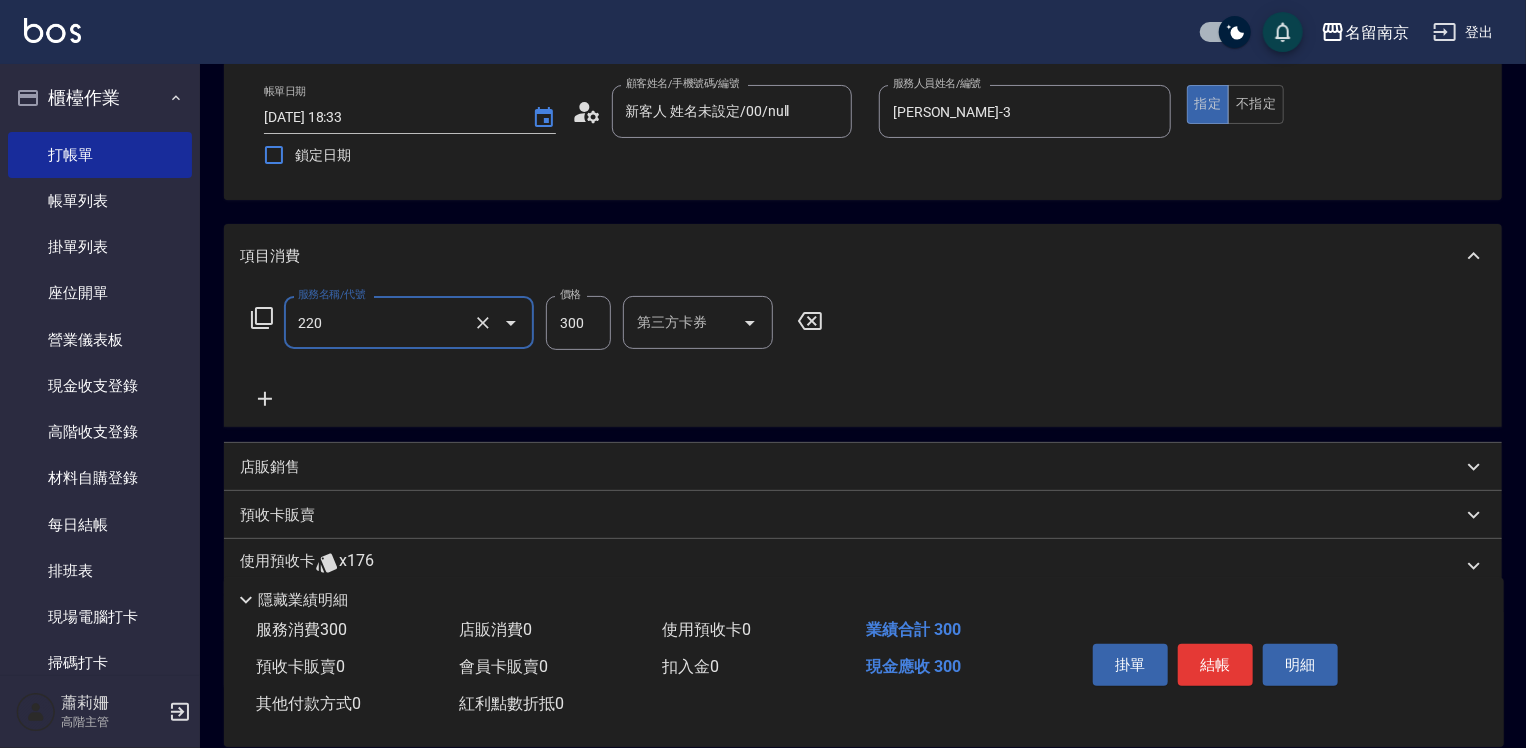 type on "洗髮(220)" 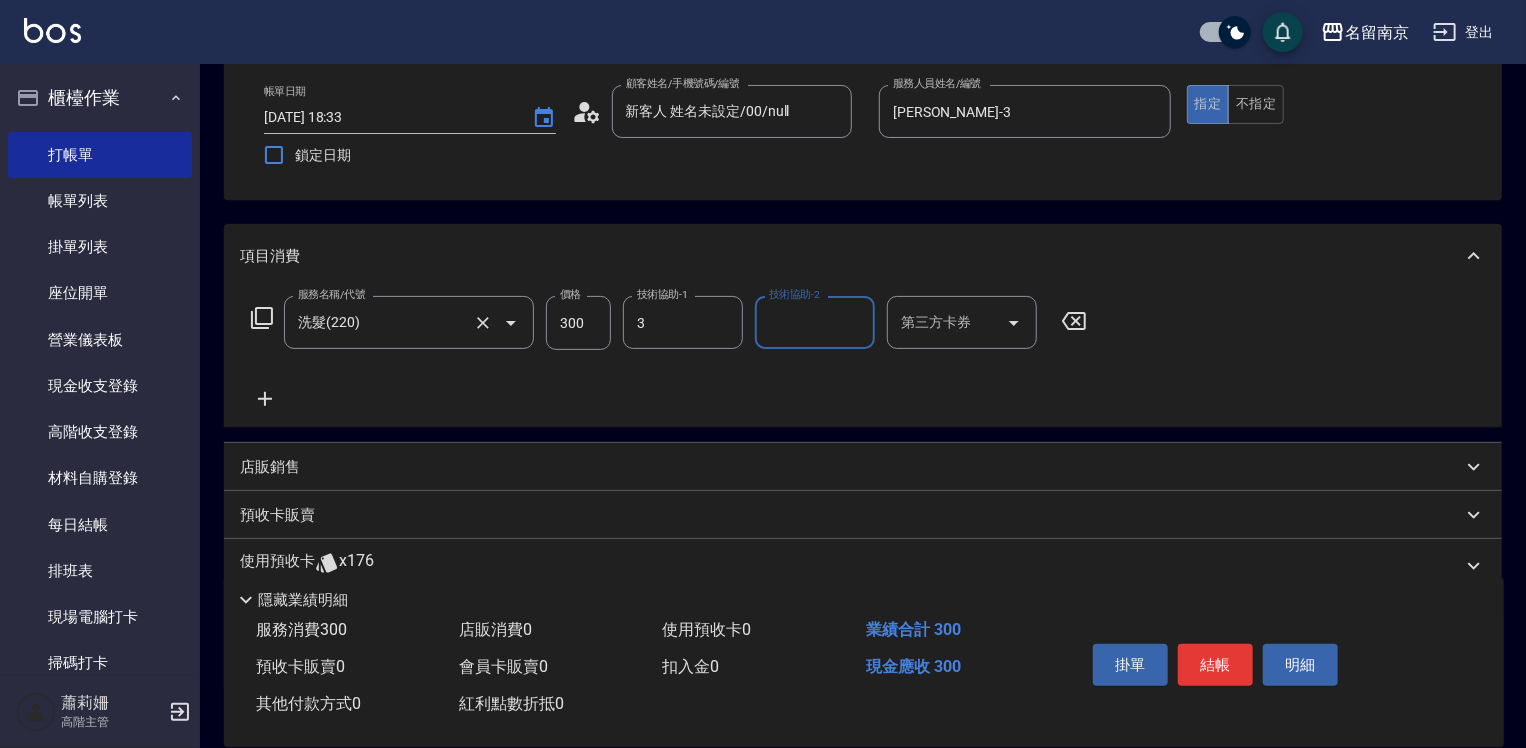 type on "[PERSON_NAME]-3" 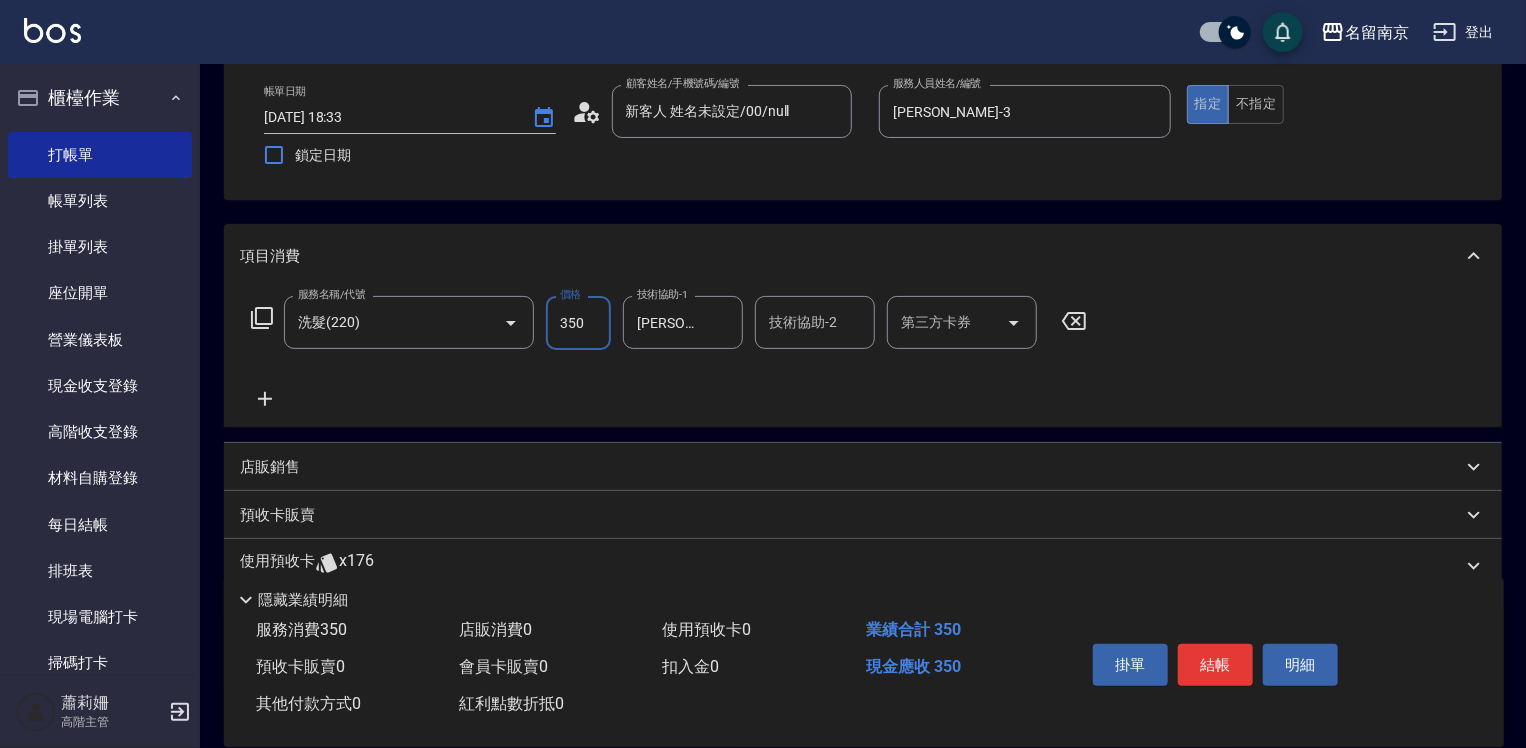 type on "350" 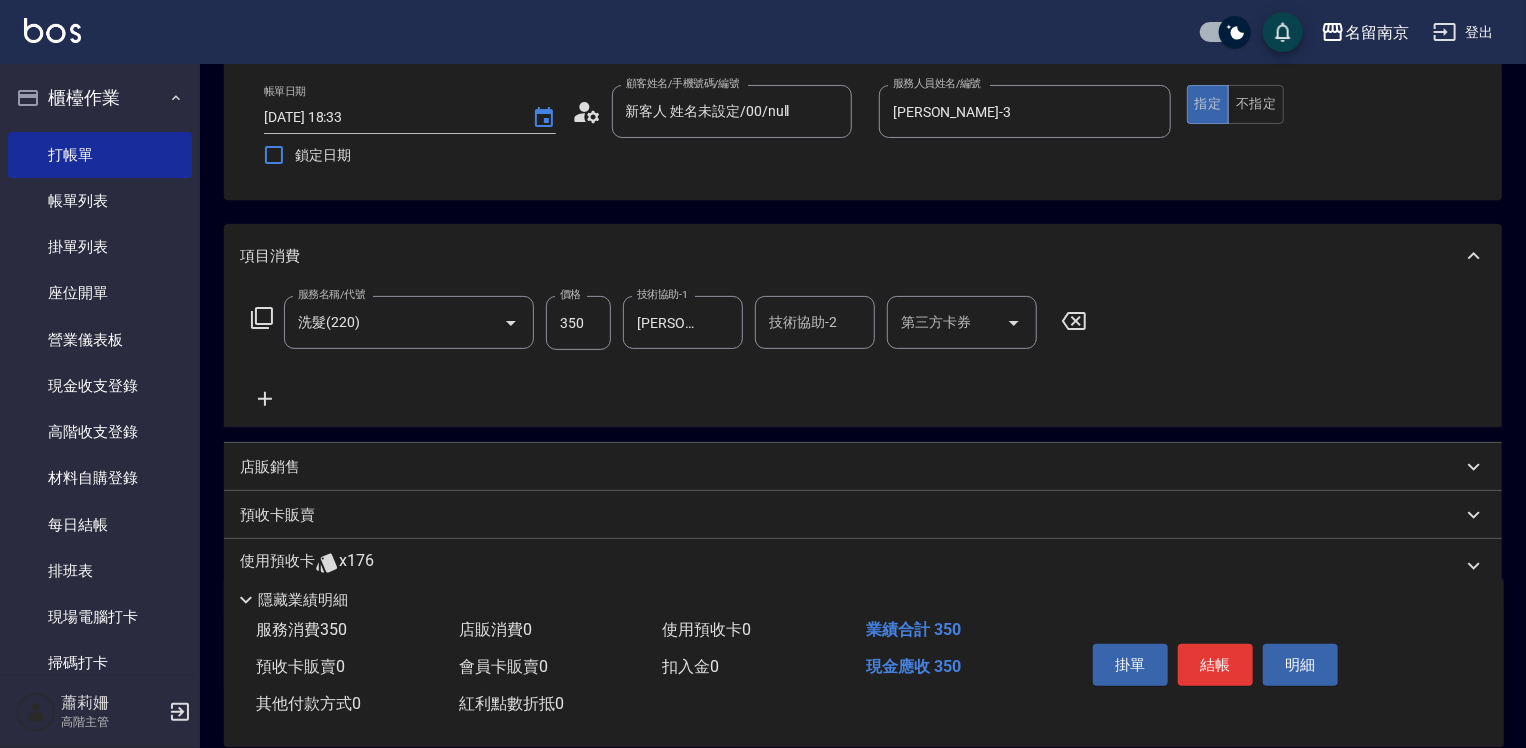 click 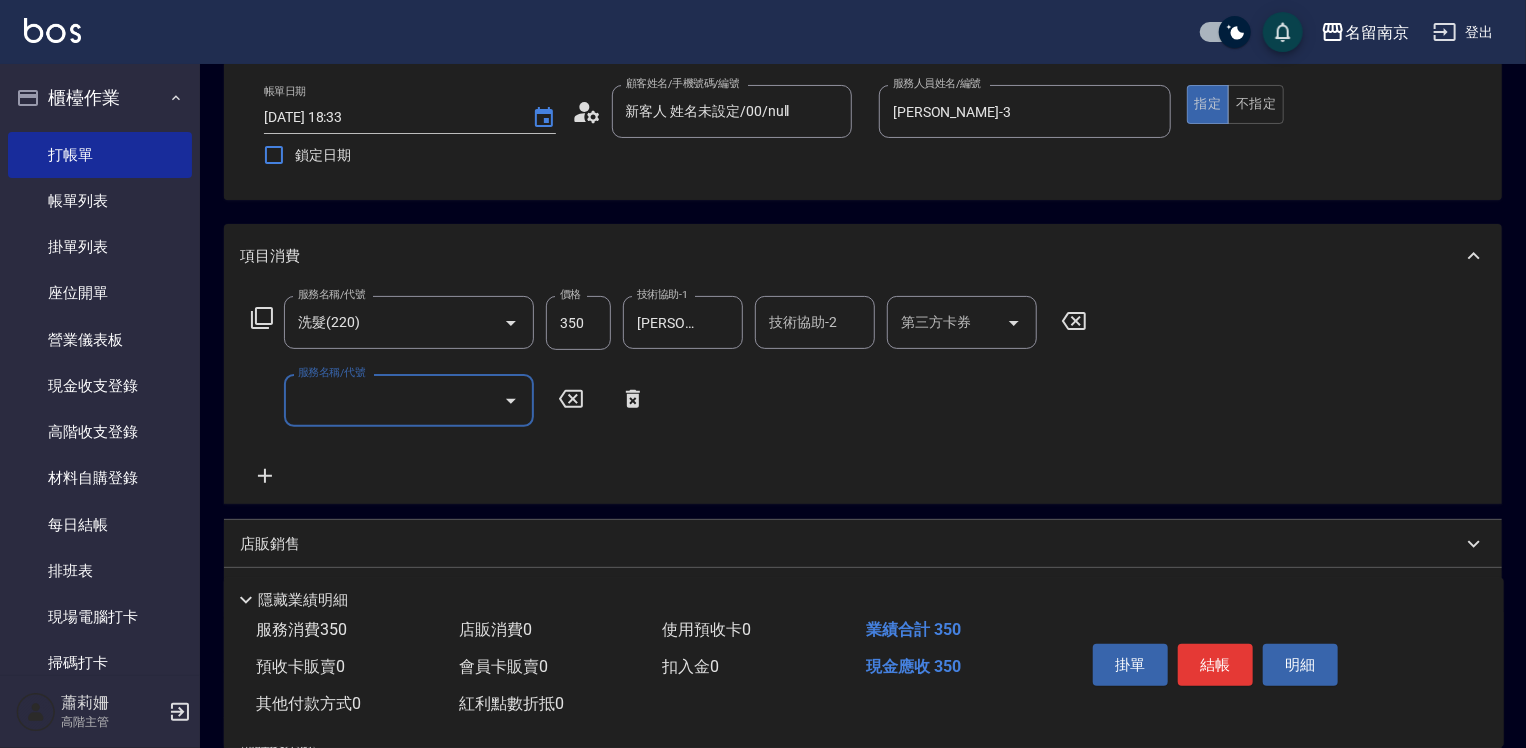click on "服務名稱/代號" at bounding box center (394, 400) 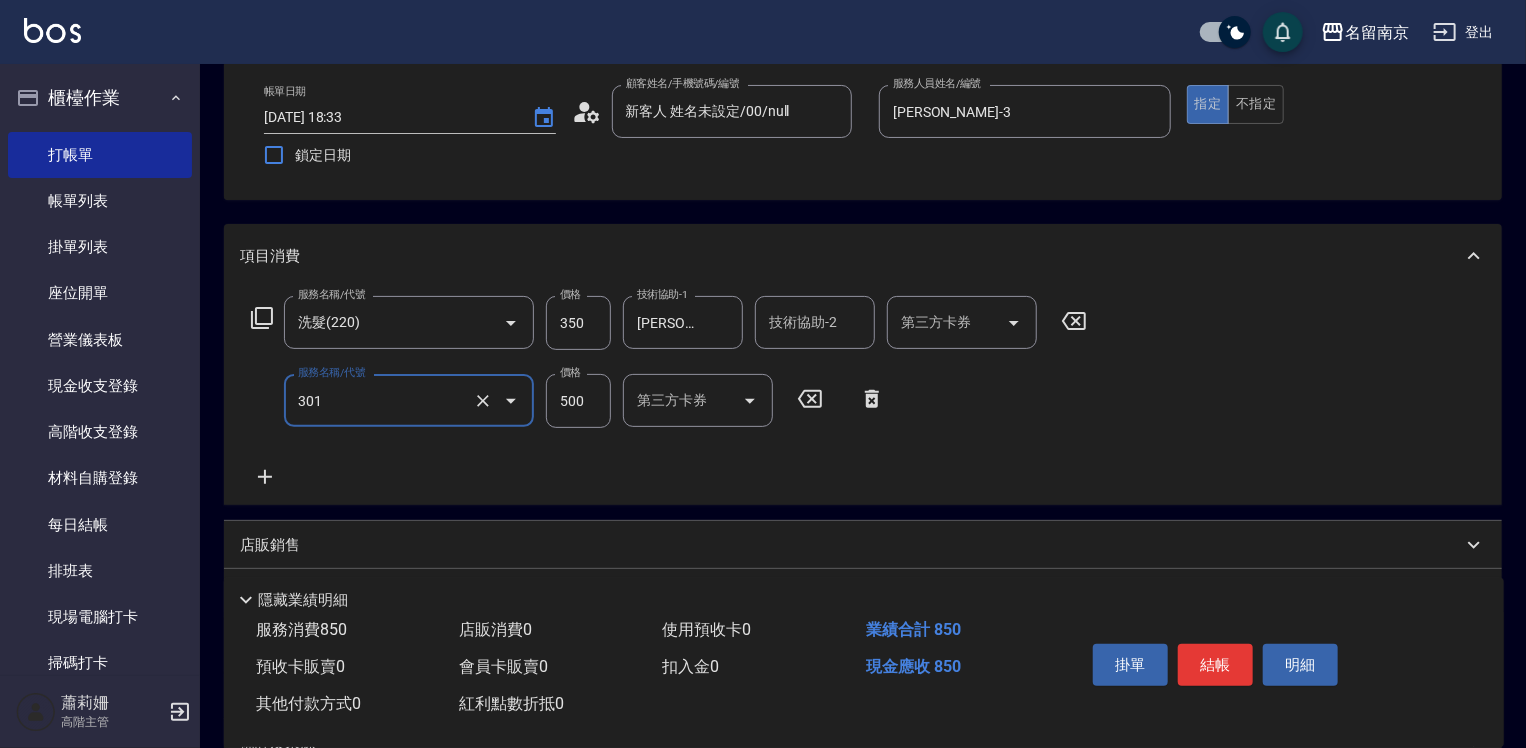 type on "剪髮(301)" 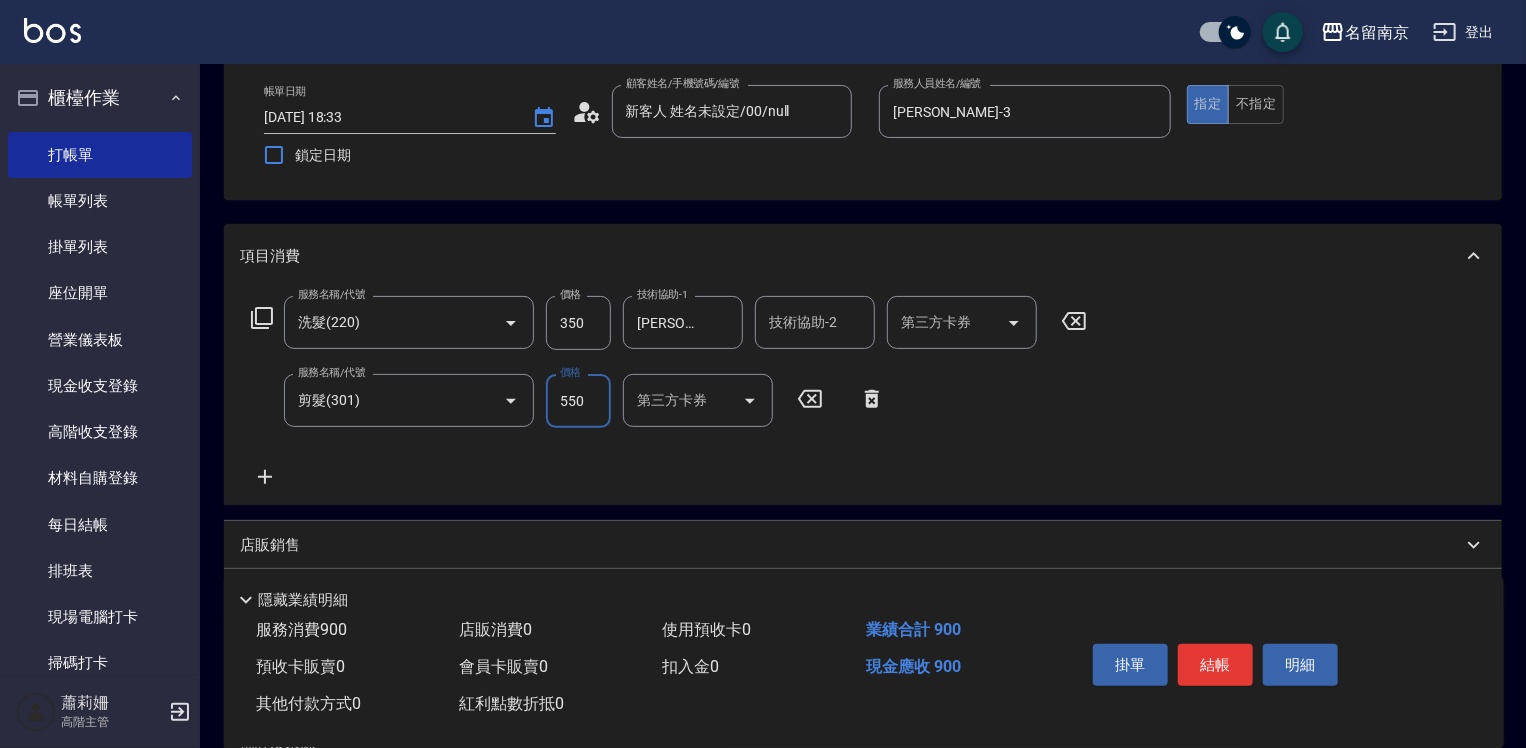 type on "550" 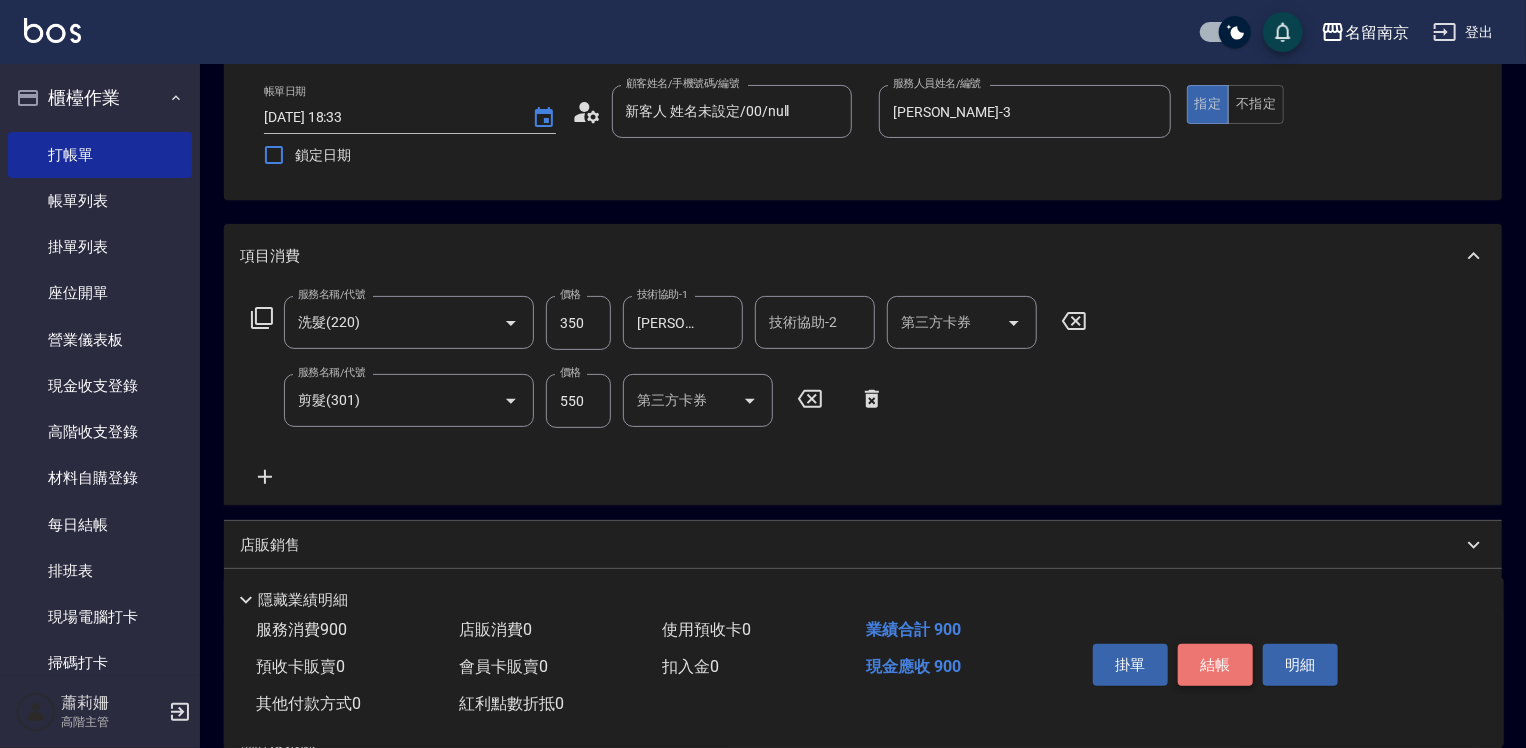 click on "結帳" at bounding box center (1215, 665) 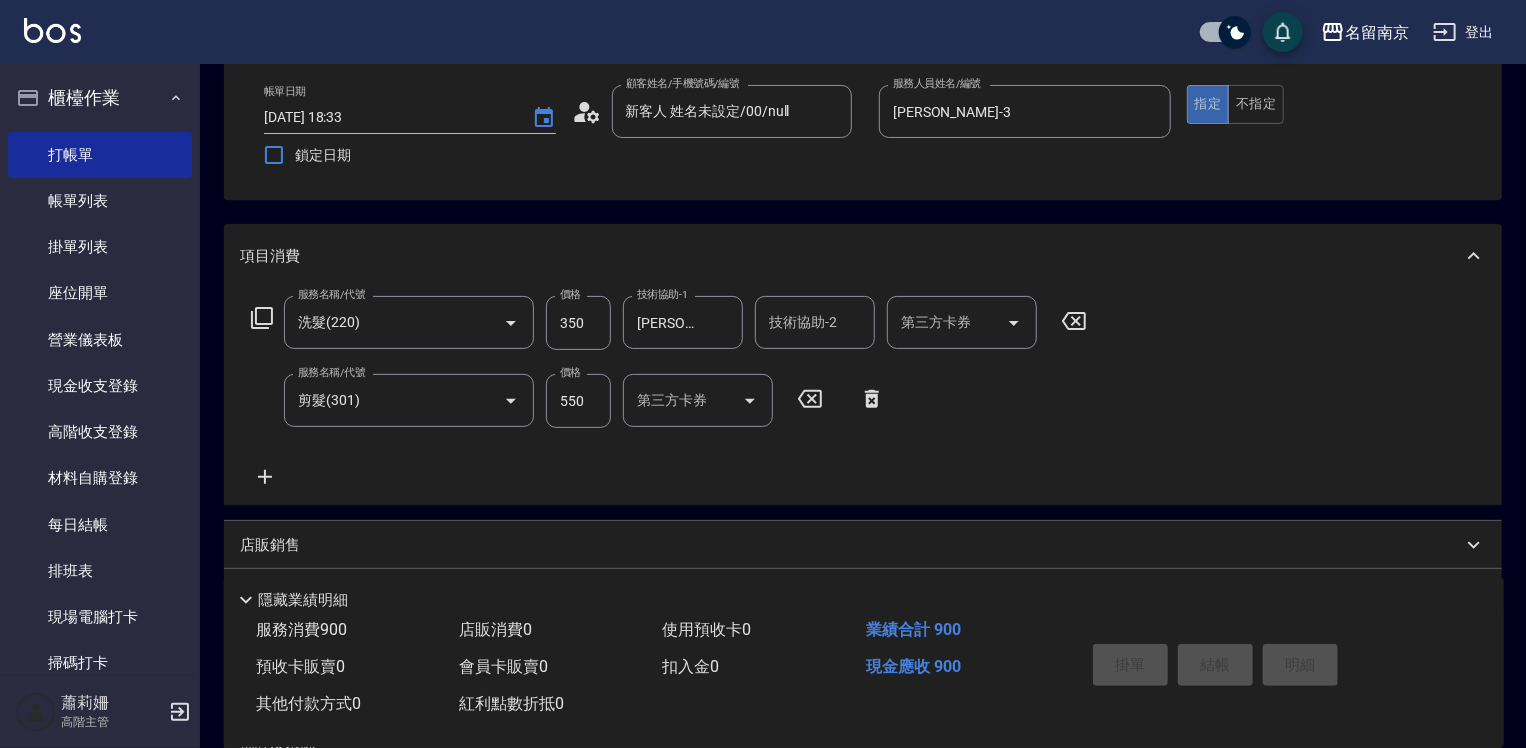 type on "[DATE] 18:34" 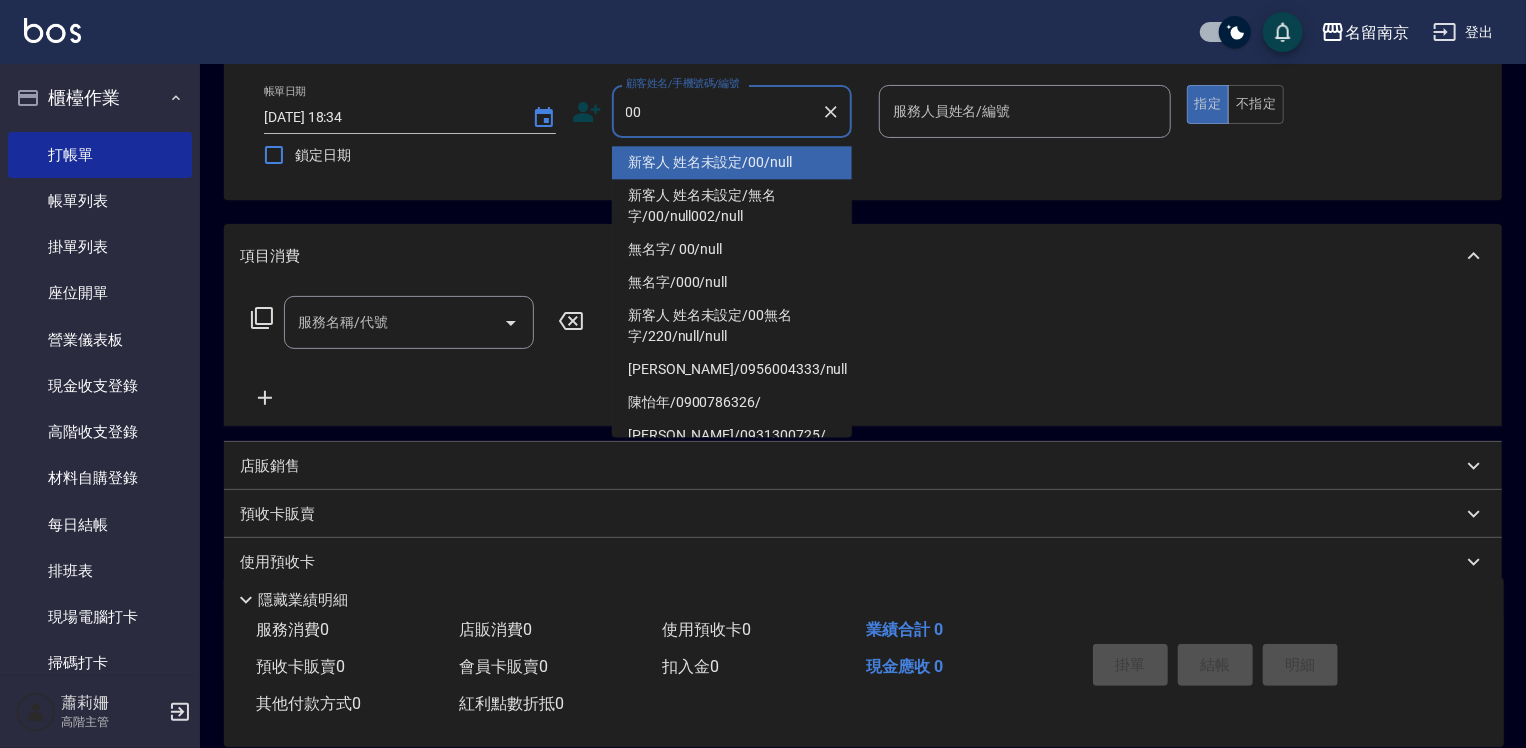 type on "新客人 姓名未設定/00/null" 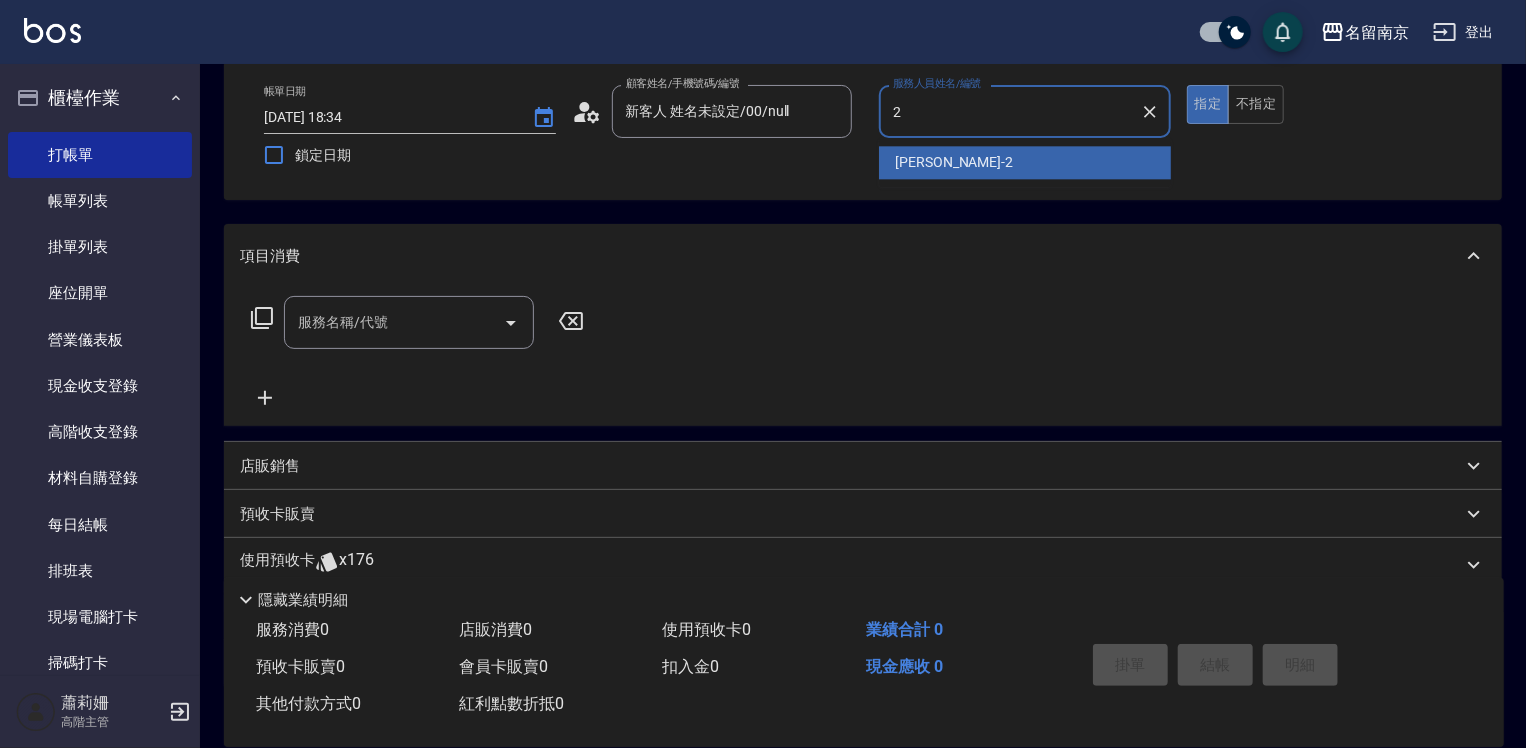 type on "[PERSON_NAME]-2" 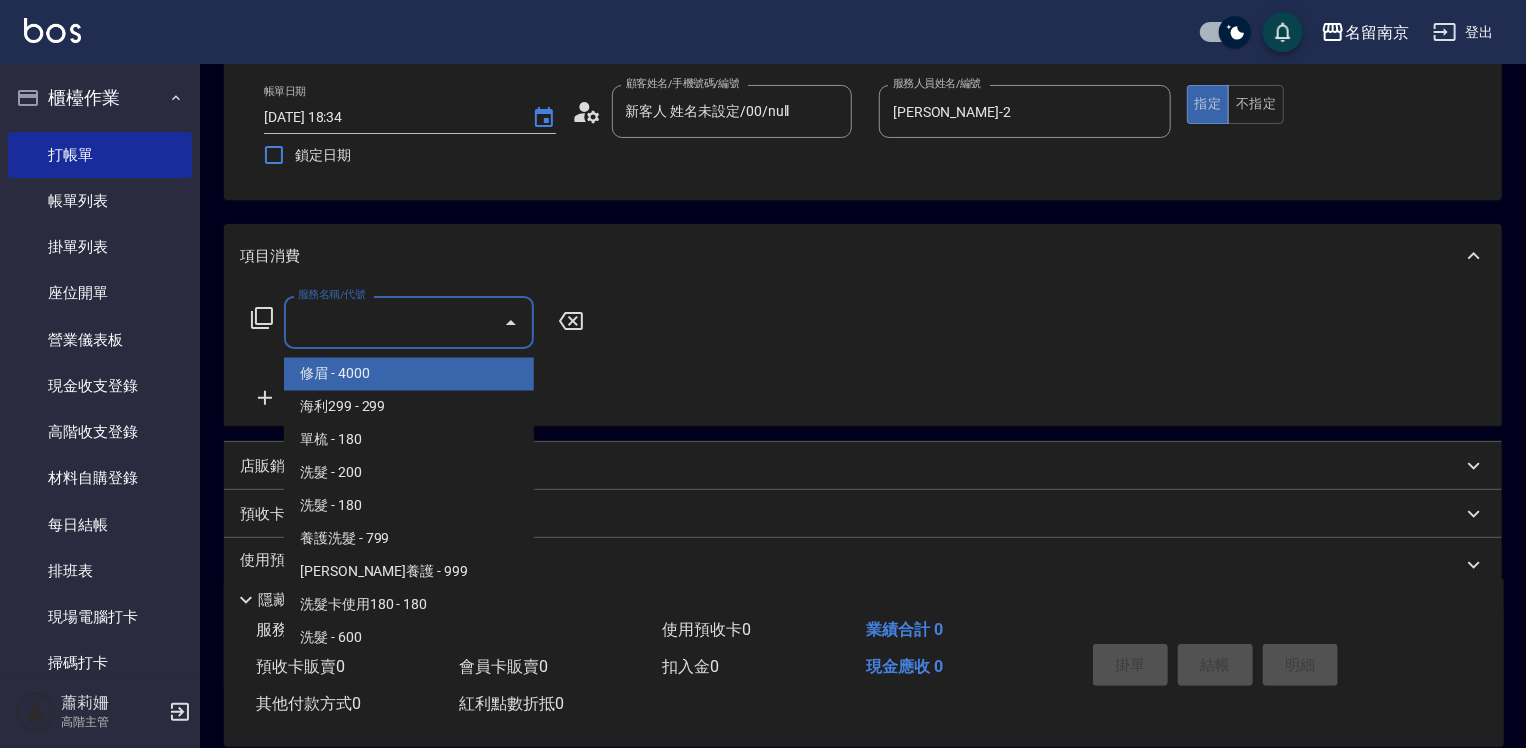 click on "服務名稱/代號" at bounding box center (394, 322) 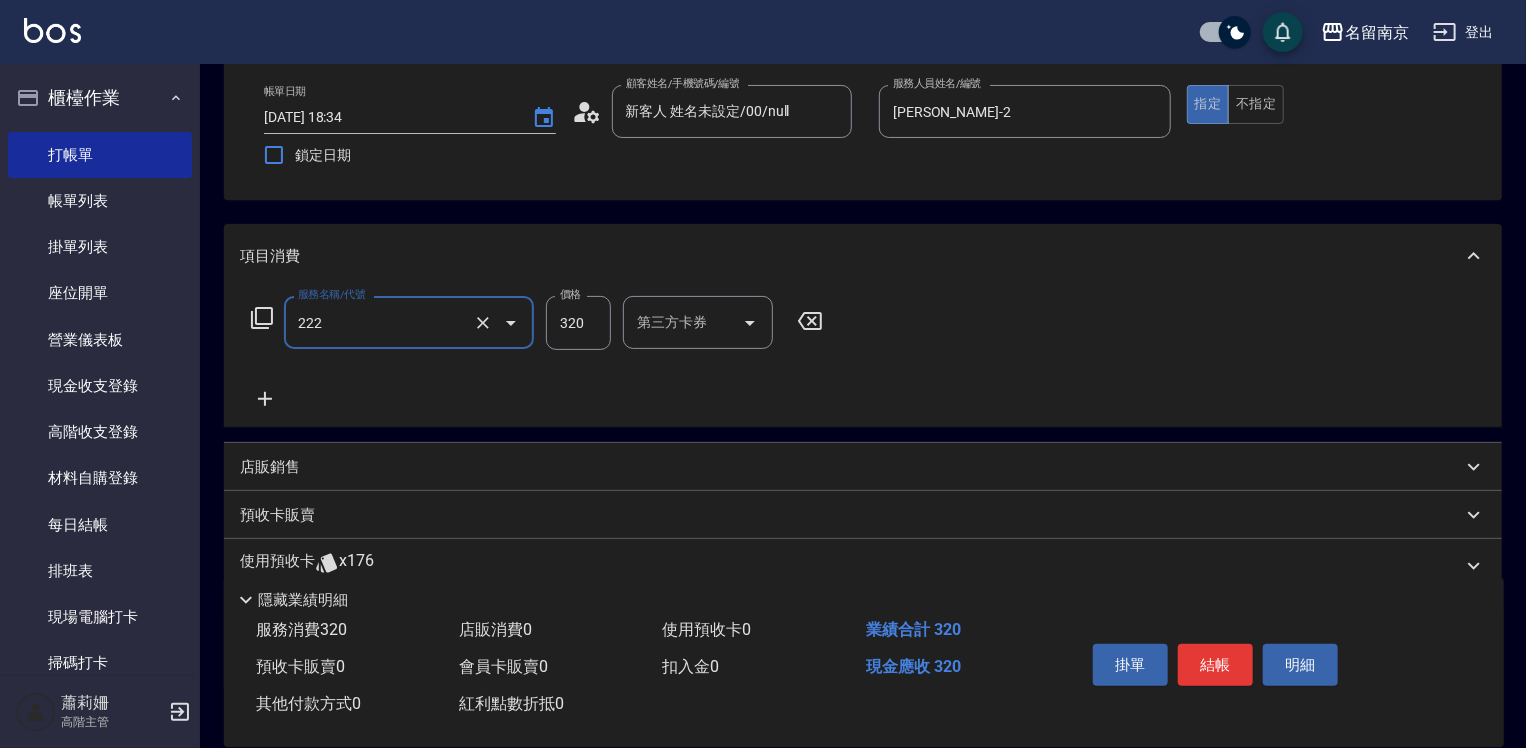type on "洗髮卡使用320(222)" 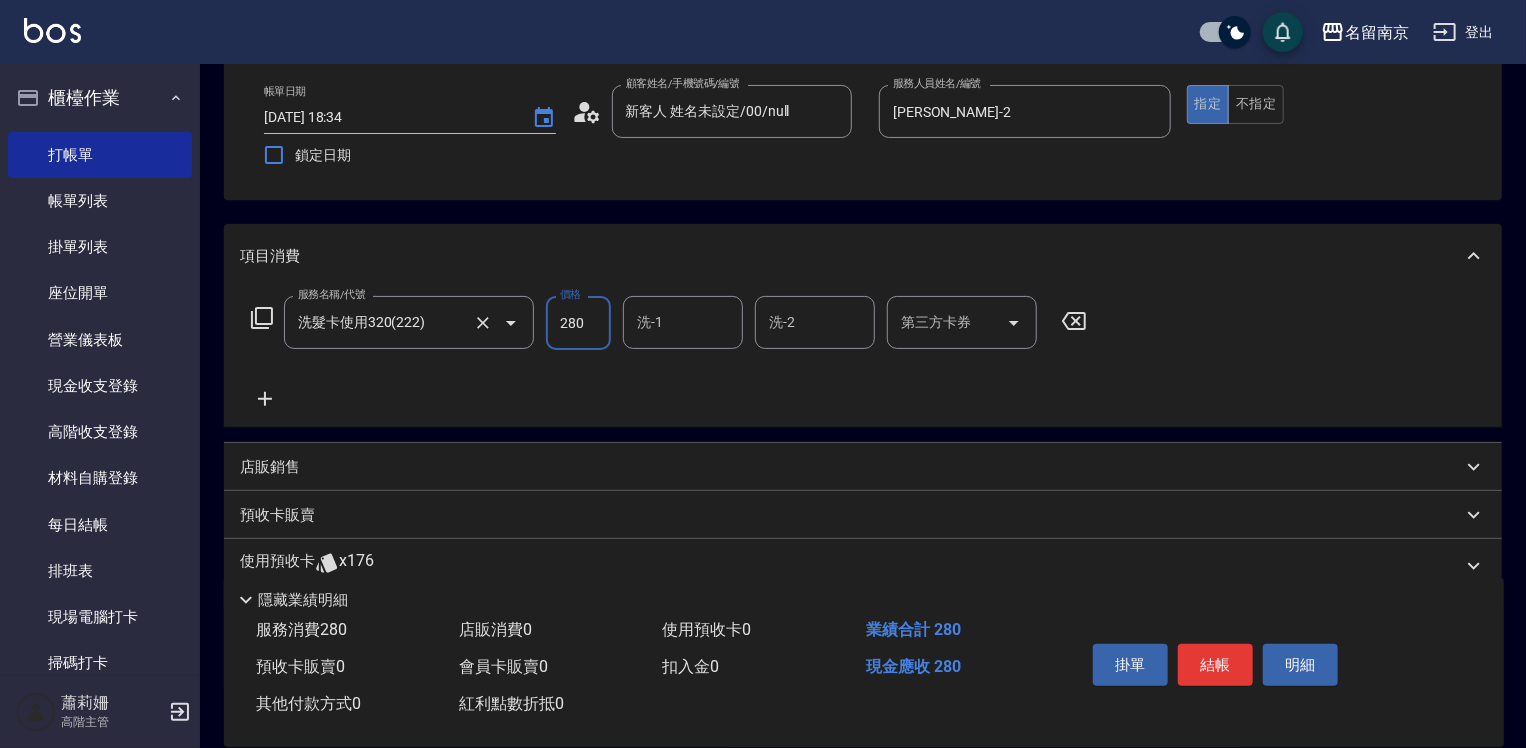 type on "280" 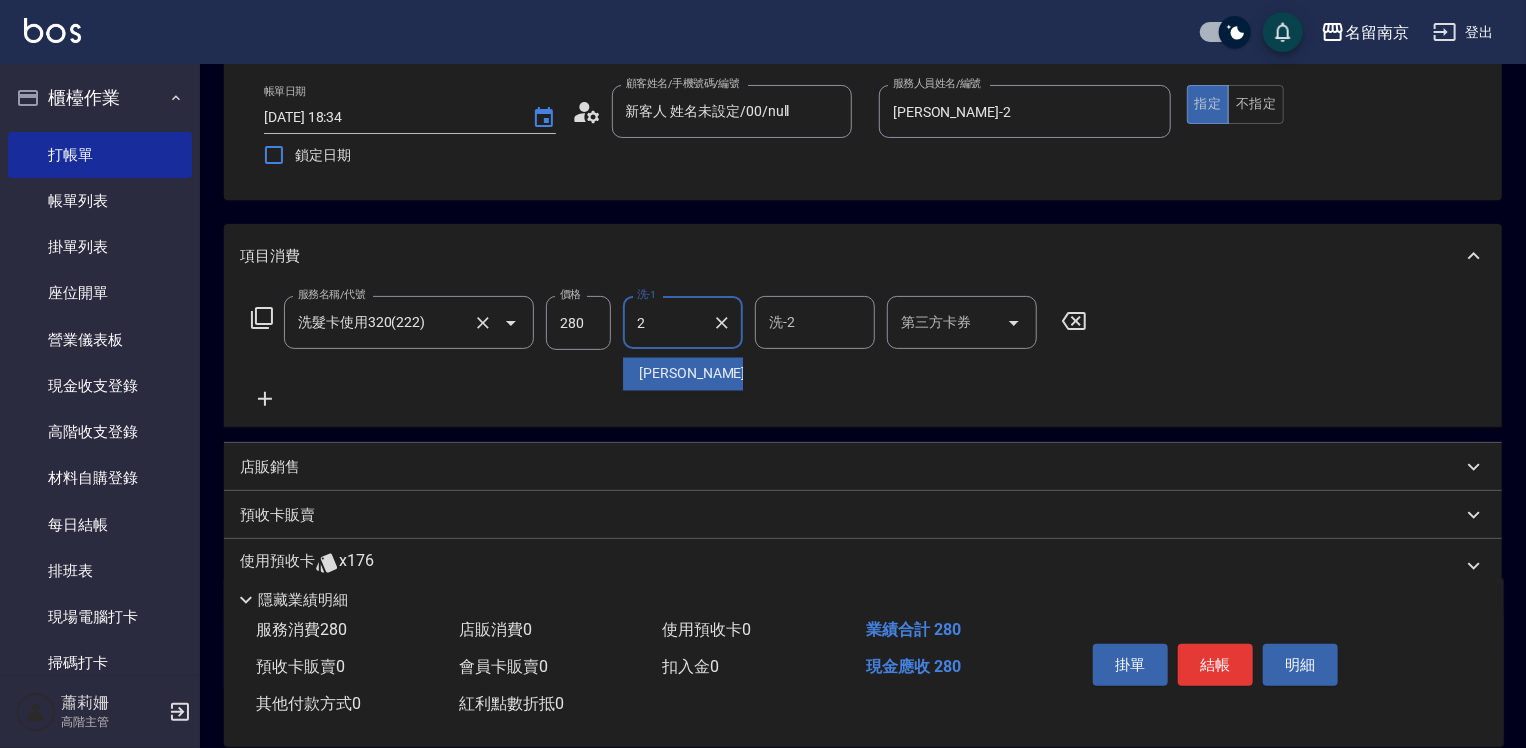 type on "[PERSON_NAME]-2" 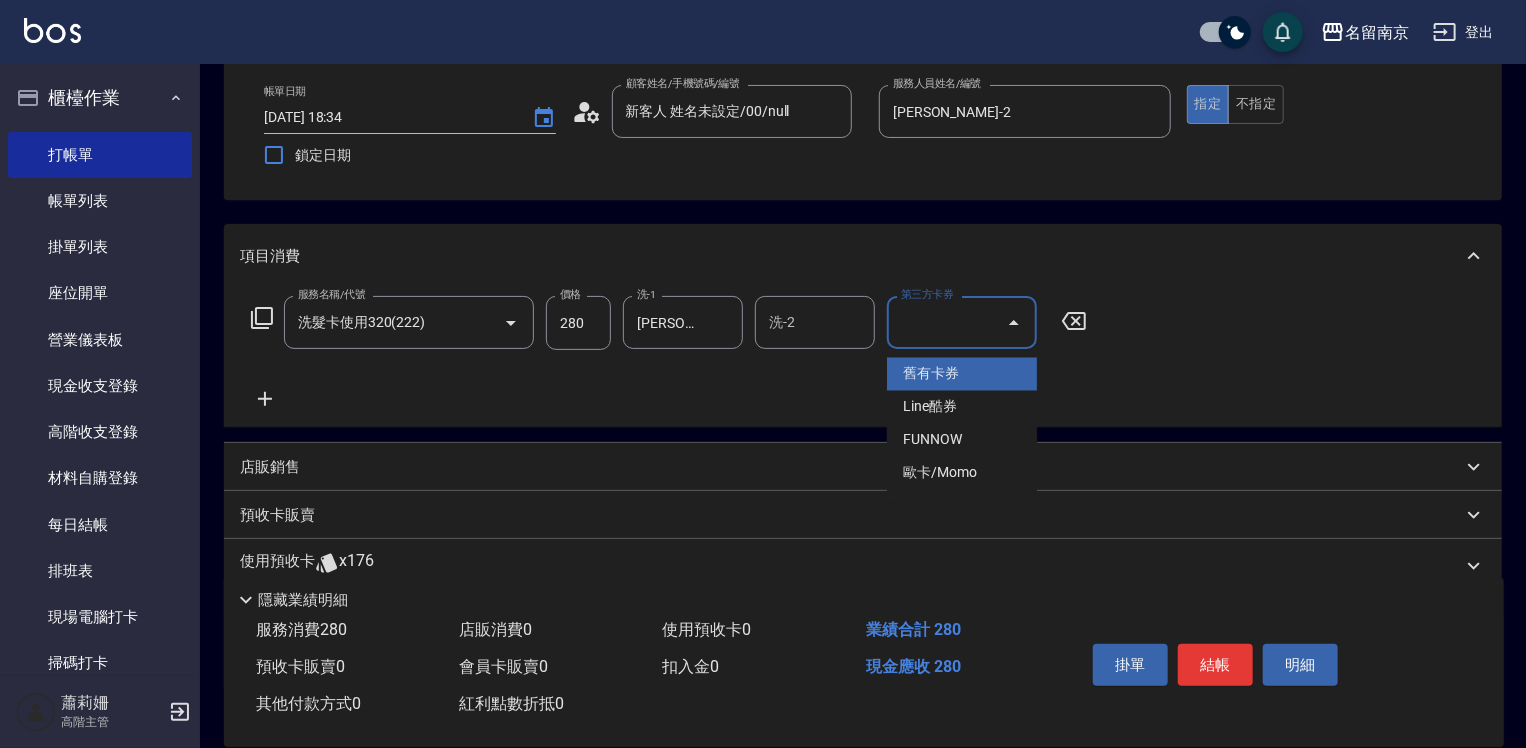 click on "第三方卡券" at bounding box center [947, 322] 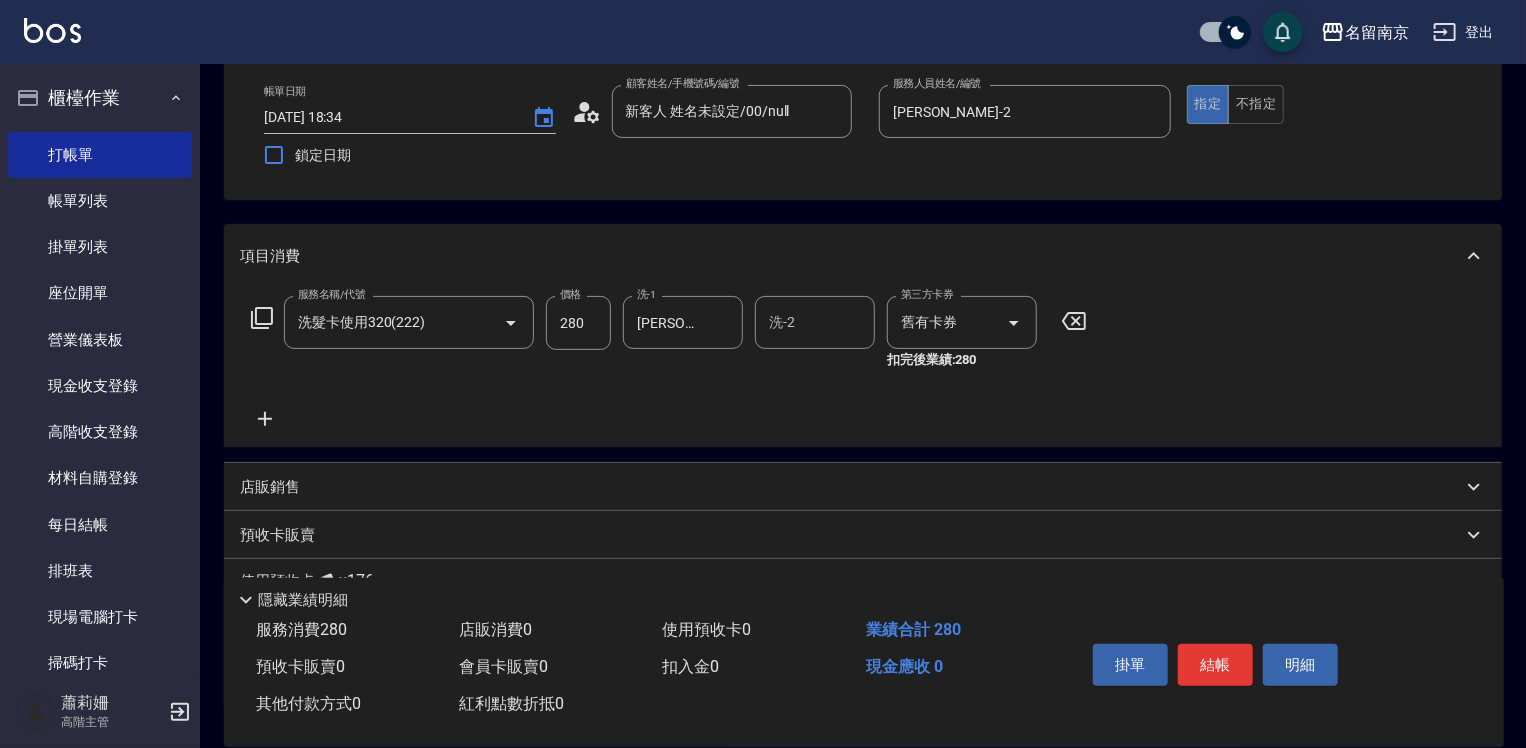 click 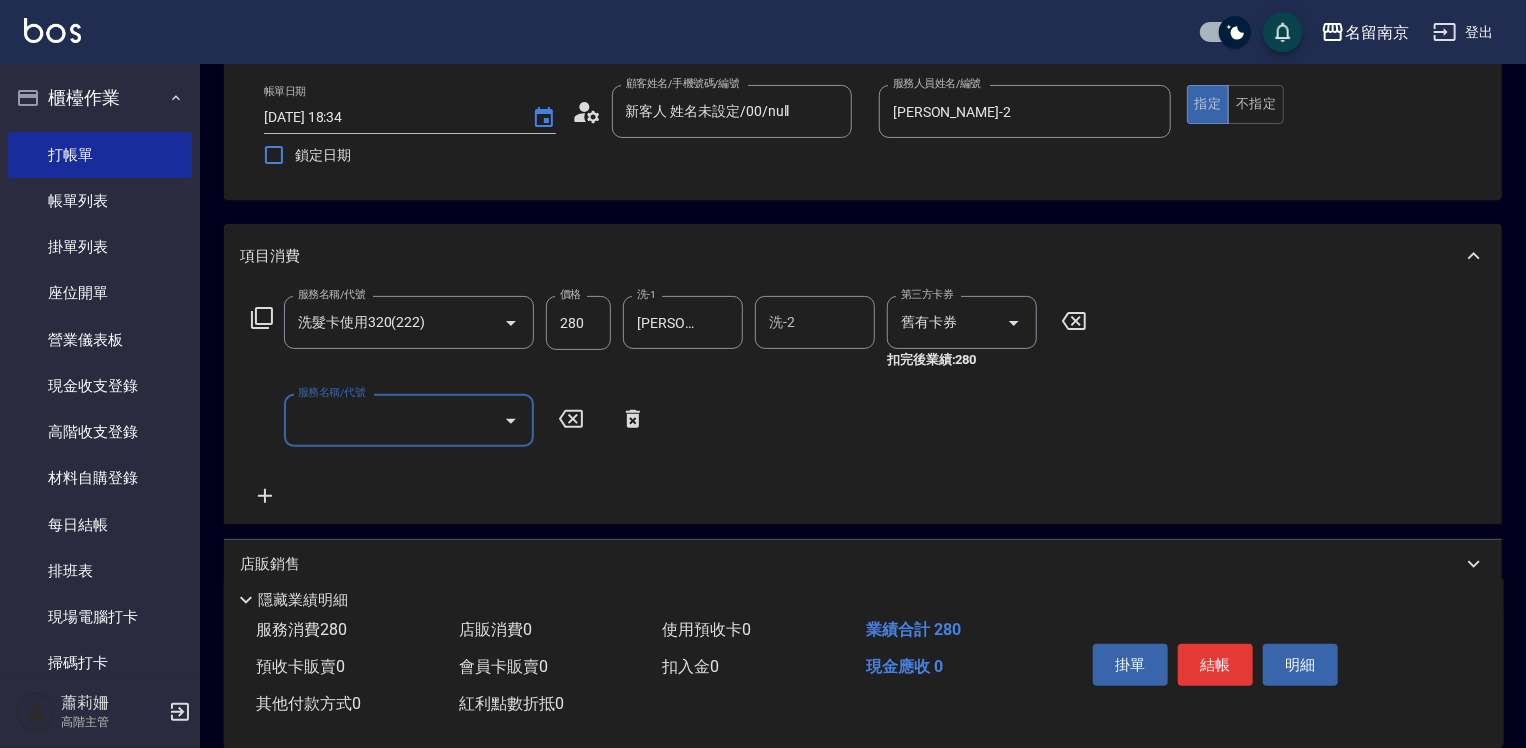 click on "服務名稱/代號" at bounding box center [394, 420] 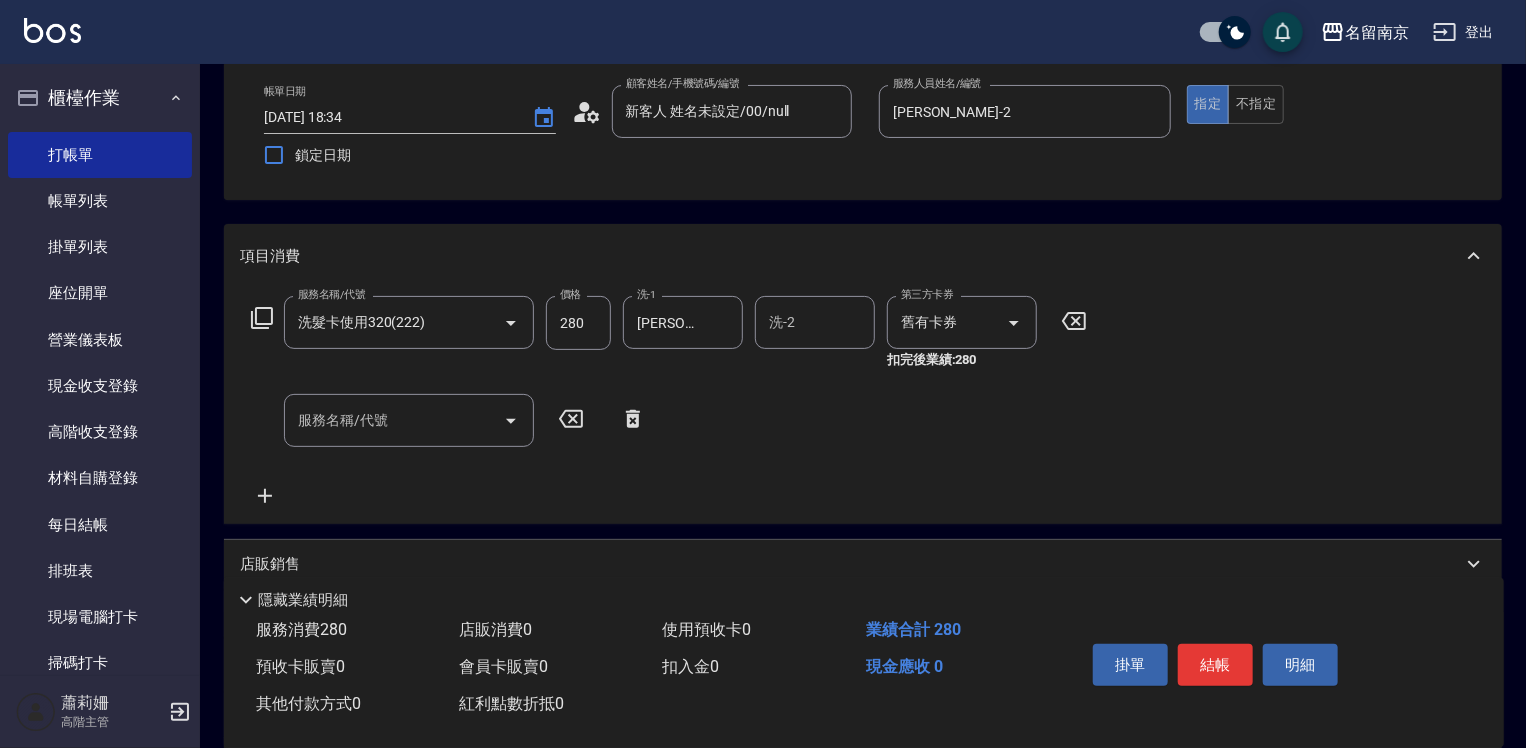 click 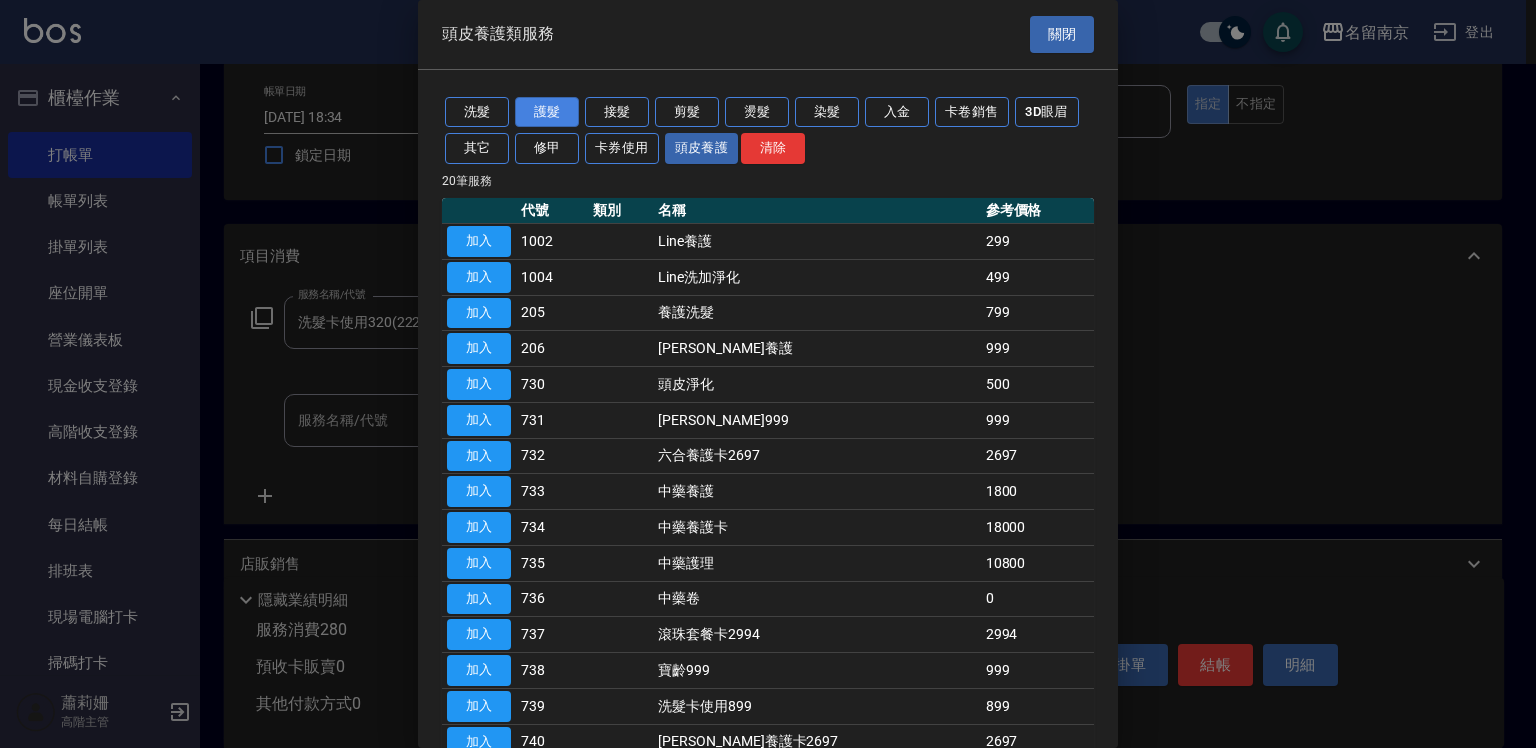 click on "護髮" at bounding box center (547, 112) 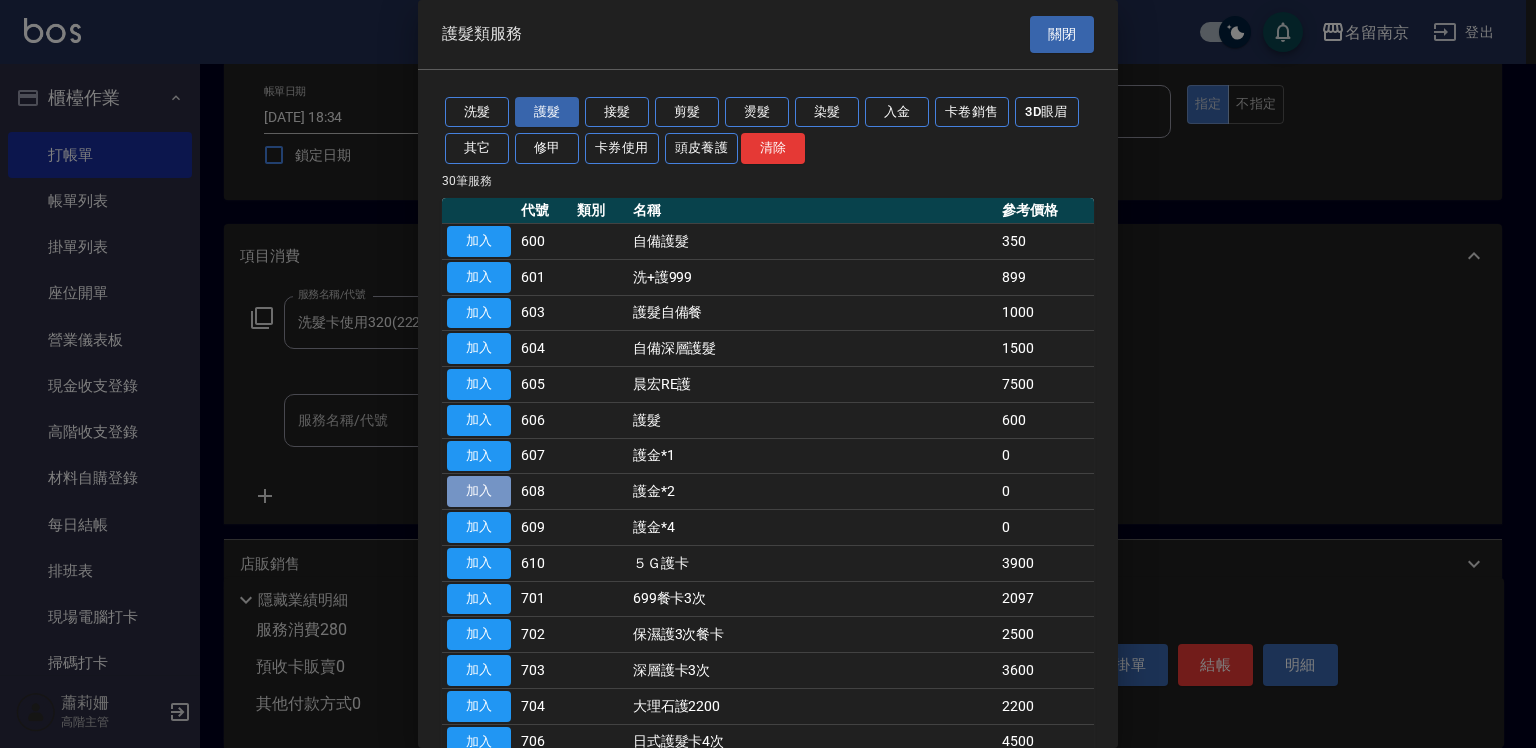 click on "加入" at bounding box center [479, 491] 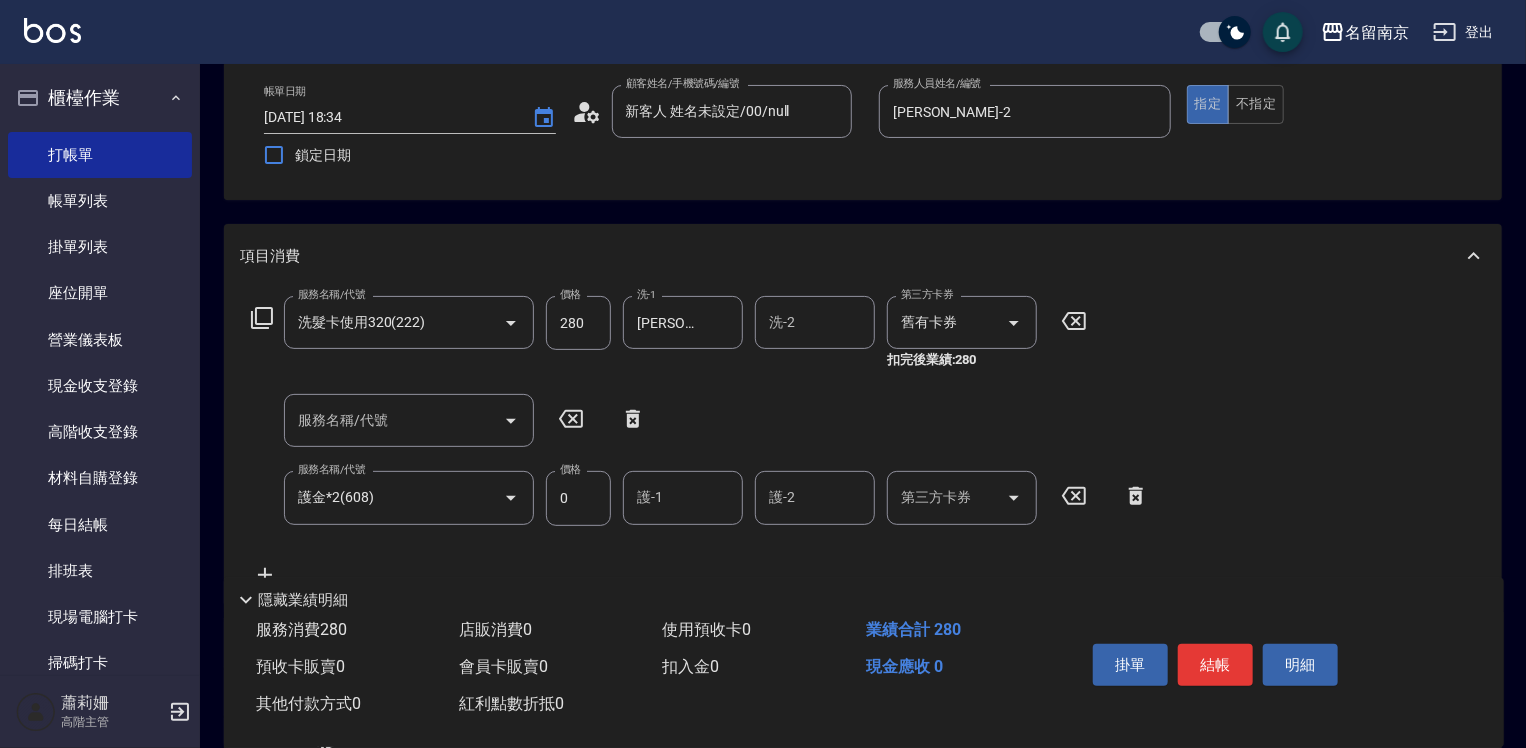 click on "護-1" at bounding box center [683, 497] 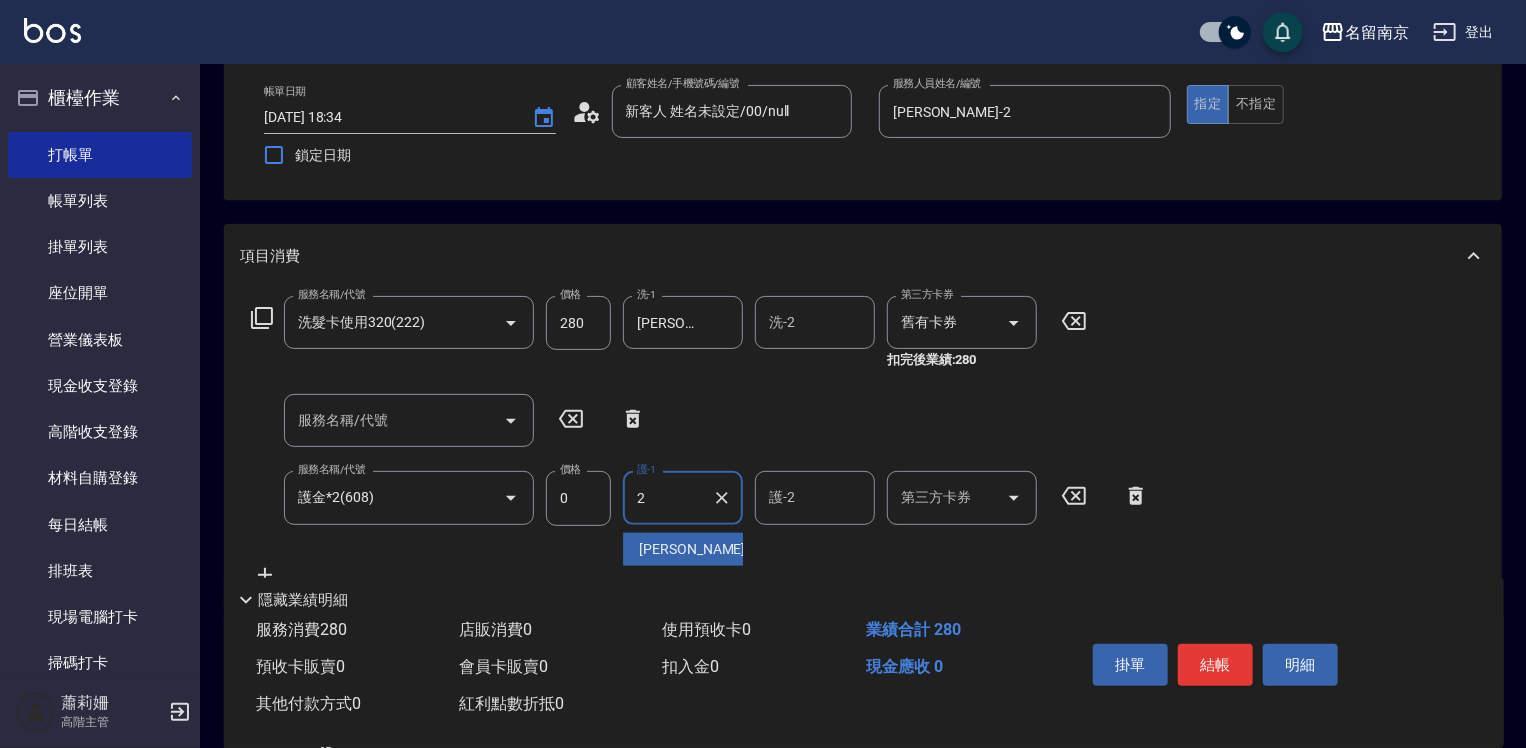 type on "[PERSON_NAME]-2" 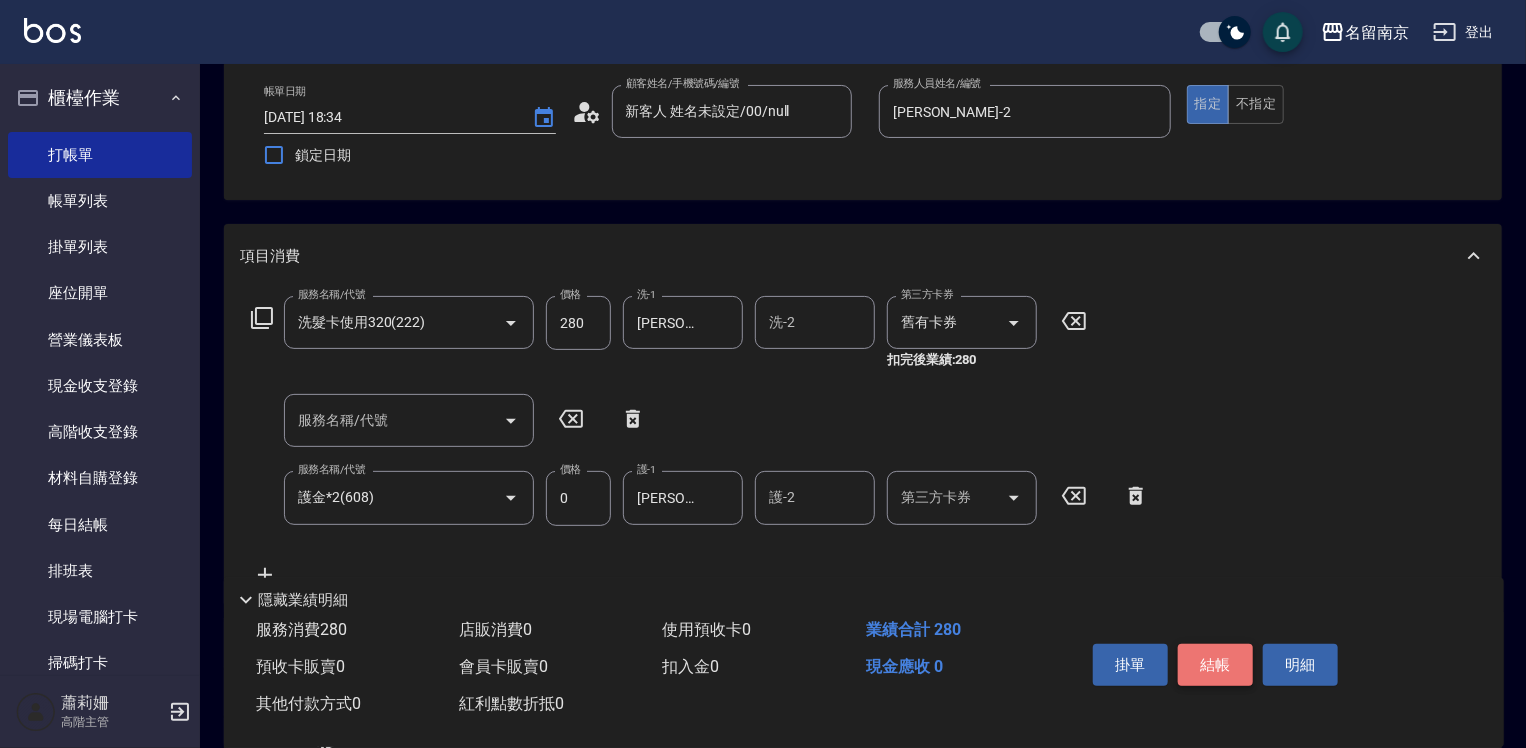 click on "結帳" at bounding box center [1215, 665] 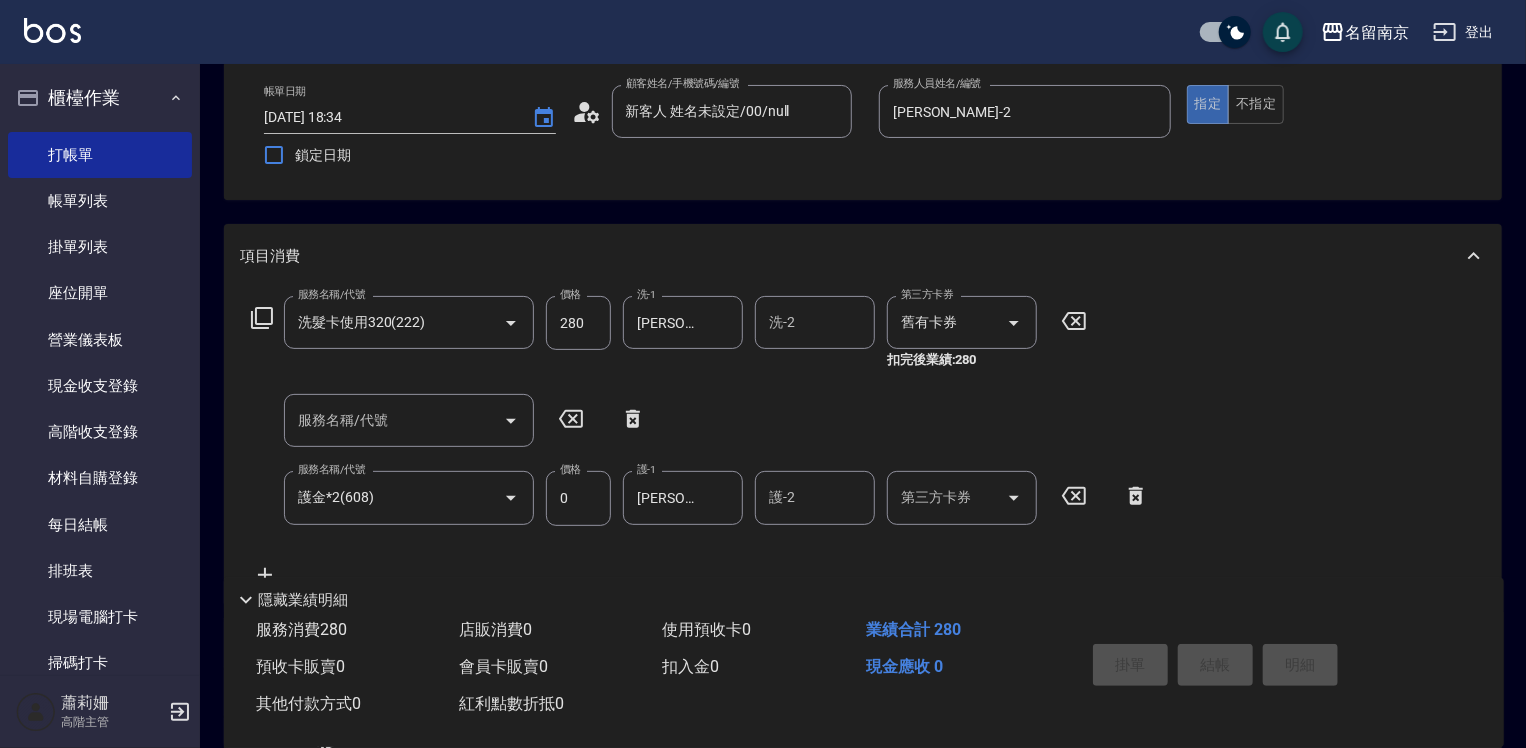 type 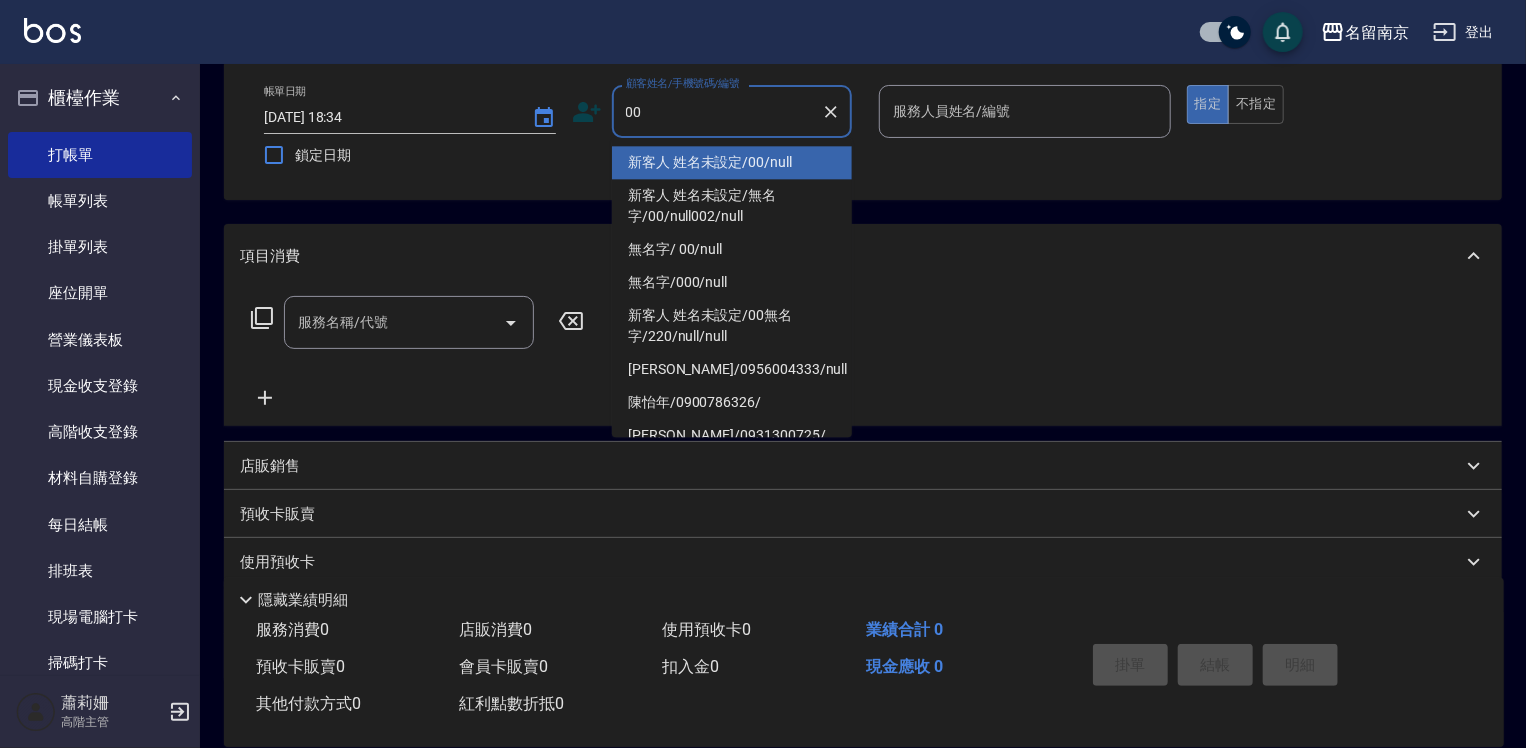 type on "新客人 姓名未設定/00/null" 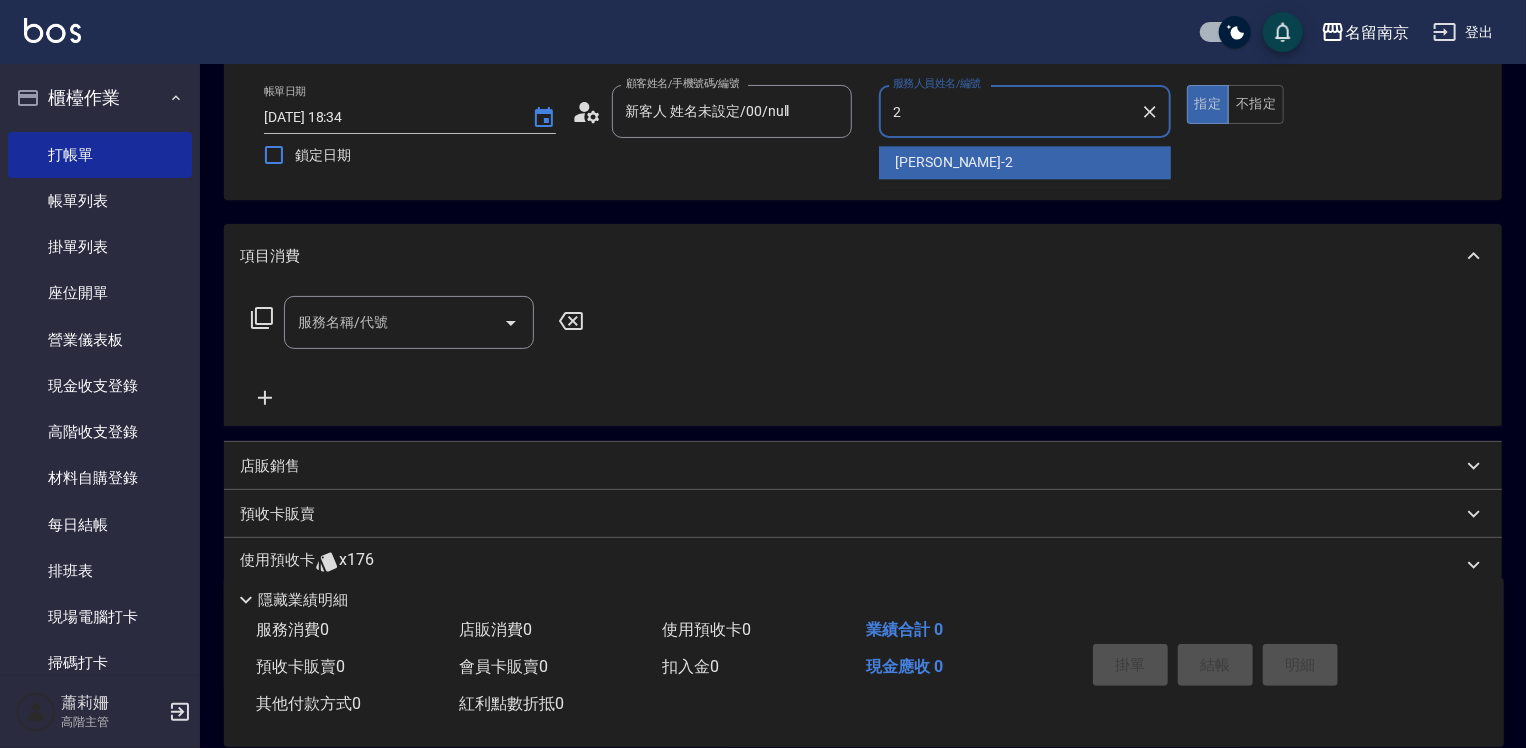 type on "[PERSON_NAME]-2" 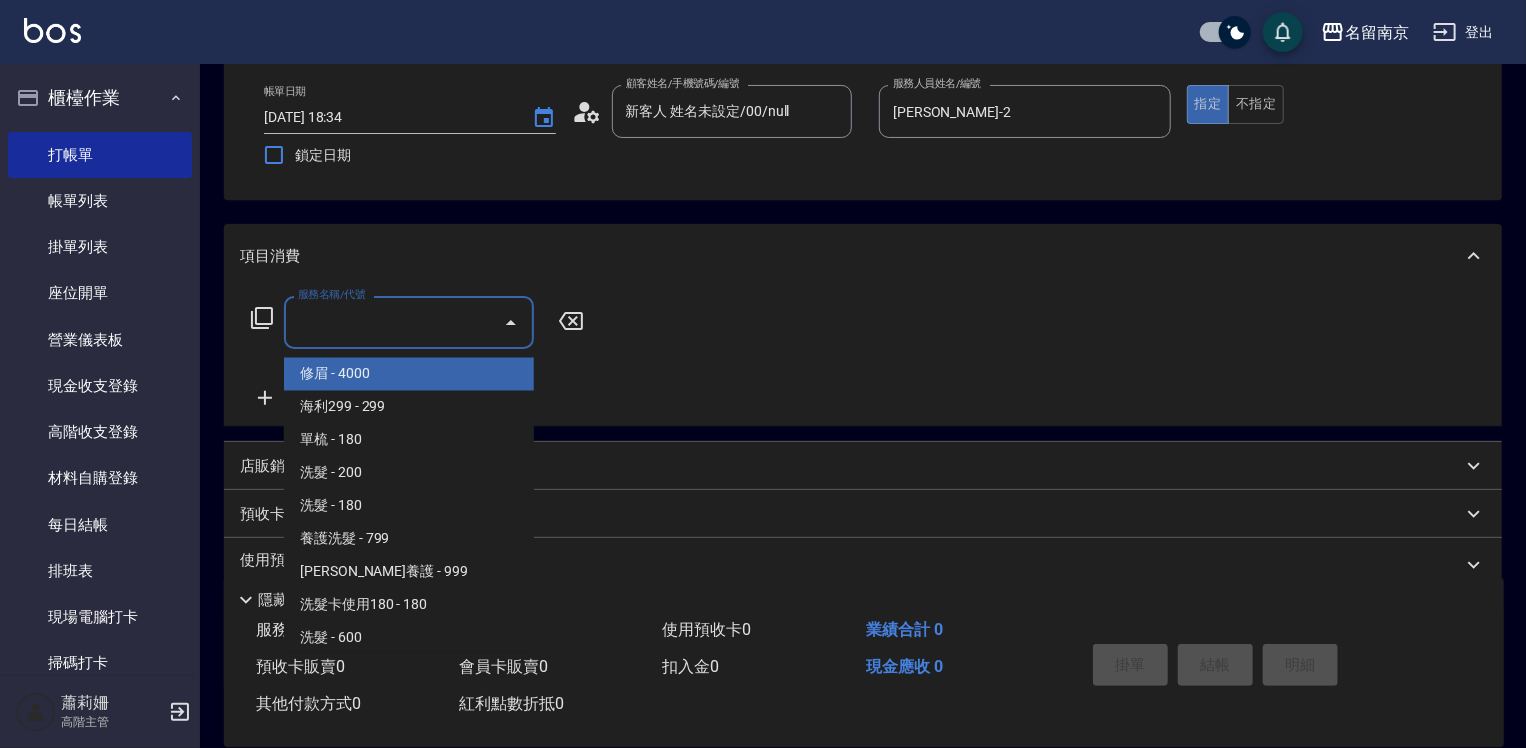 click on "服務名稱/代號" at bounding box center (394, 322) 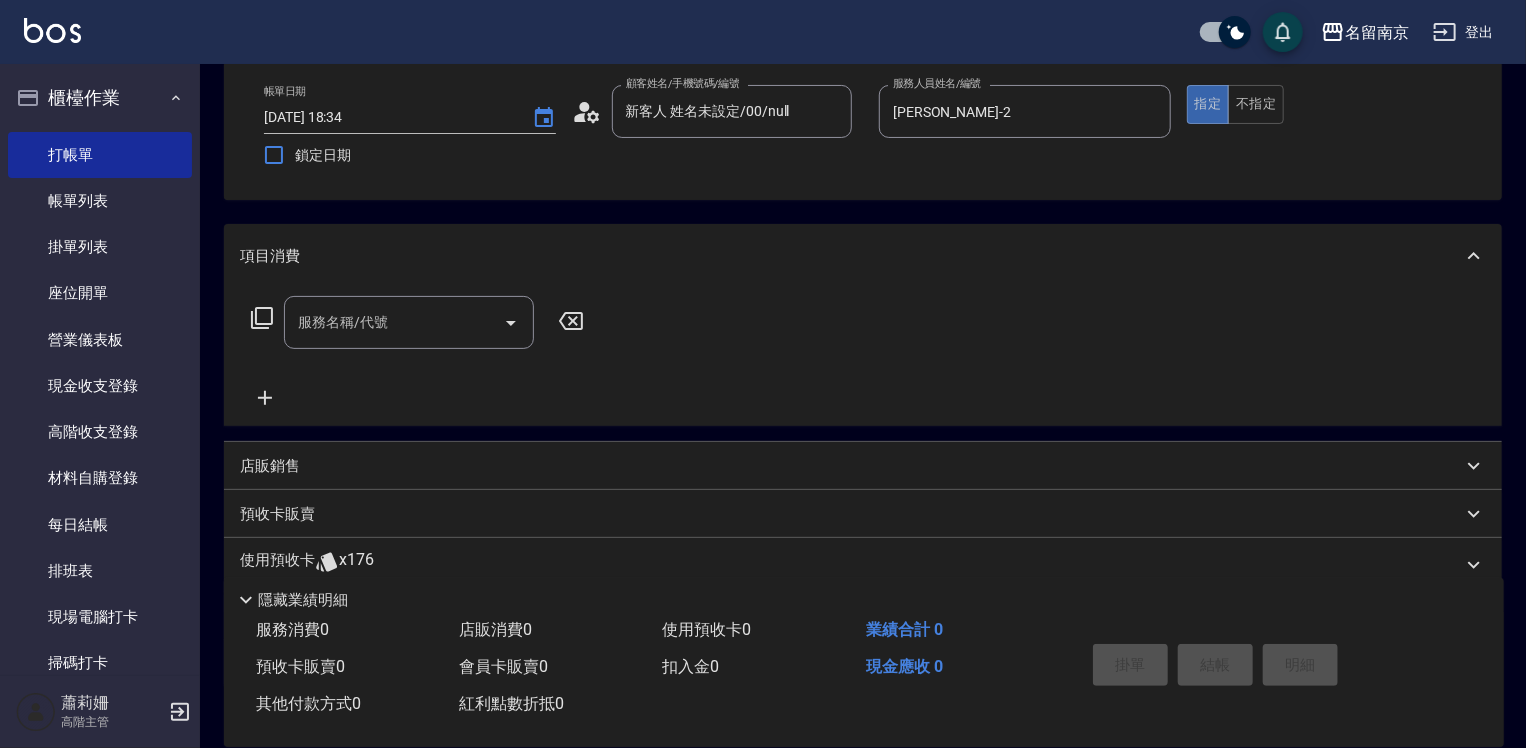 click 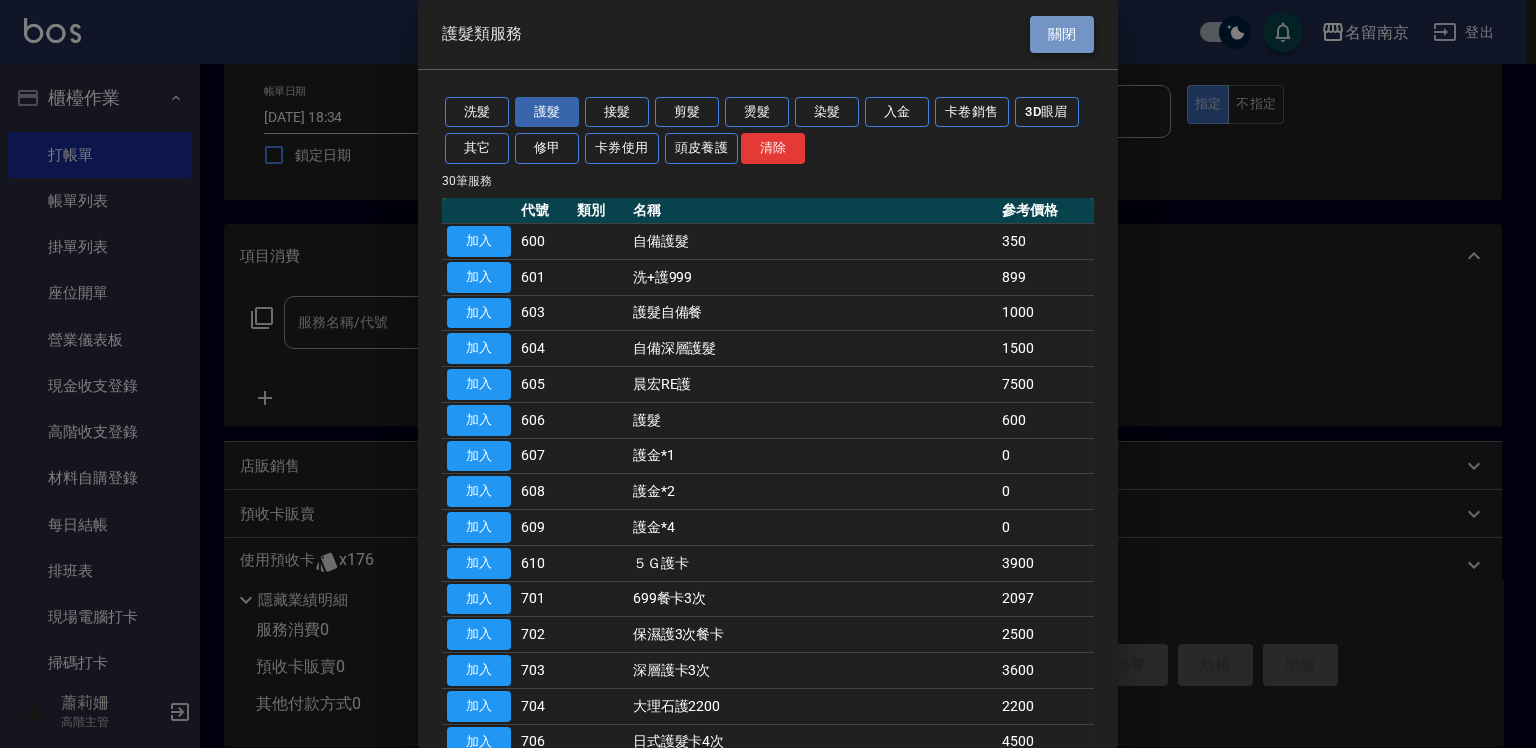 click on "關閉" at bounding box center [1062, 34] 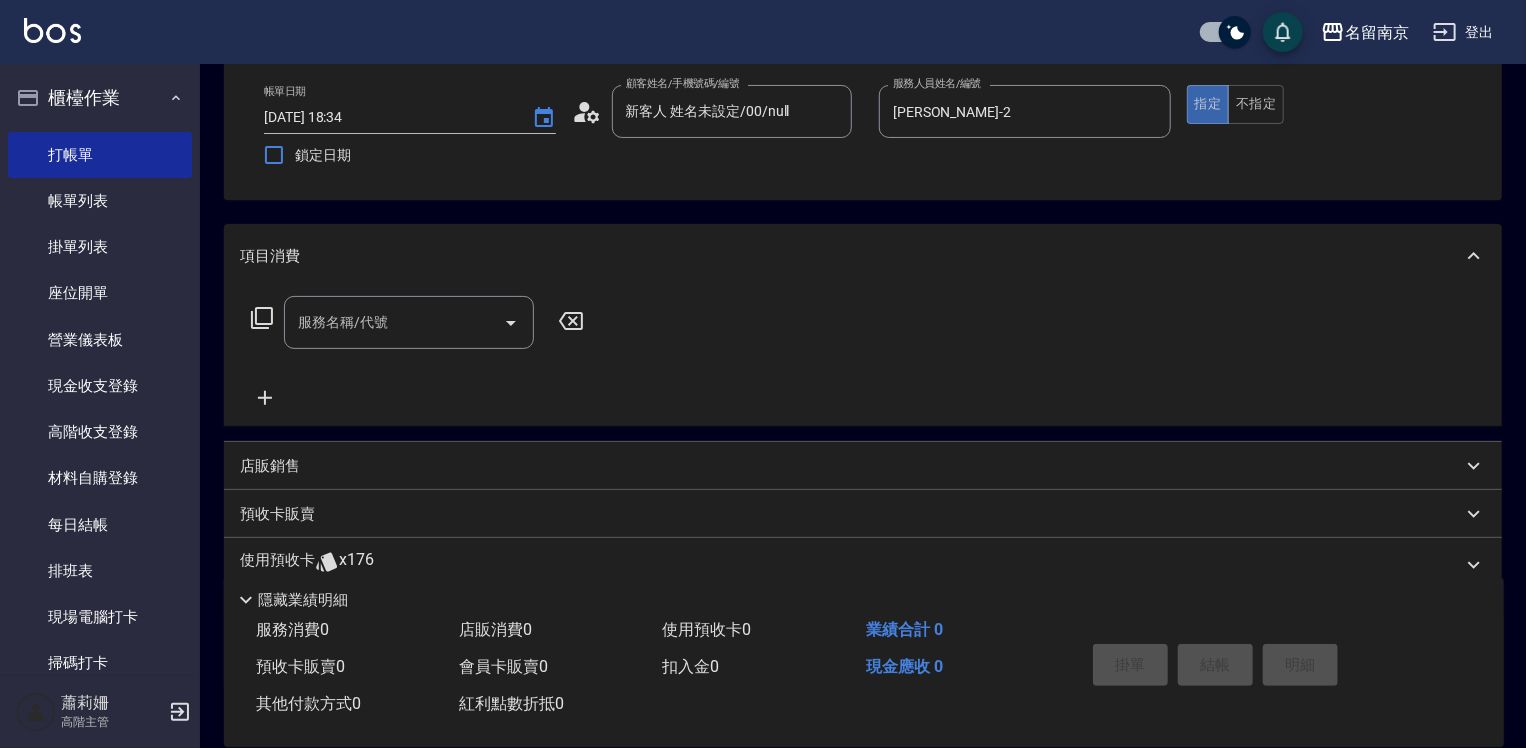 drag, startPoint x: 431, startPoint y: 332, endPoint x: 538, endPoint y: 346, distance: 107.912 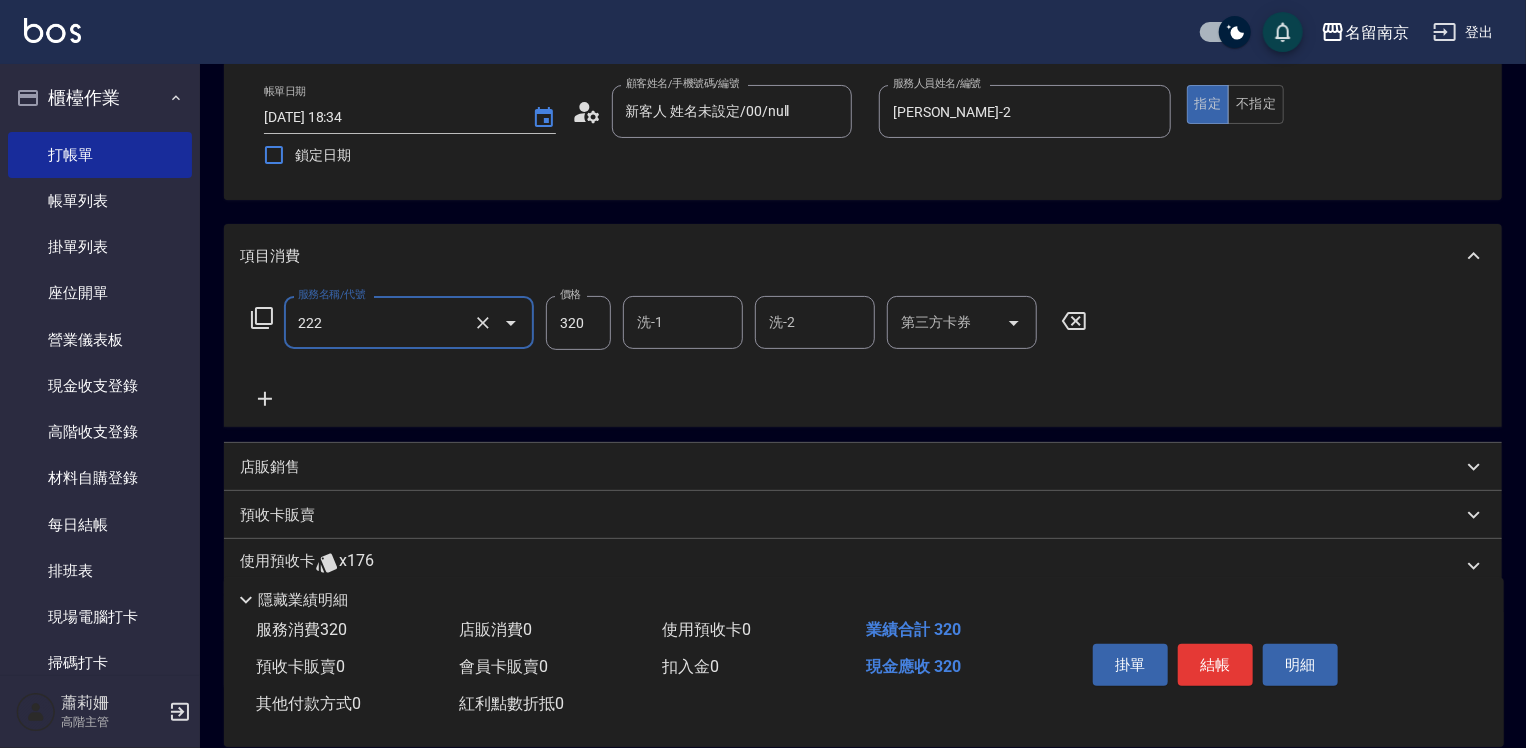 type on "洗髮卡使用320(222)" 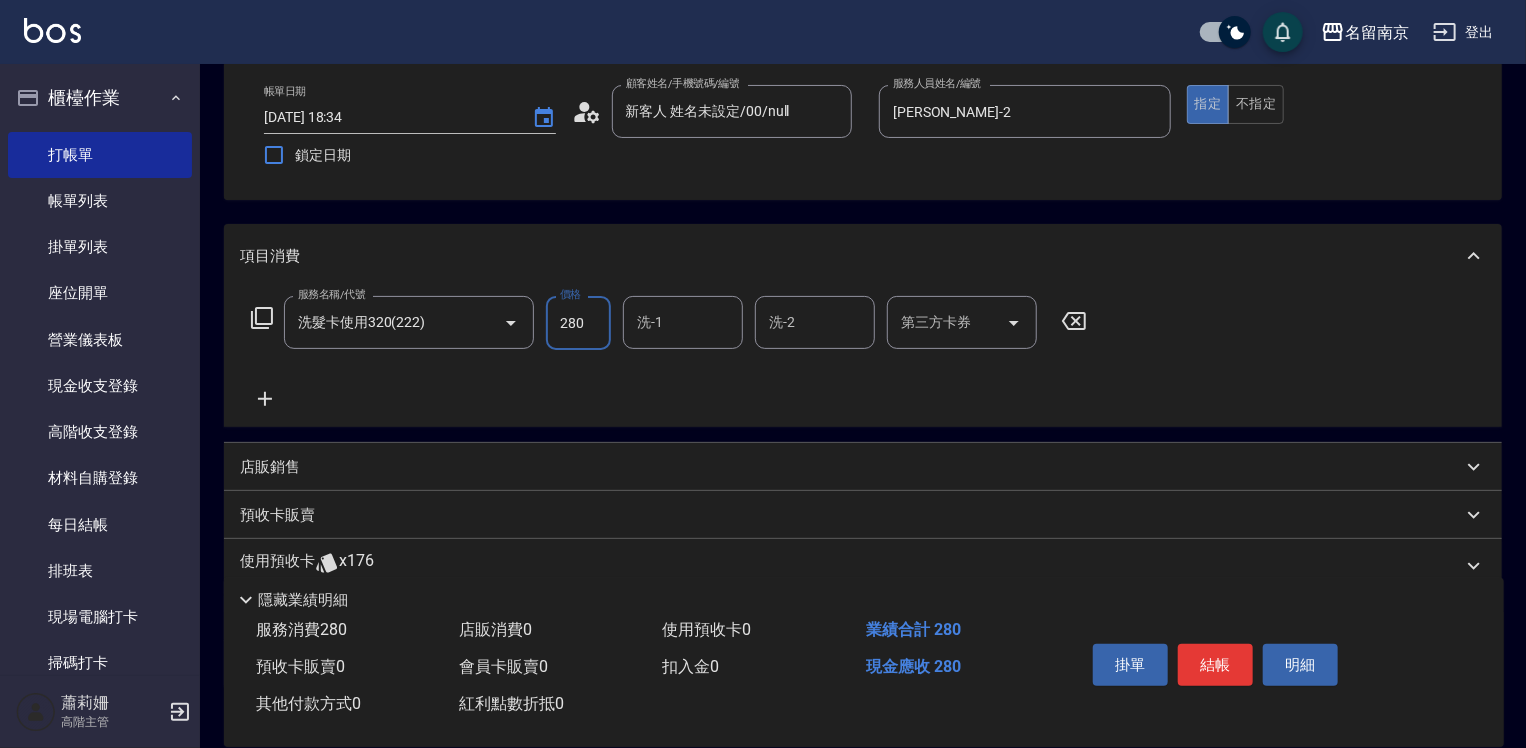 type on "280" 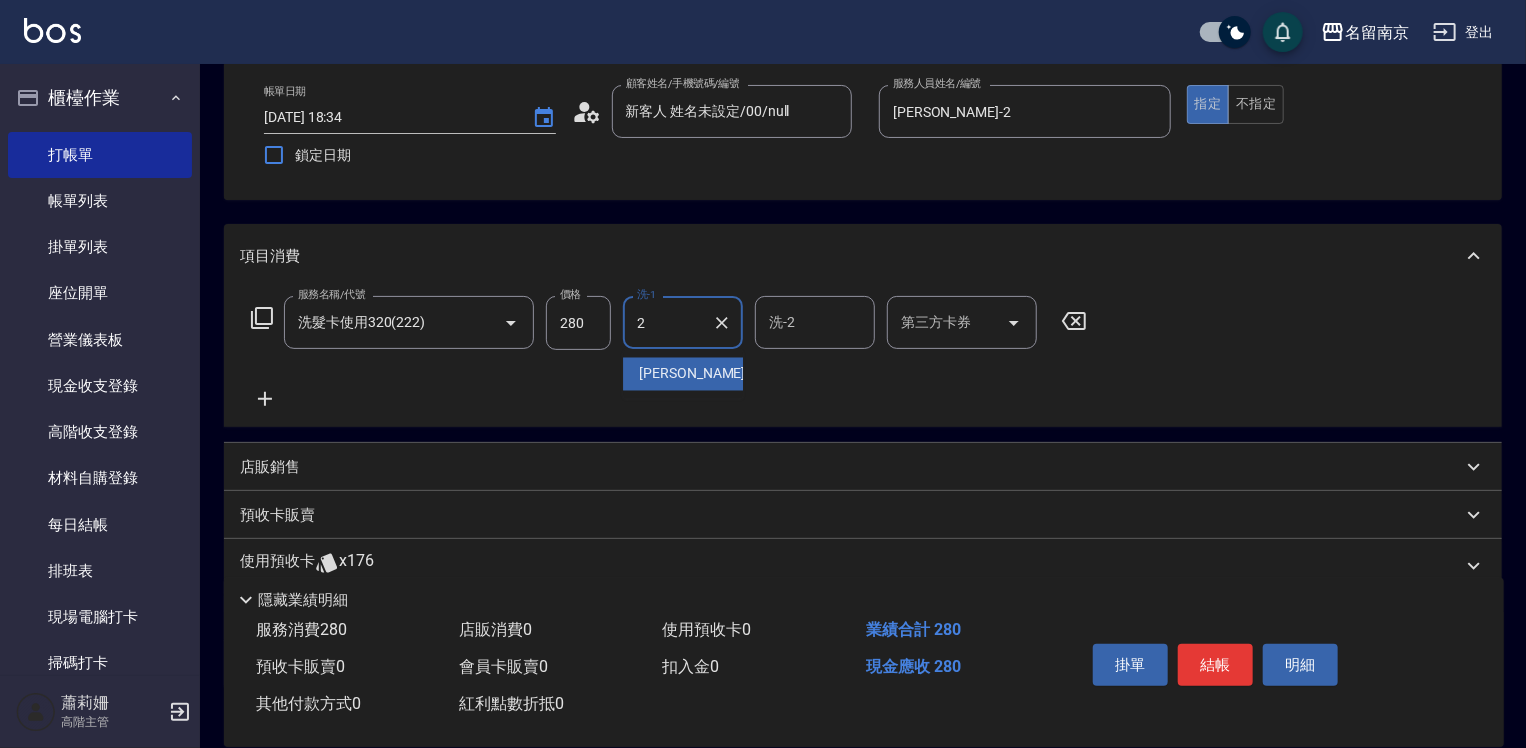 type on "[PERSON_NAME]-2" 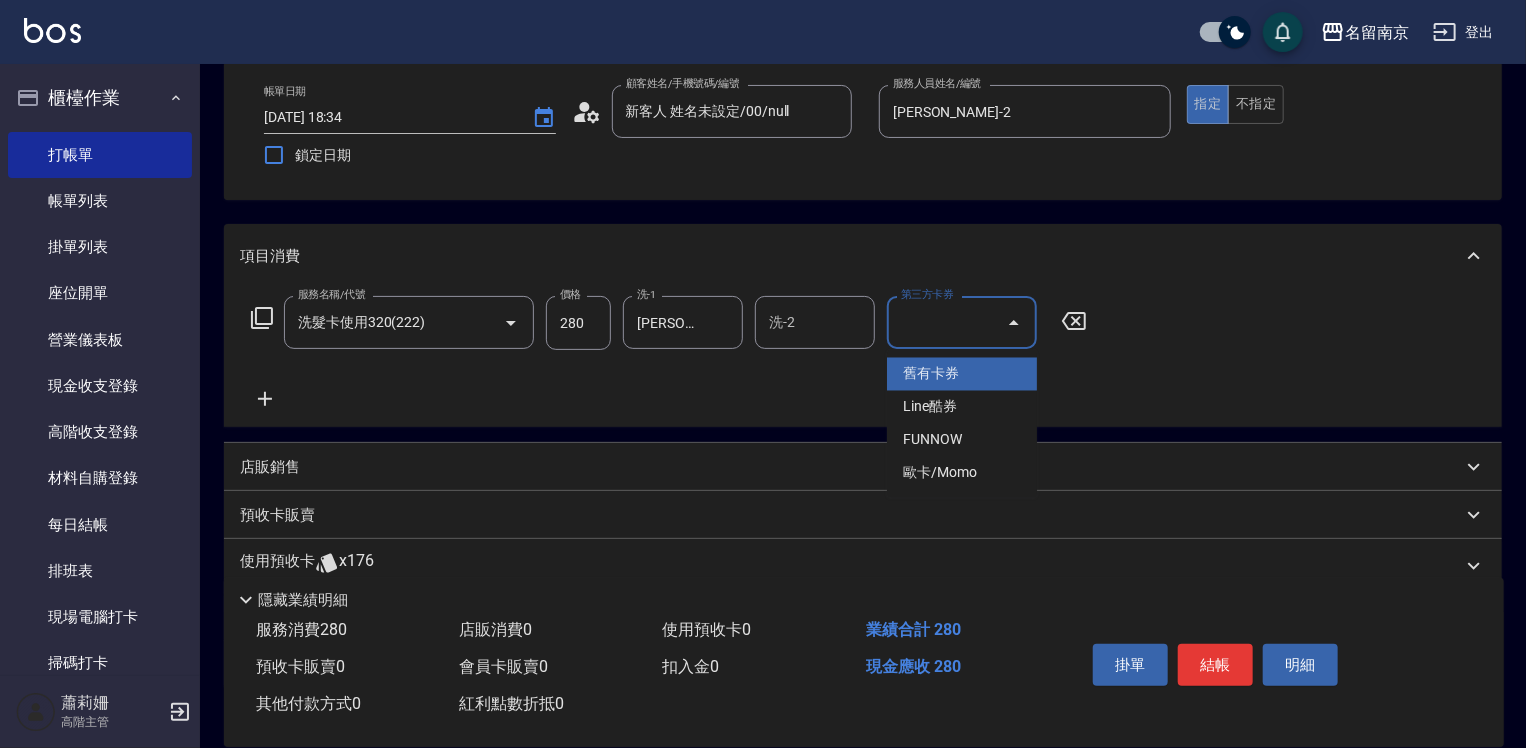 click on "第三方卡券" at bounding box center [947, 322] 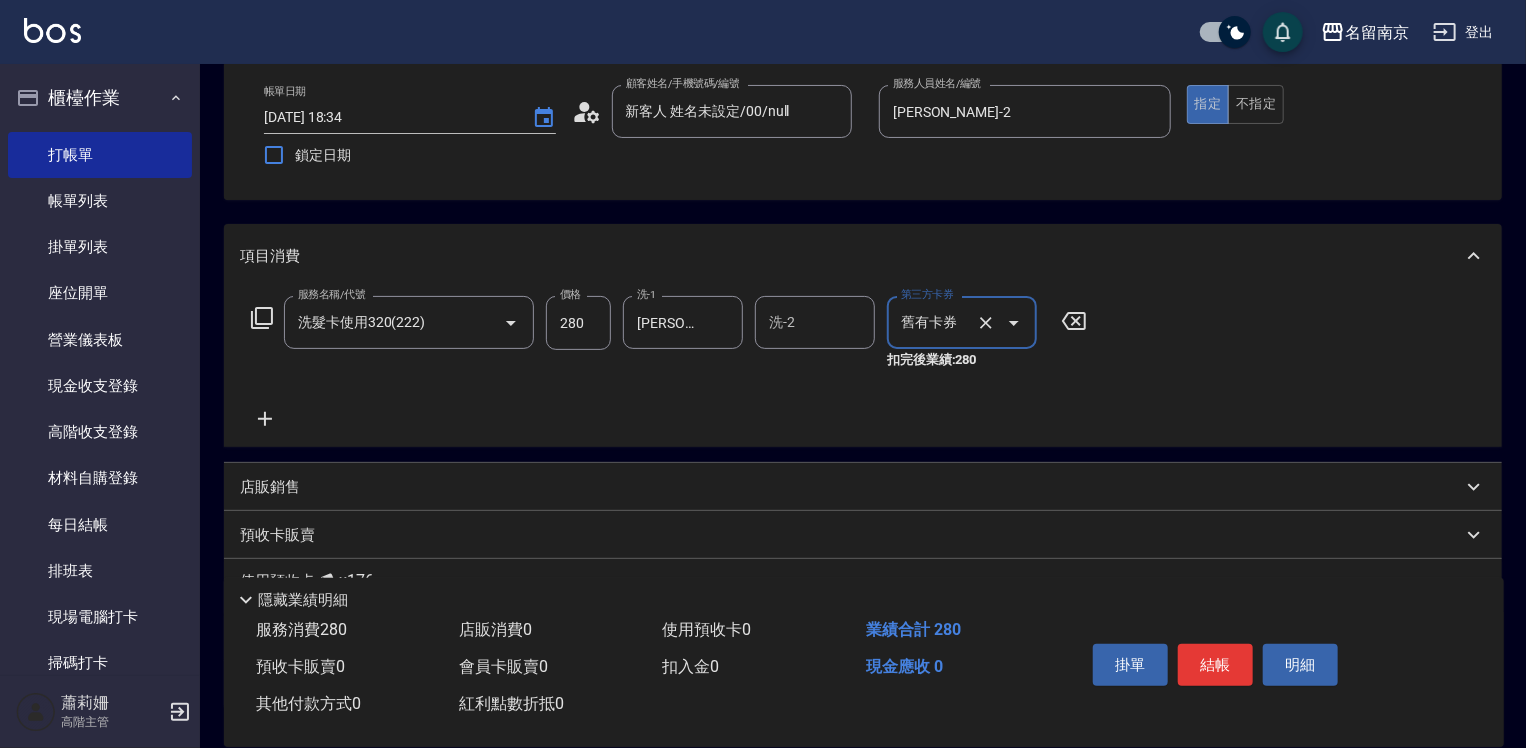 type on "舊有卡券" 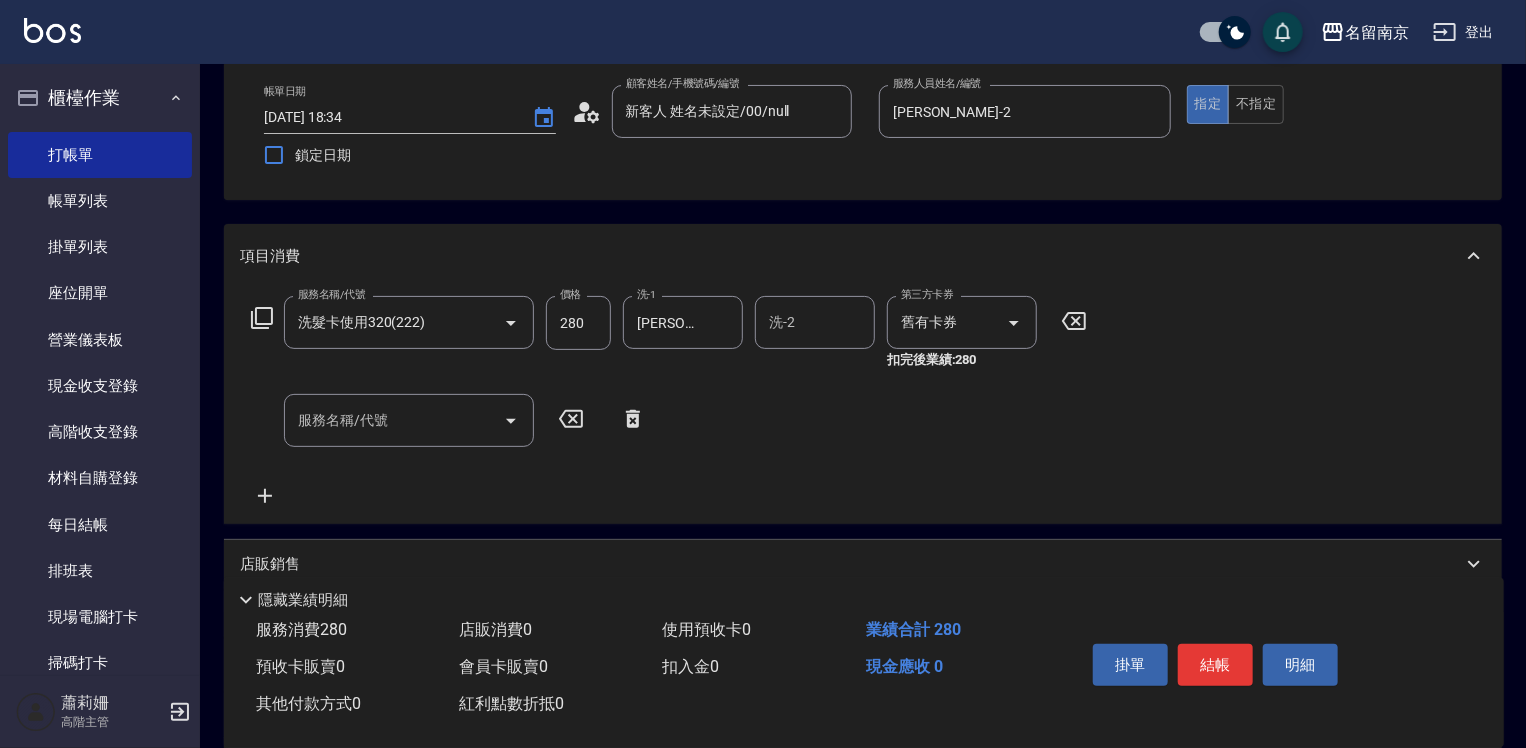 click 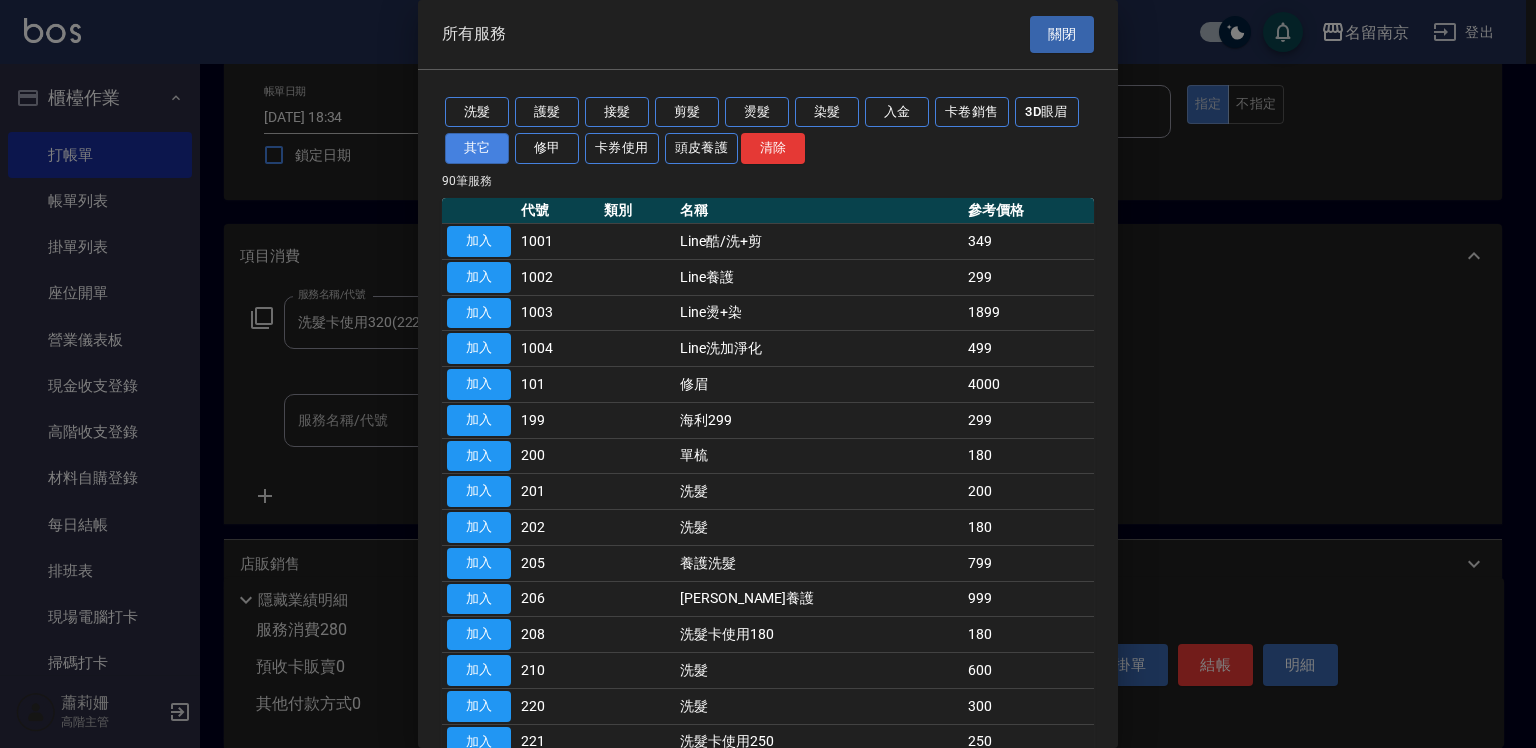 click on "其它" at bounding box center [477, 148] 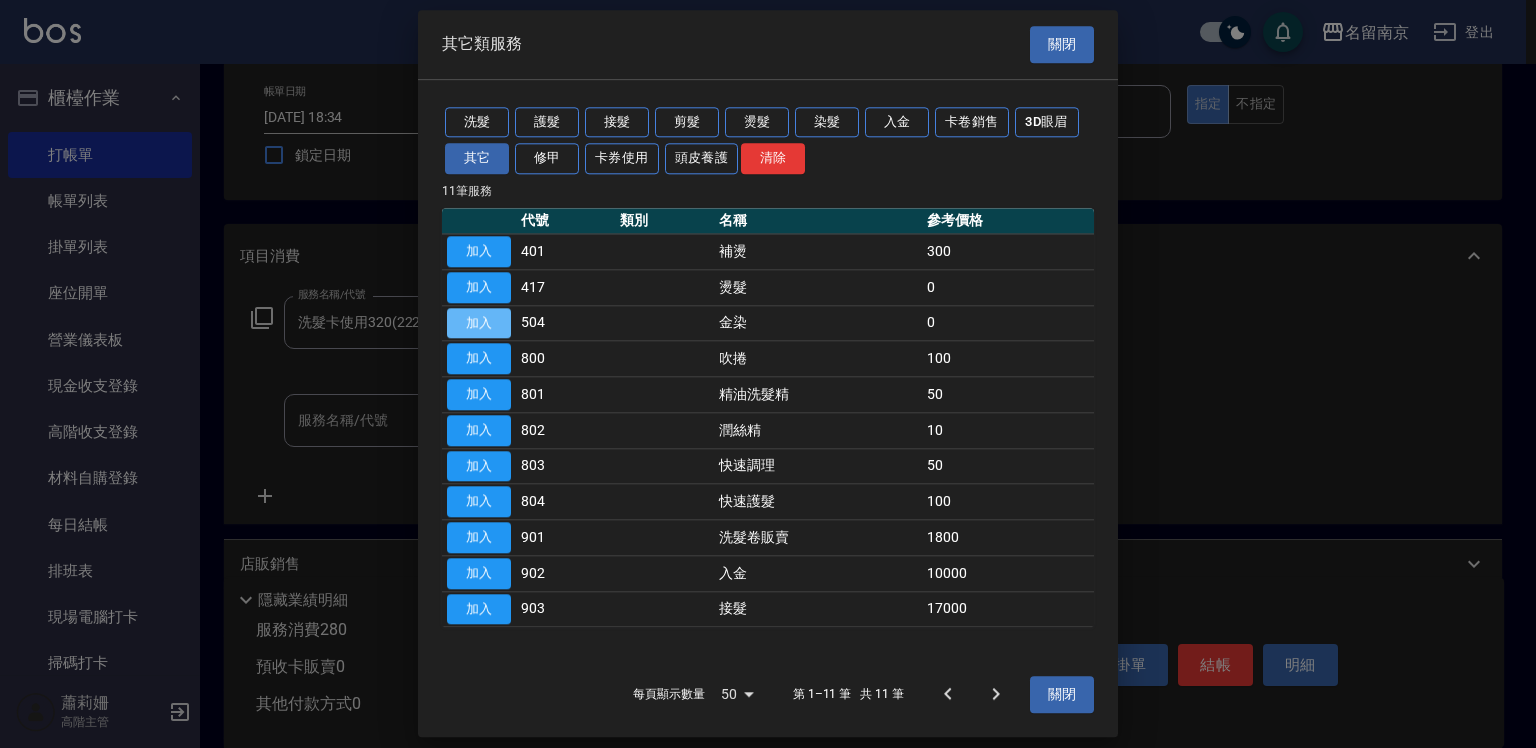 drag, startPoint x: 485, startPoint y: 320, endPoint x: 649, endPoint y: 334, distance: 164.59648 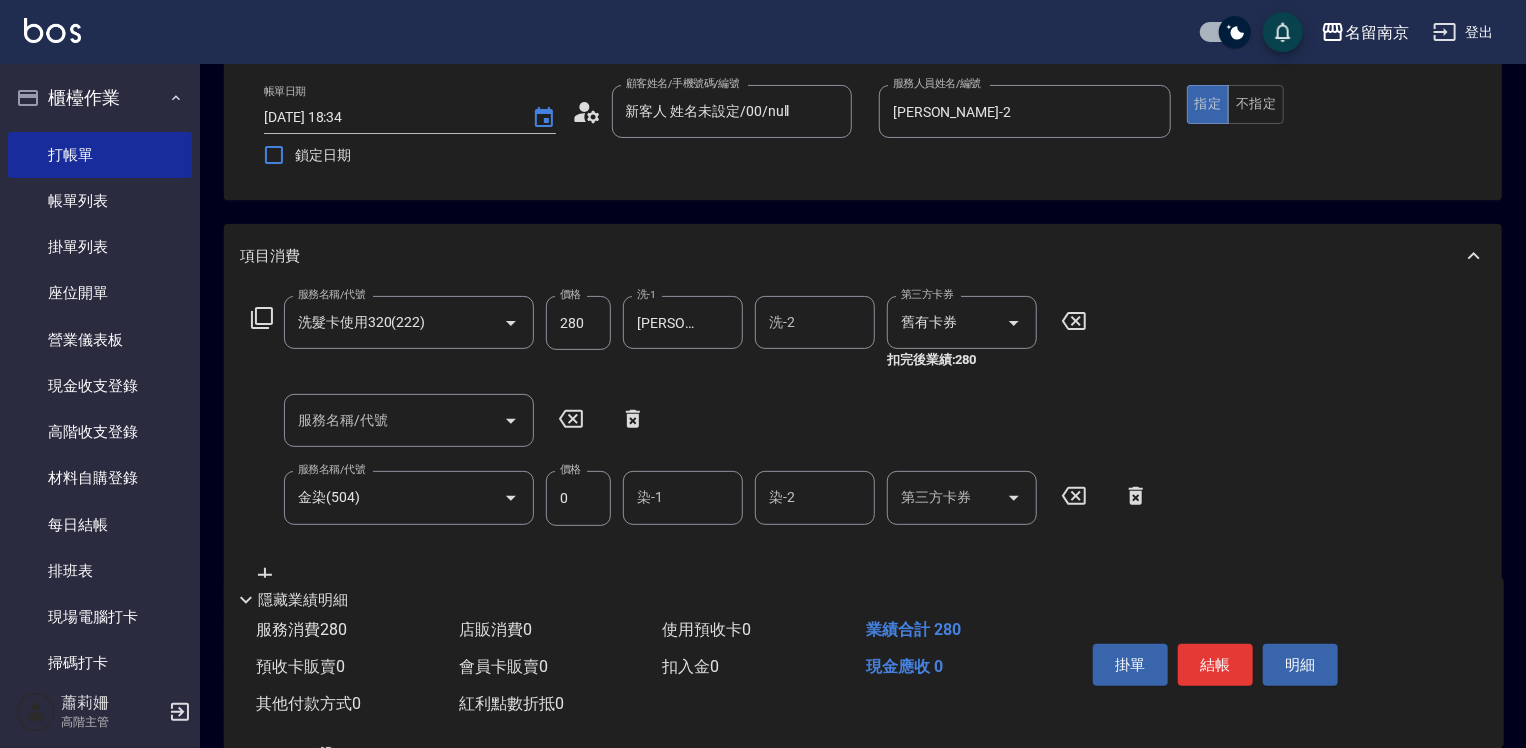 click on "染-1" at bounding box center [683, 497] 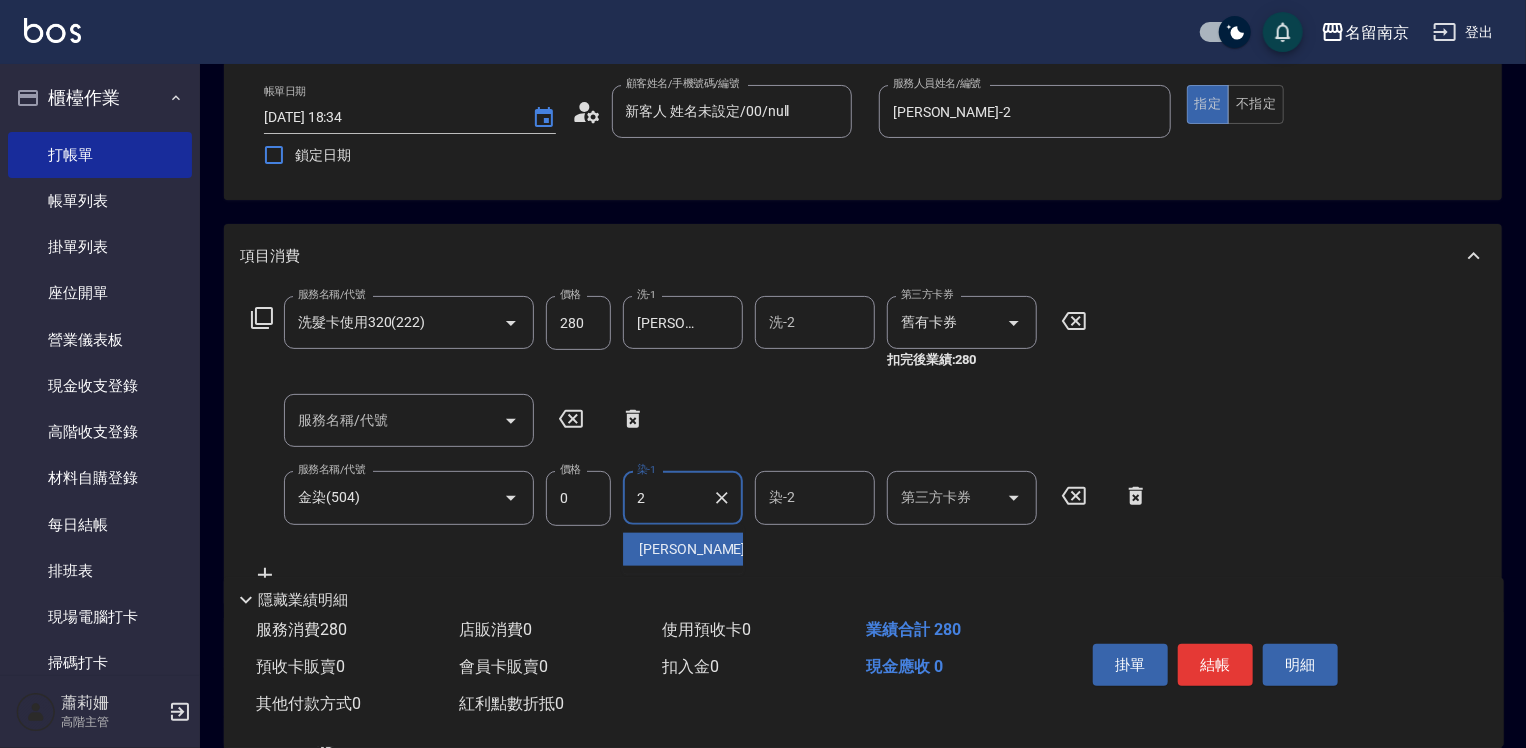 type on "[PERSON_NAME]-2" 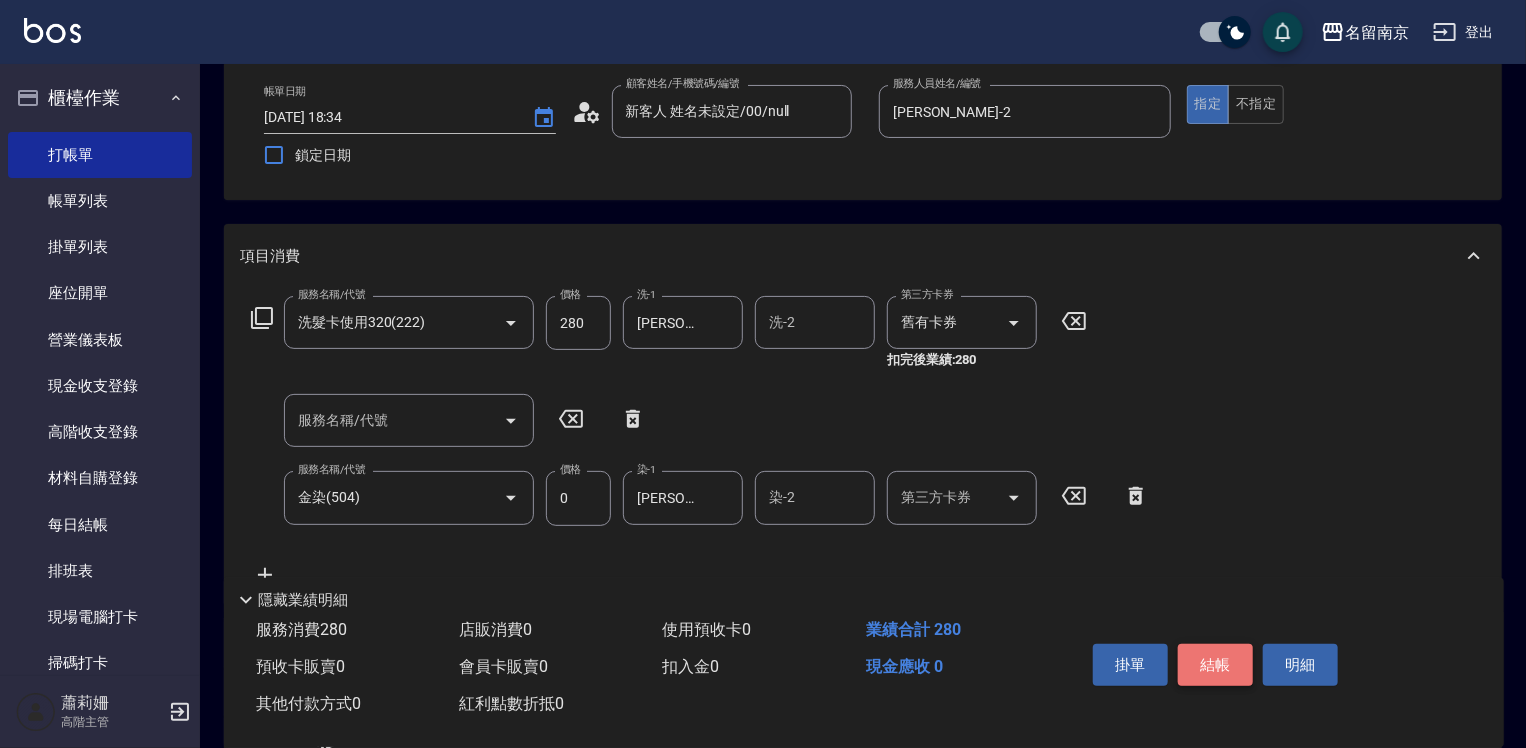 click on "結帳" at bounding box center [1215, 665] 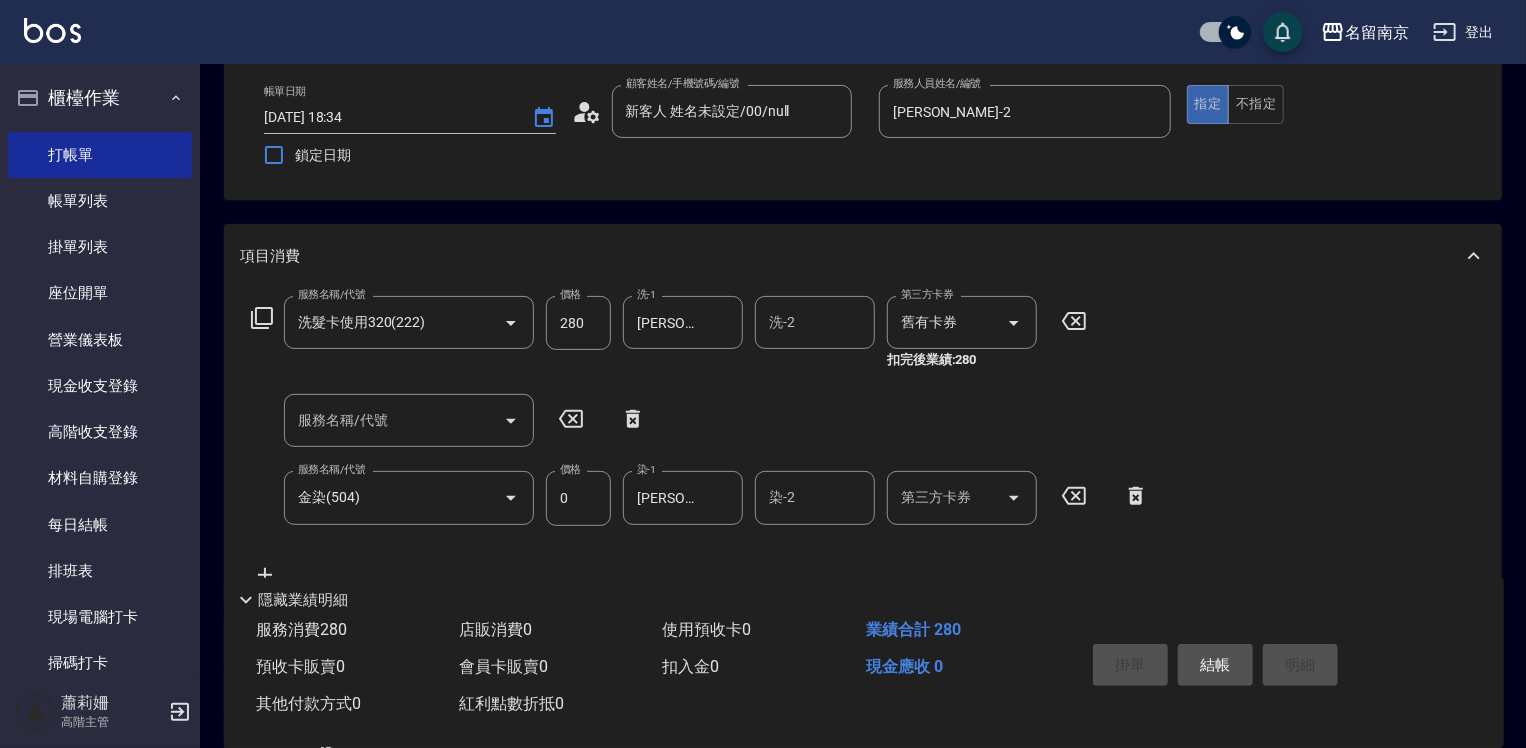 type on "[DATE] 18:35" 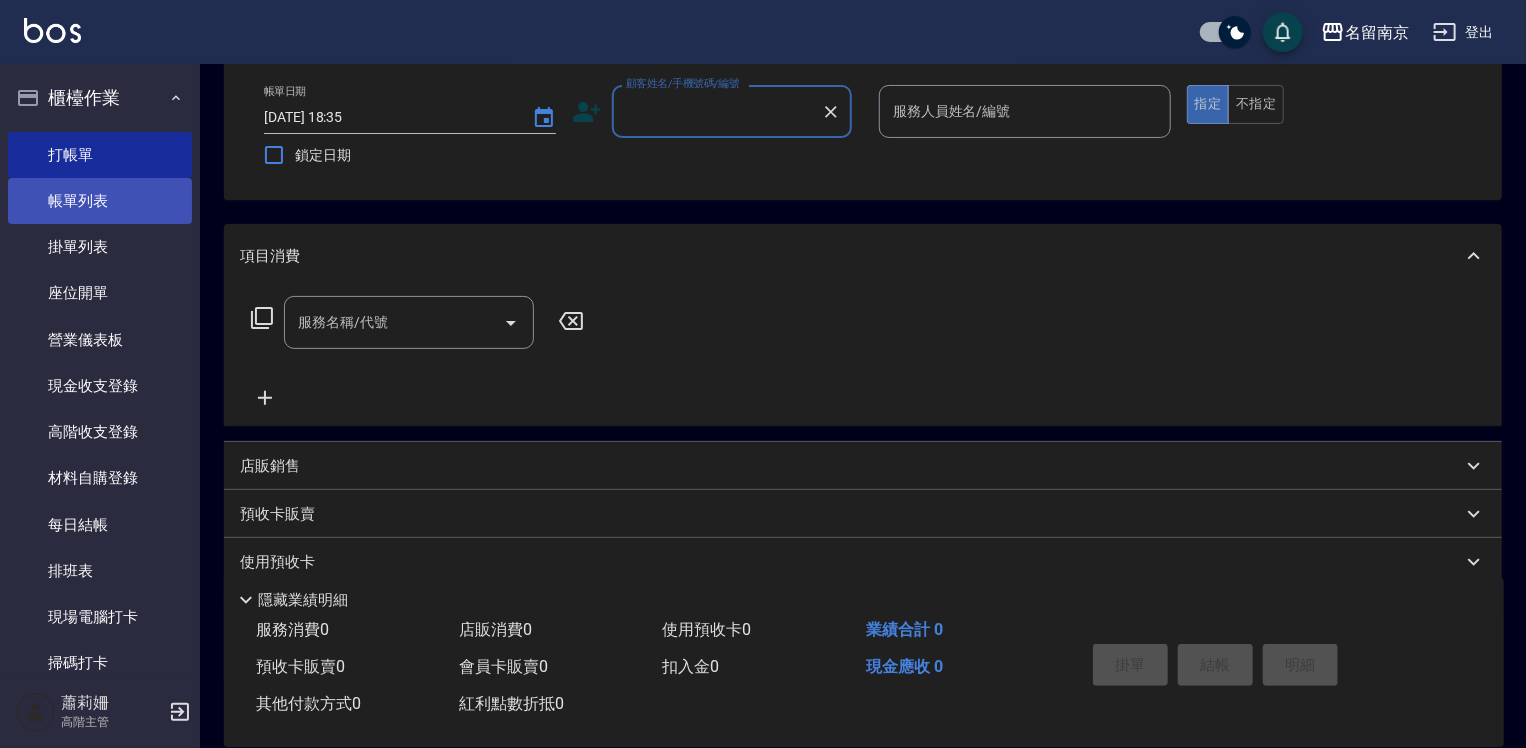 click on "帳單列表" at bounding box center [100, 201] 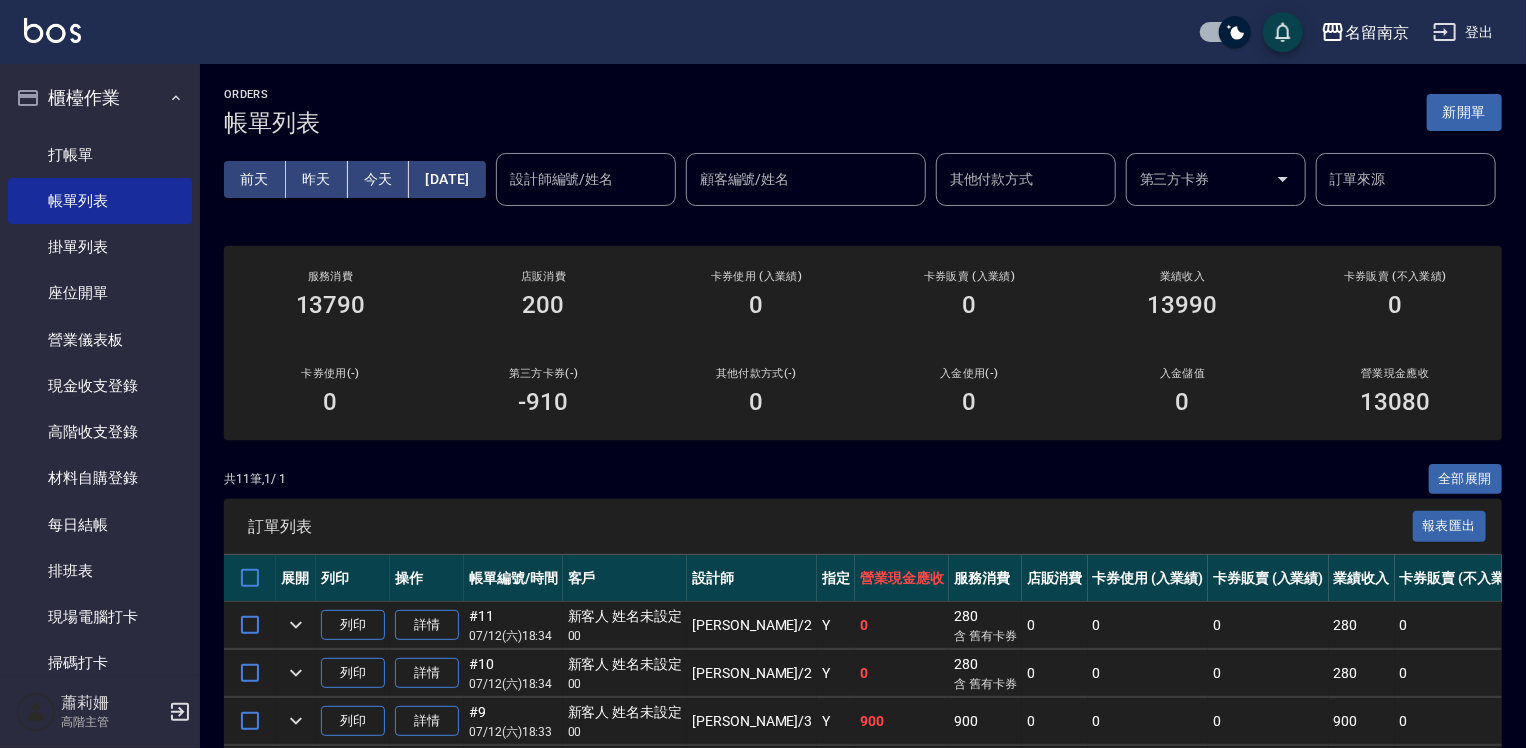 scroll, scrollTop: 100, scrollLeft: 0, axis: vertical 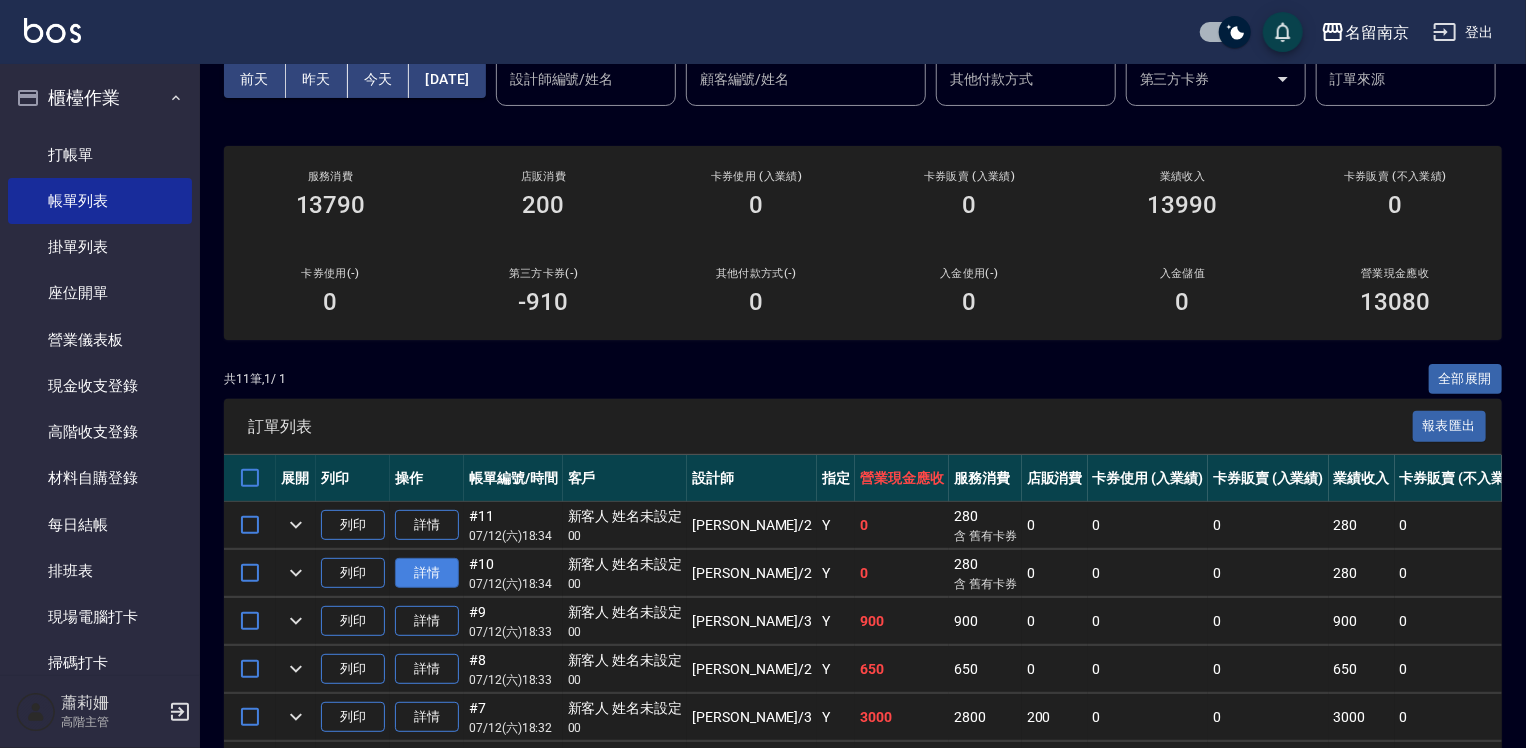 click on "詳情" at bounding box center [427, 573] 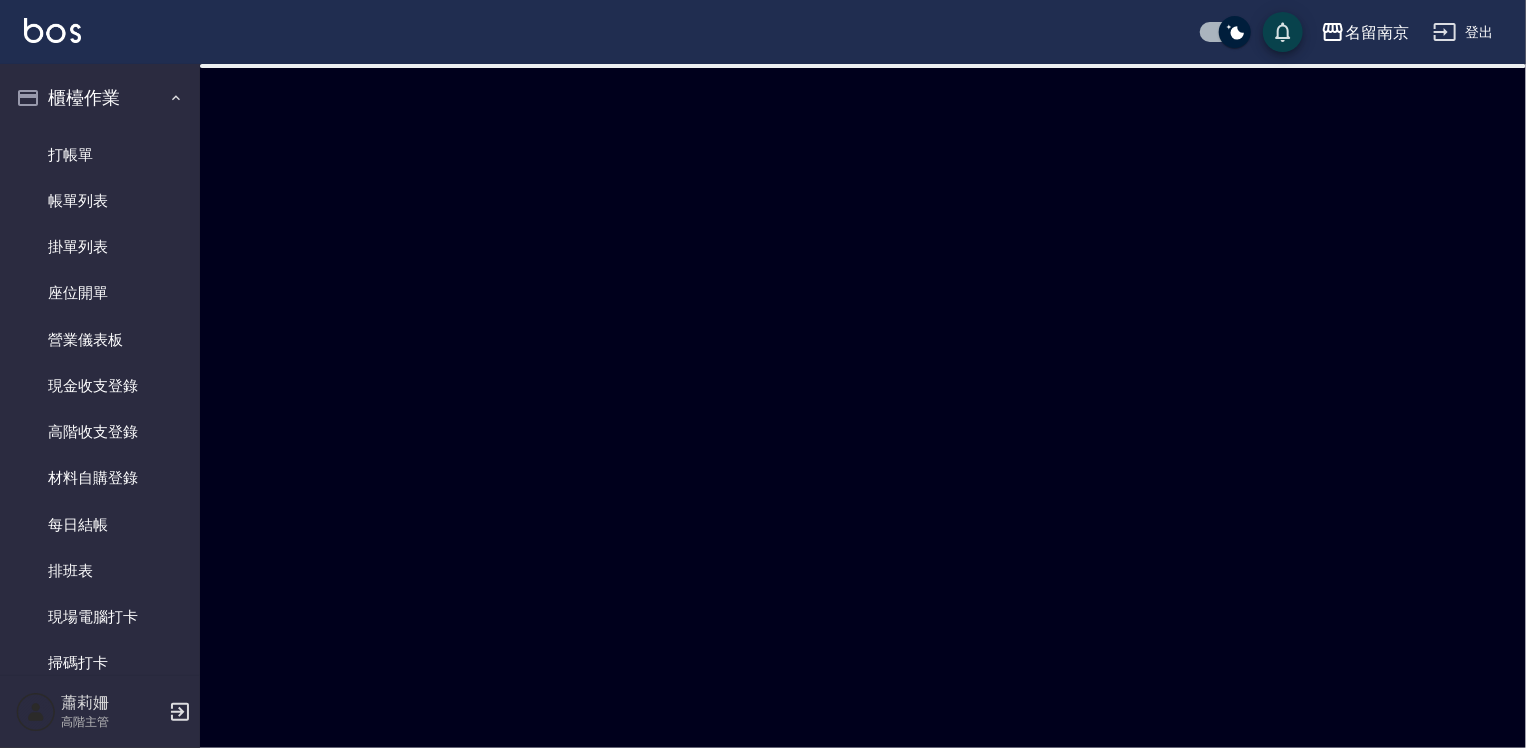 scroll, scrollTop: 0, scrollLeft: 0, axis: both 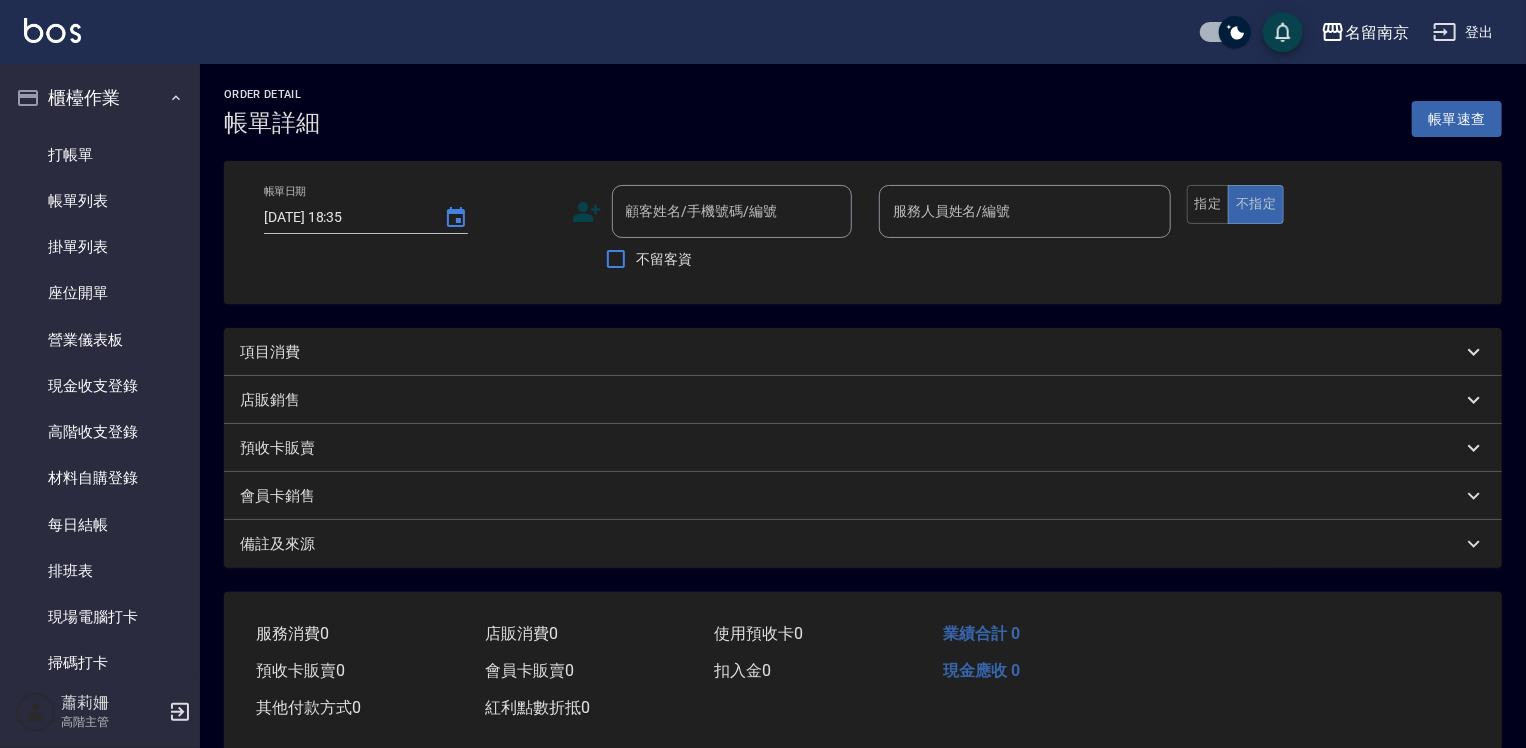 type on "[DATE] 18:34" 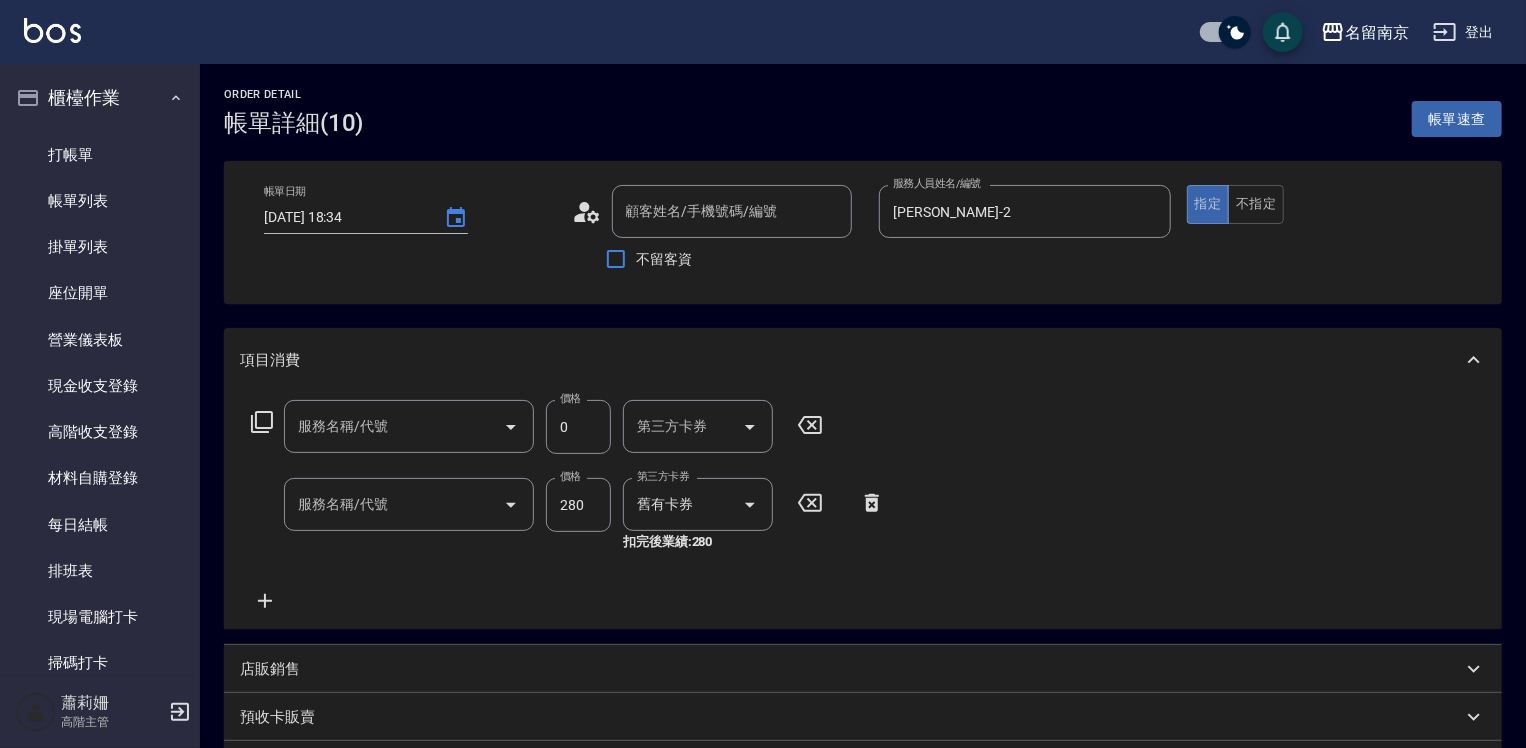 type on "新客人 姓名未設定/00/null" 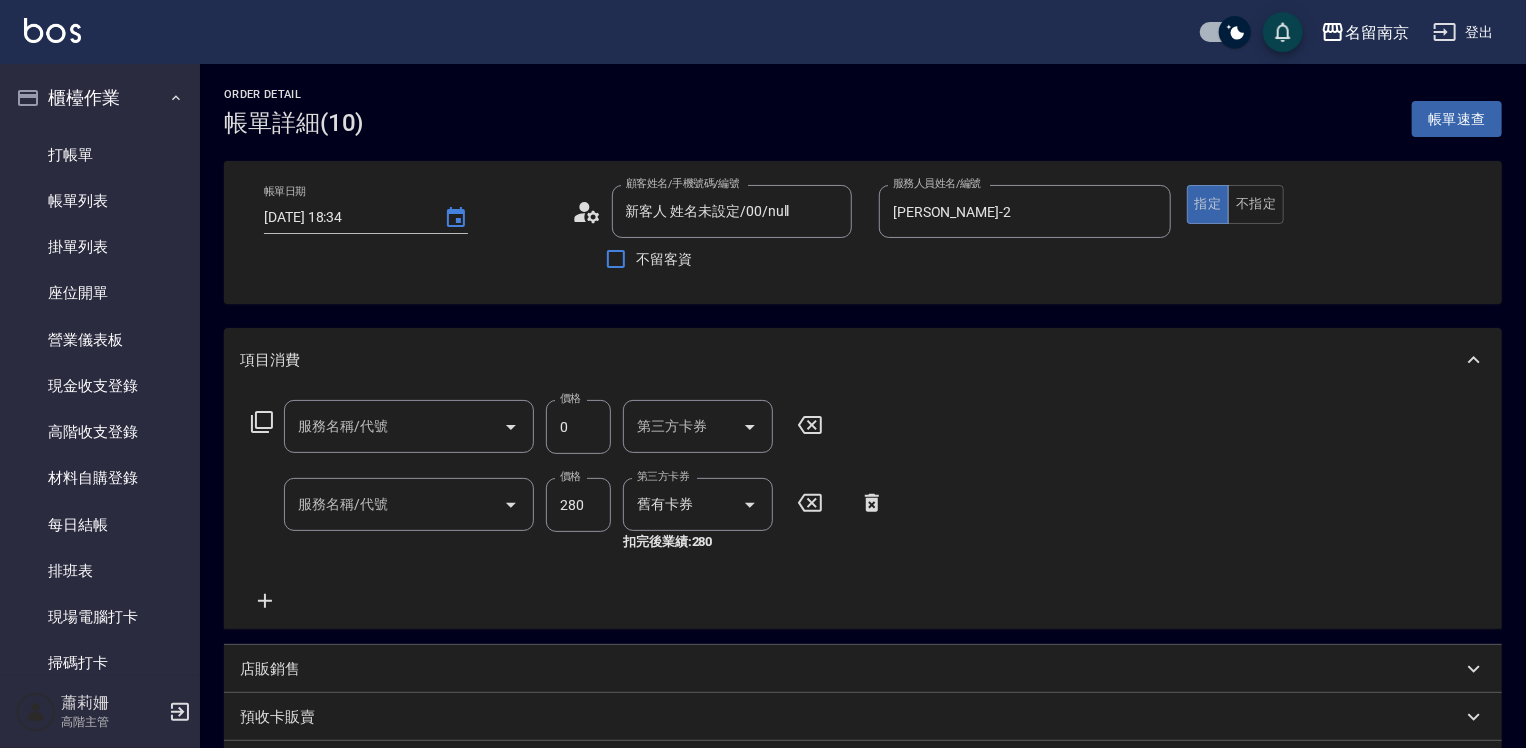 type on "護金*2(608)" 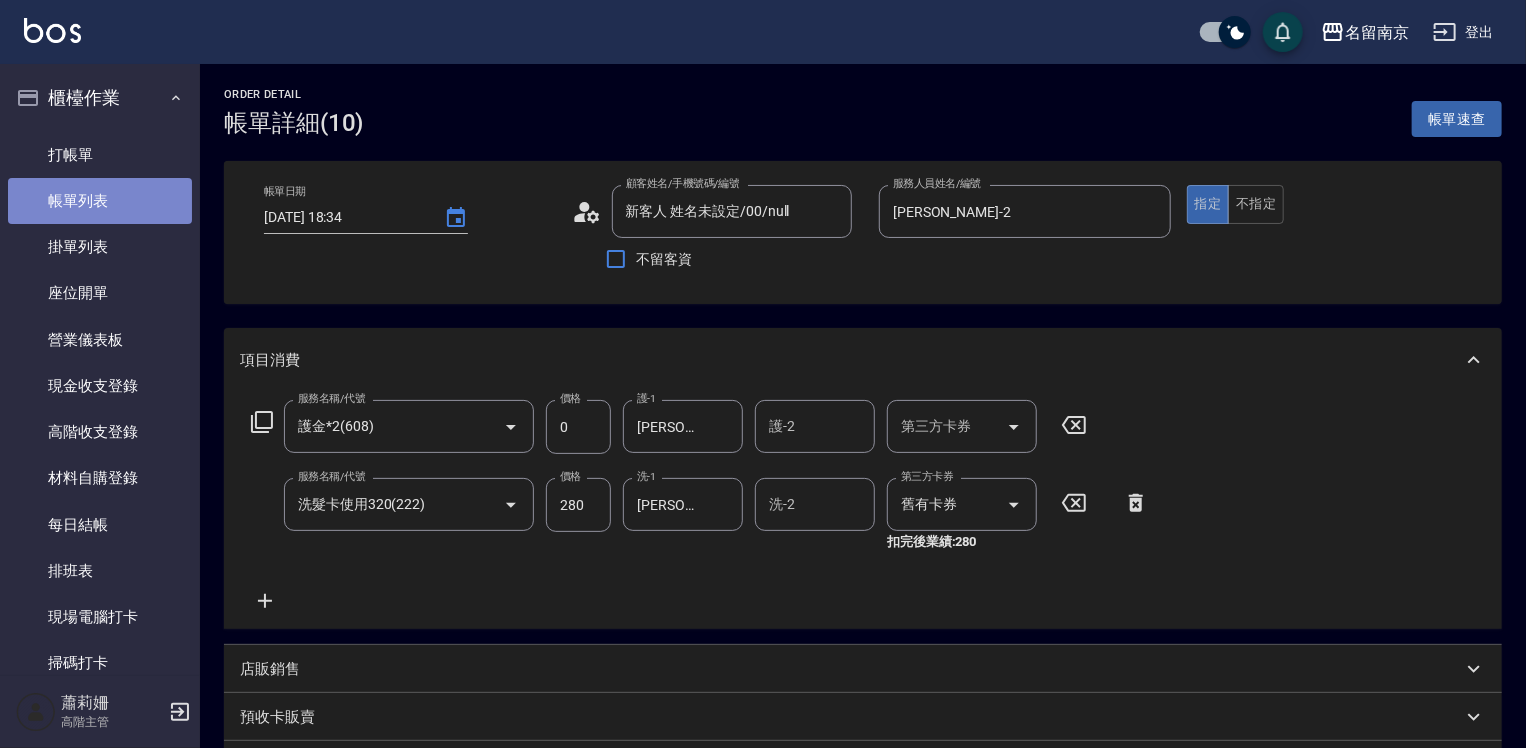 click on "帳單列表" at bounding box center (100, 201) 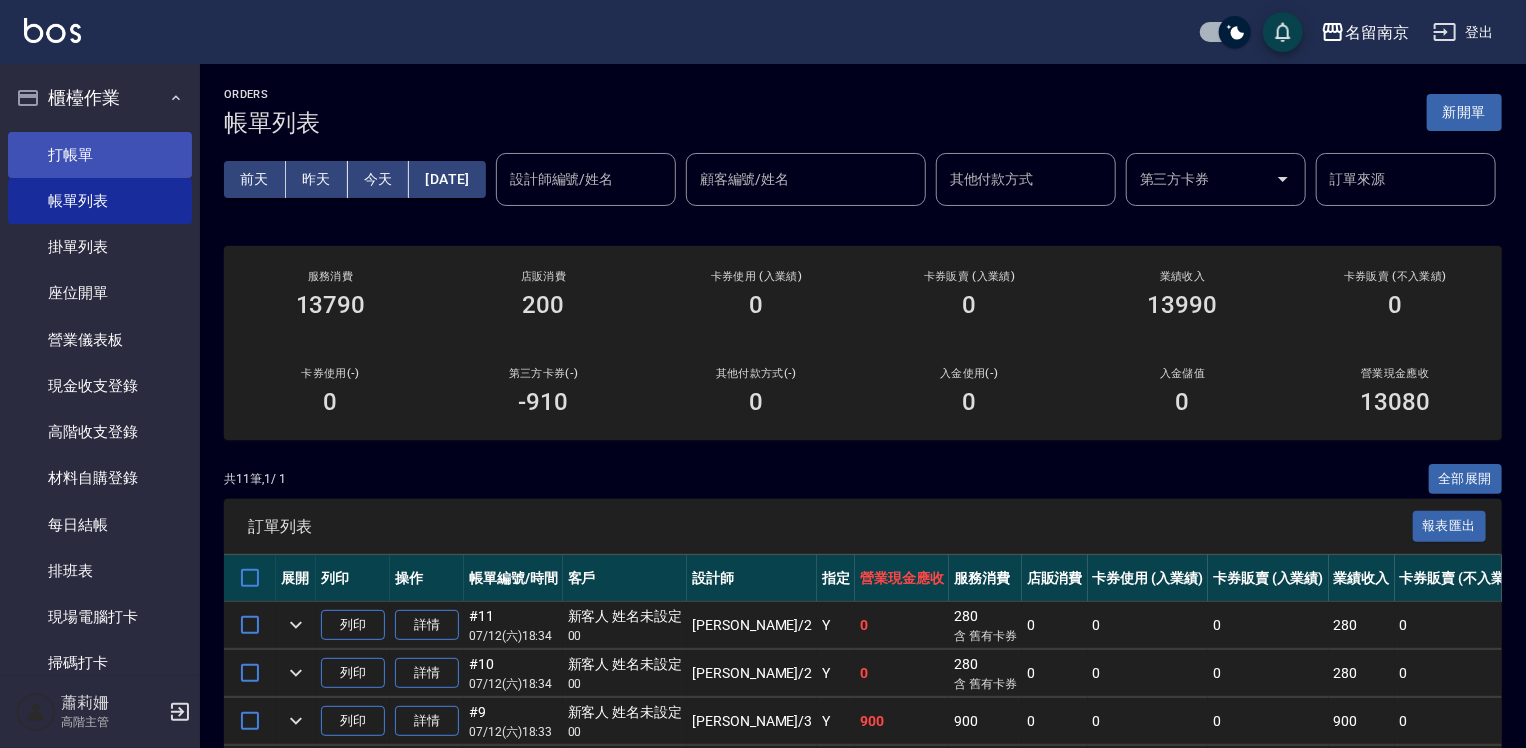 click on "打帳單" at bounding box center [100, 155] 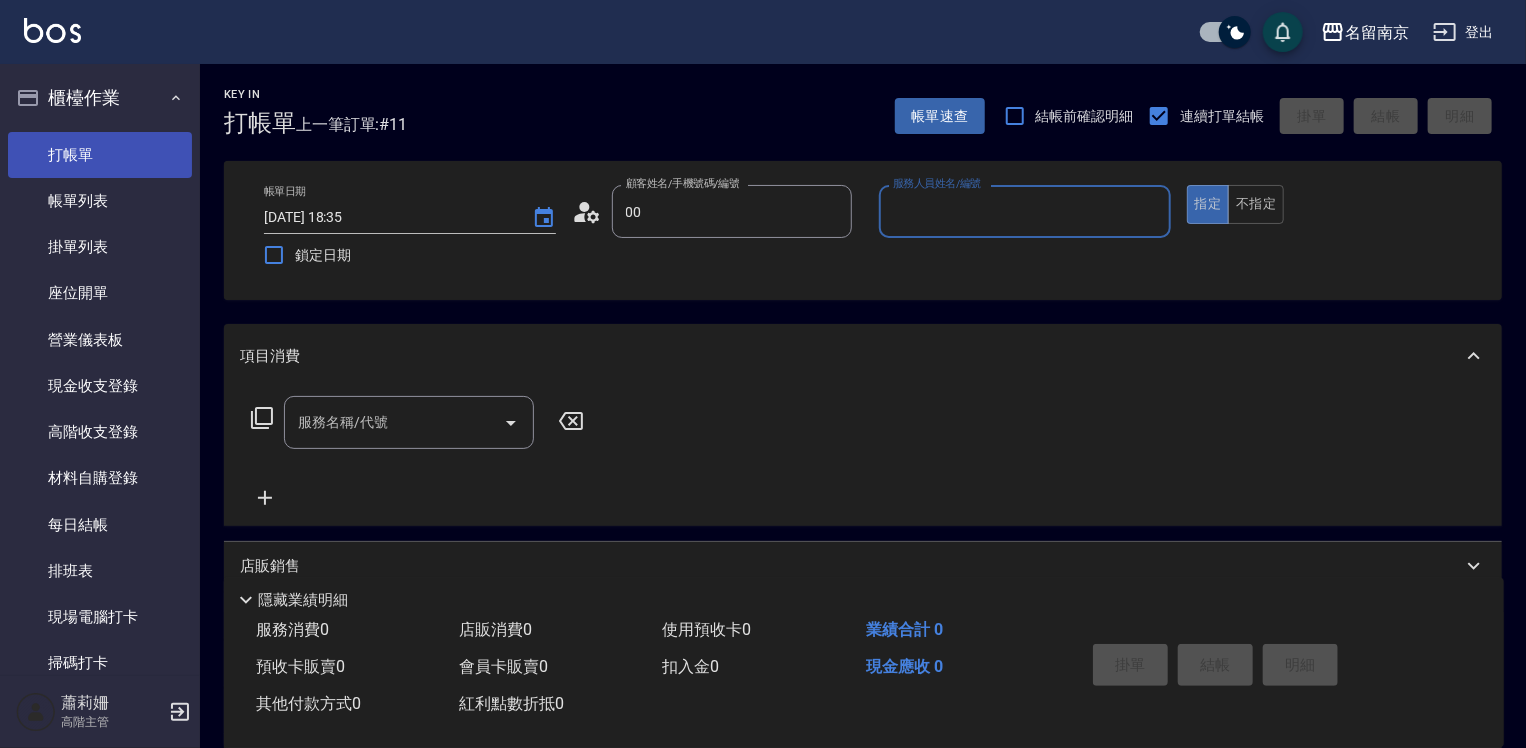 type on "新客人 姓名未設定/00/null" 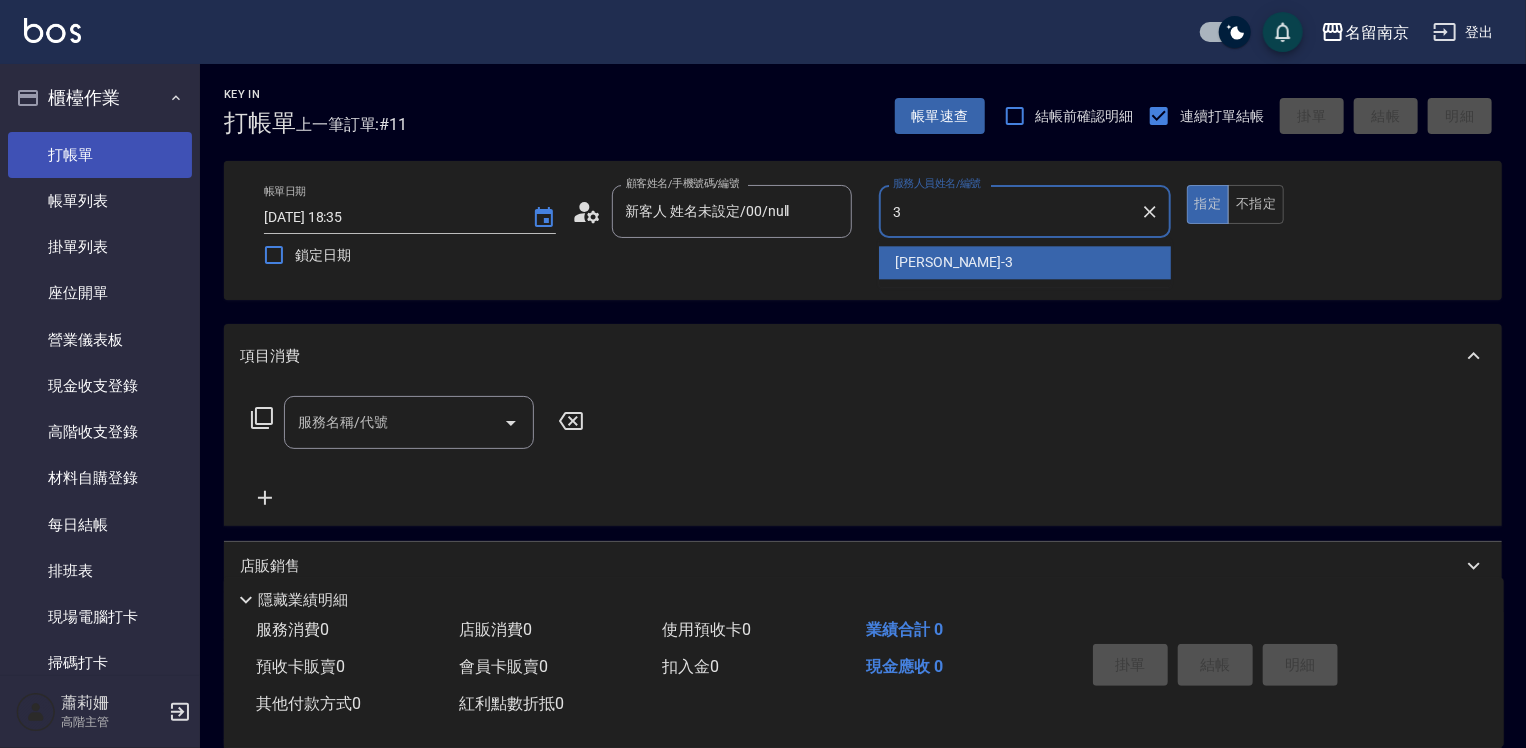 type on "[PERSON_NAME]-3" 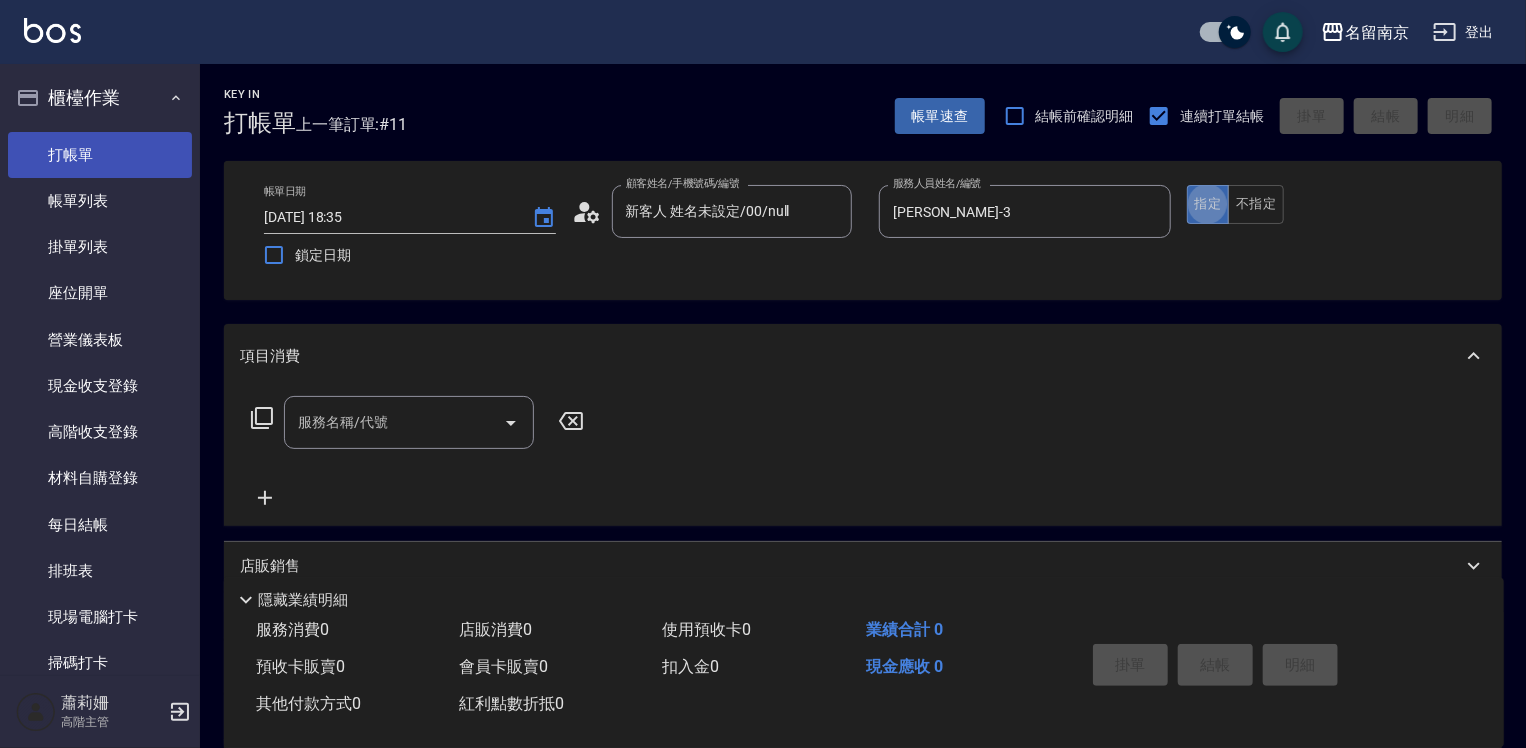 type on "true" 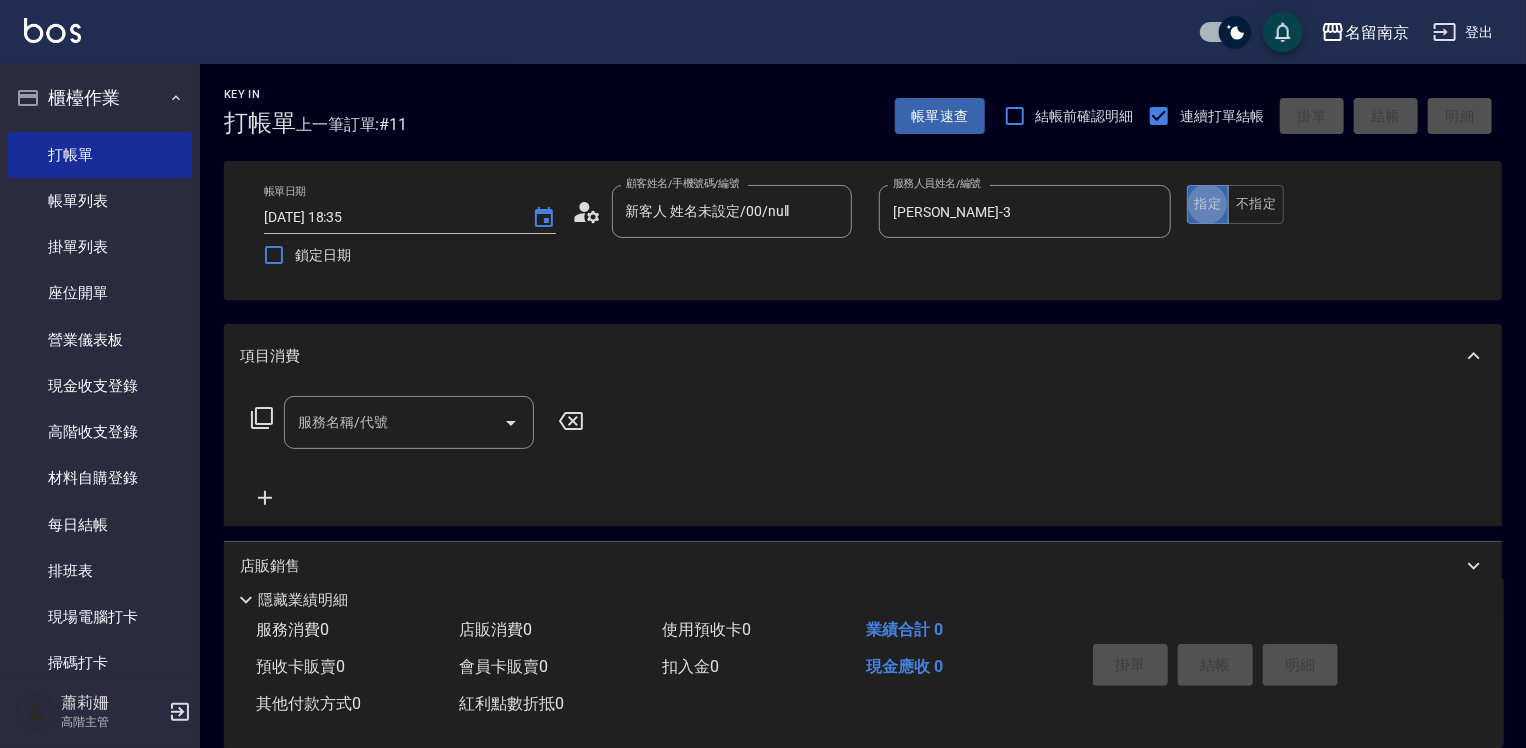 click on "服務名稱/代號" at bounding box center (394, 422) 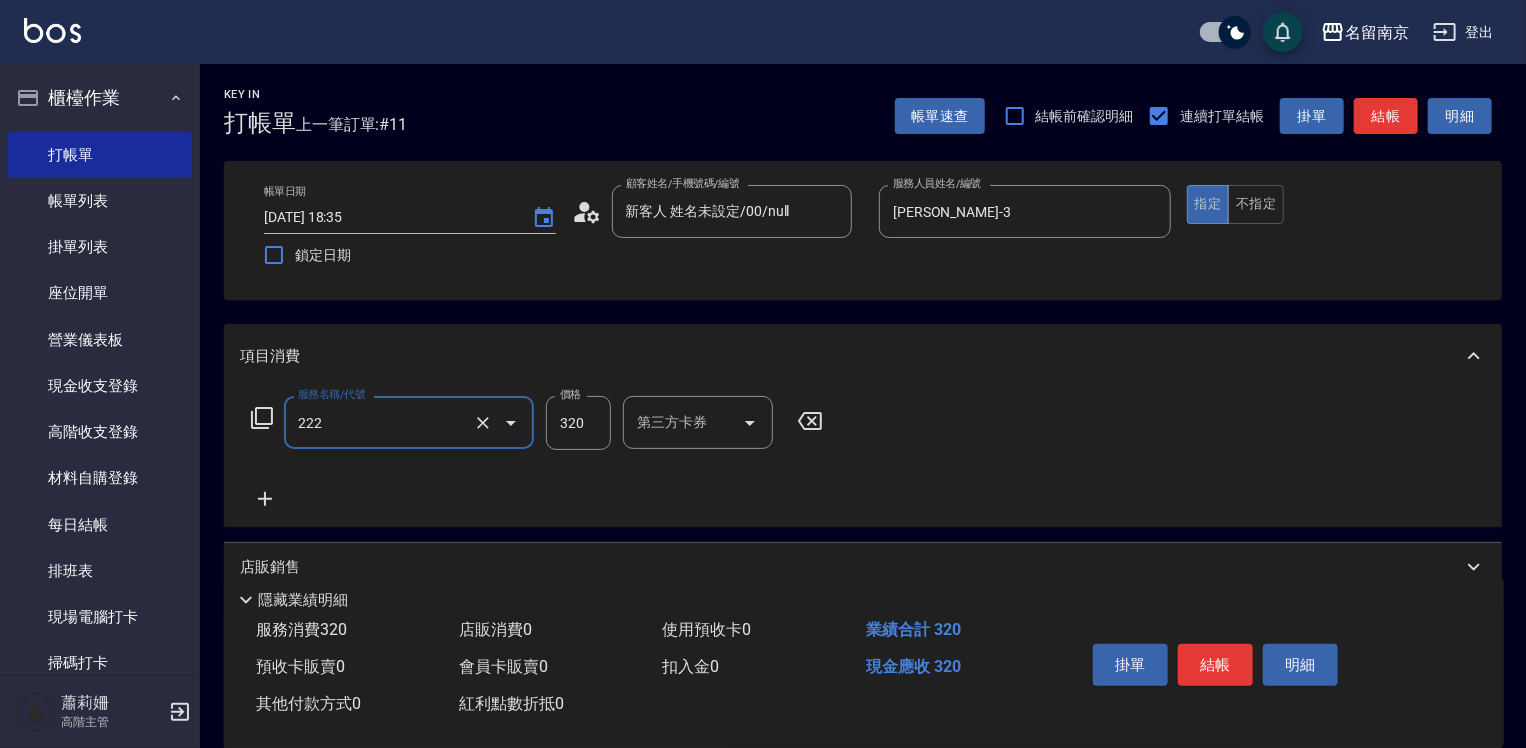 type on "洗髮卡使用320(222)" 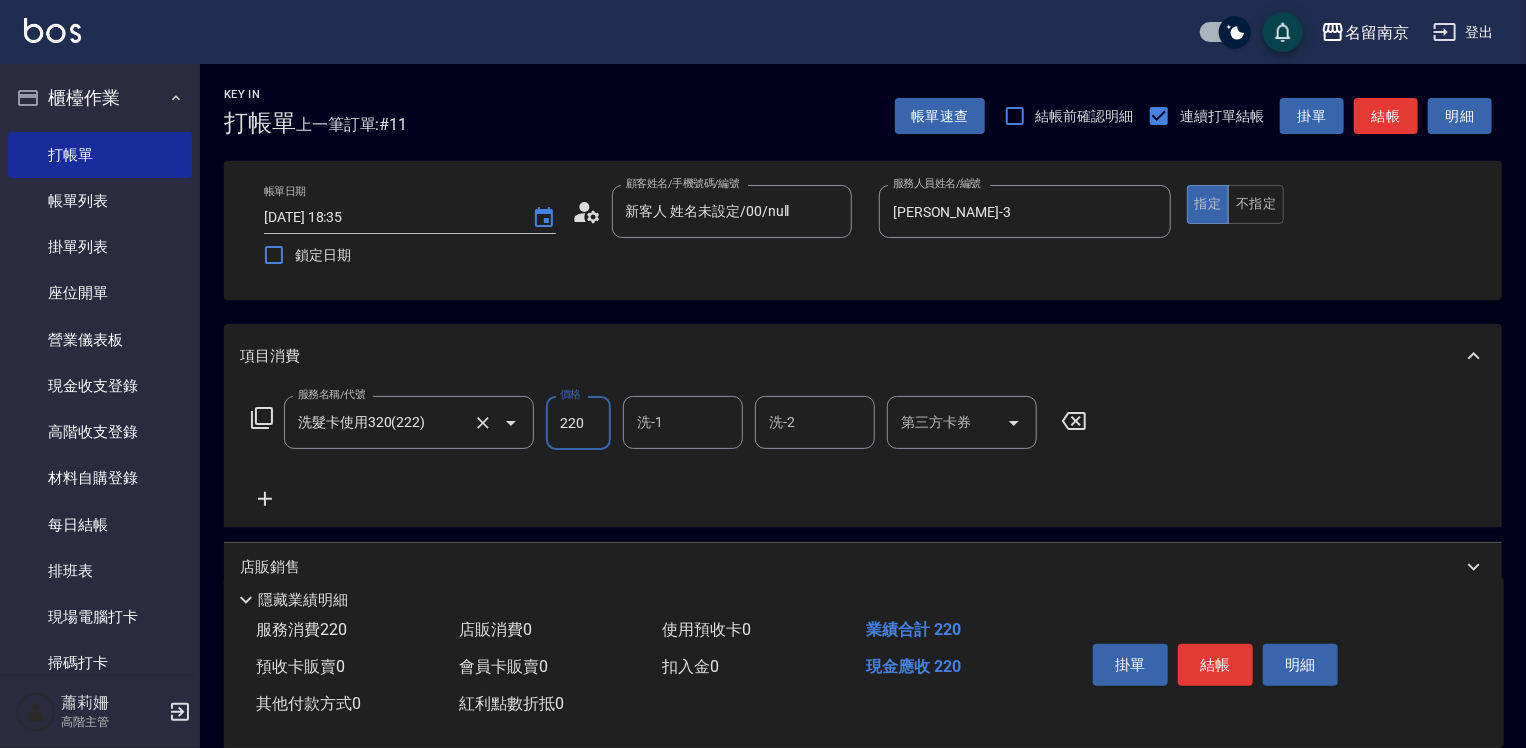 type on "220" 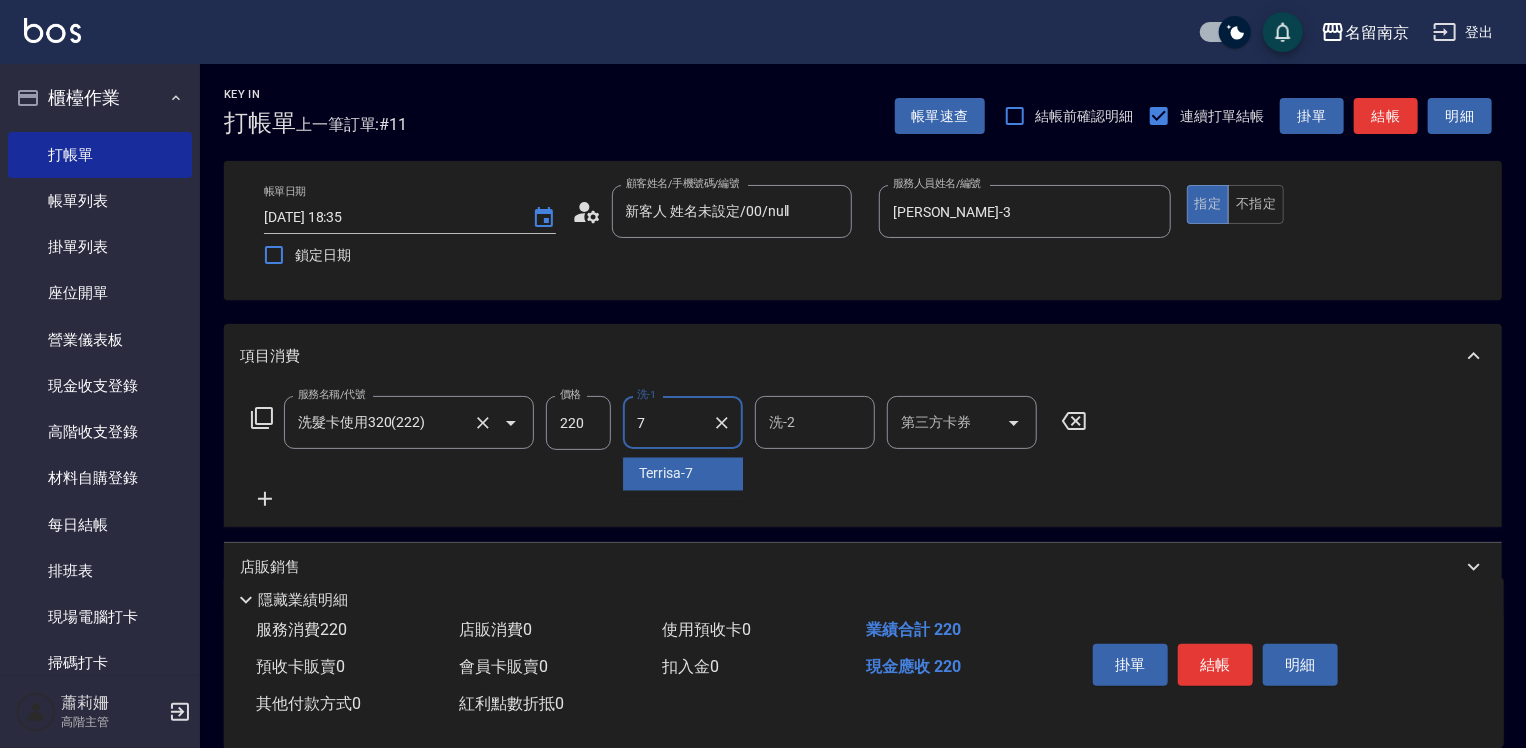 type on "Terrisa-7" 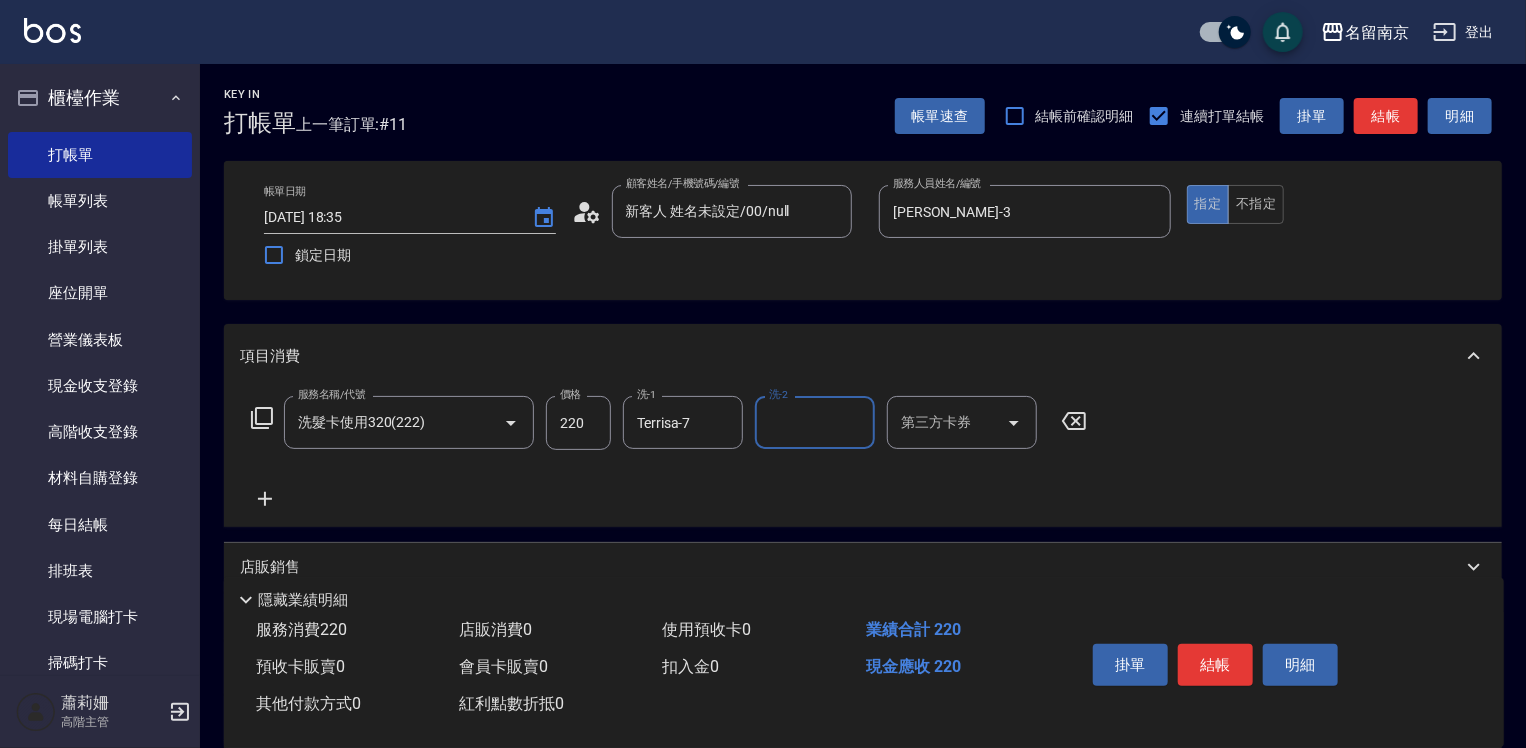 click on "第三方卡券" at bounding box center (947, 422) 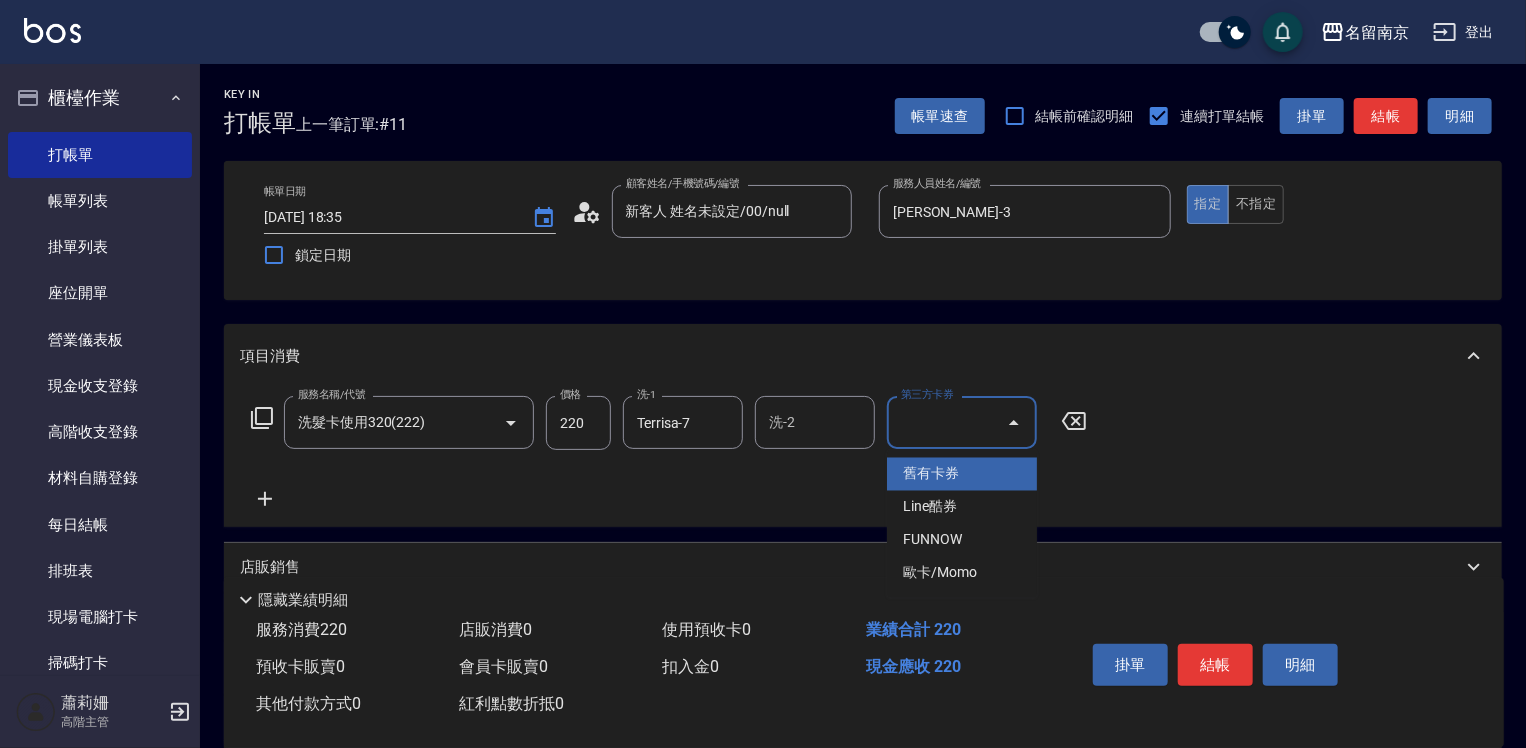 click on "舊有卡券" at bounding box center [962, 474] 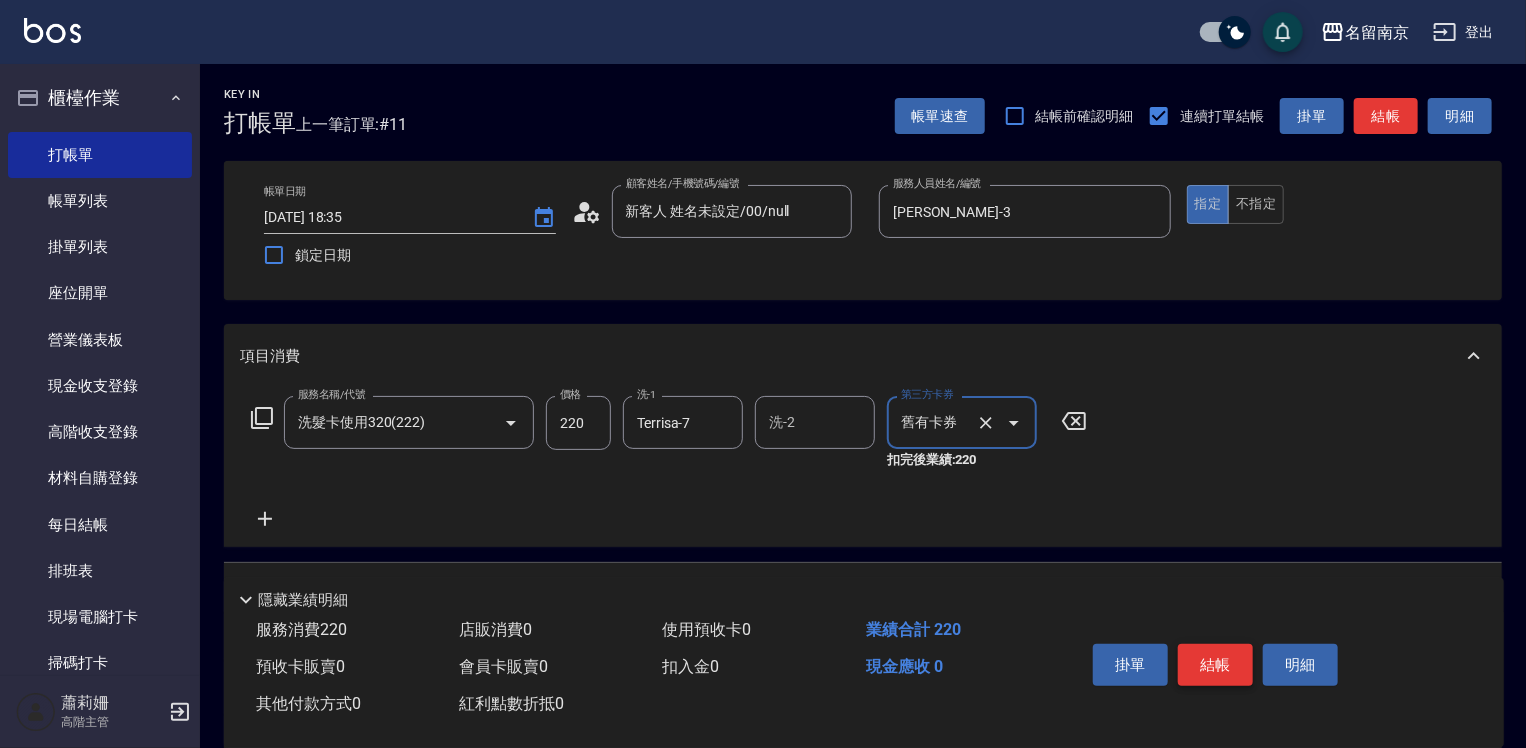 click on "結帳" at bounding box center [1215, 665] 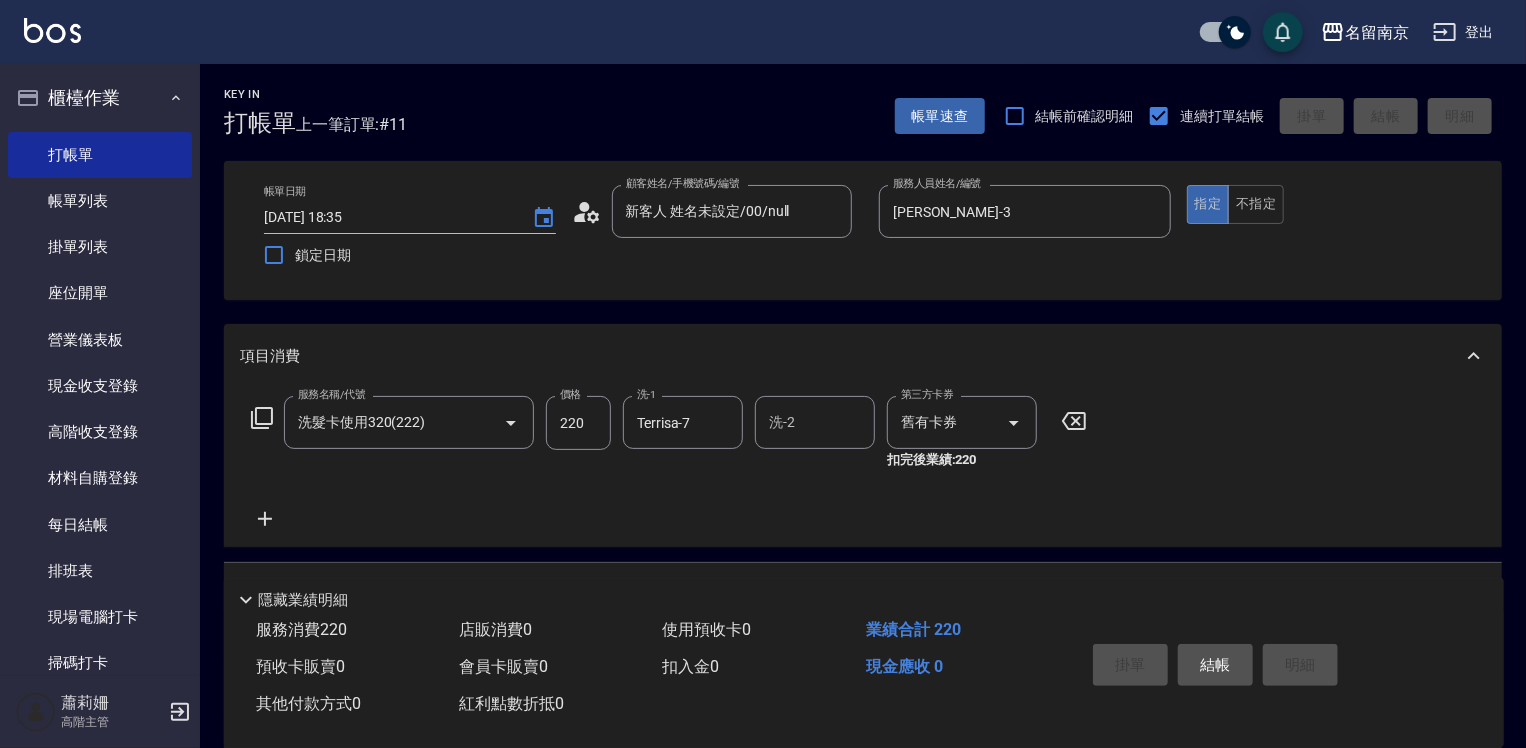 type 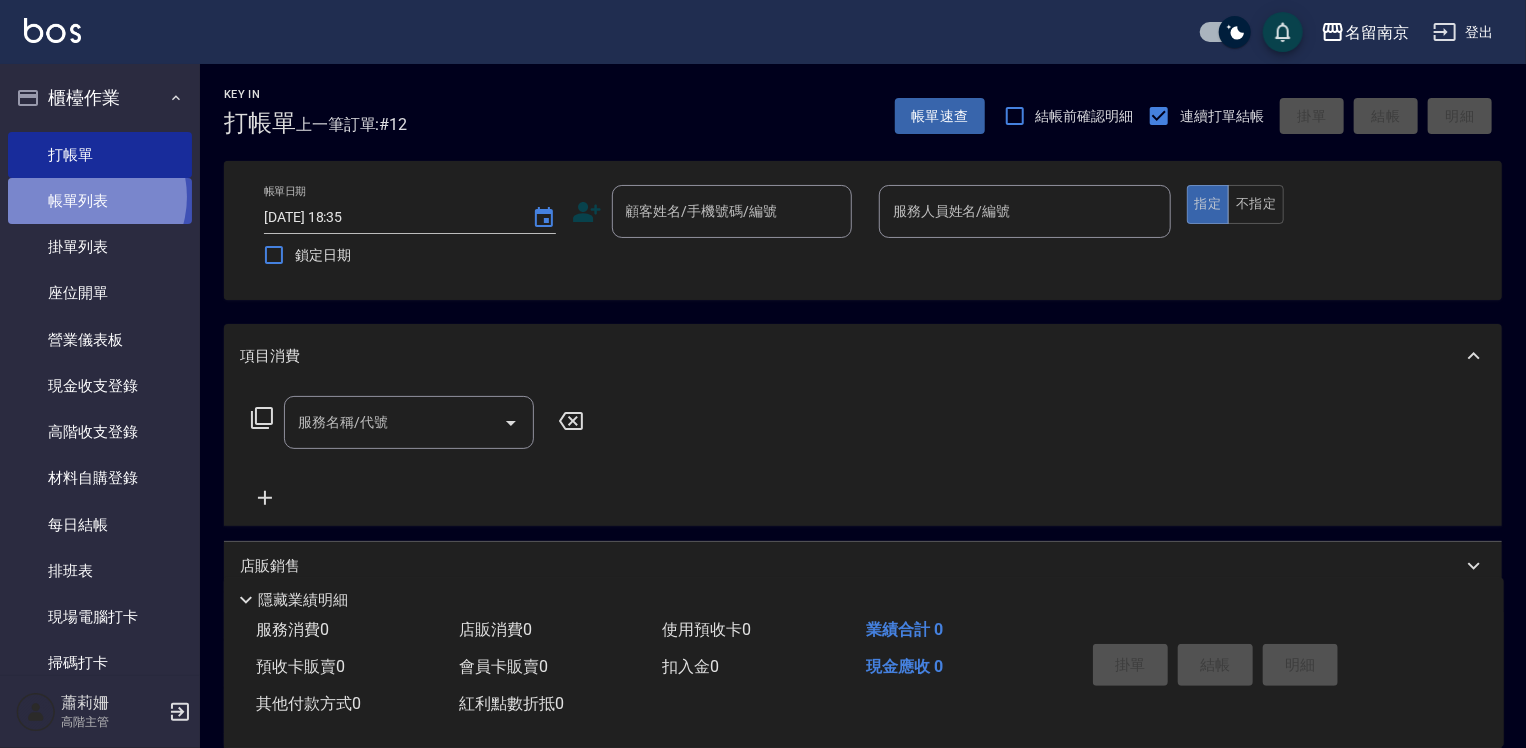 click on "帳單列表" at bounding box center (100, 201) 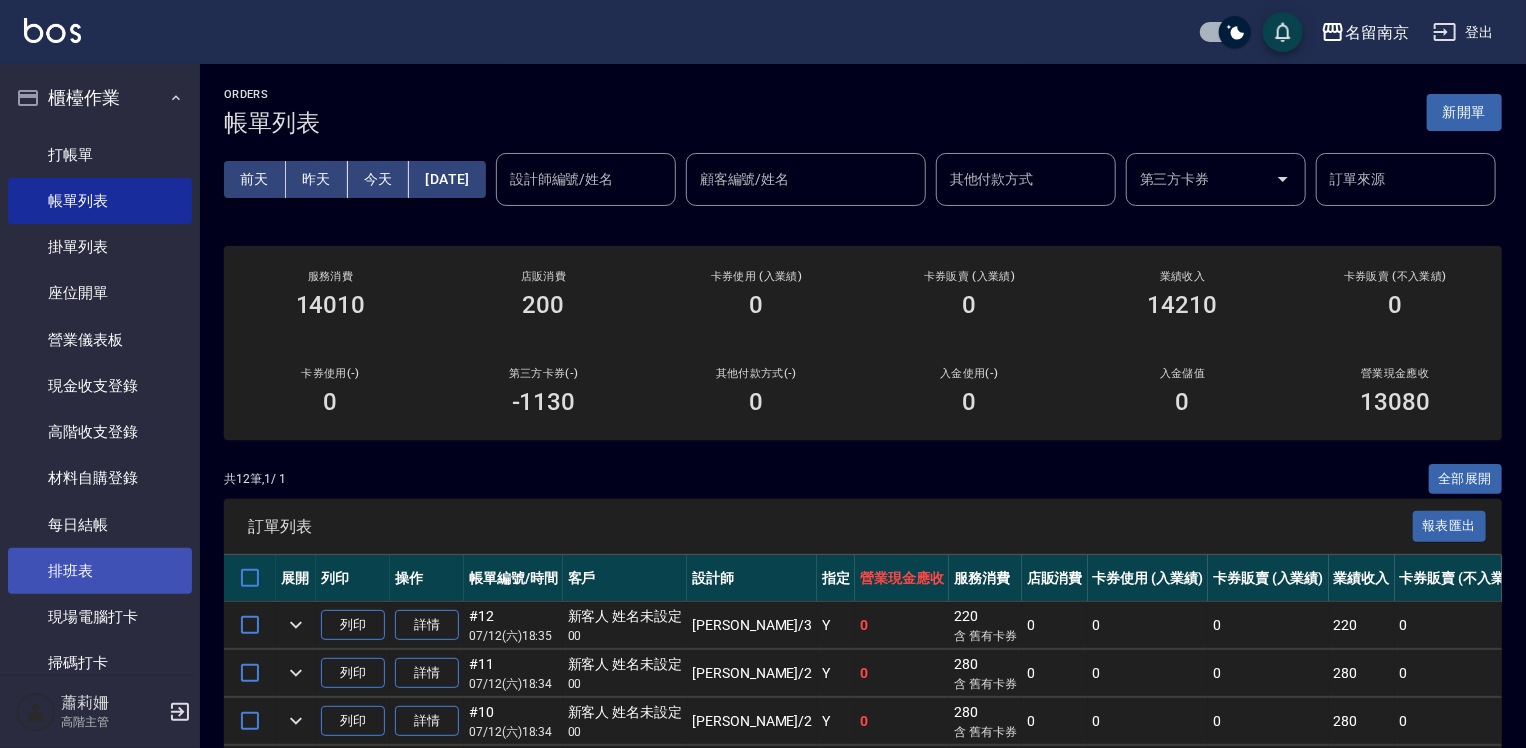 scroll, scrollTop: 200, scrollLeft: 0, axis: vertical 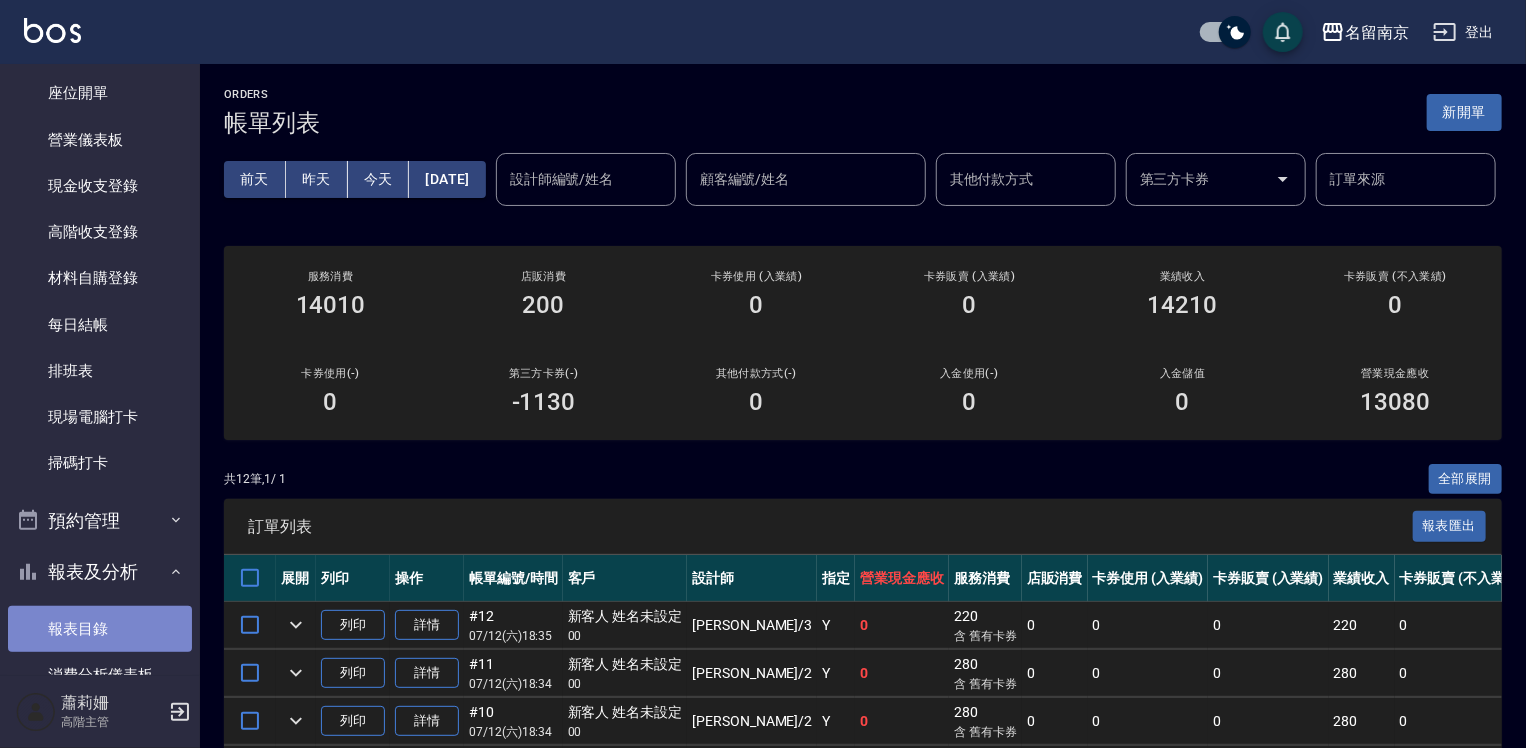 click on "報表目錄" at bounding box center [100, 629] 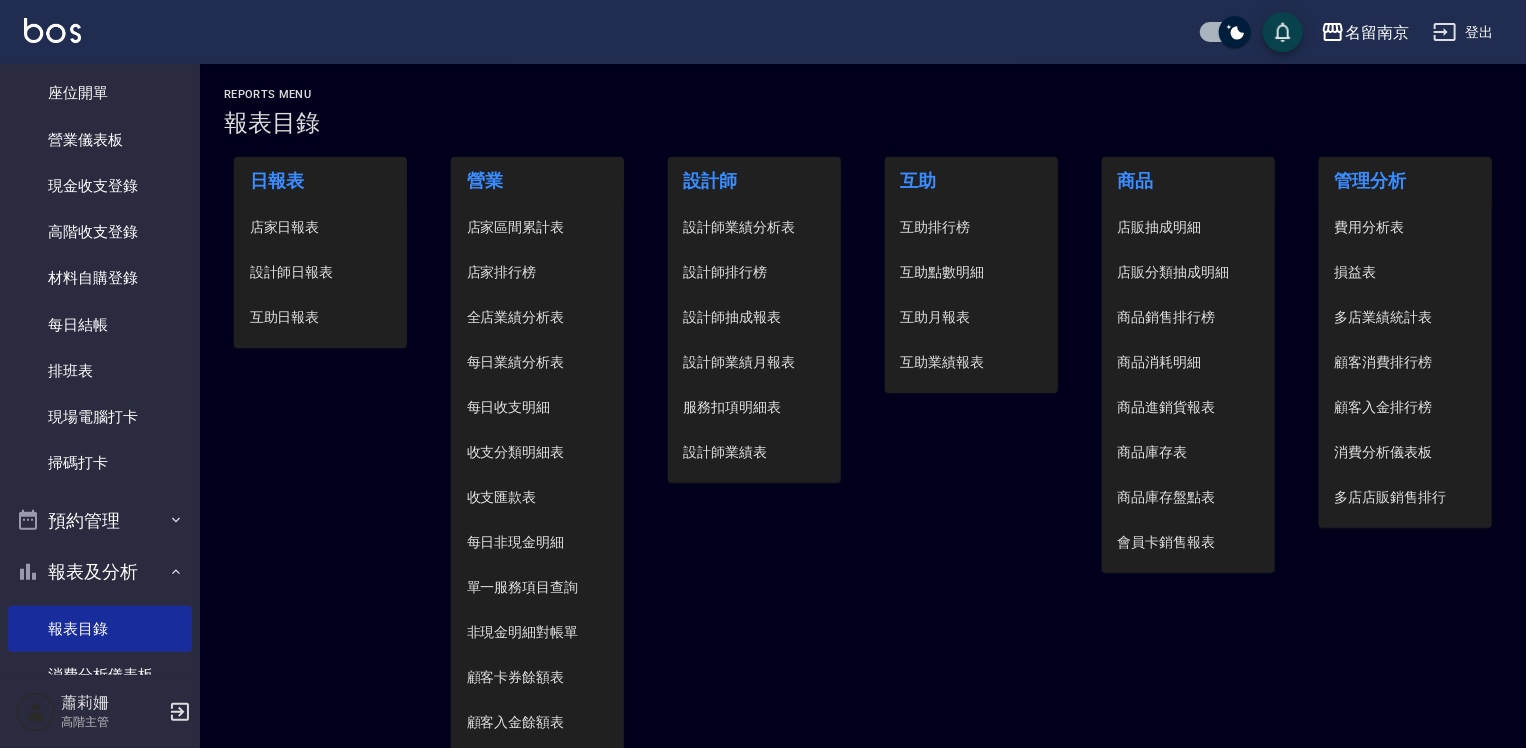 click on "設計師日報表" at bounding box center [321, 272] 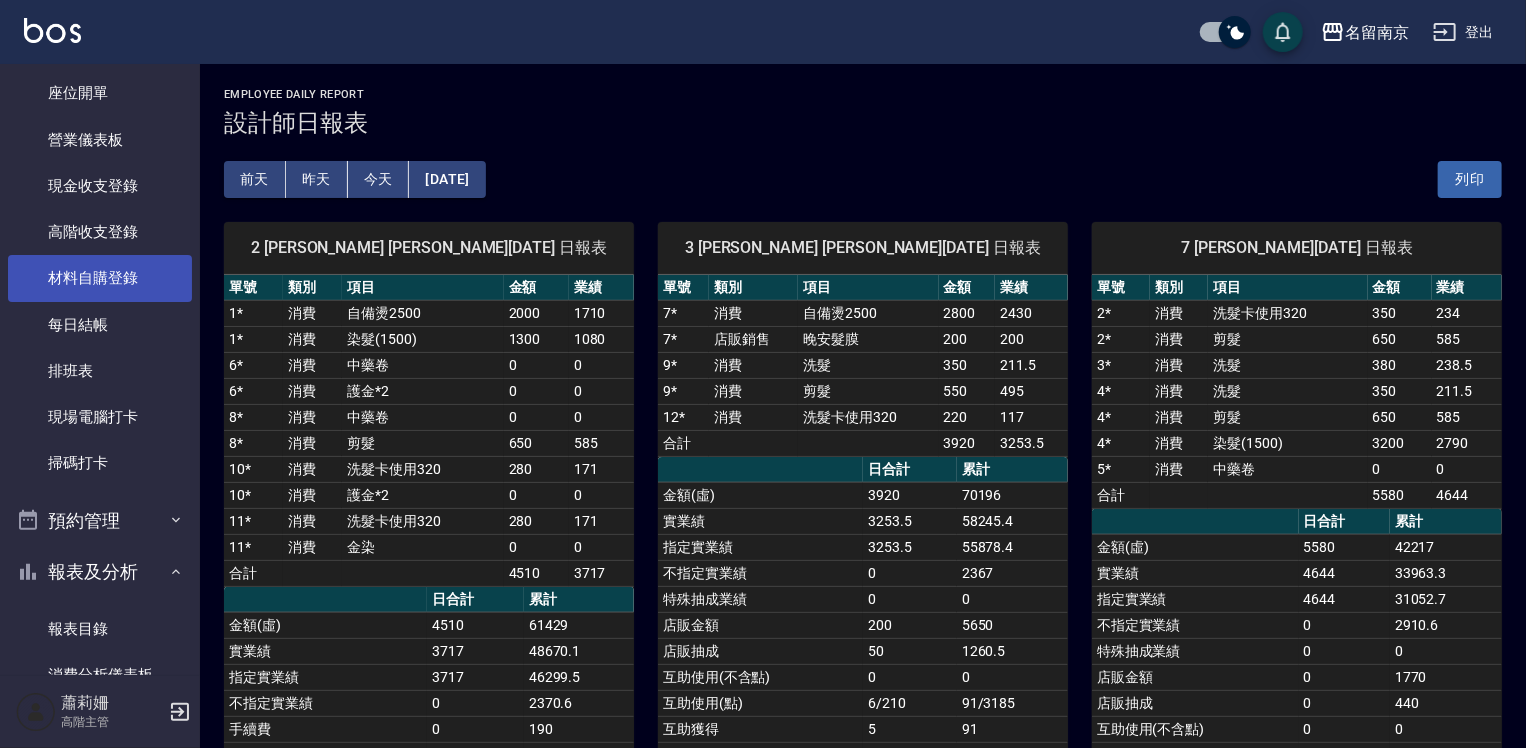 scroll, scrollTop: 0, scrollLeft: 0, axis: both 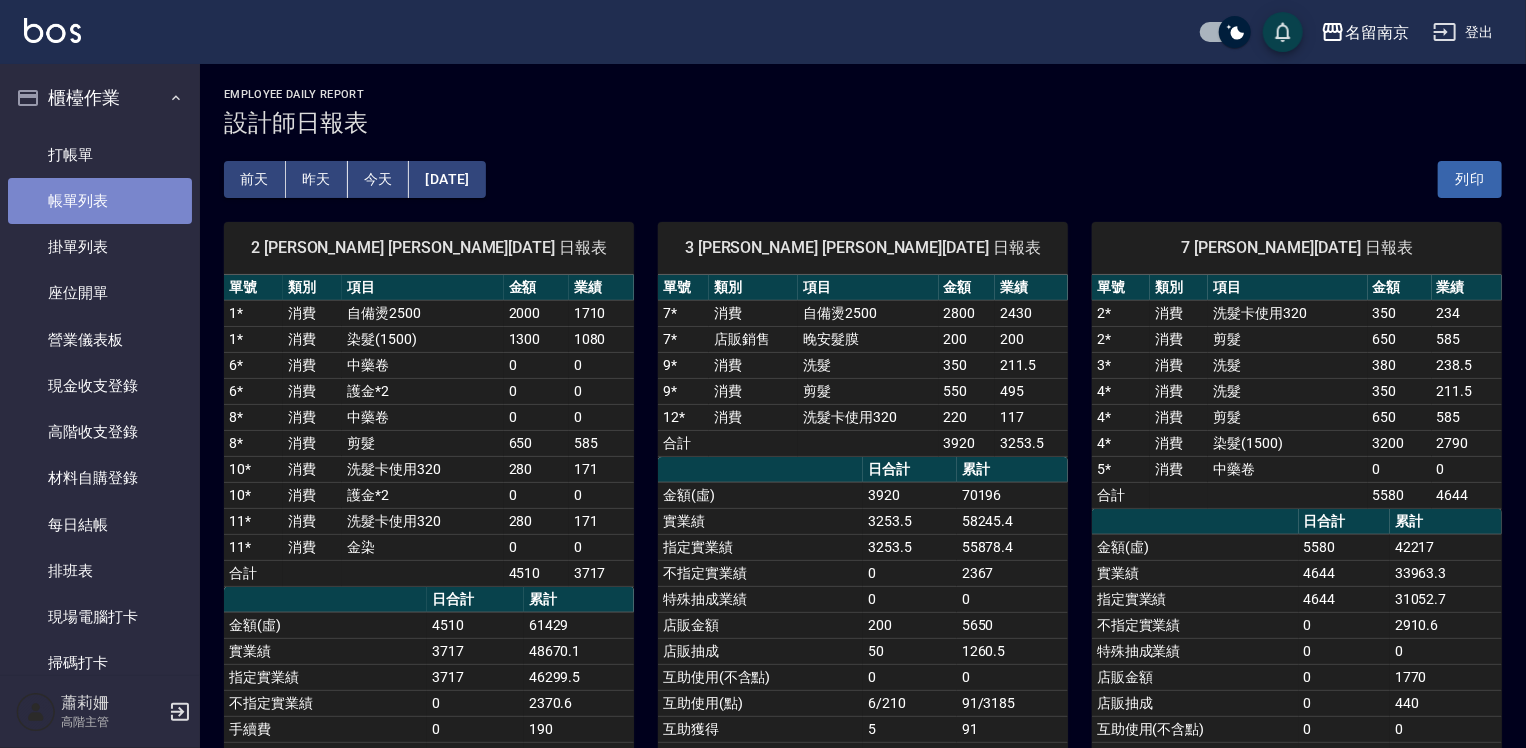 click on "帳單列表" at bounding box center (100, 201) 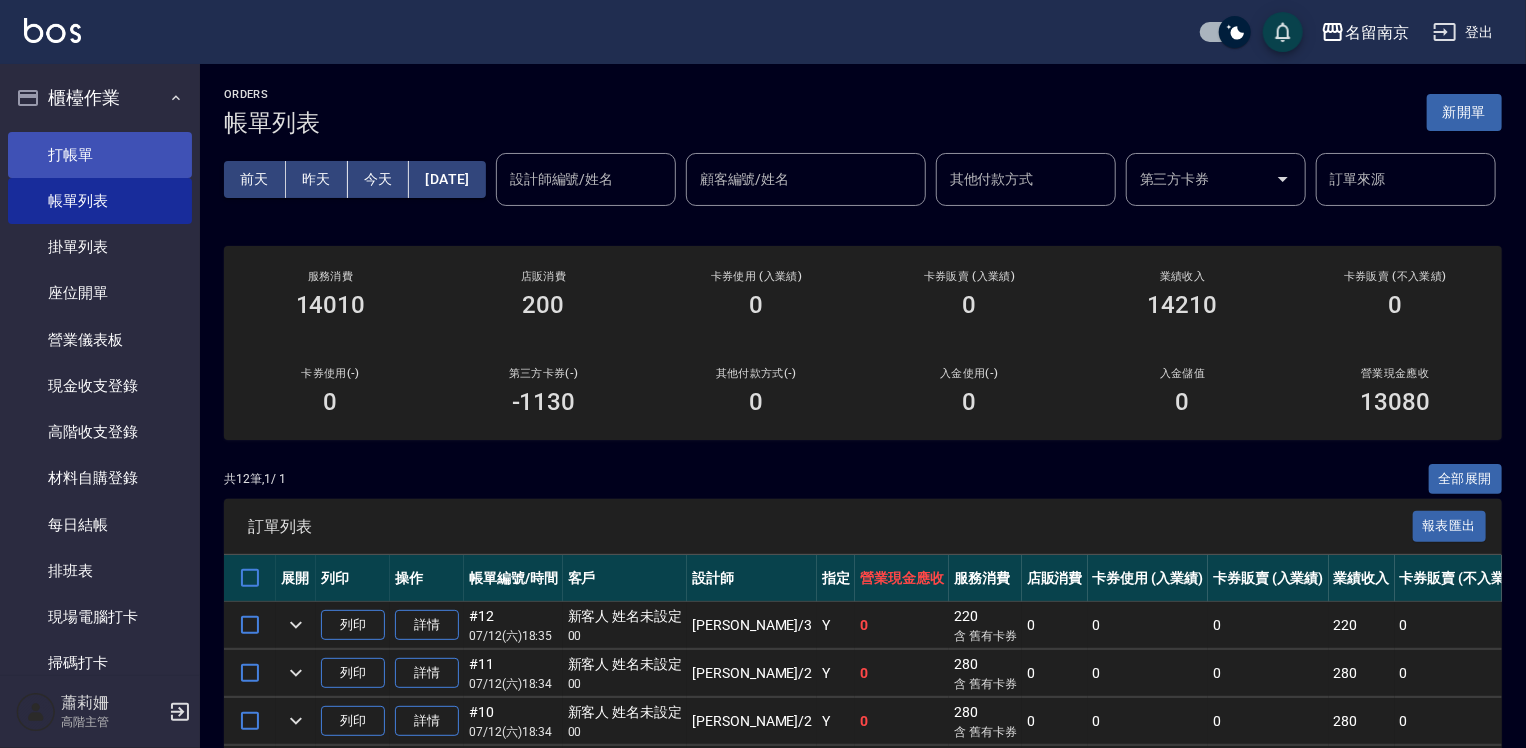 click on "打帳單" at bounding box center [100, 155] 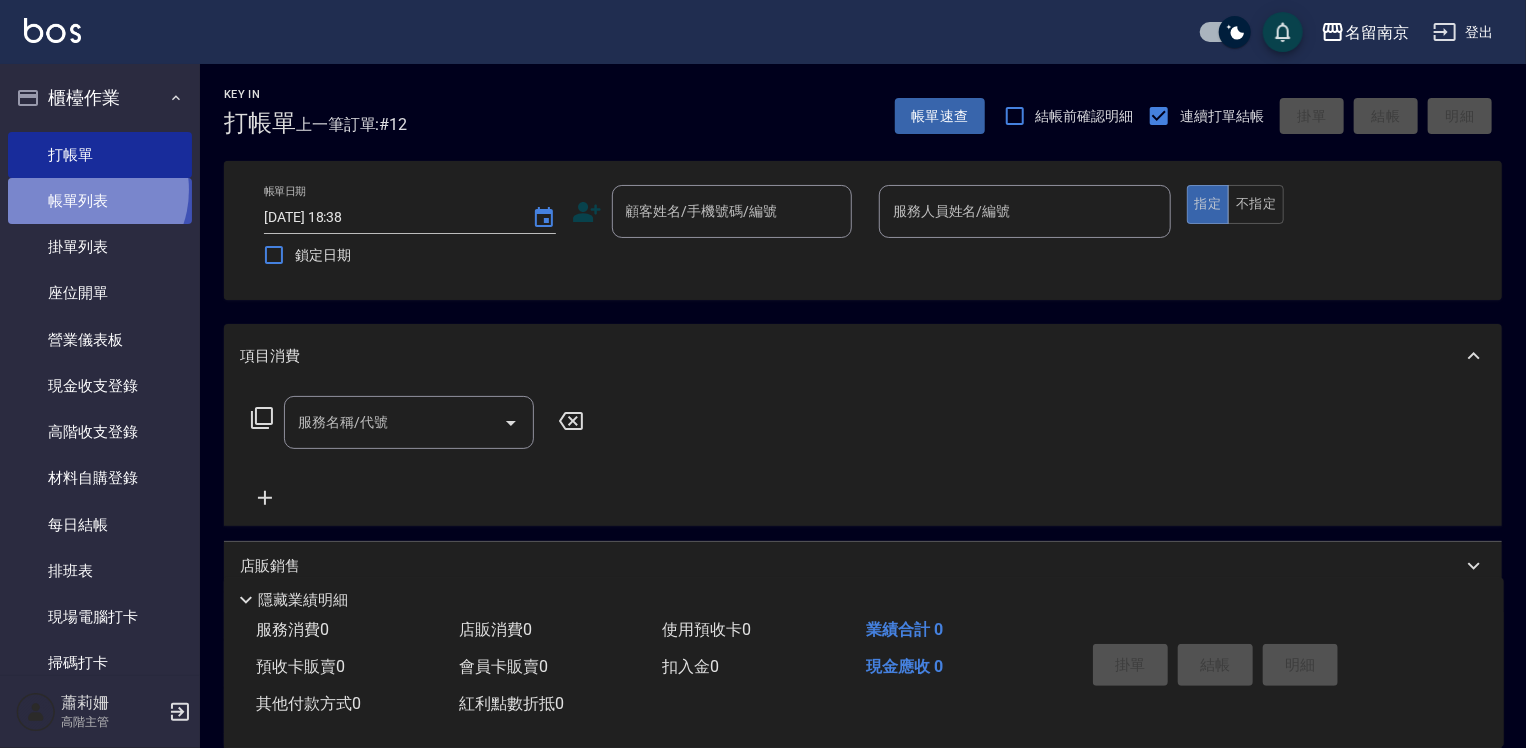 click on "帳單列表" at bounding box center [100, 201] 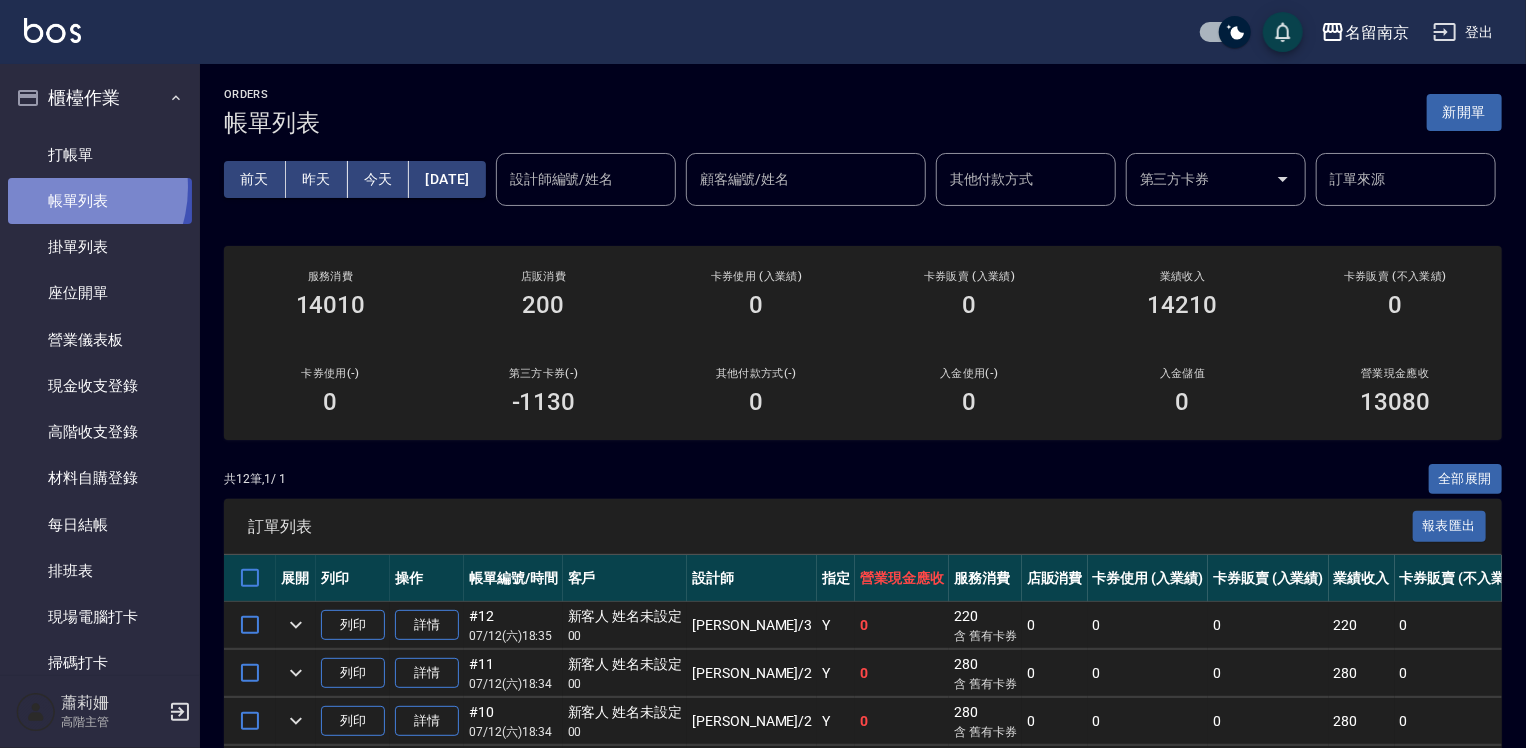 click on "帳單列表" at bounding box center [100, 201] 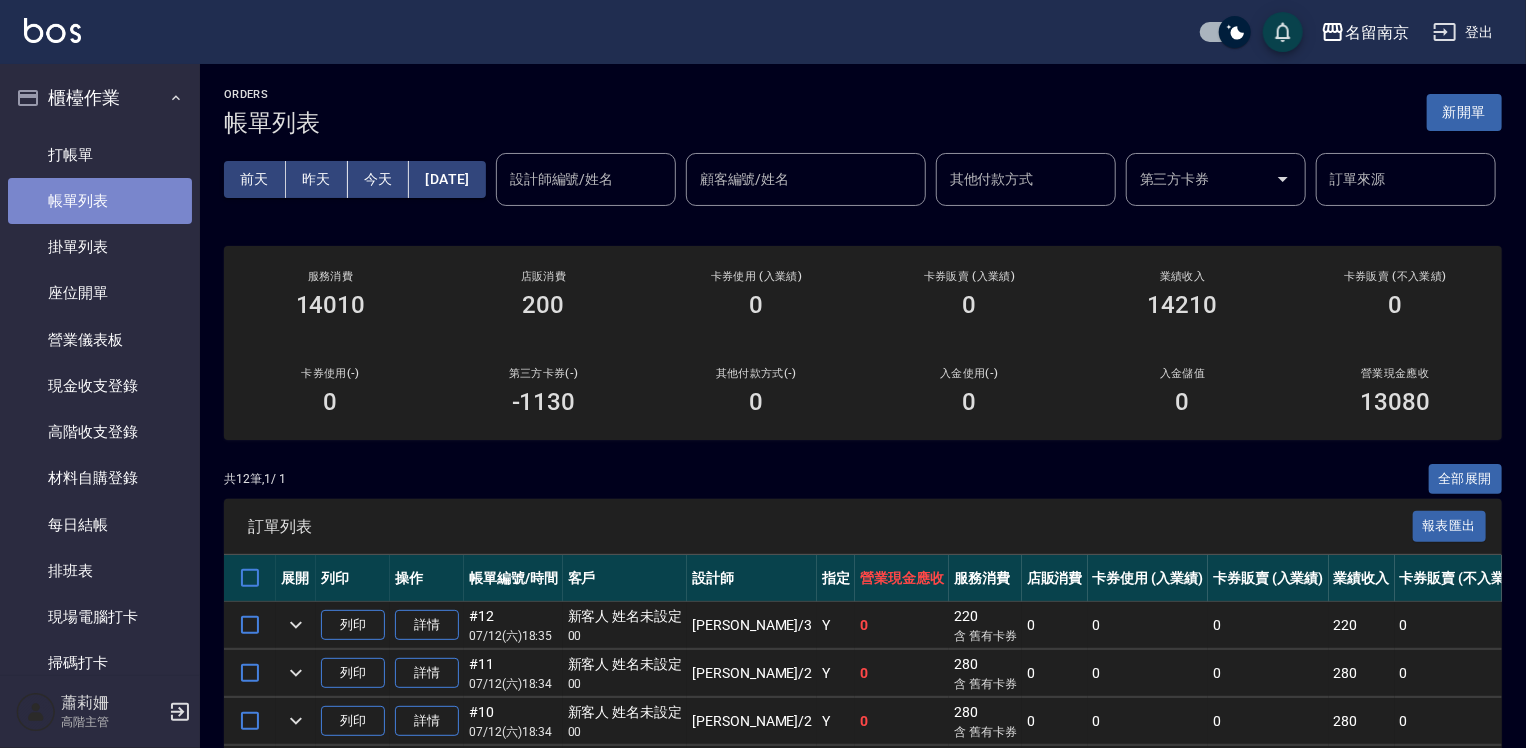 click on "帳單列表" at bounding box center [100, 201] 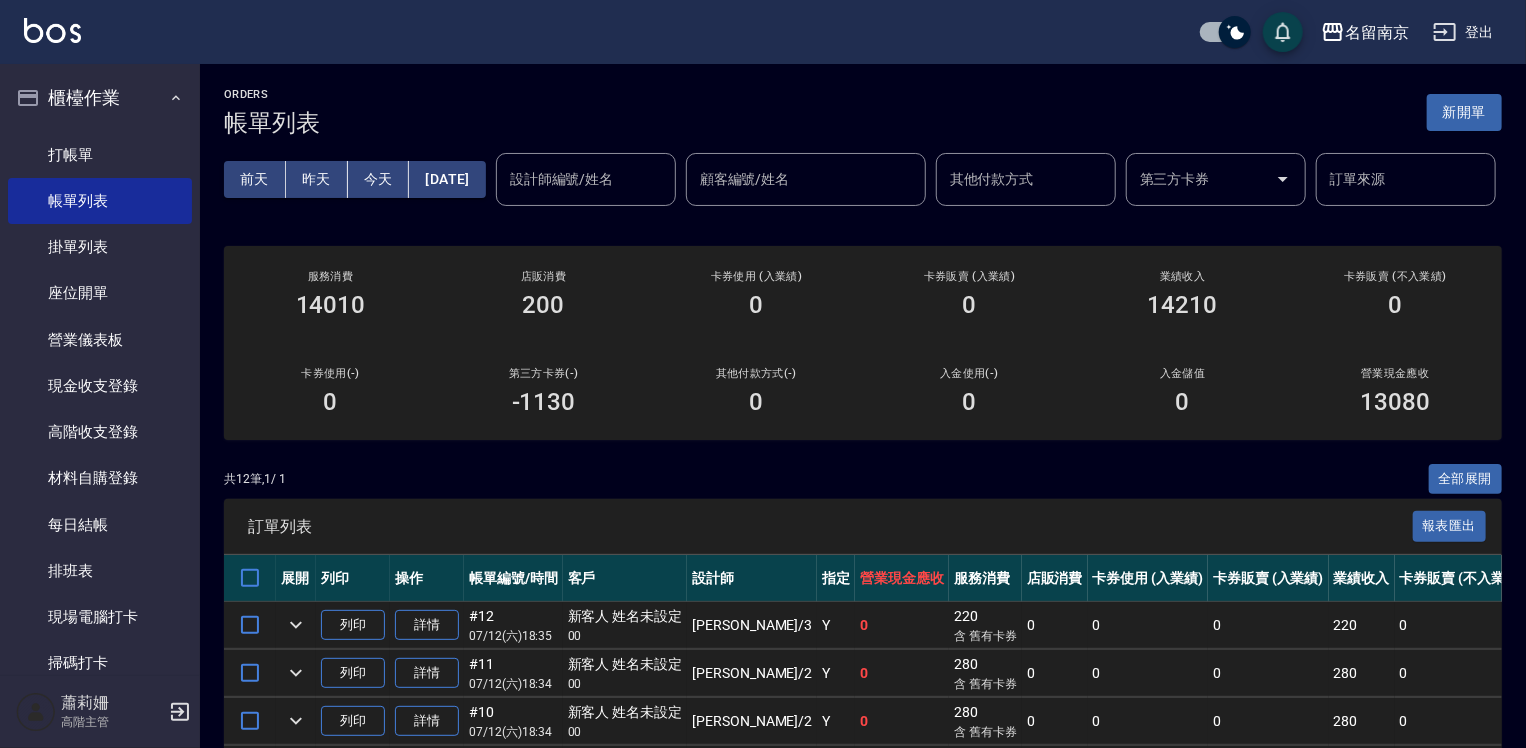scroll, scrollTop: 200, scrollLeft: 0, axis: vertical 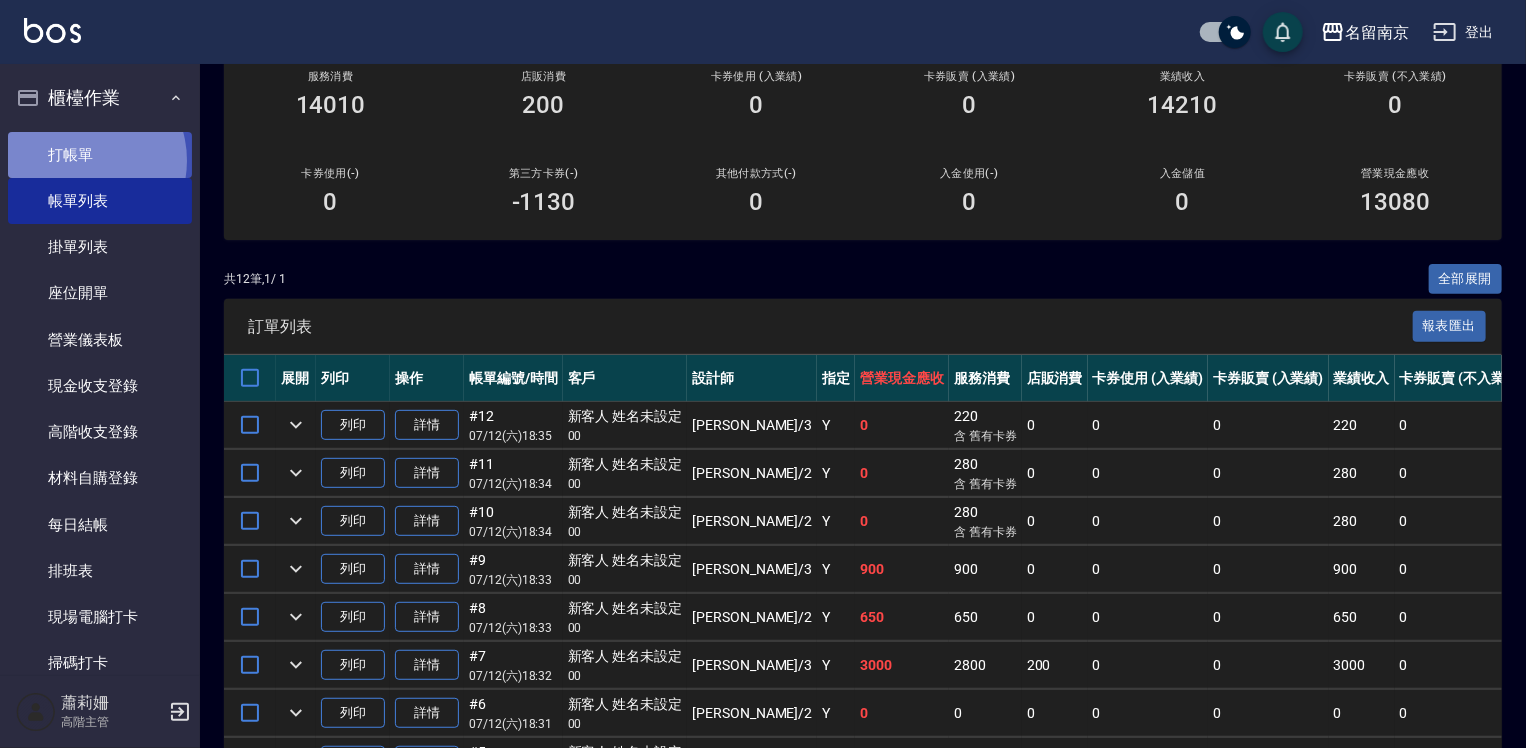click on "打帳單" at bounding box center (100, 155) 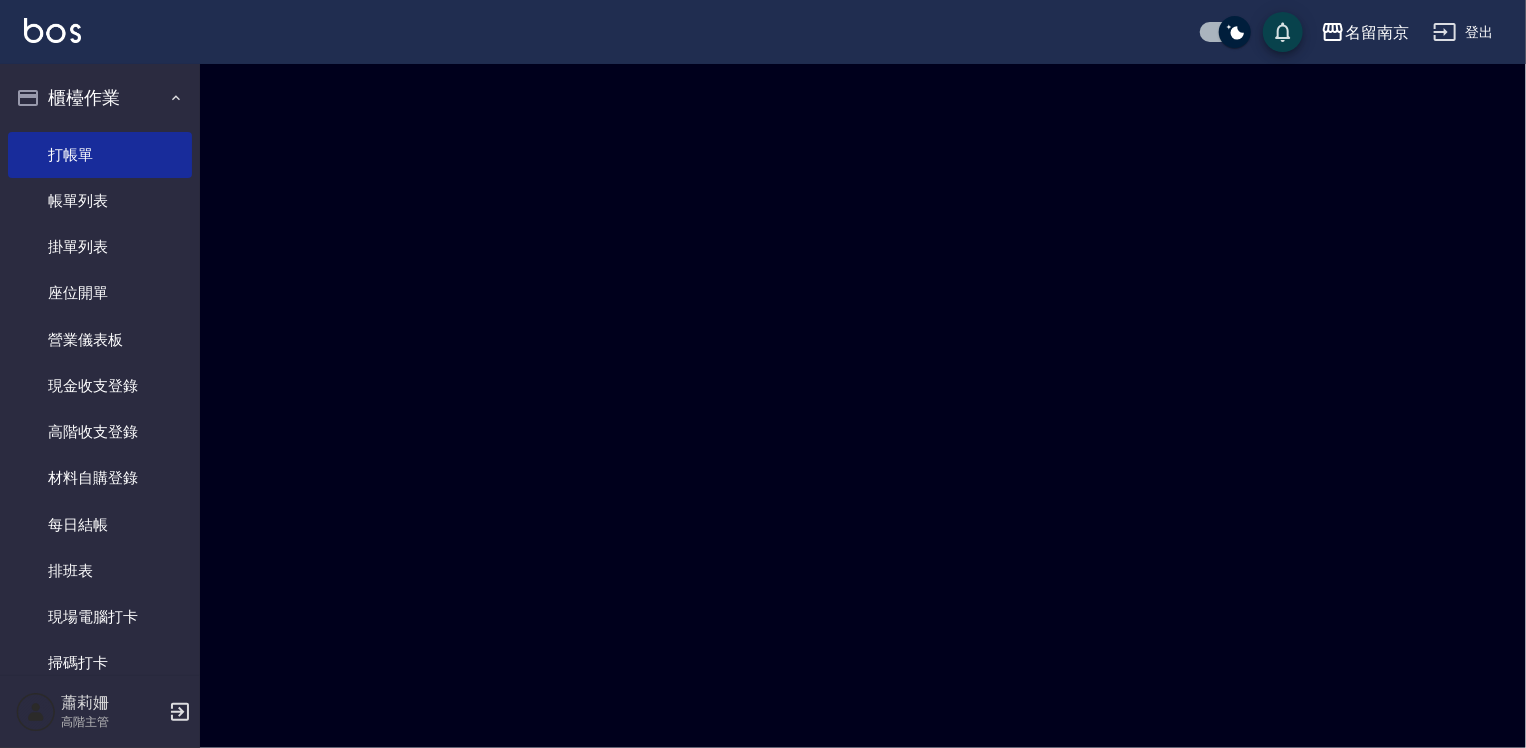 scroll, scrollTop: 0, scrollLeft: 0, axis: both 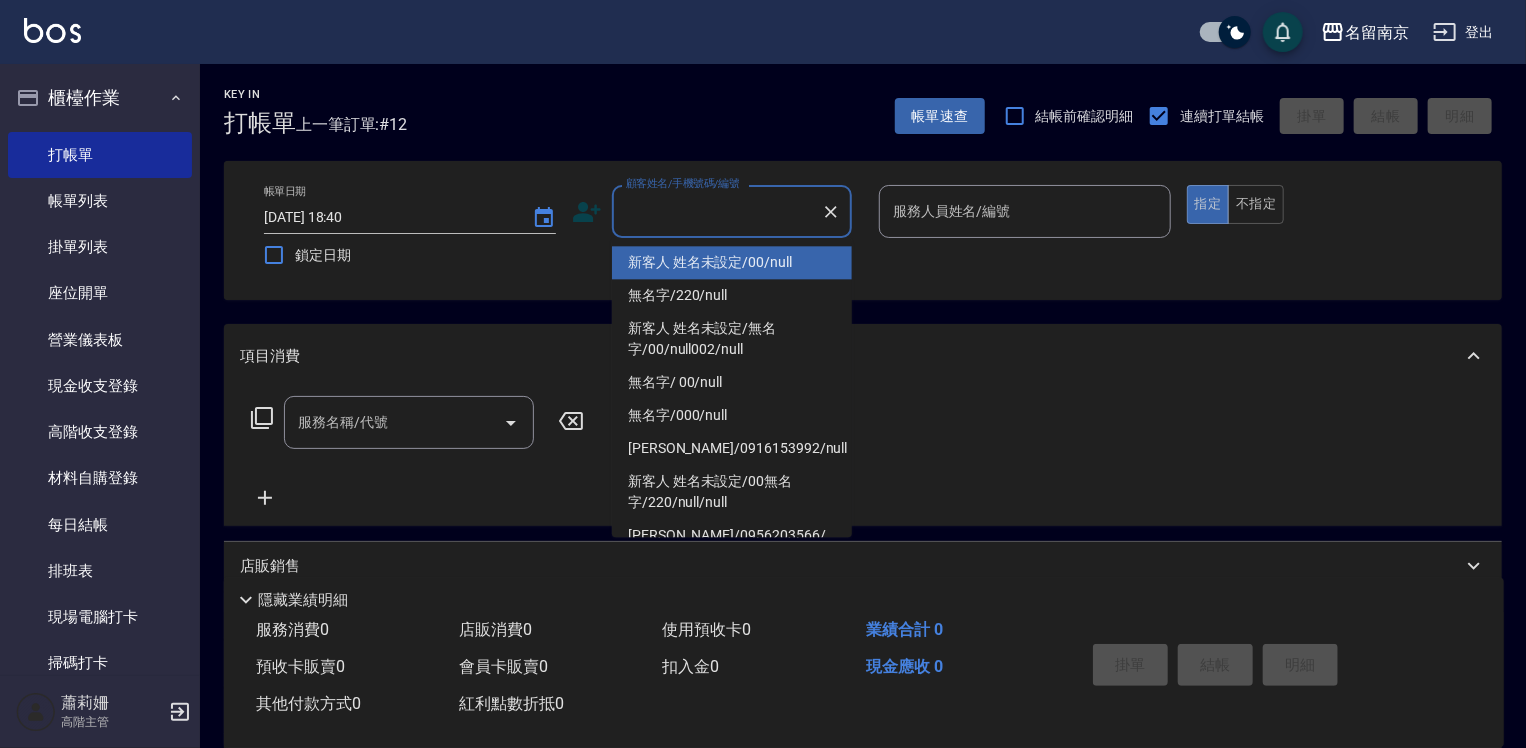 click on "顧客姓名/手機號碼/編號" at bounding box center [717, 211] 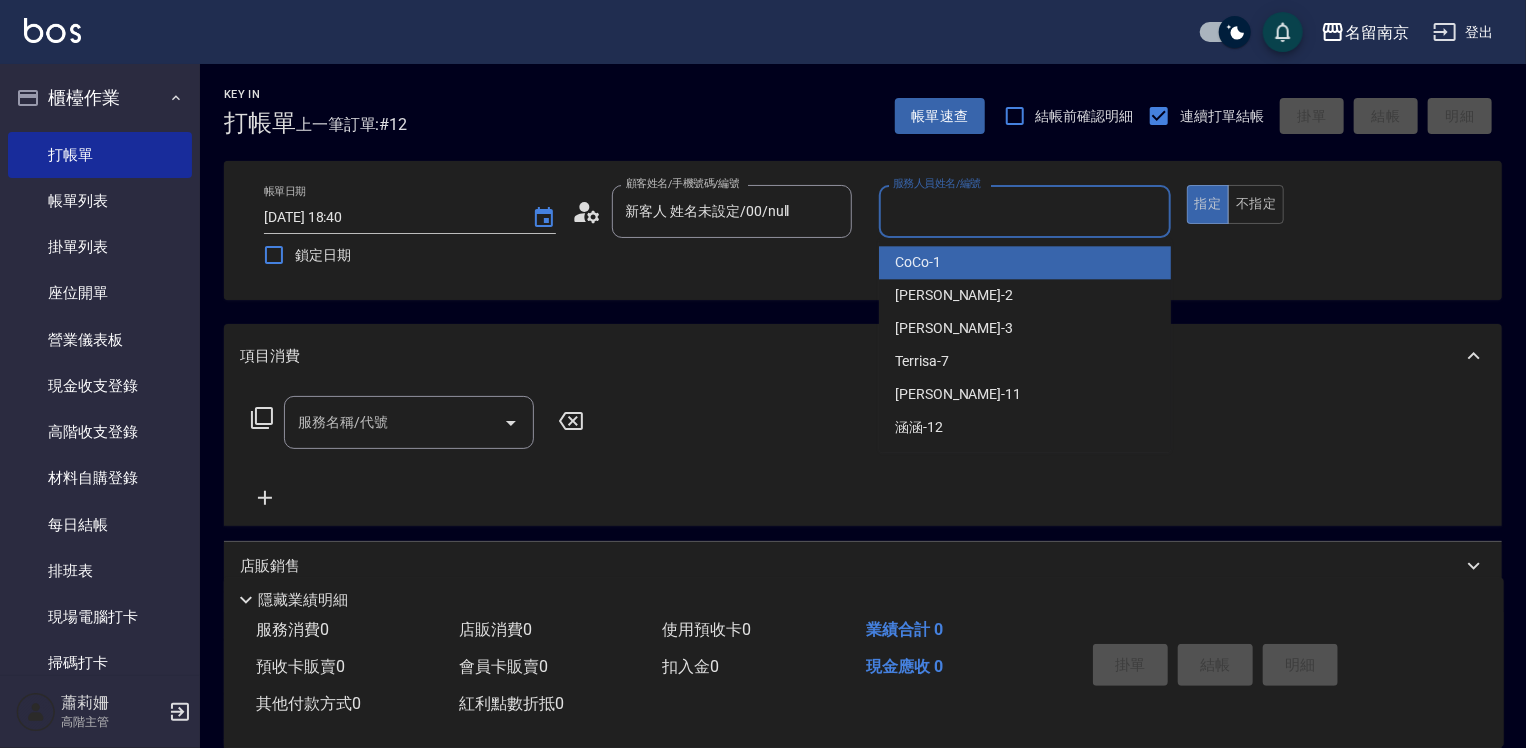 click on "服務人員姓名/編號" at bounding box center (1025, 211) 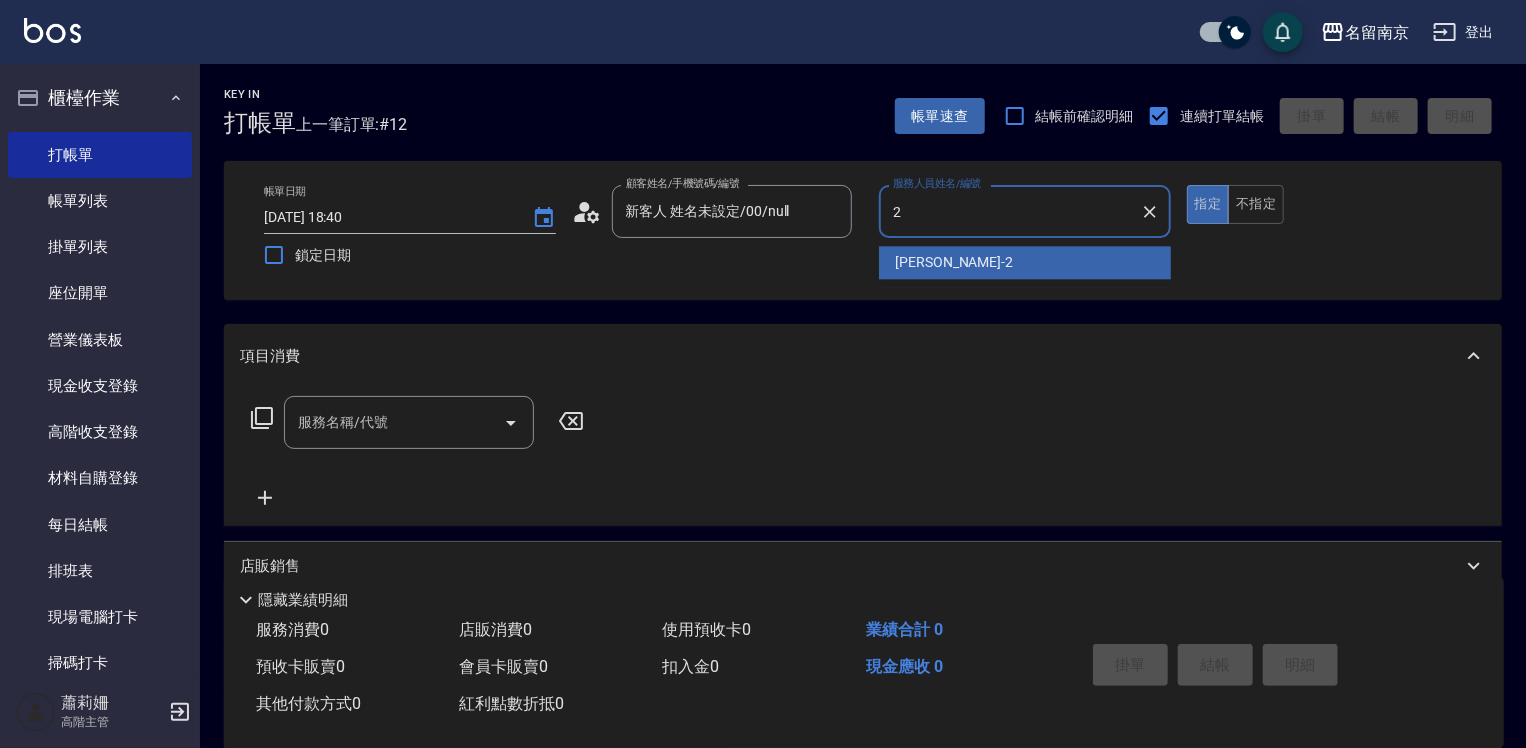 type on "[PERSON_NAME]-2" 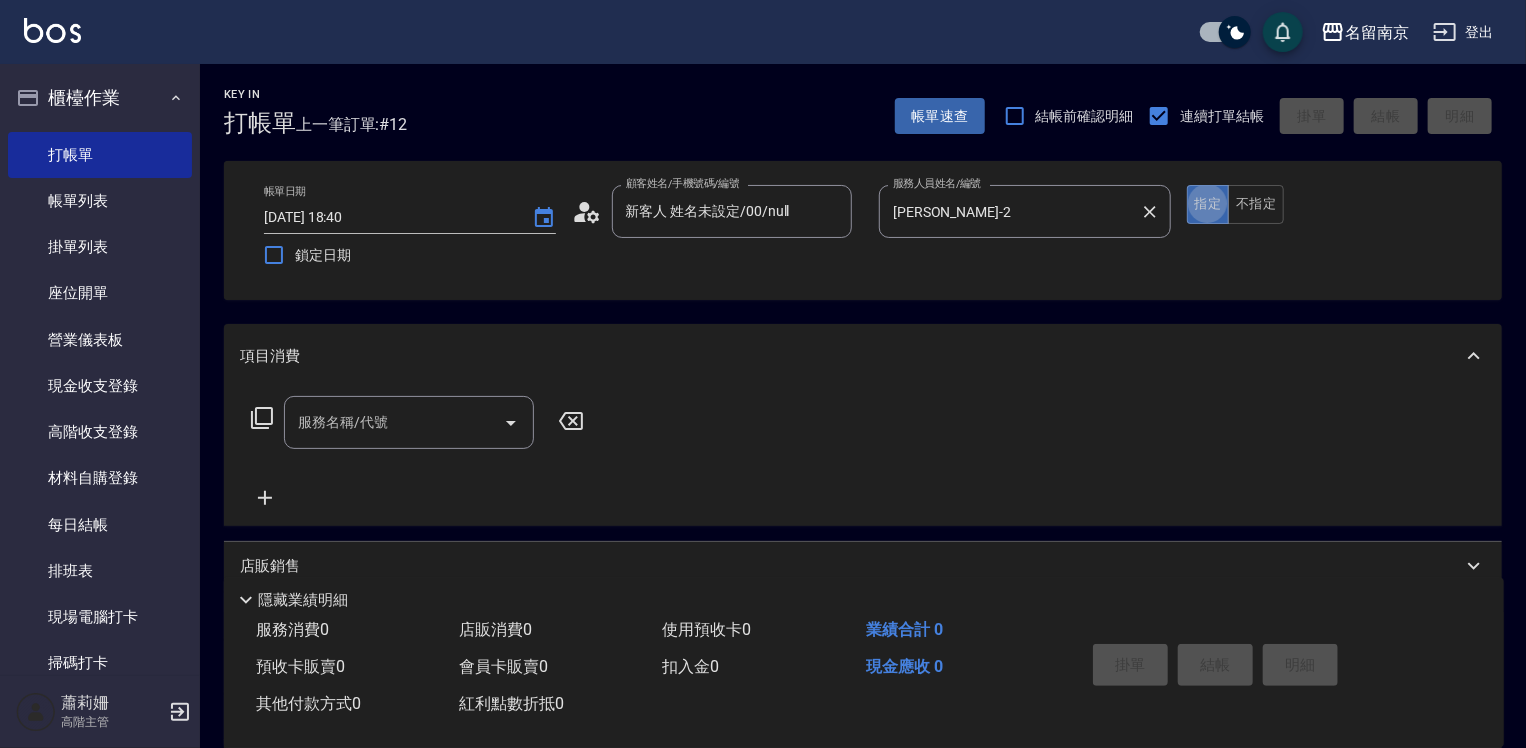 type on "true" 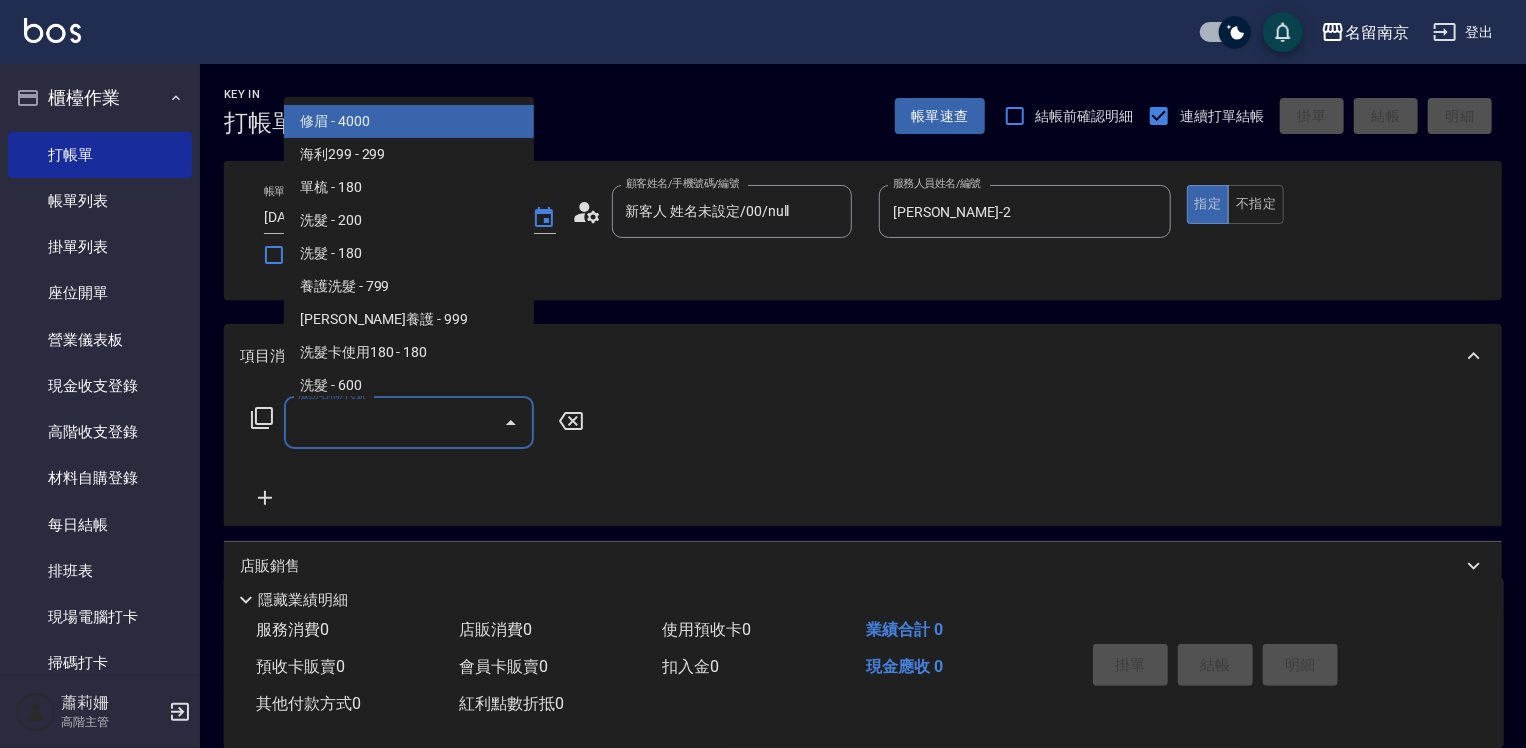 drag, startPoint x: 432, startPoint y: 436, endPoint x: 468, endPoint y: 427, distance: 37.107952 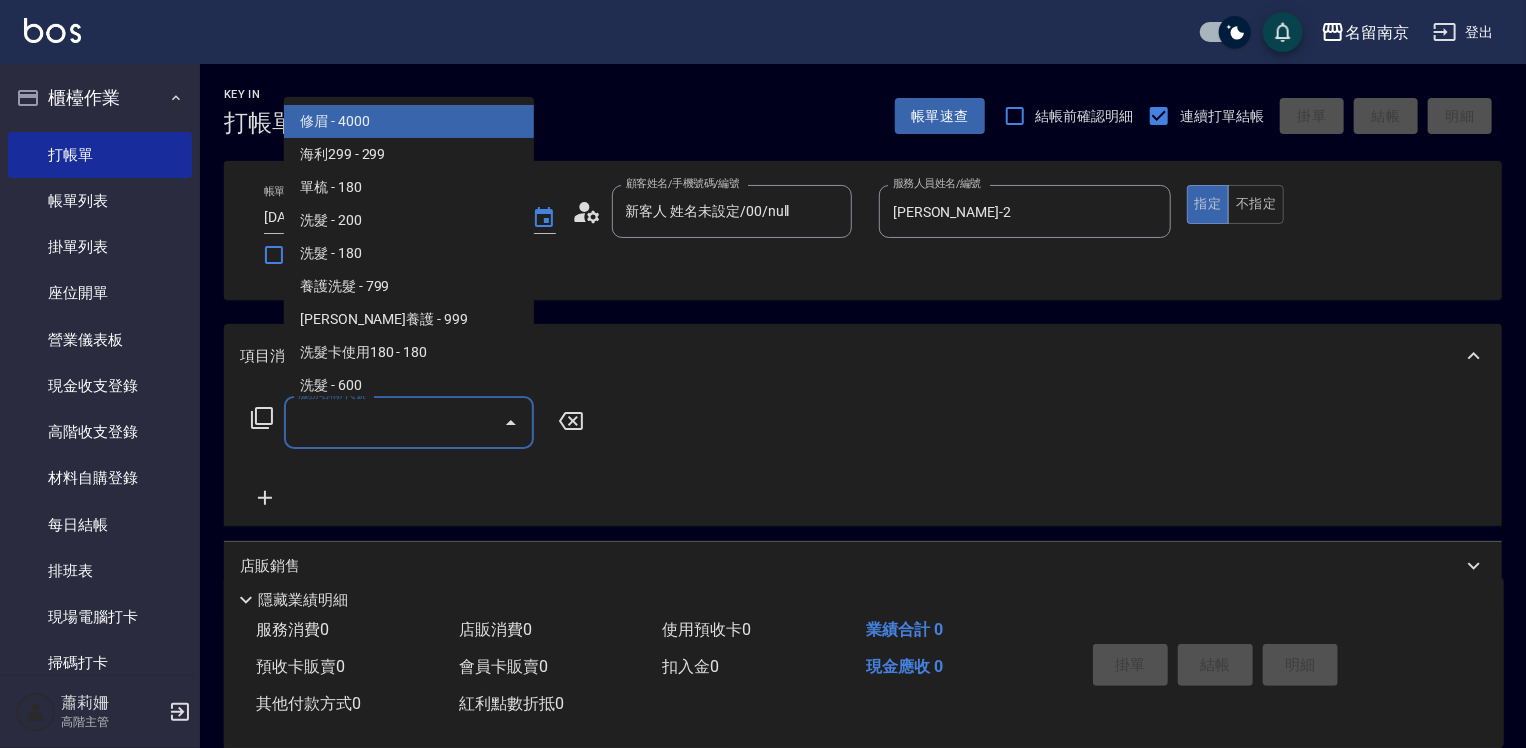 click on "服務名稱/代號" at bounding box center [394, 422] 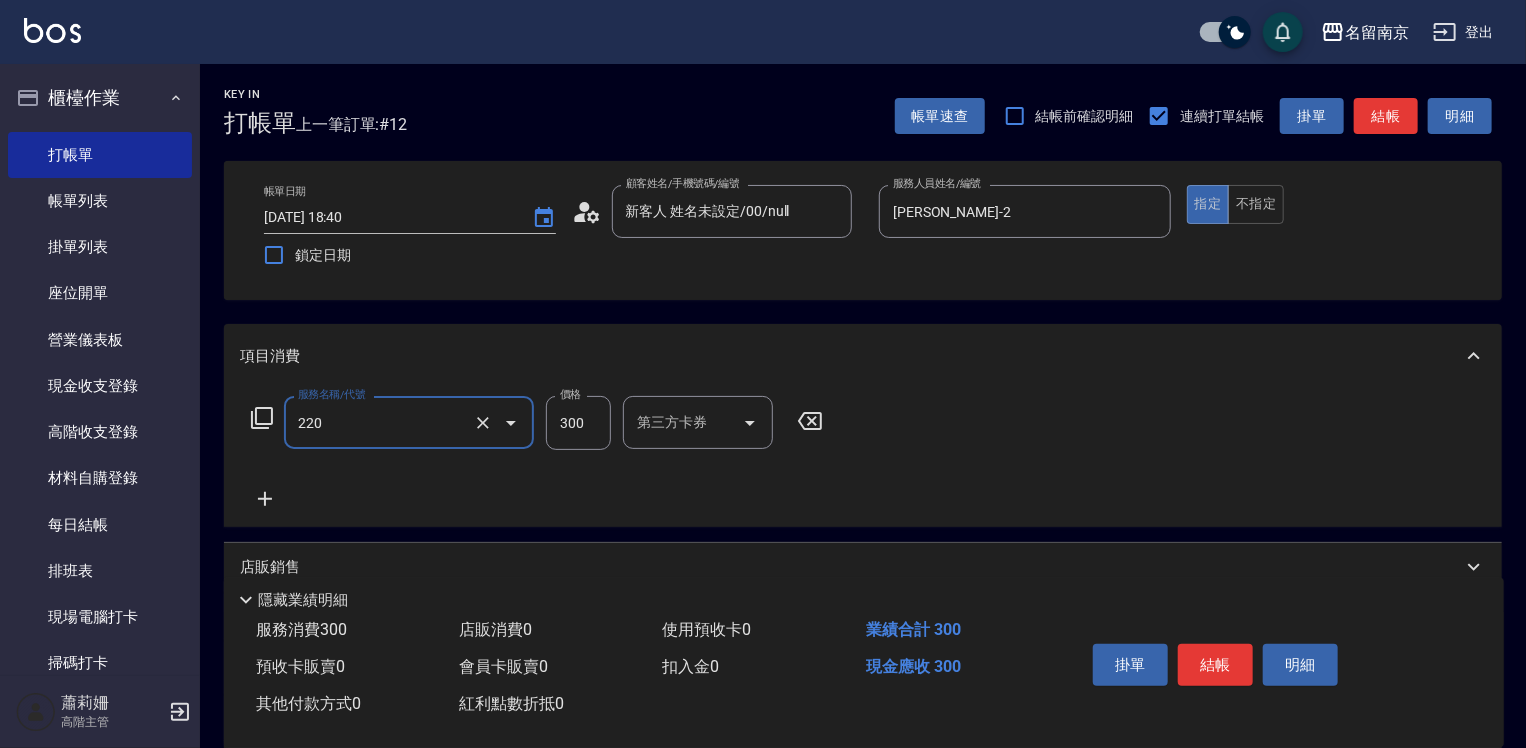 type on "洗髮(220)" 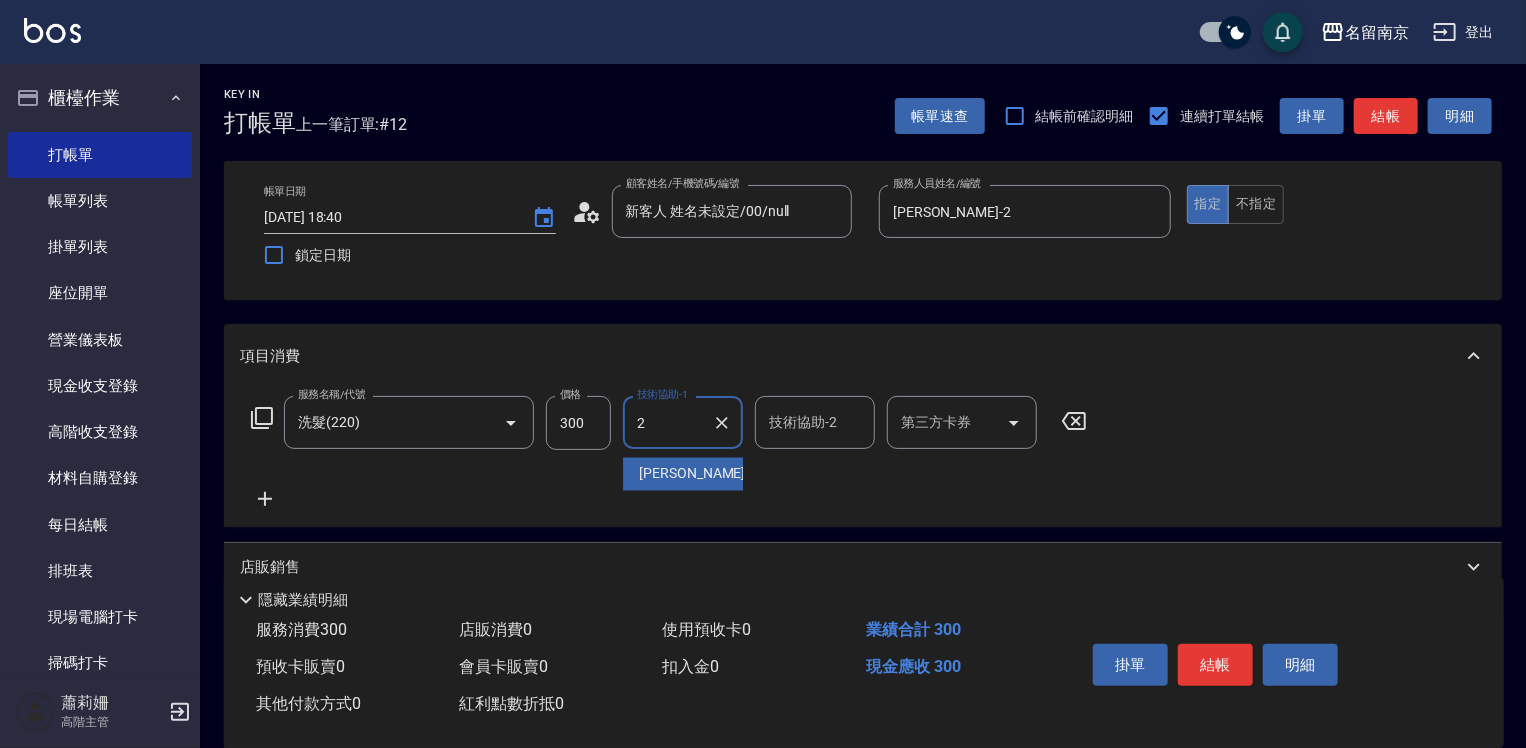 click on "[PERSON_NAME] -2" at bounding box center [698, 474] 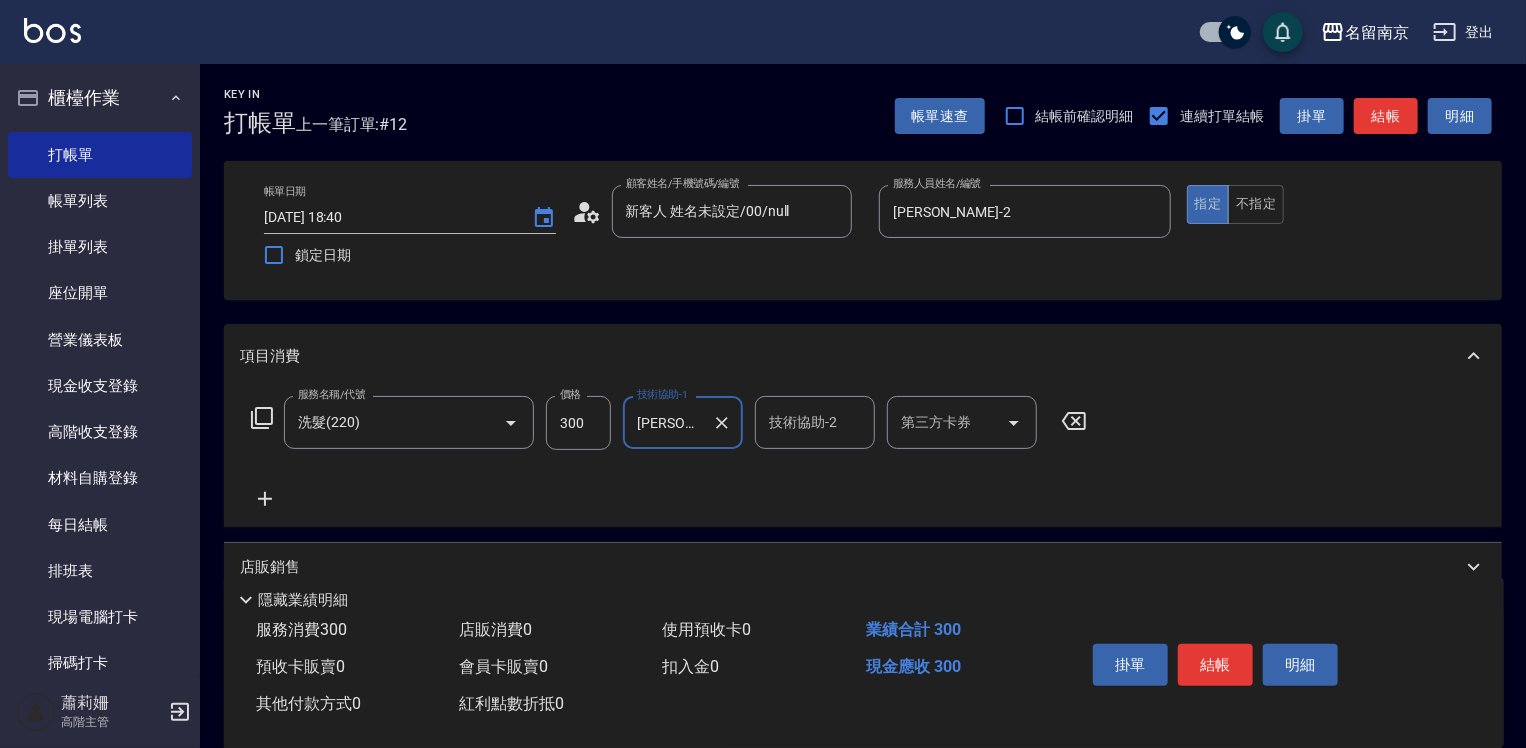 type on "[PERSON_NAME]-2" 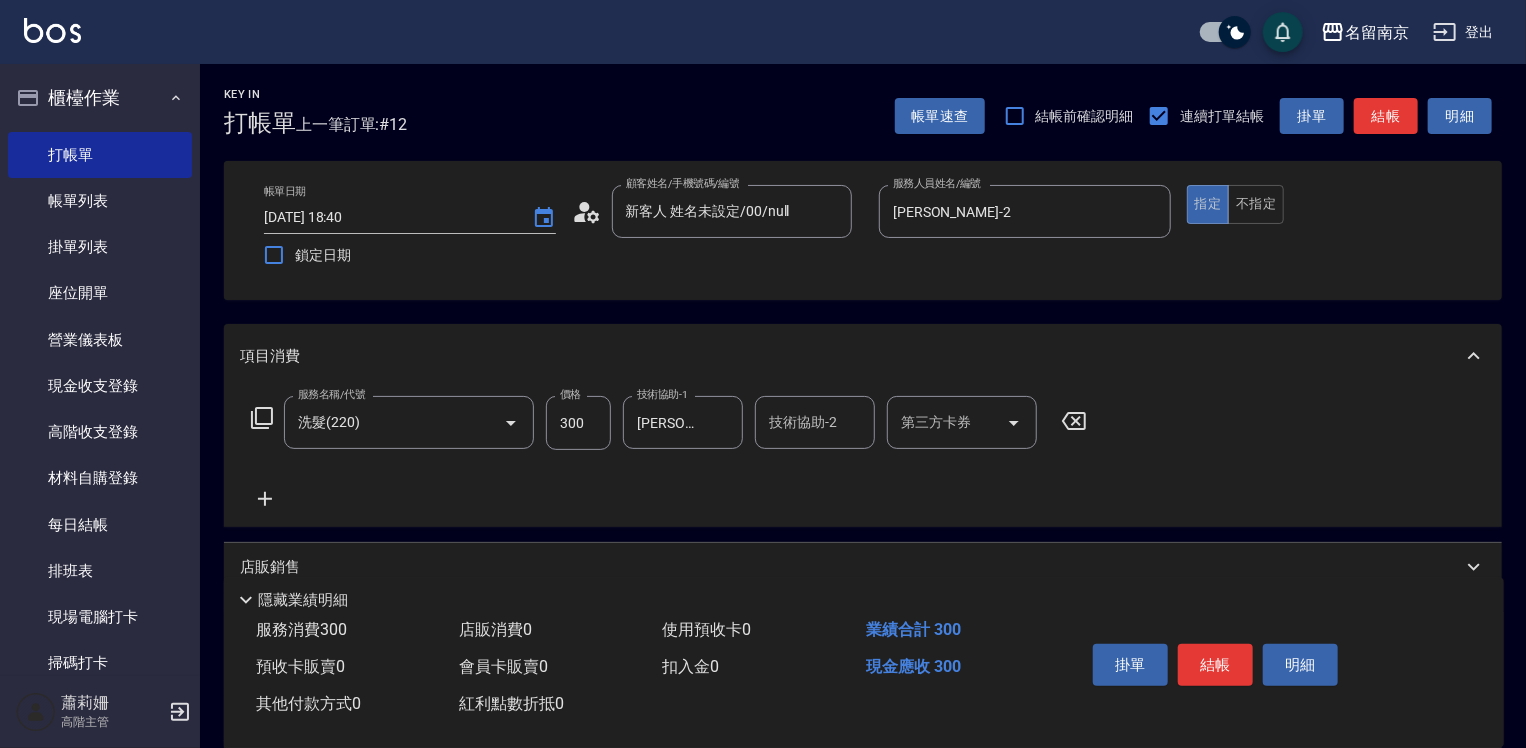click 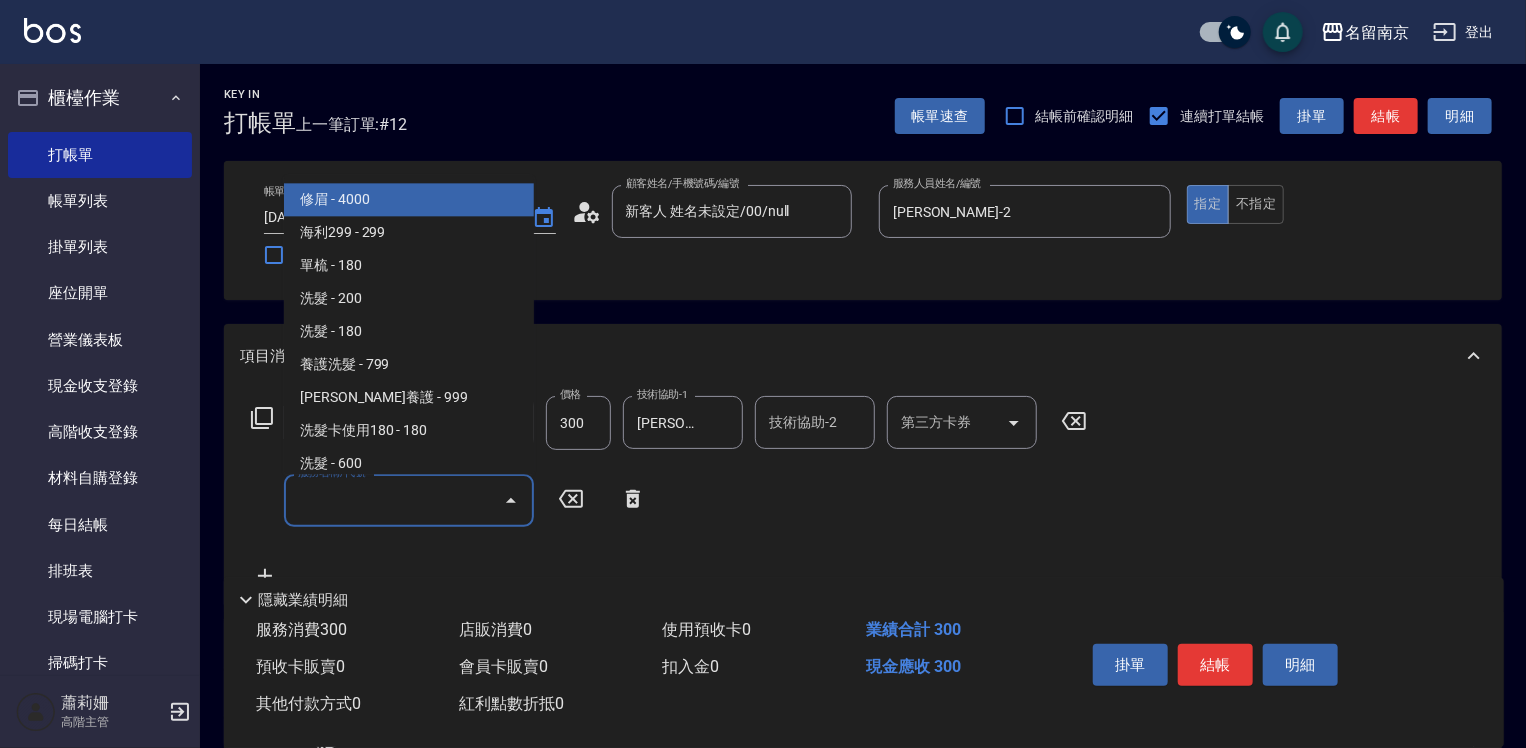 click on "服務名稱/代號" at bounding box center (394, 500) 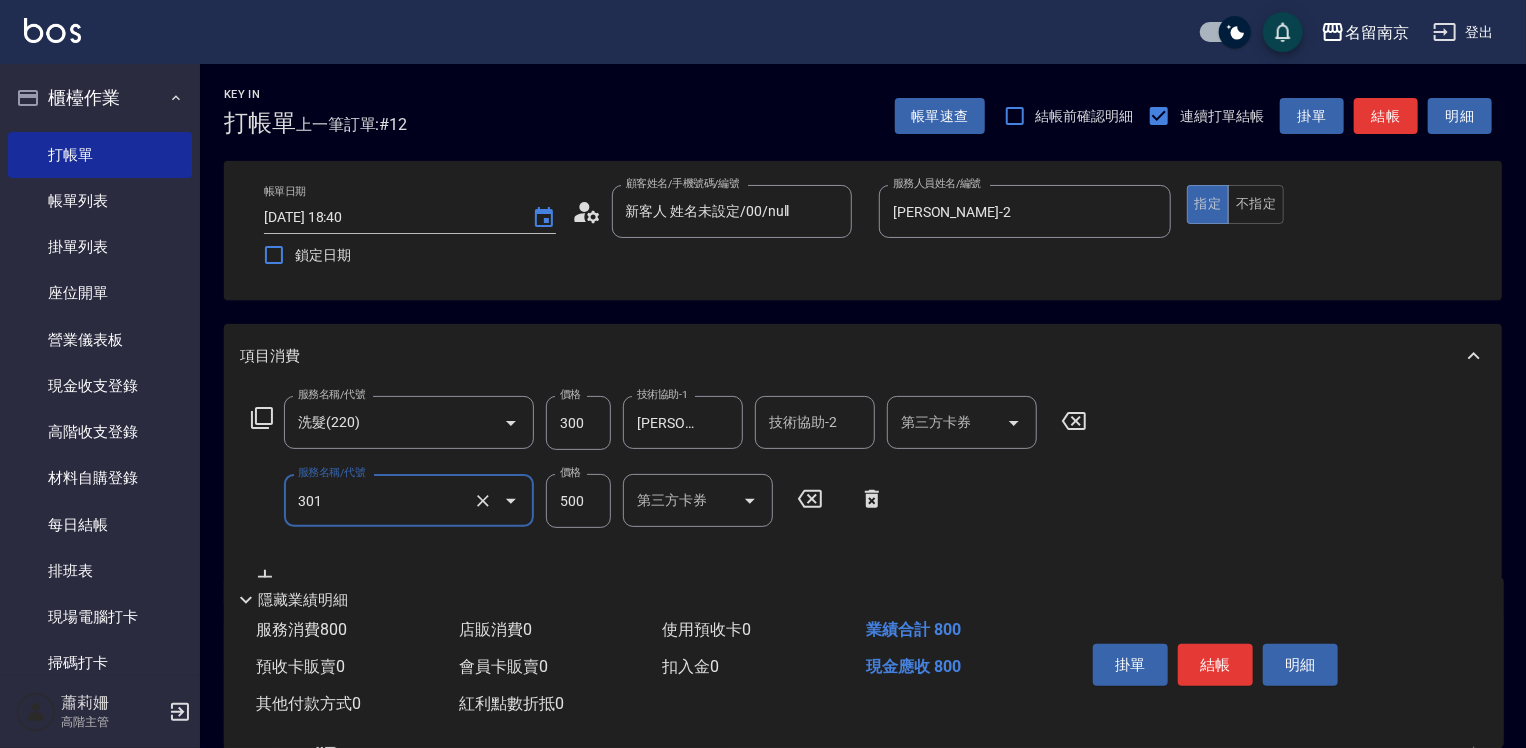 type on "剪髮(301)" 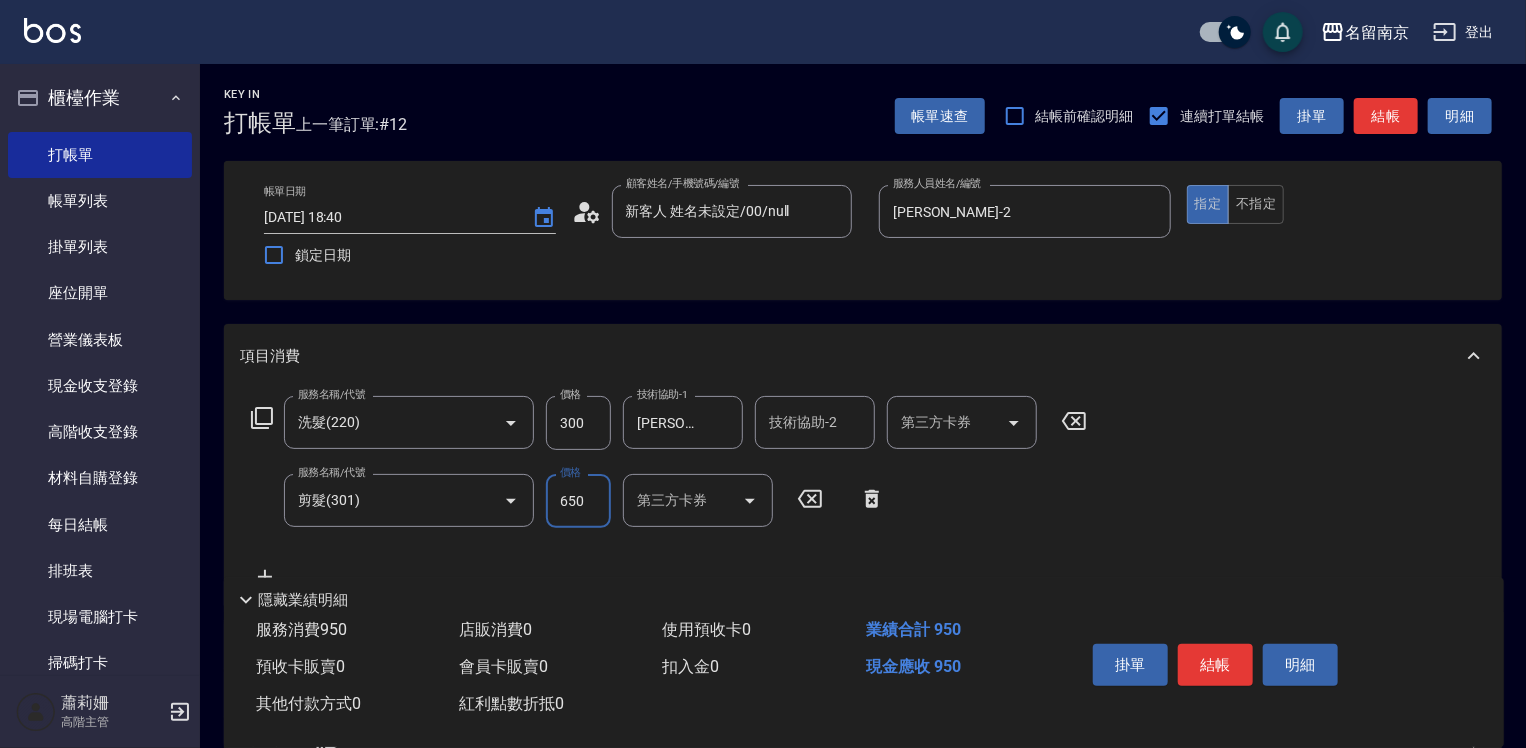 type on "650" 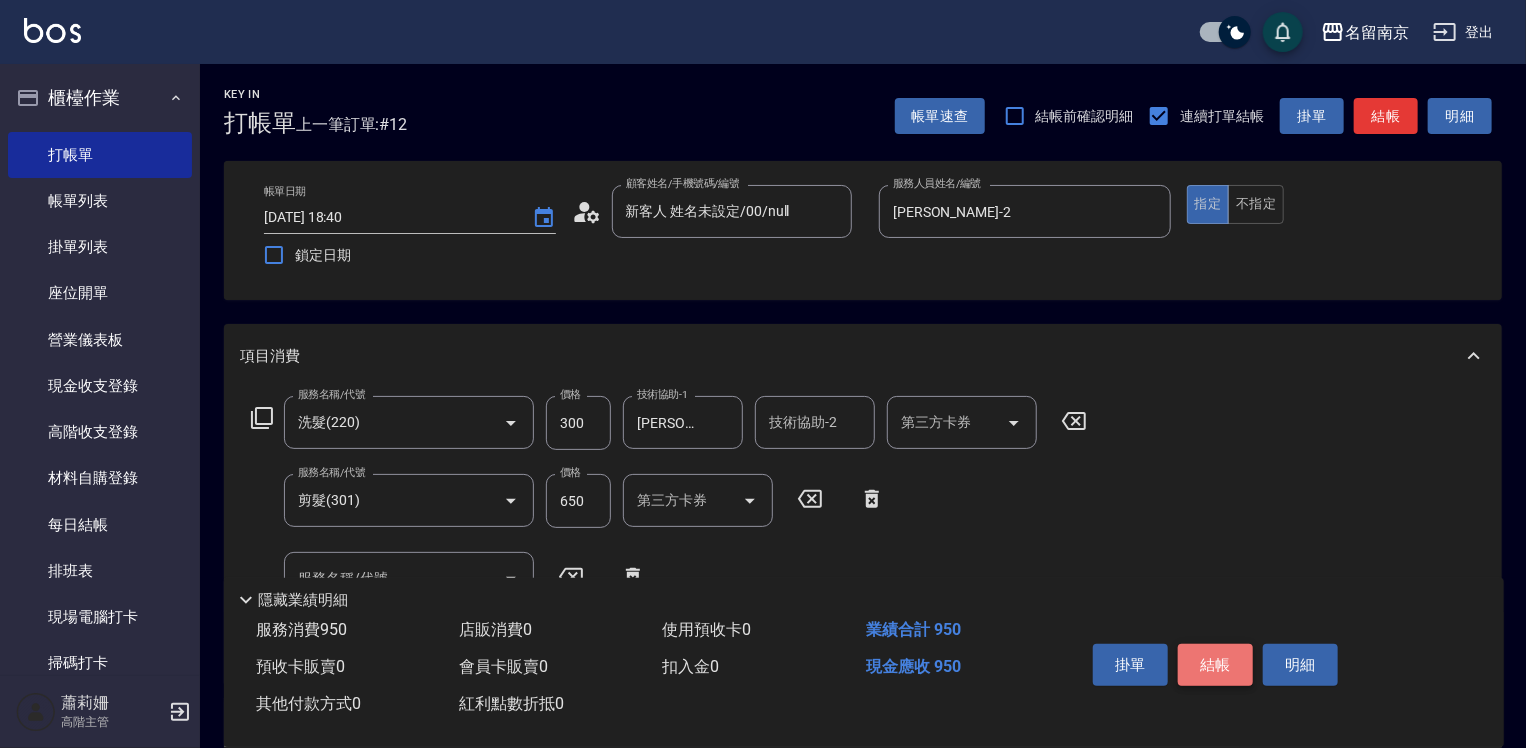 click on "結帳" at bounding box center (1215, 665) 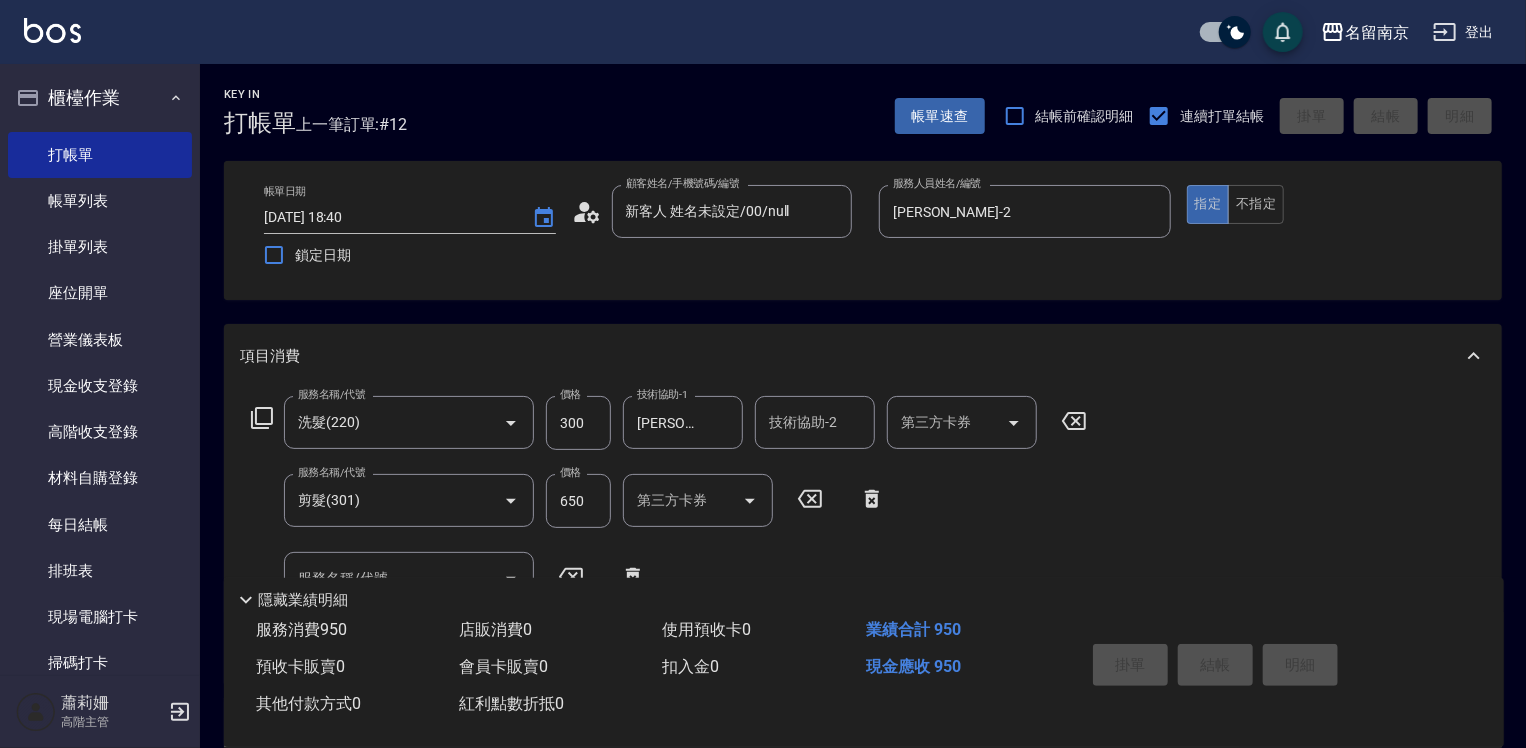 type 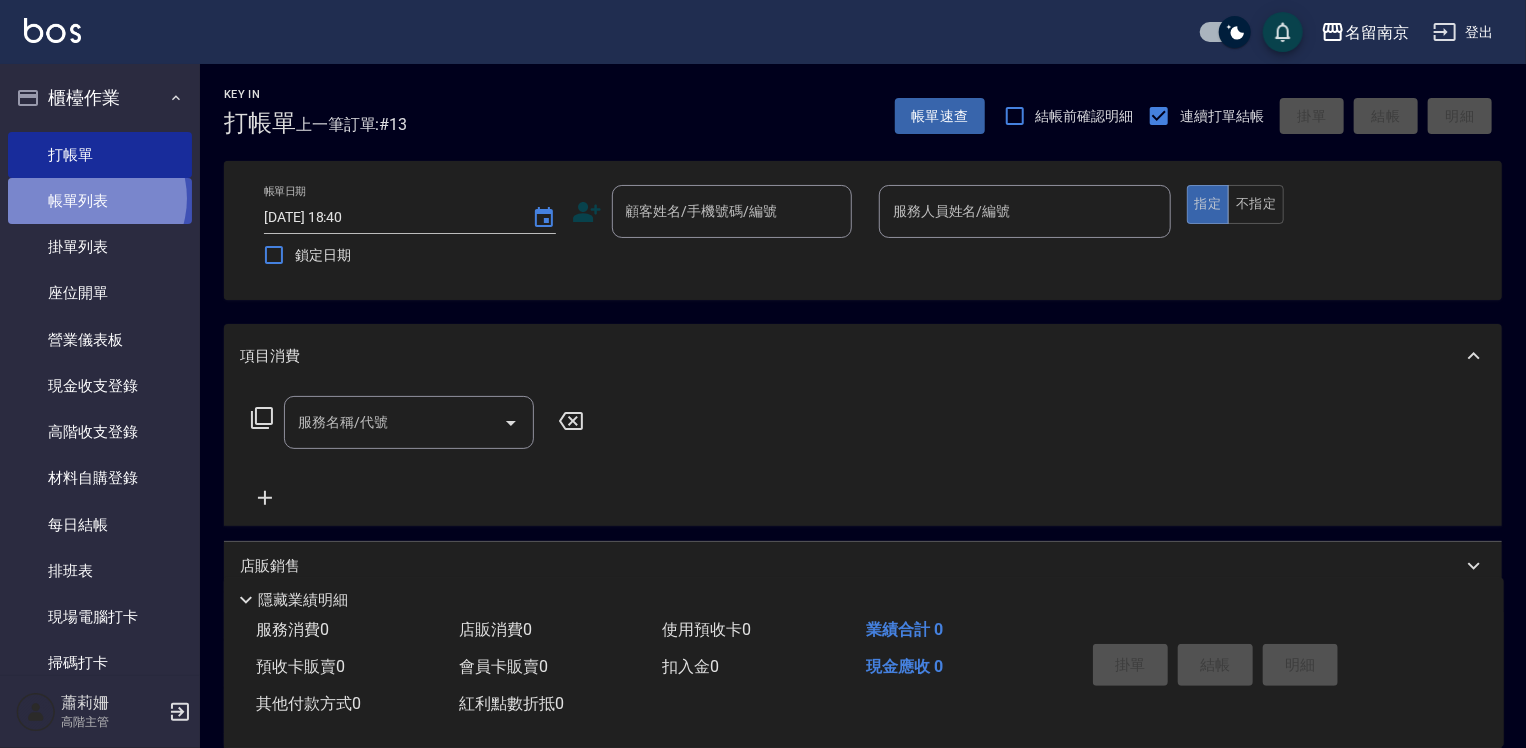 click on "帳單列表" at bounding box center (100, 201) 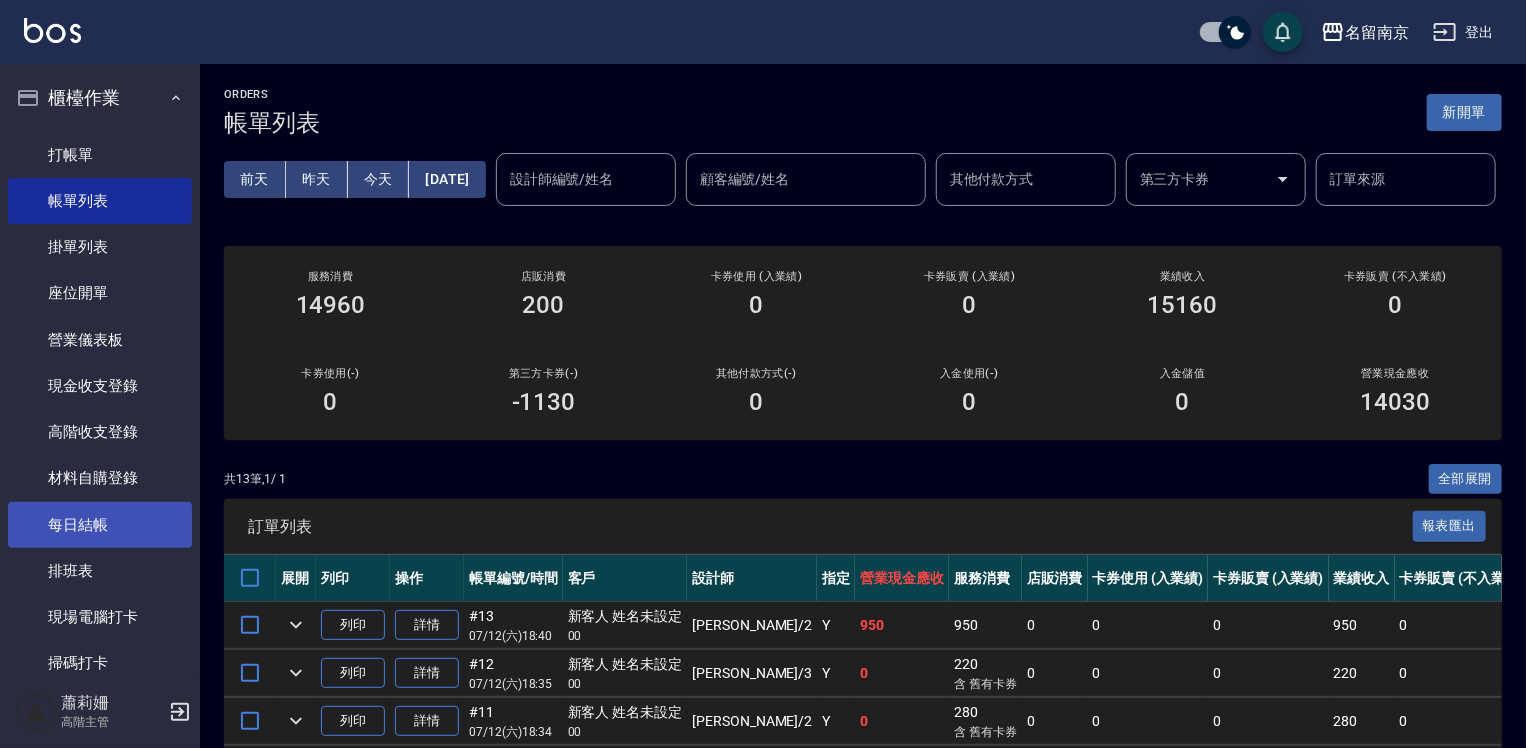scroll, scrollTop: 200, scrollLeft: 0, axis: vertical 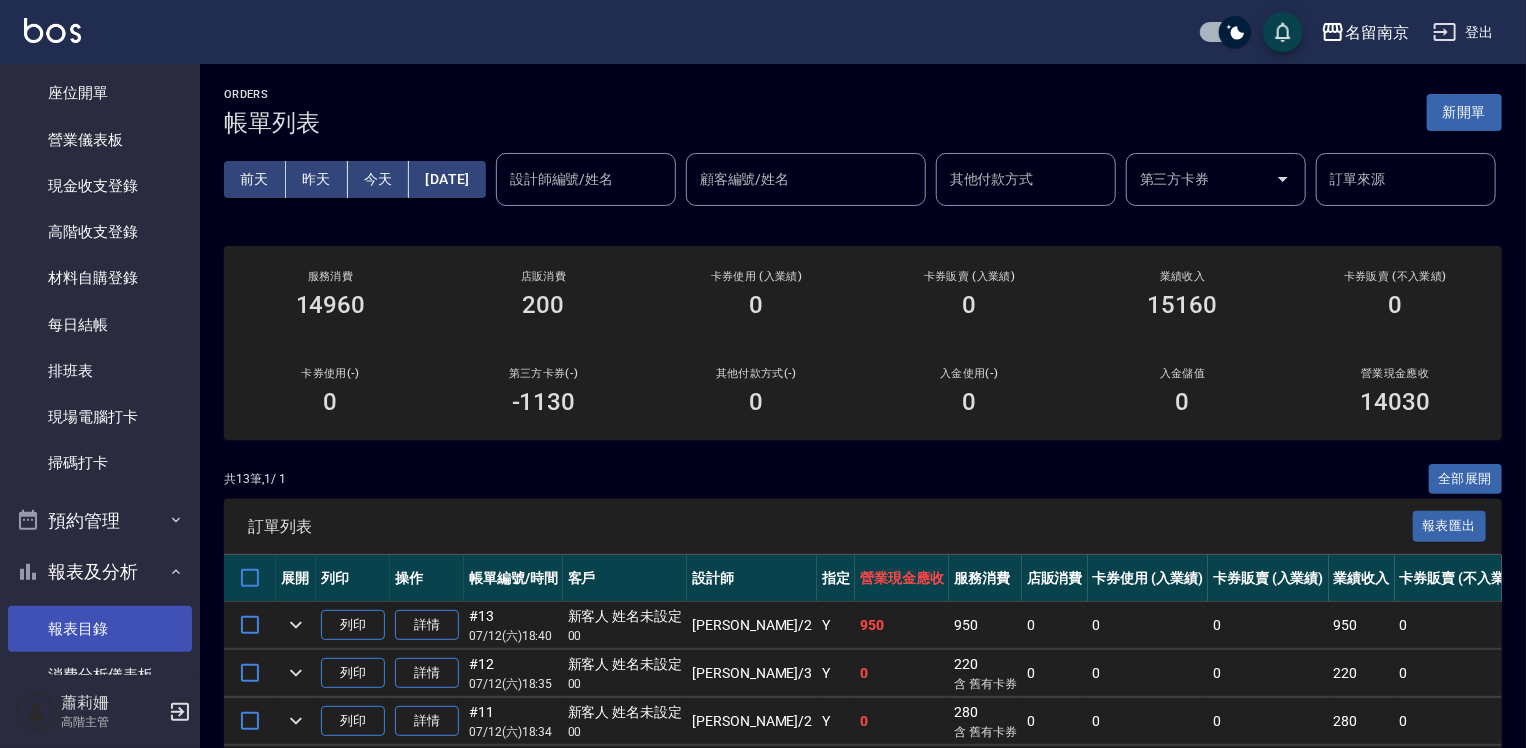 click on "報表目錄" at bounding box center [100, 629] 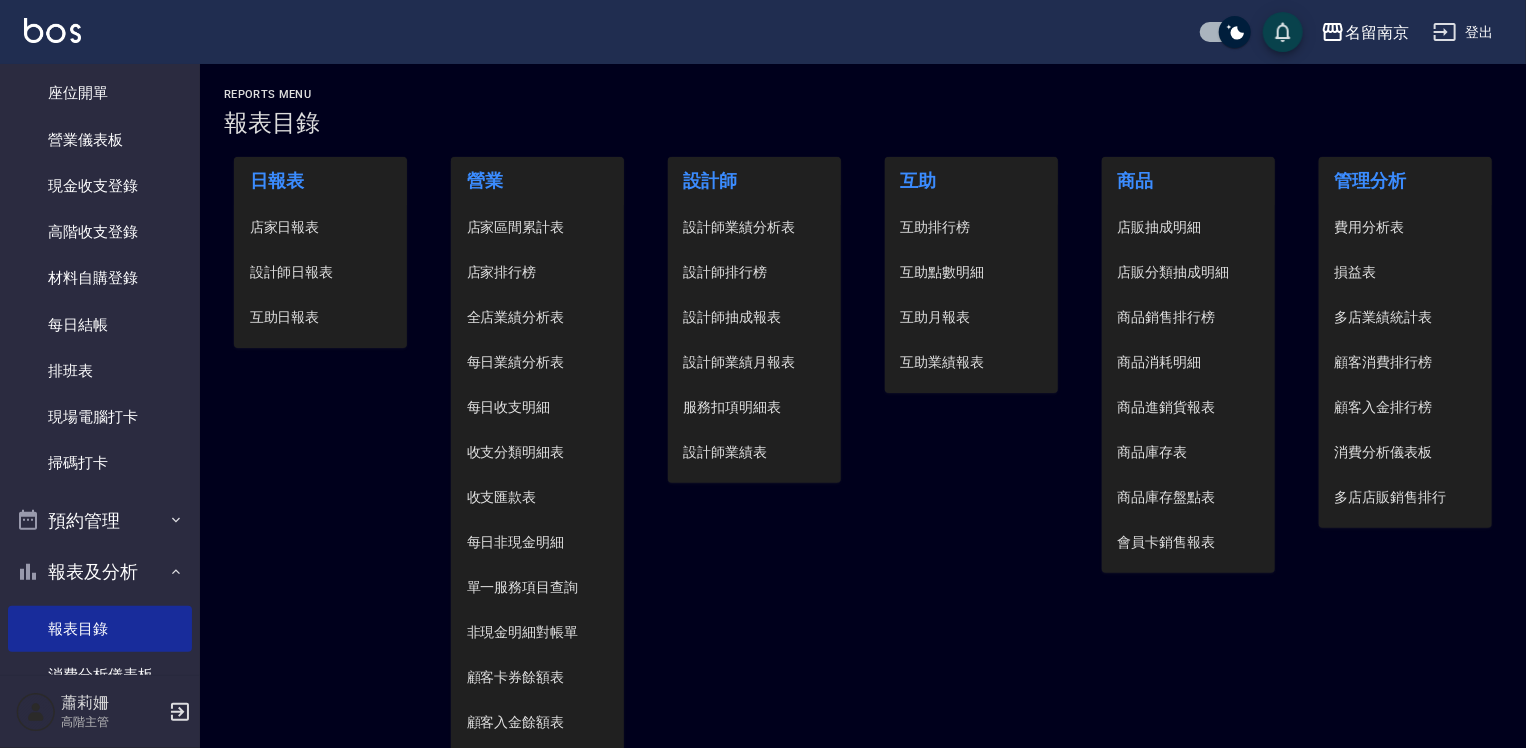 click on "設計師日報表" at bounding box center [321, 272] 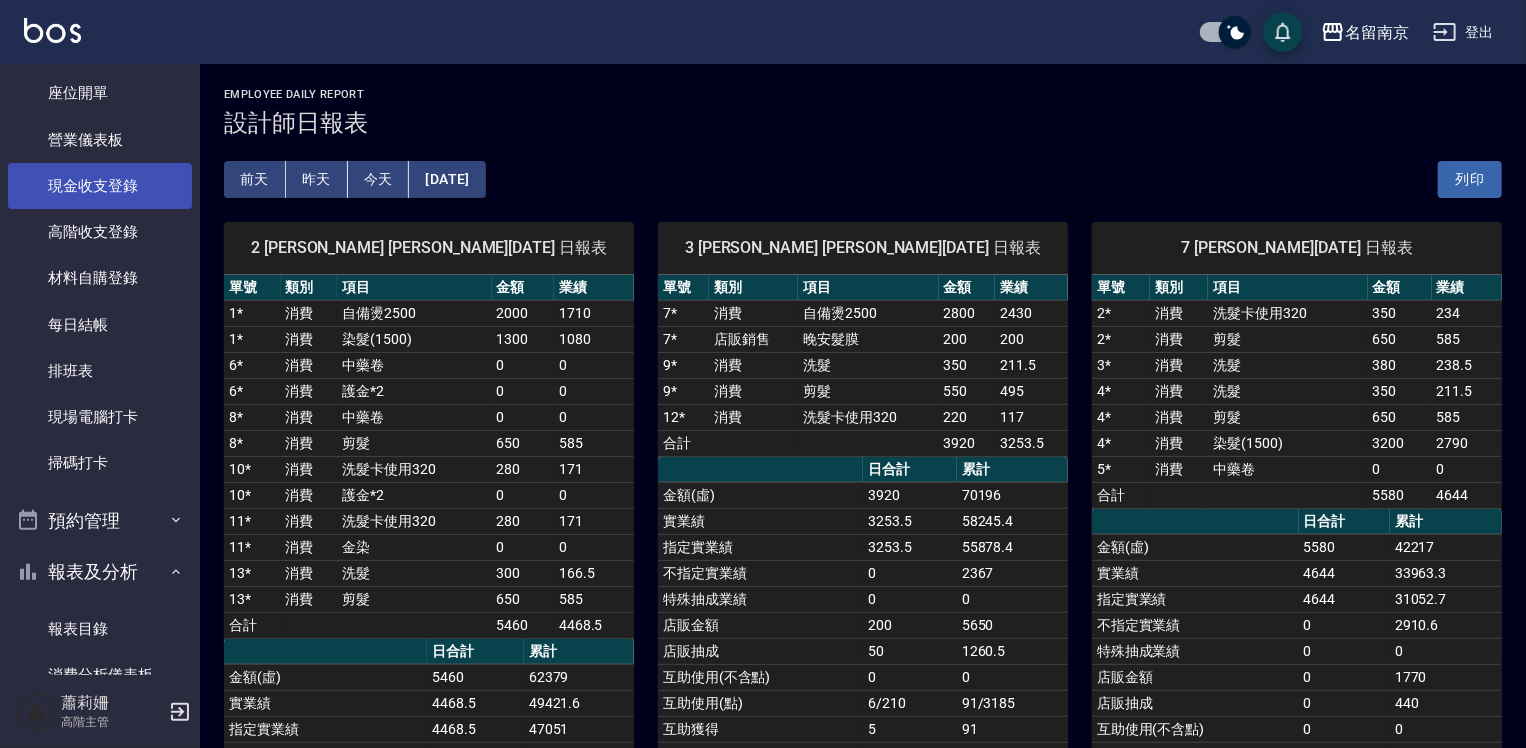 scroll, scrollTop: 0, scrollLeft: 0, axis: both 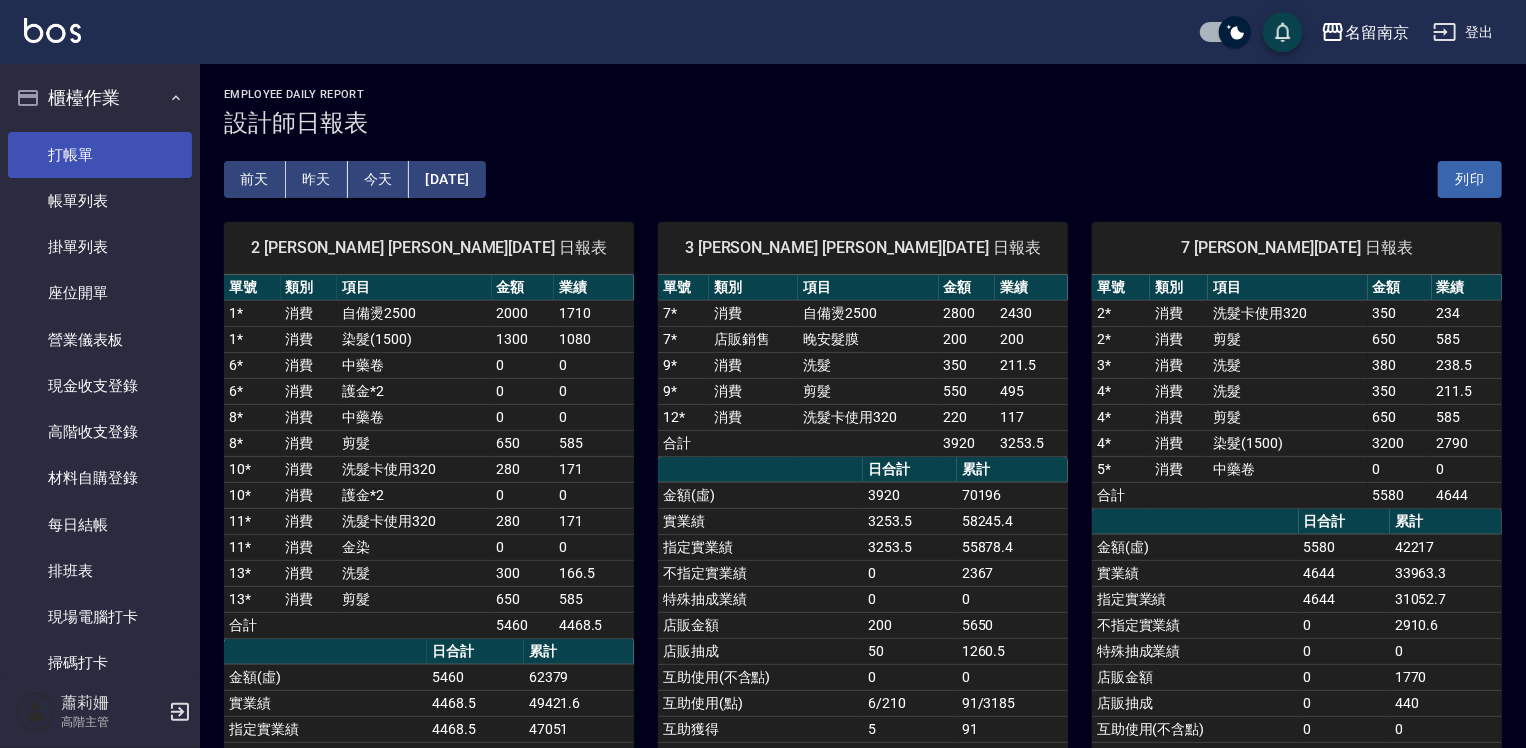 click on "打帳單" at bounding box center (100, 155) 